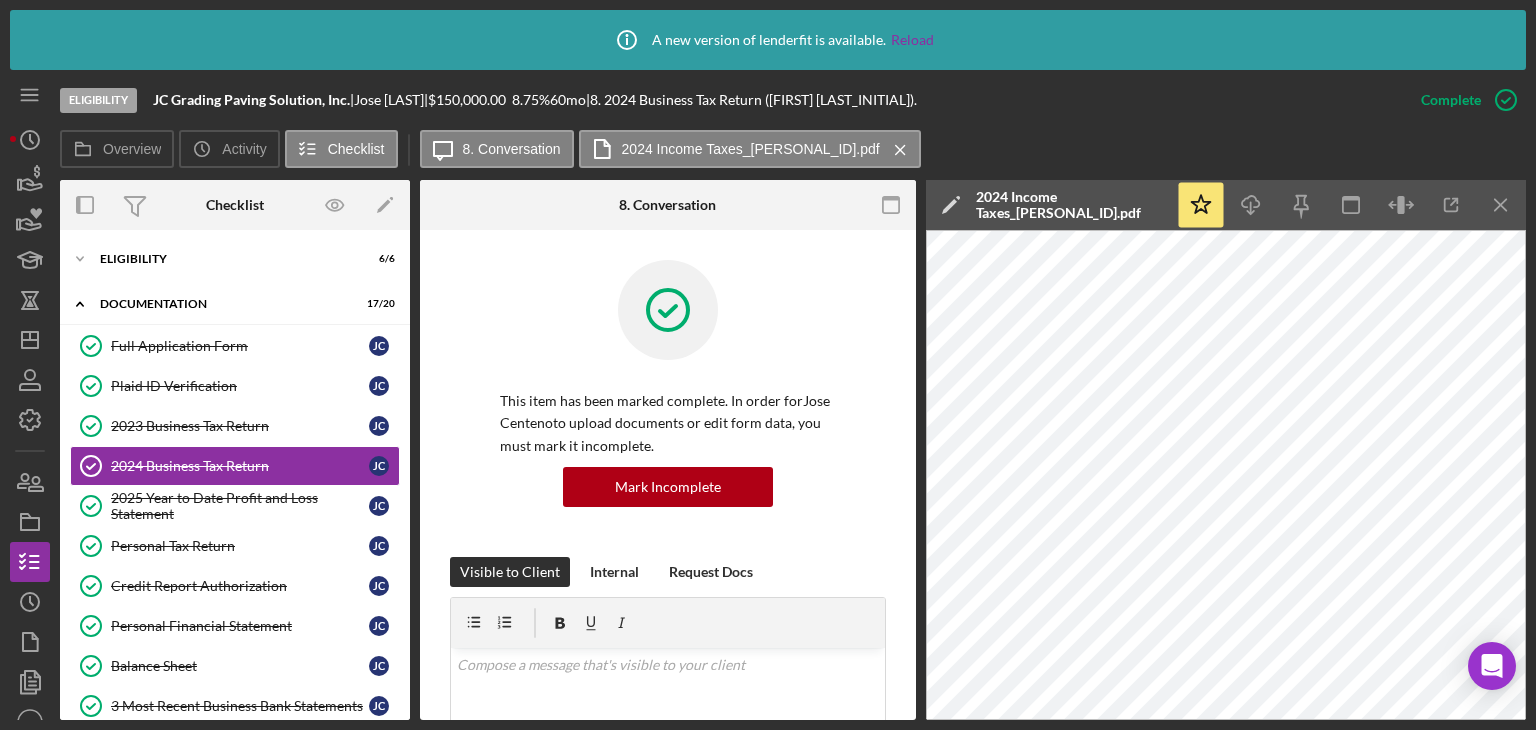 scroll, scrollTop: 0, scrollLeft: 0, axis: both 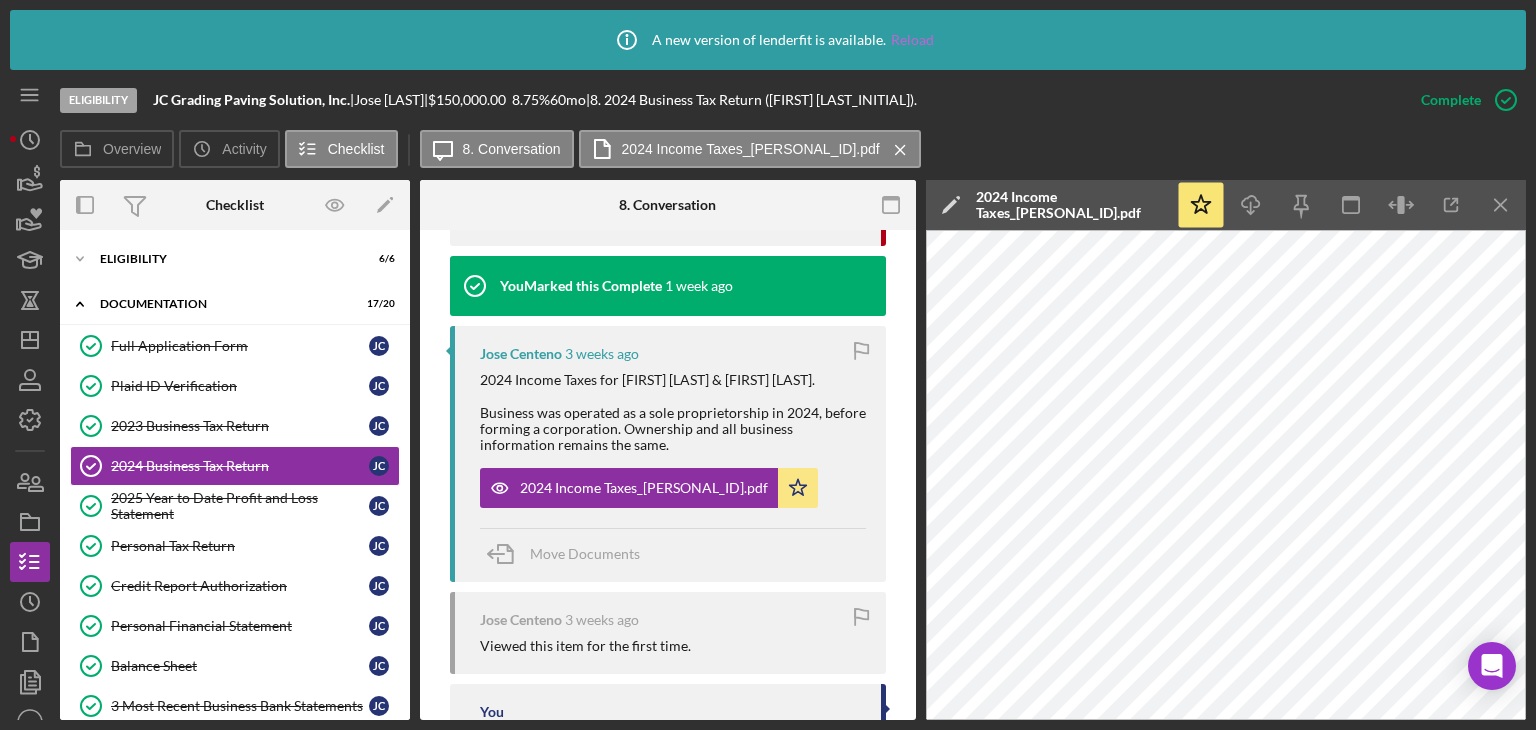 click on "Reload" at bounding box center [912, 40] 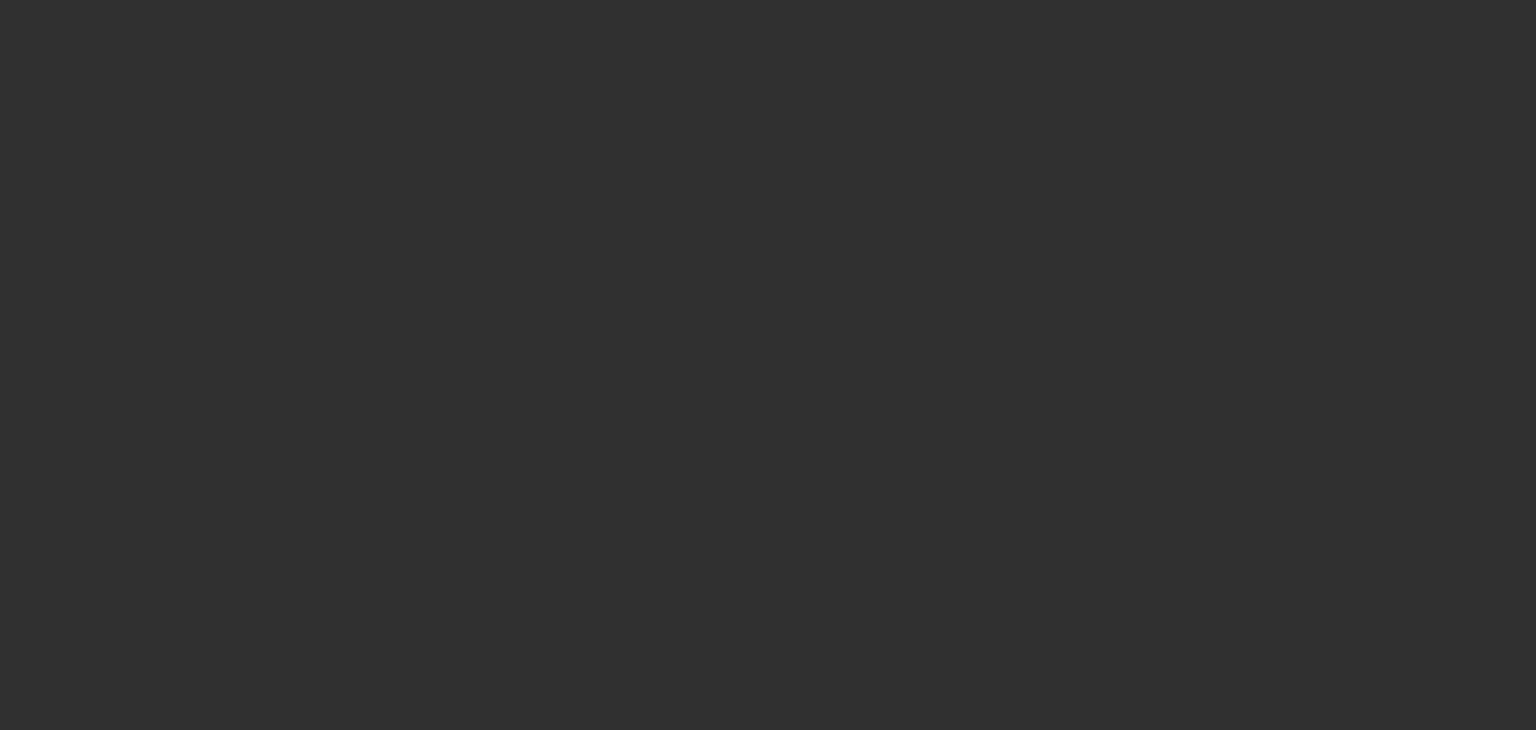 scroll, scrollTop: 0, scrollLeft: 0, axis: both 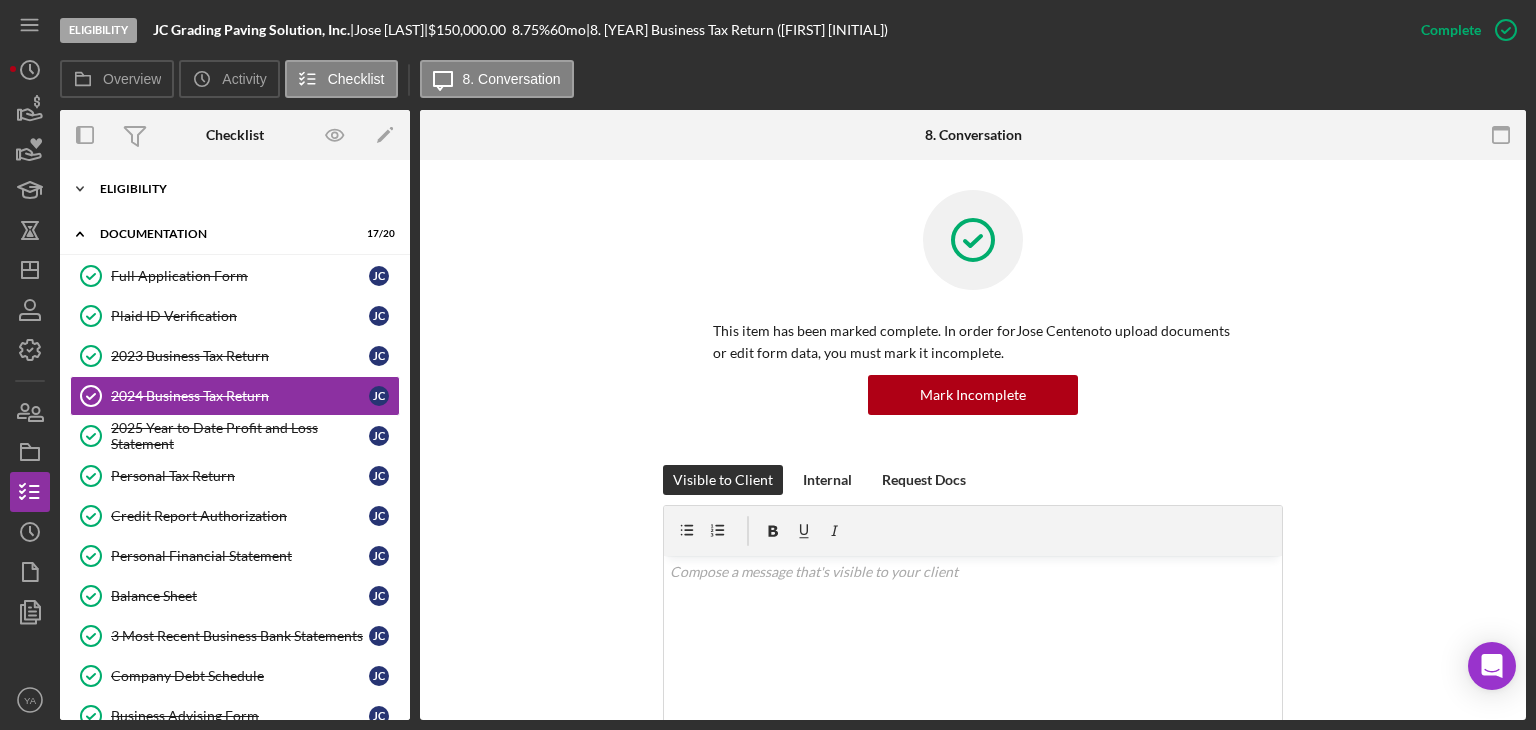 click on "Icon/Expander Eligibility 6 / 6" at bounding box center (235, 189) 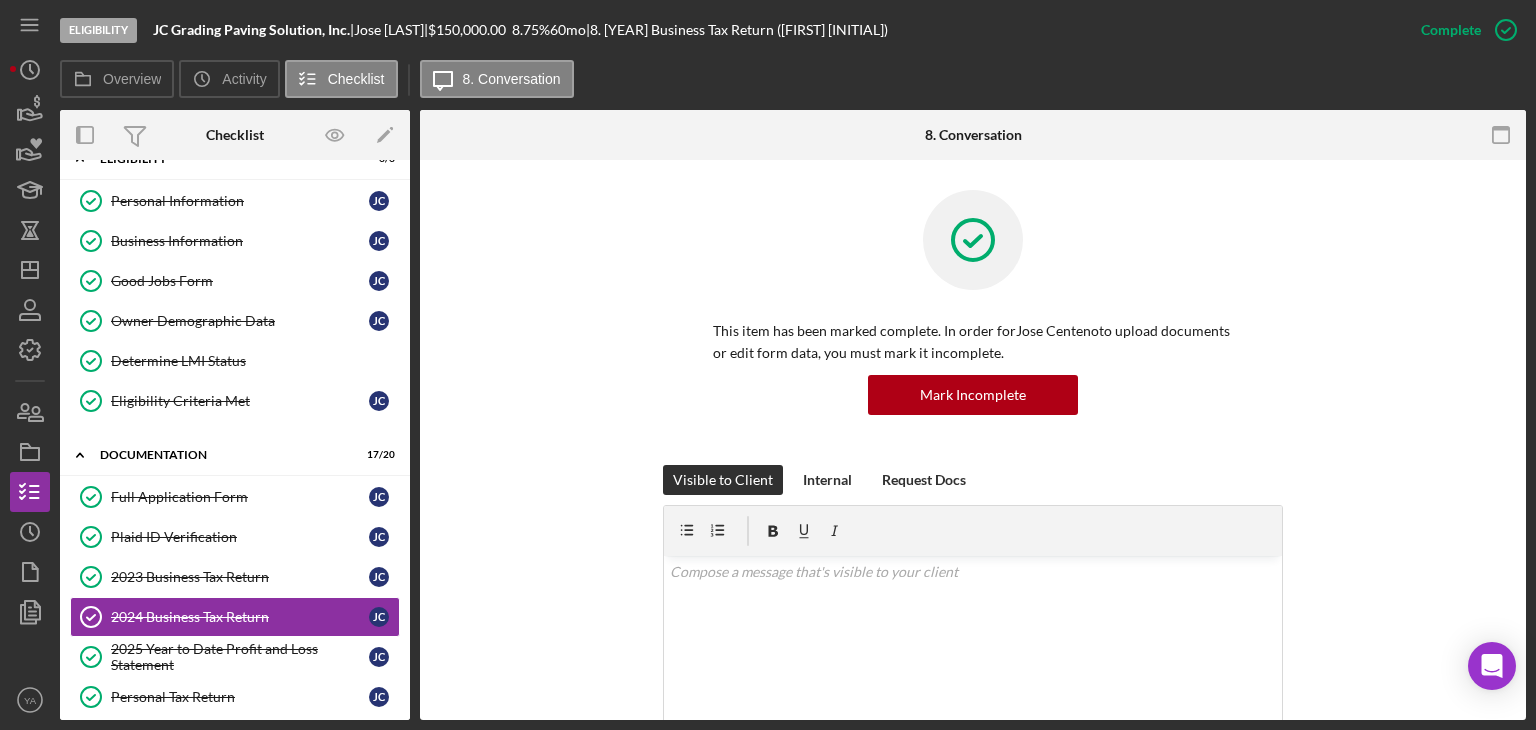scroll, scrollTop: 0, scrollLeft: 0, axis: both 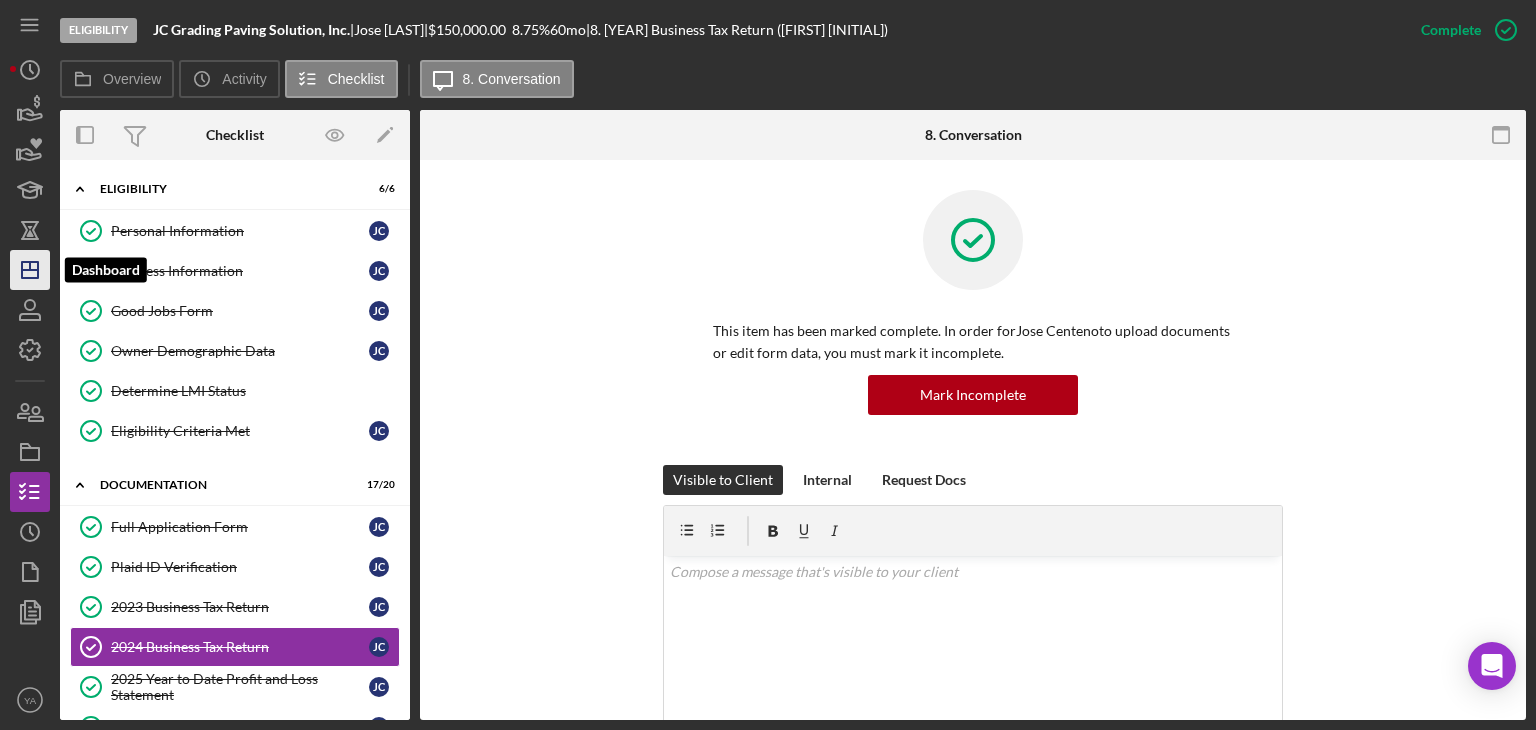 click on "Icon/Dashboard" 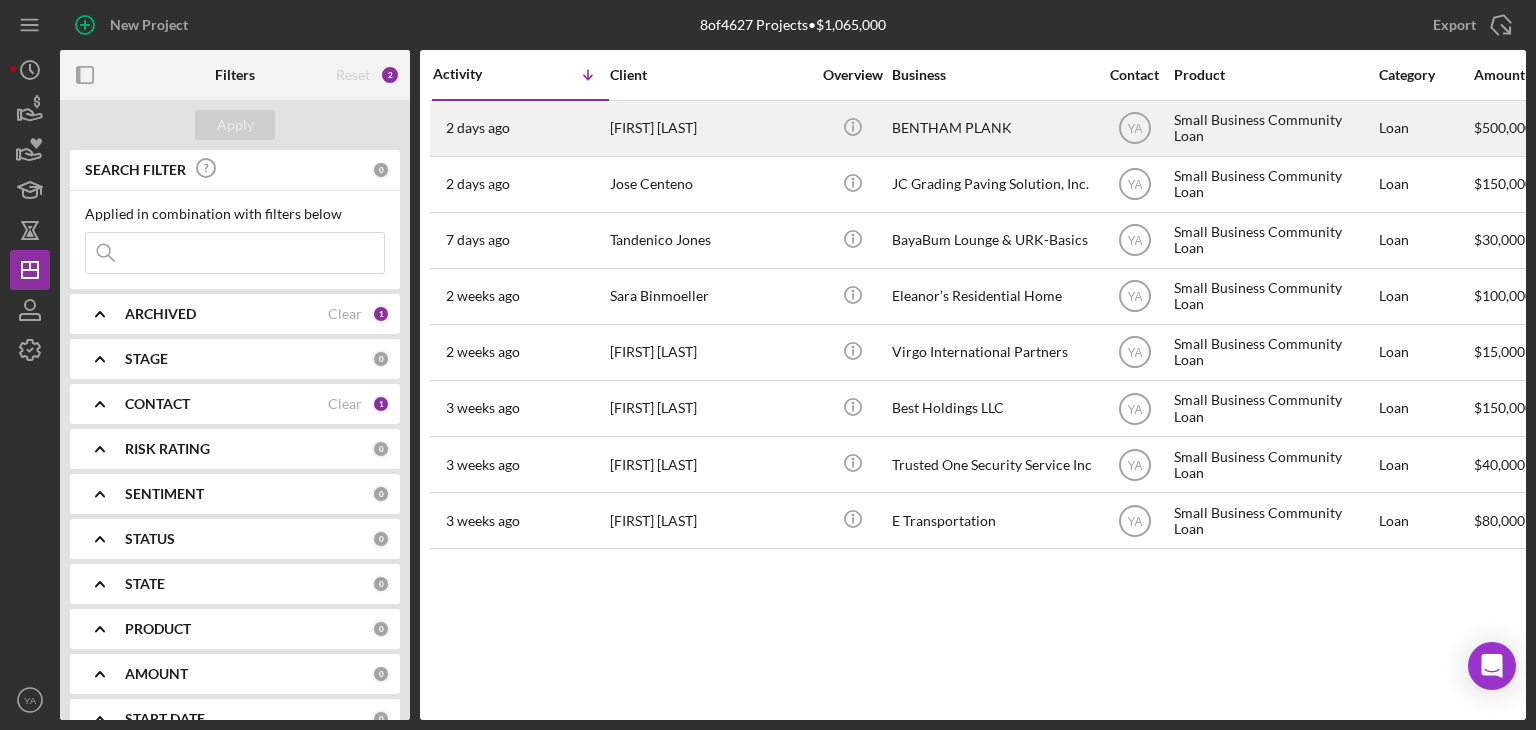 click on "BENTHAM PLANK" at bounding box center (992, 128) 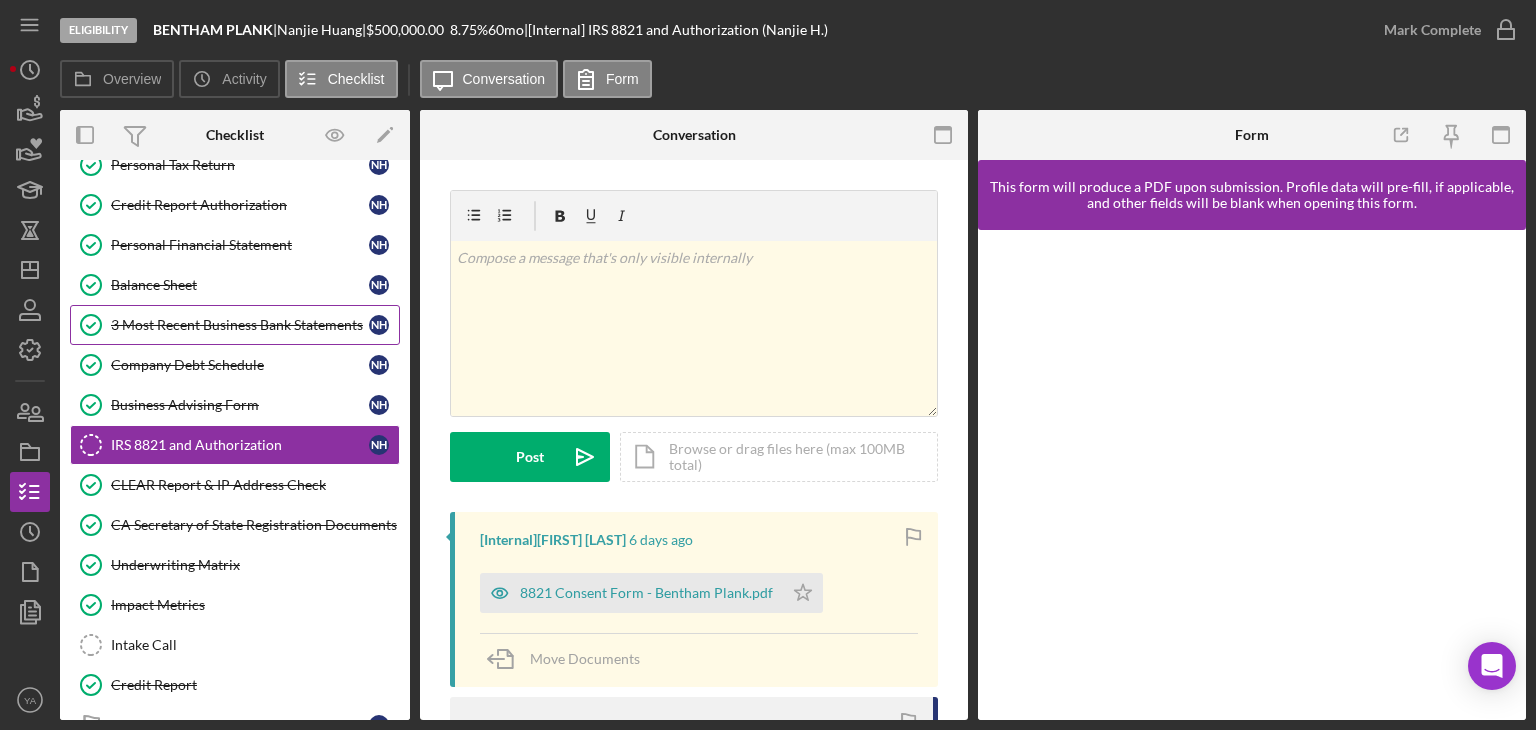 scroll, scrollTop: 0, scrollLeft: 0, axis: both 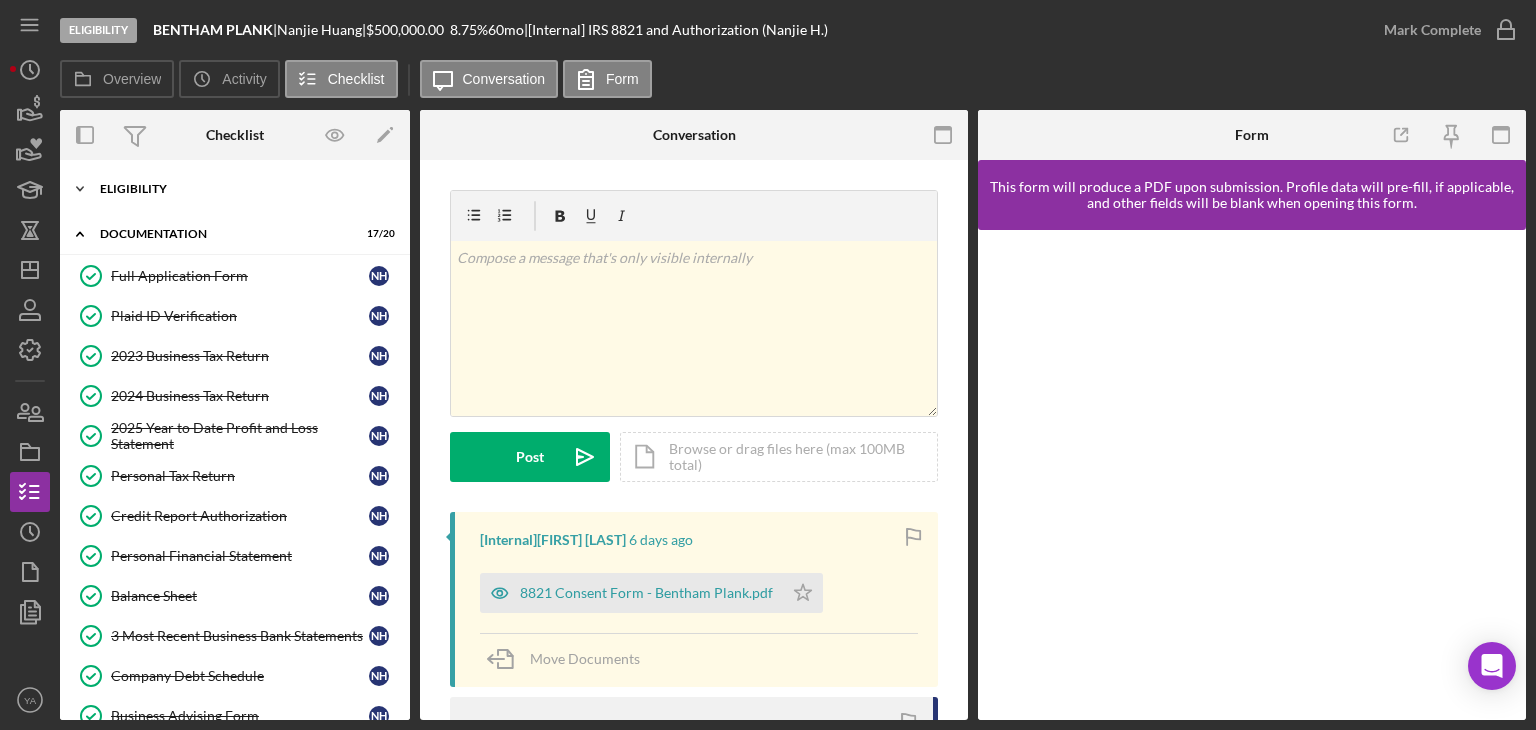click on "Eligibility" at bounding box center (242, 189) 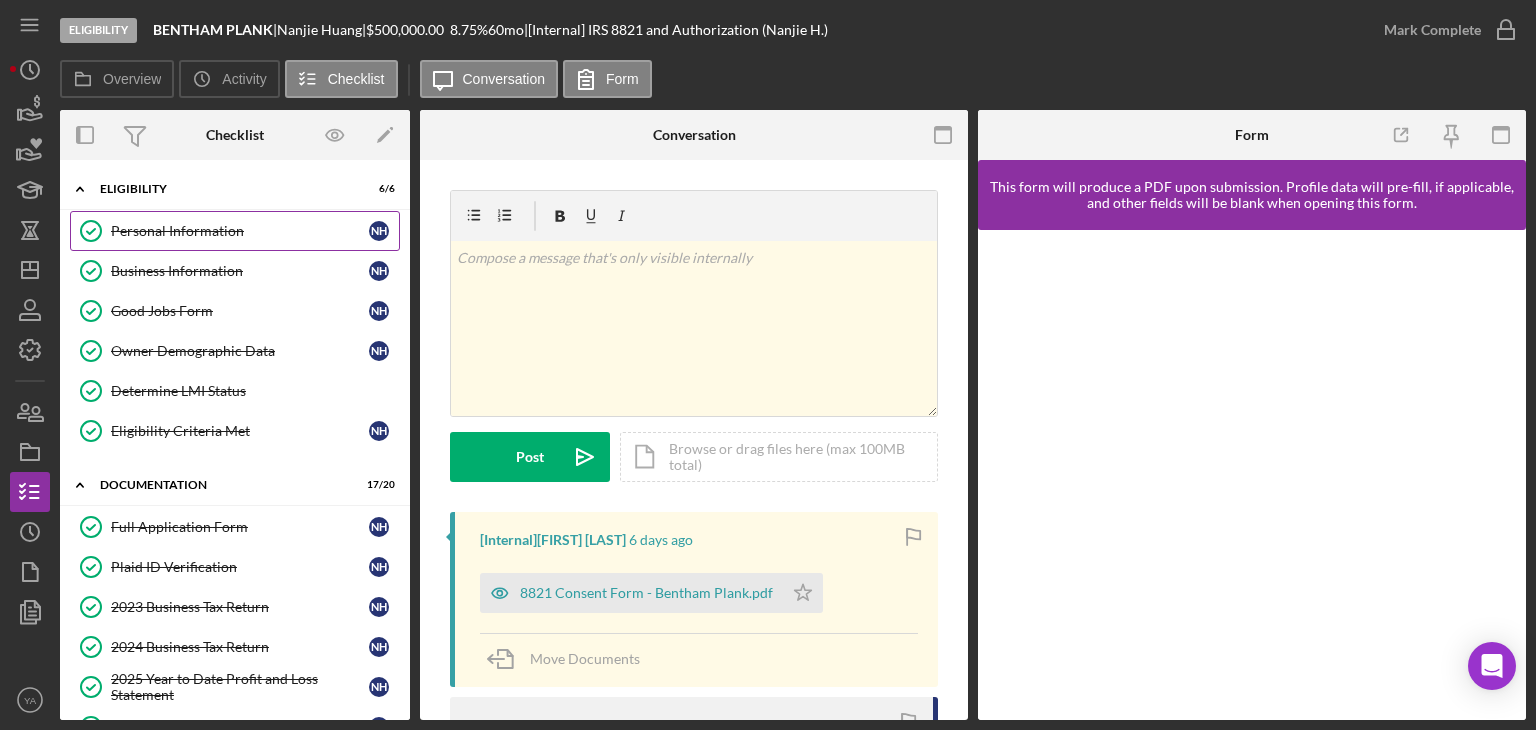 click on "Personal Information Personal Information N H" at bounding box center (235, 231) 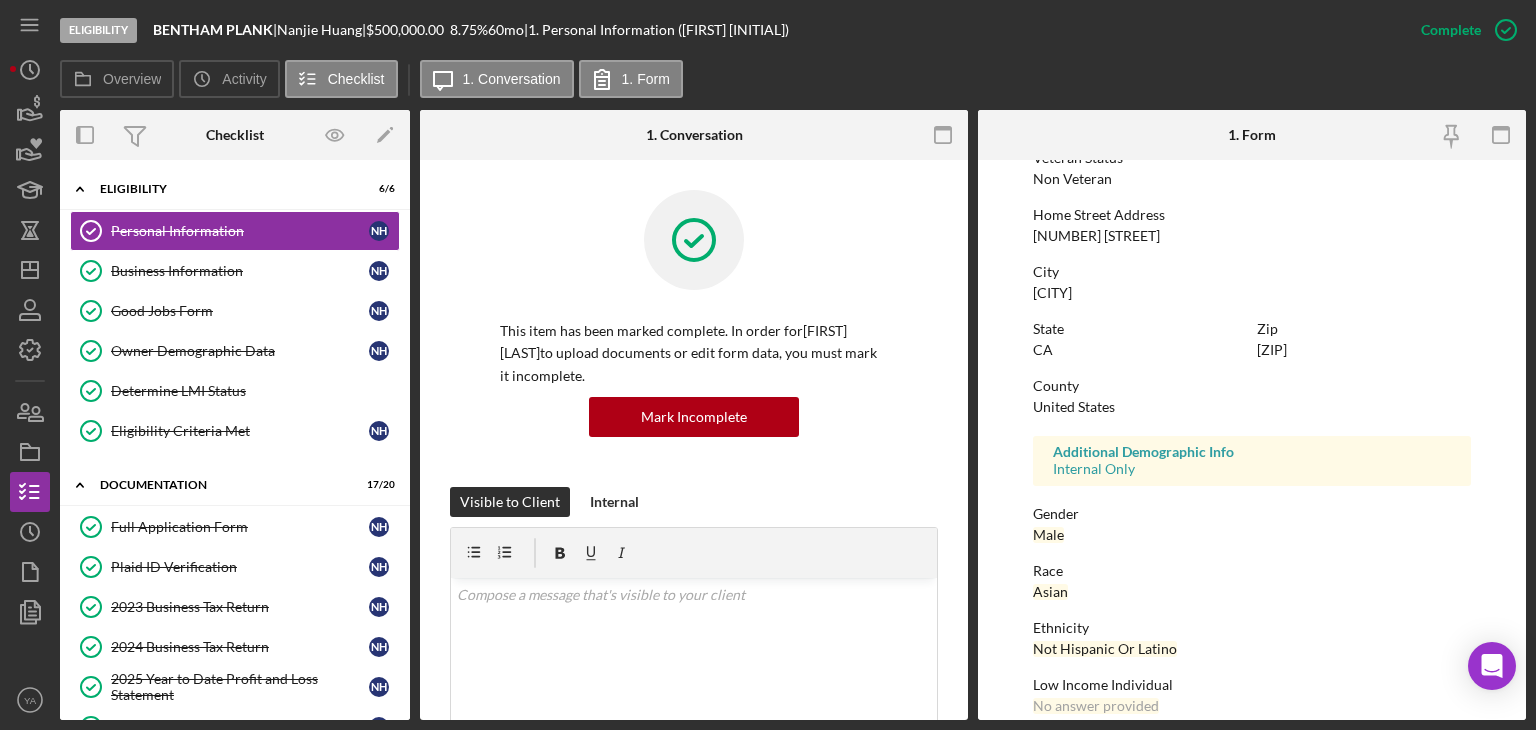 scroll, scrollTop: 373, scrollLeft: 0, axis: vertical 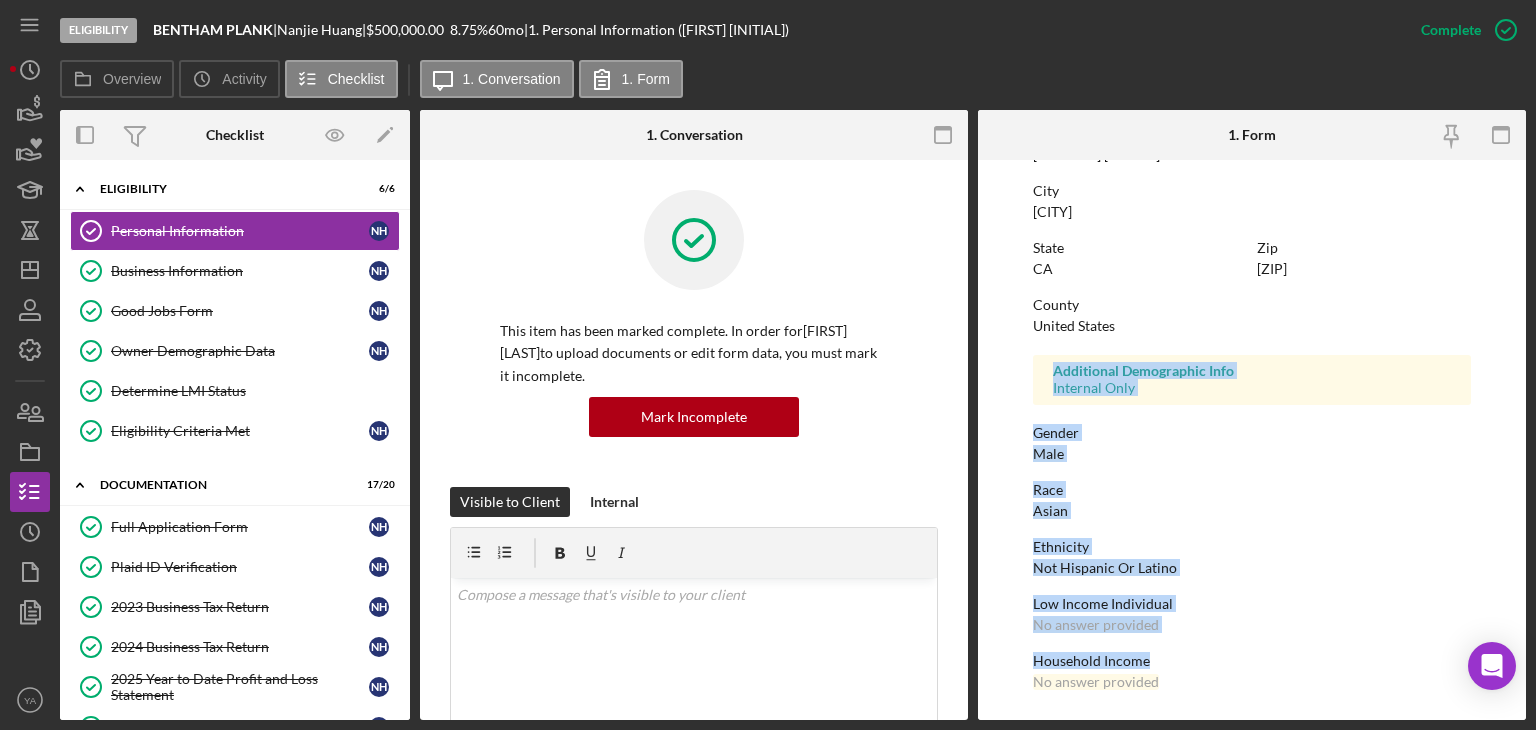 drag, startPoint x: 1053, startPoint y: 369, endPoint x: 1171, endPoint y: 644, distance: 299.24738 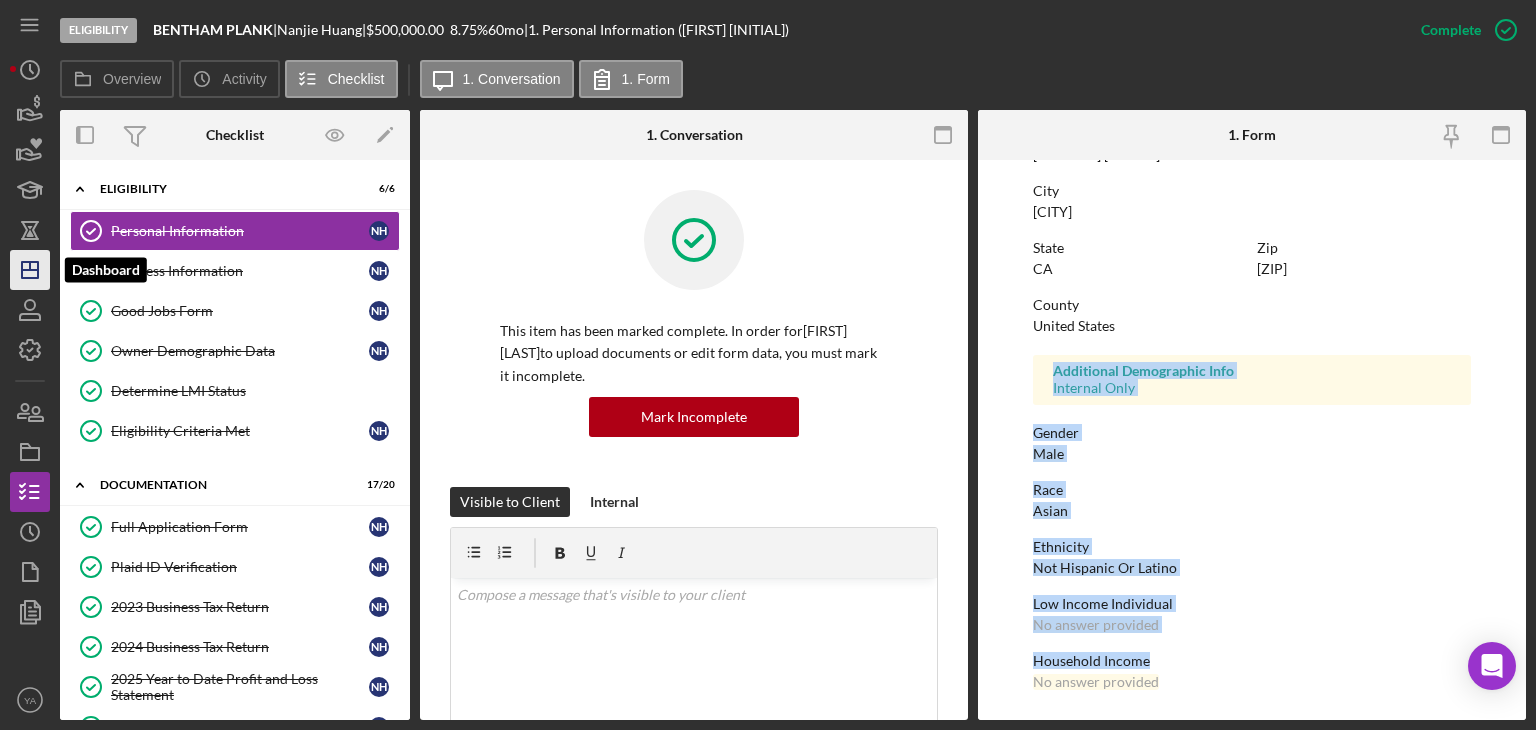 click on "Icon/Dashboard" 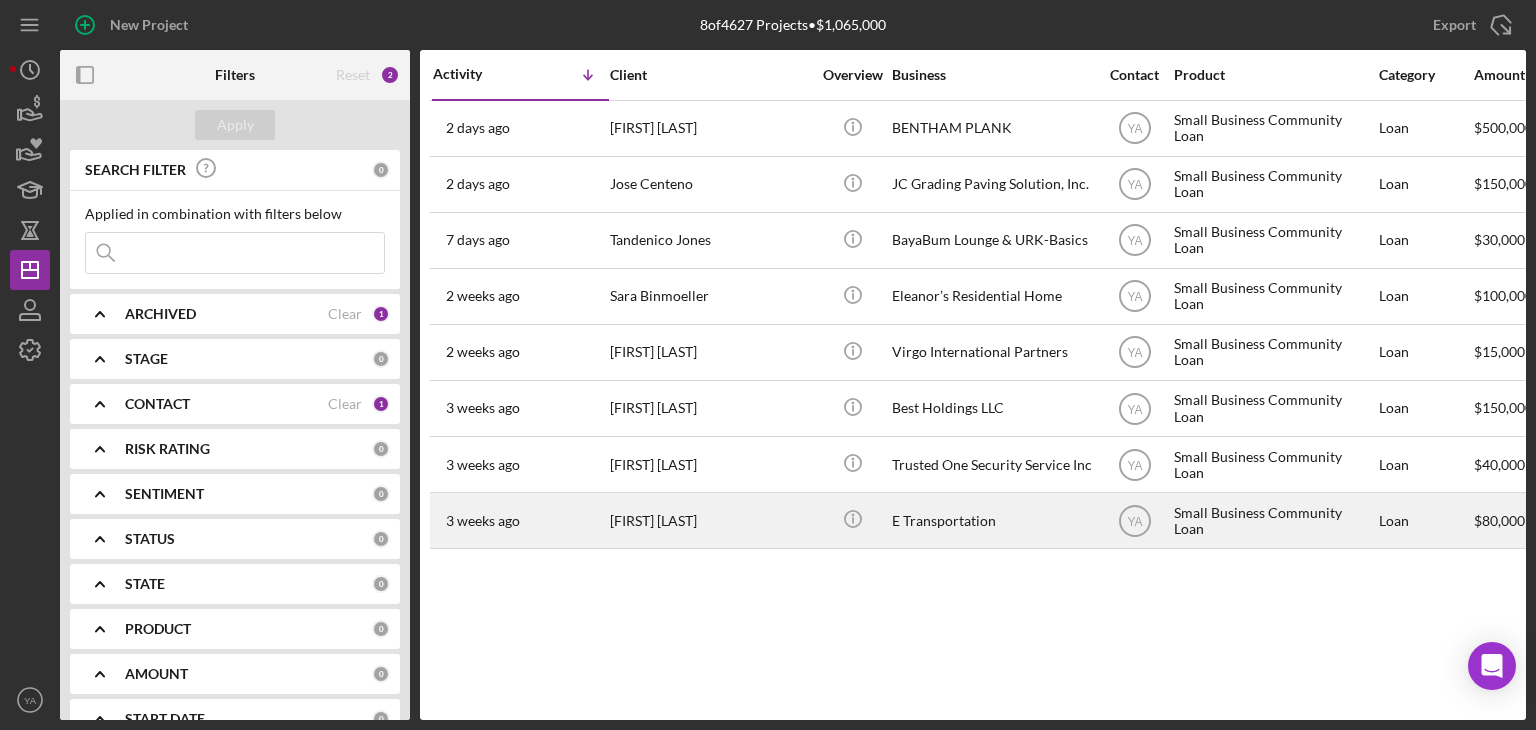 click on "E Transportation" at bounding box center (992, 520) 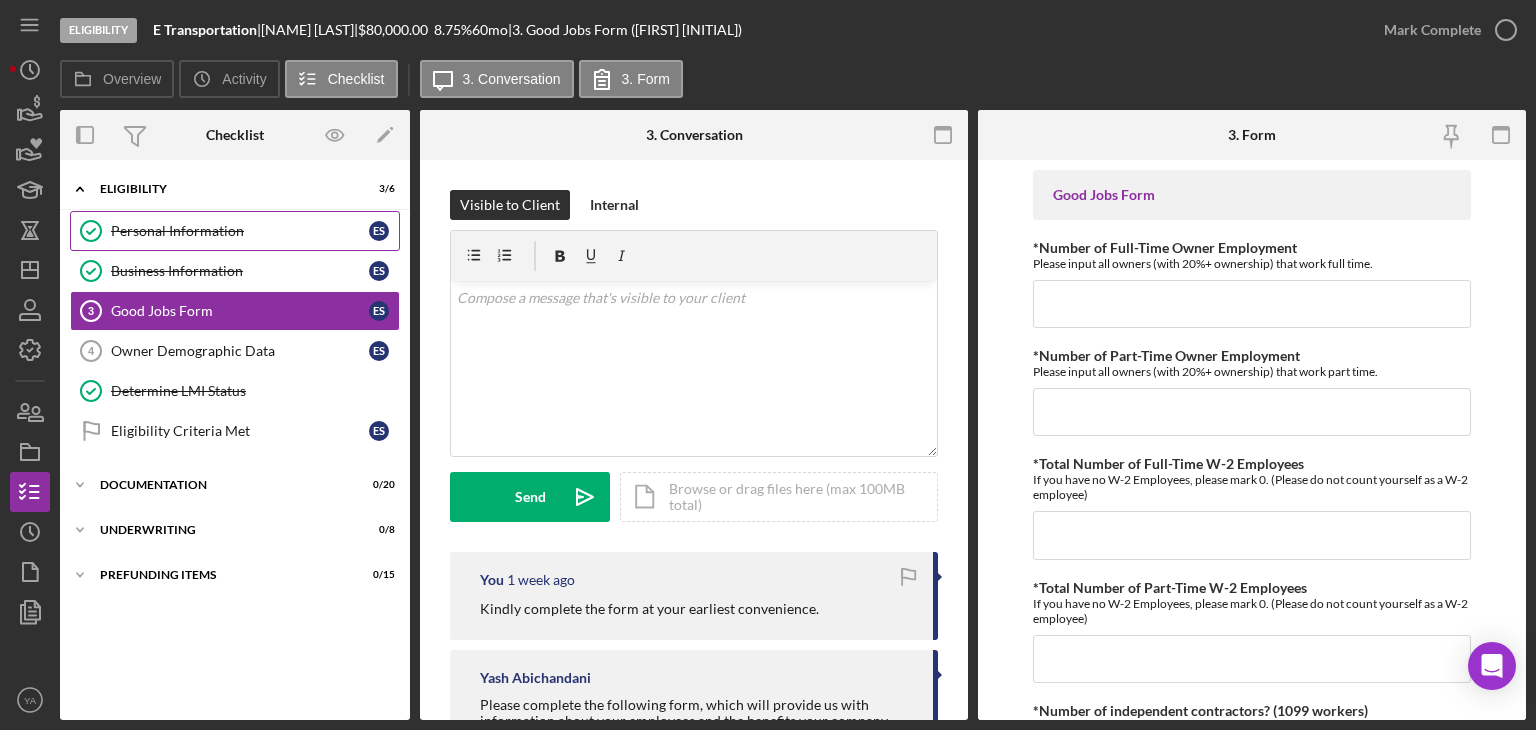 click on "Personal Information" at bounding box center (240, 231) 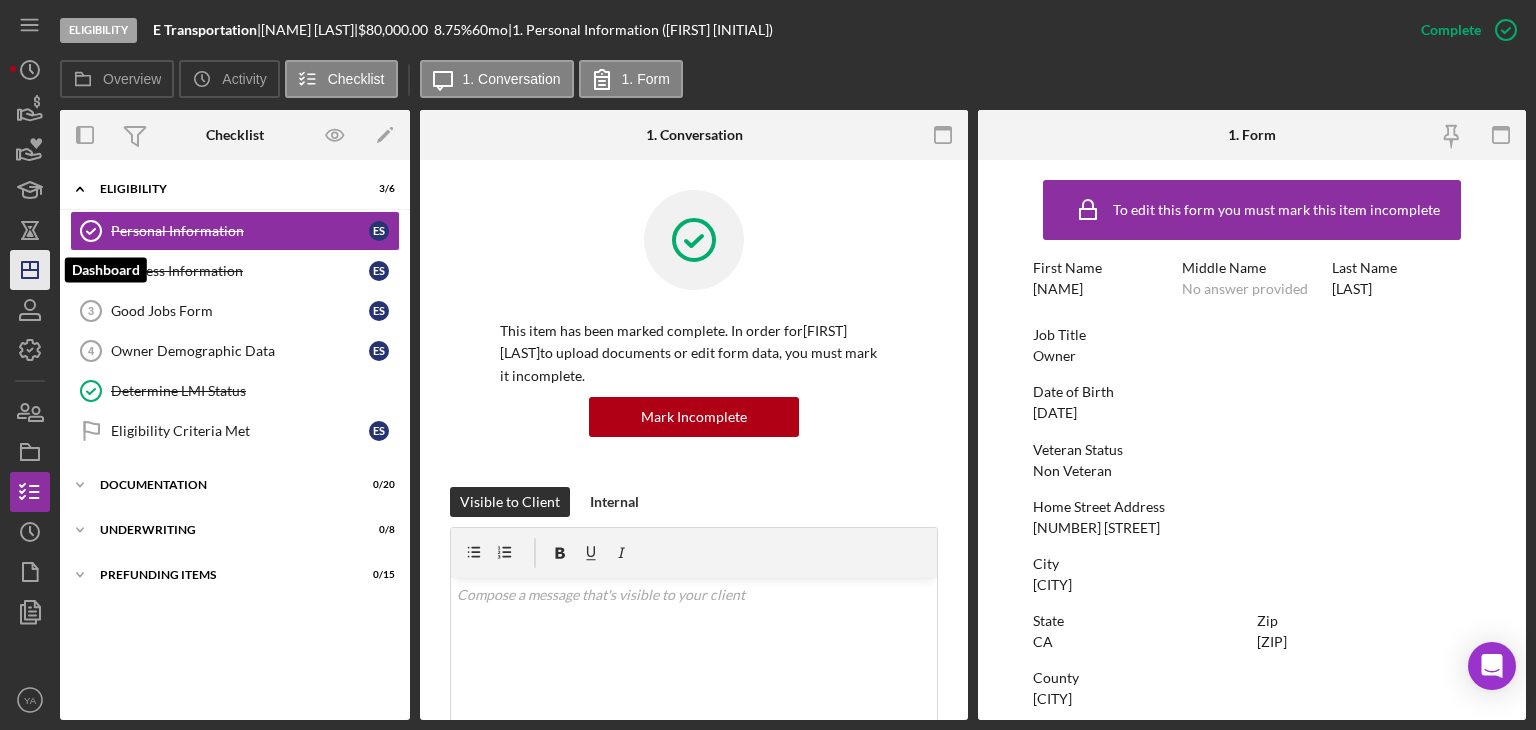 click on "Icon/Dashboard" 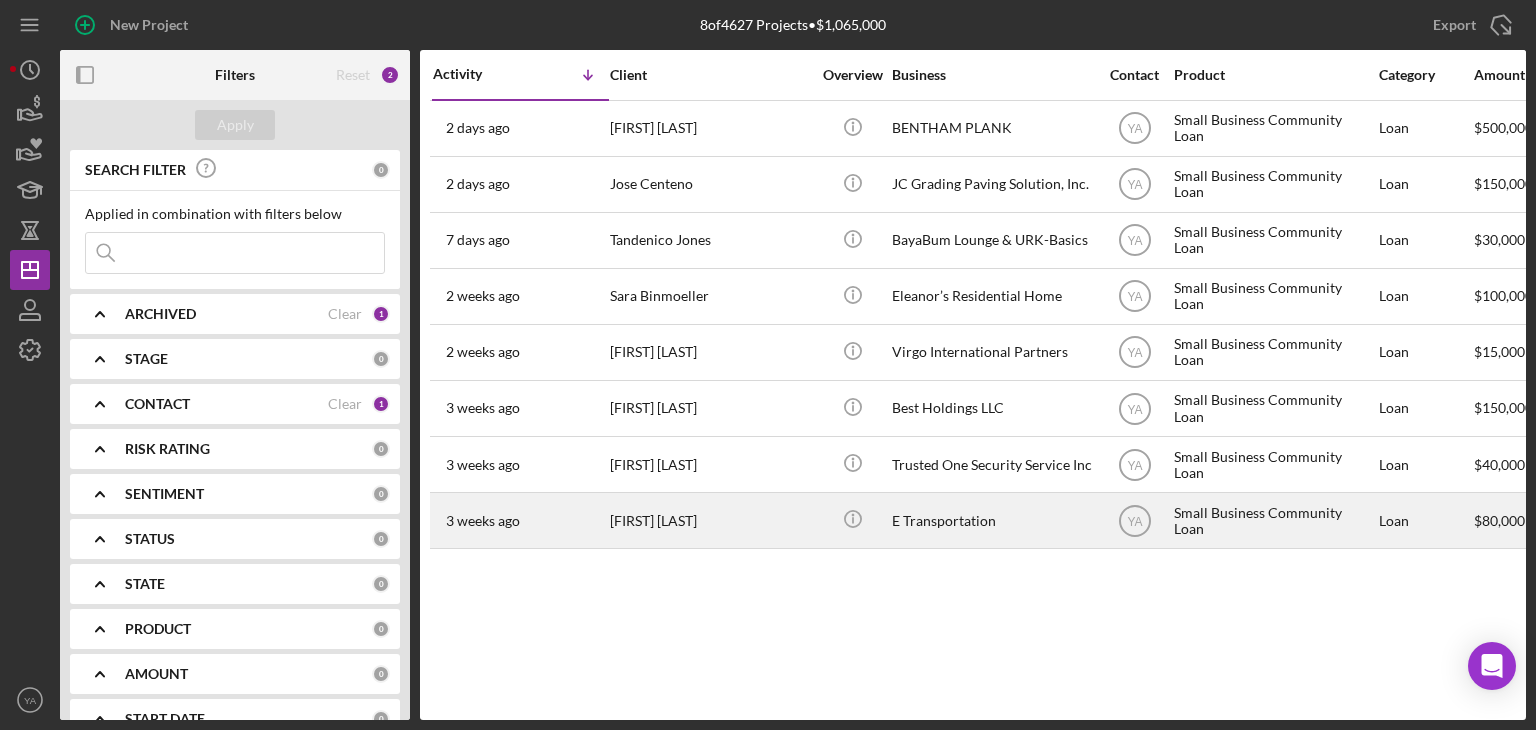 click on "[FIRST] [LAST]" at bounding box center [710, 520] 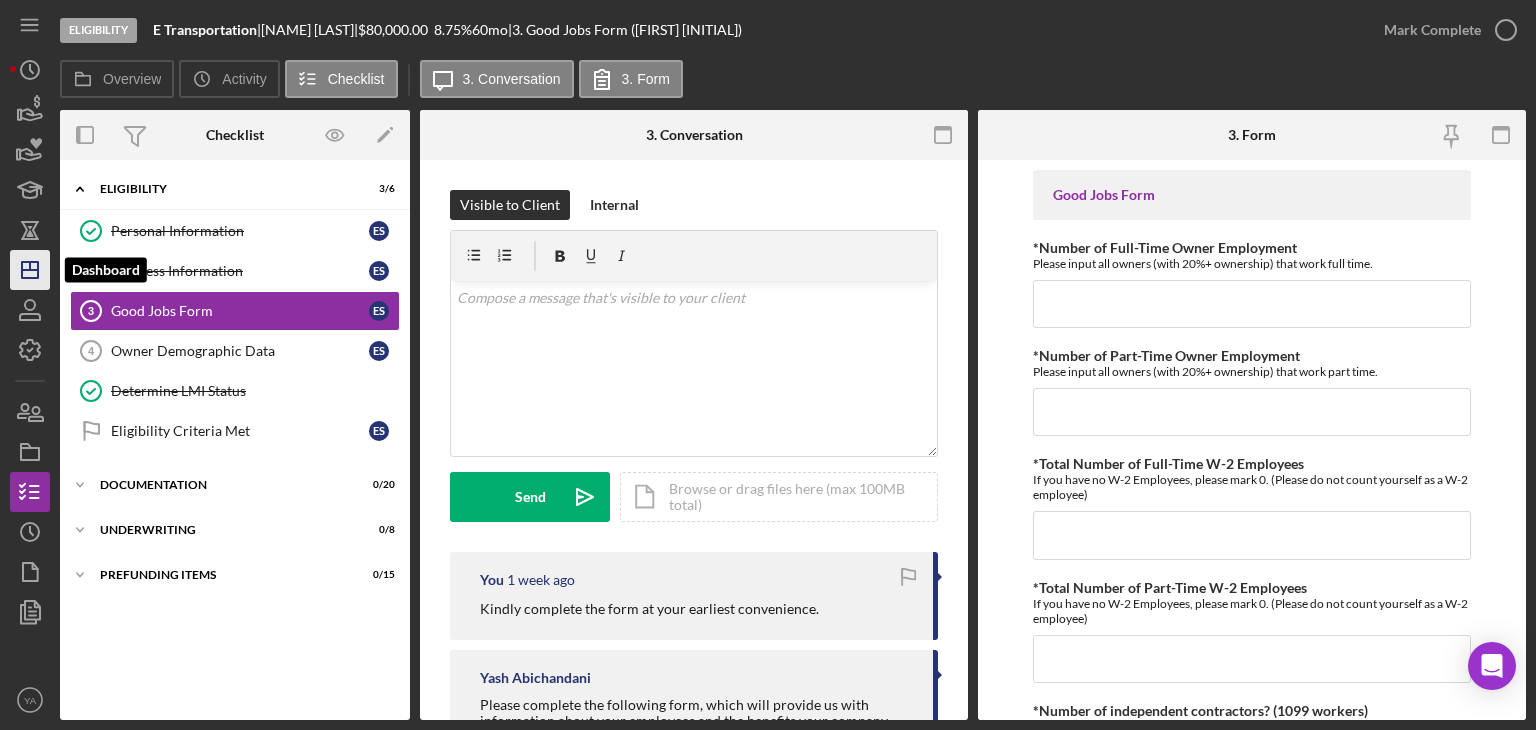 click on "Icon/Dashboard" 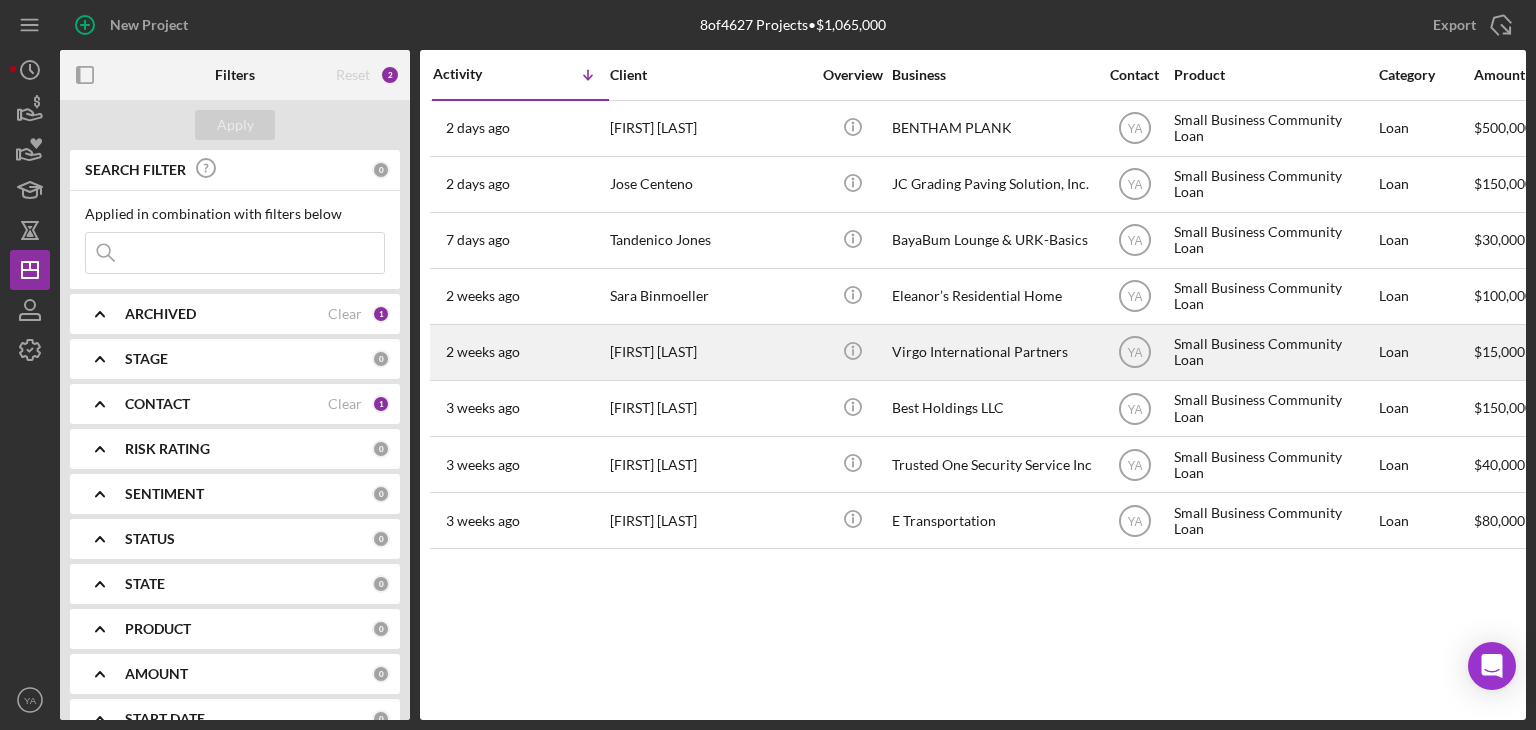 click on "Virgo International Partners" at bounding box center [992, 352] 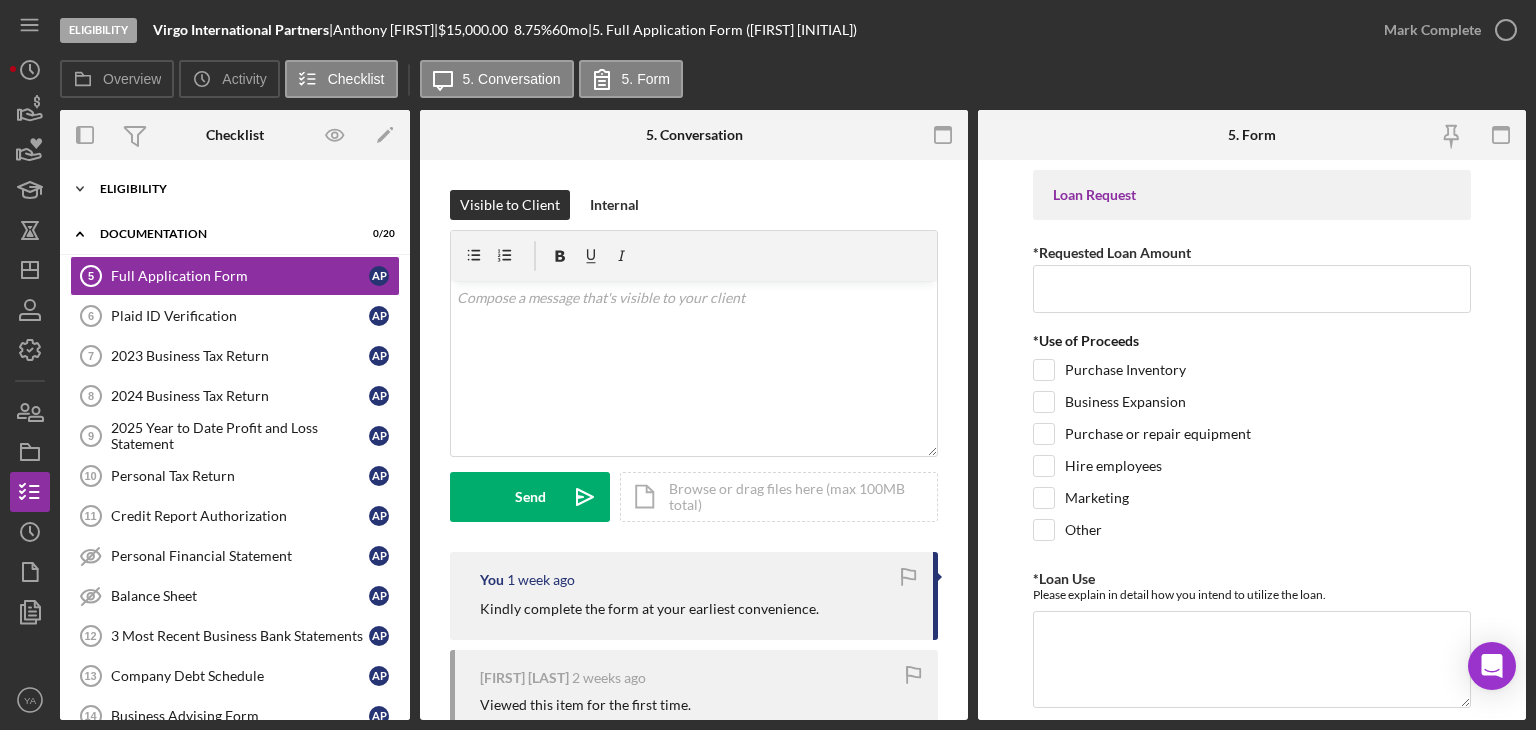 click on "Eligibility" at bounding box center [242, 189] 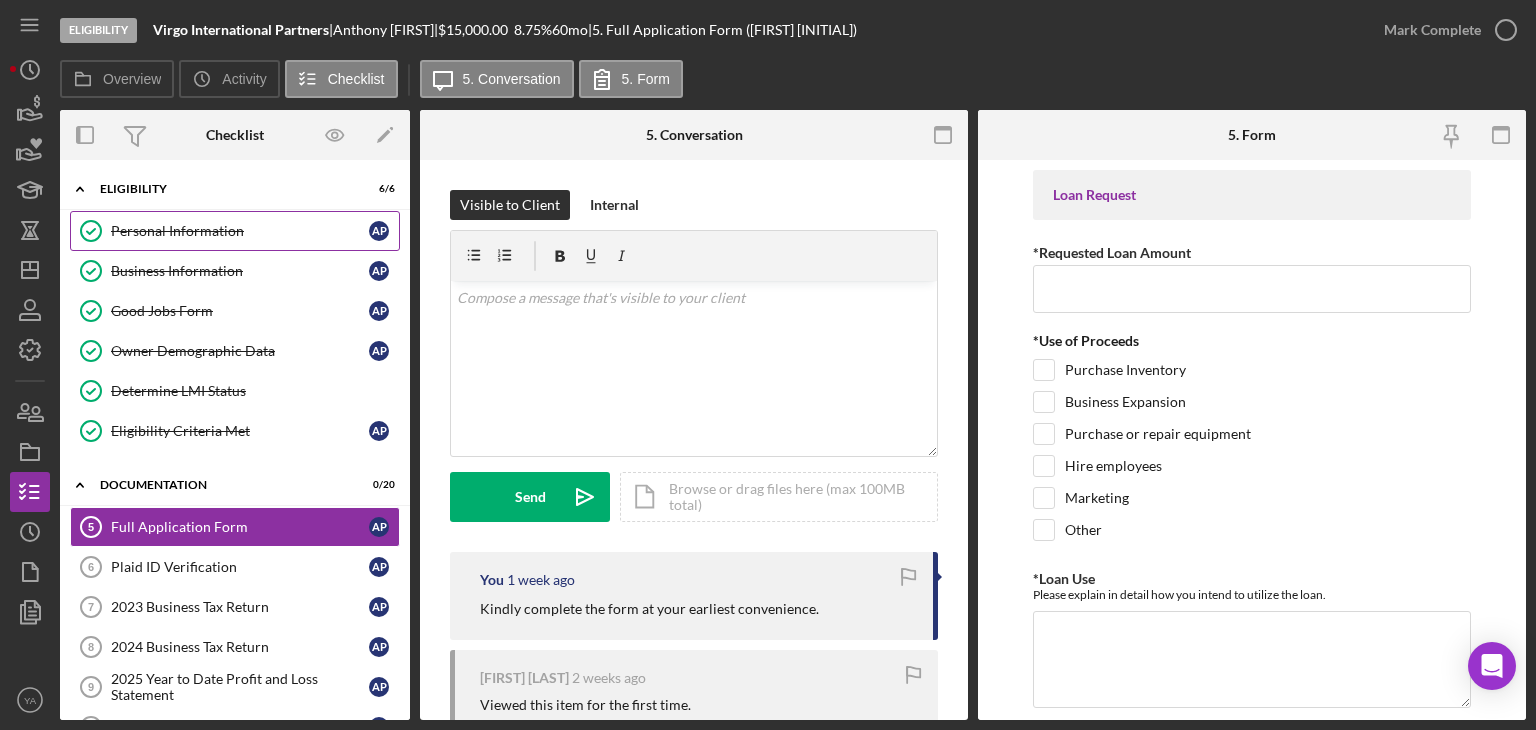 click on "Personal Information Personal Information A P" at bounding box center (235, 231) 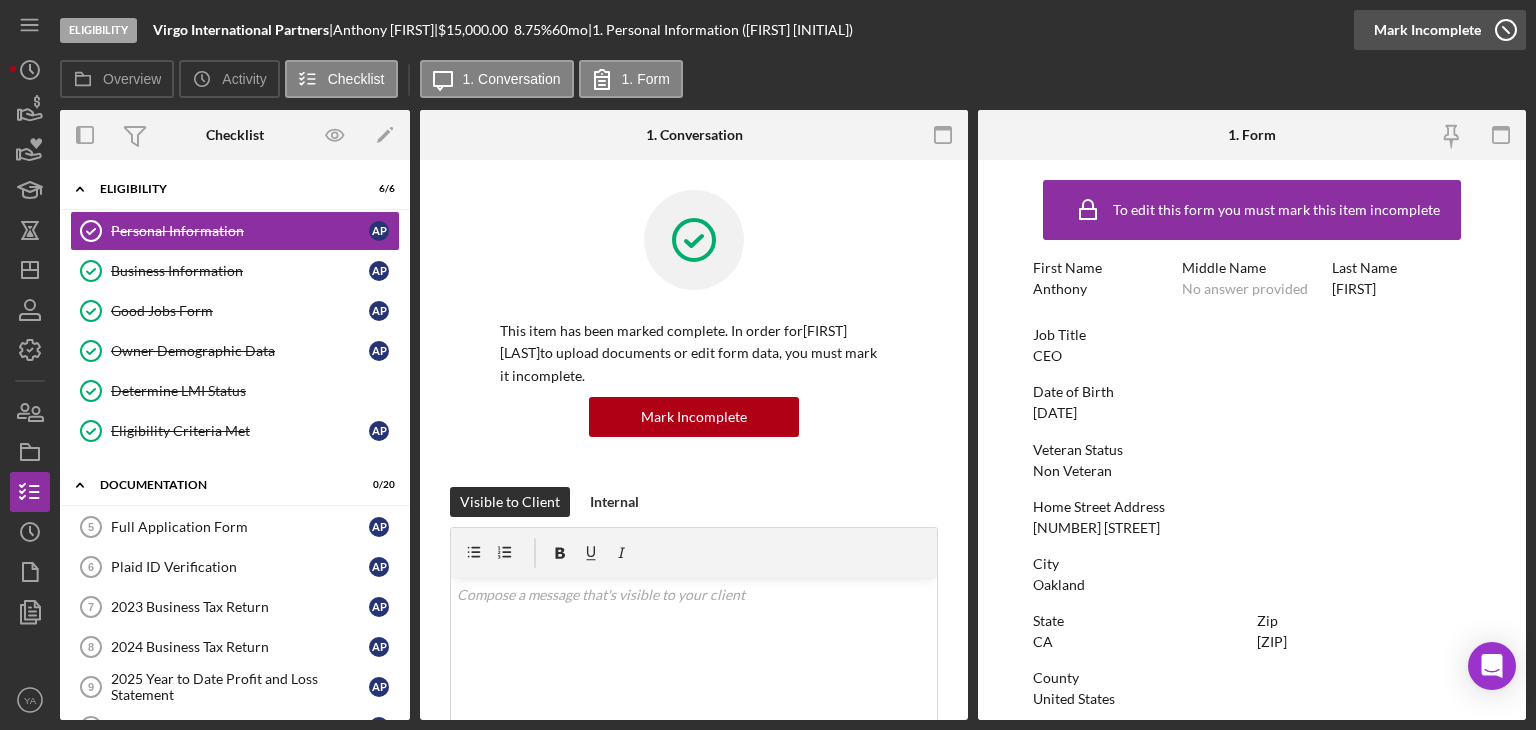 click on "Mark Incomplete" at bounding box center (1427, 30) 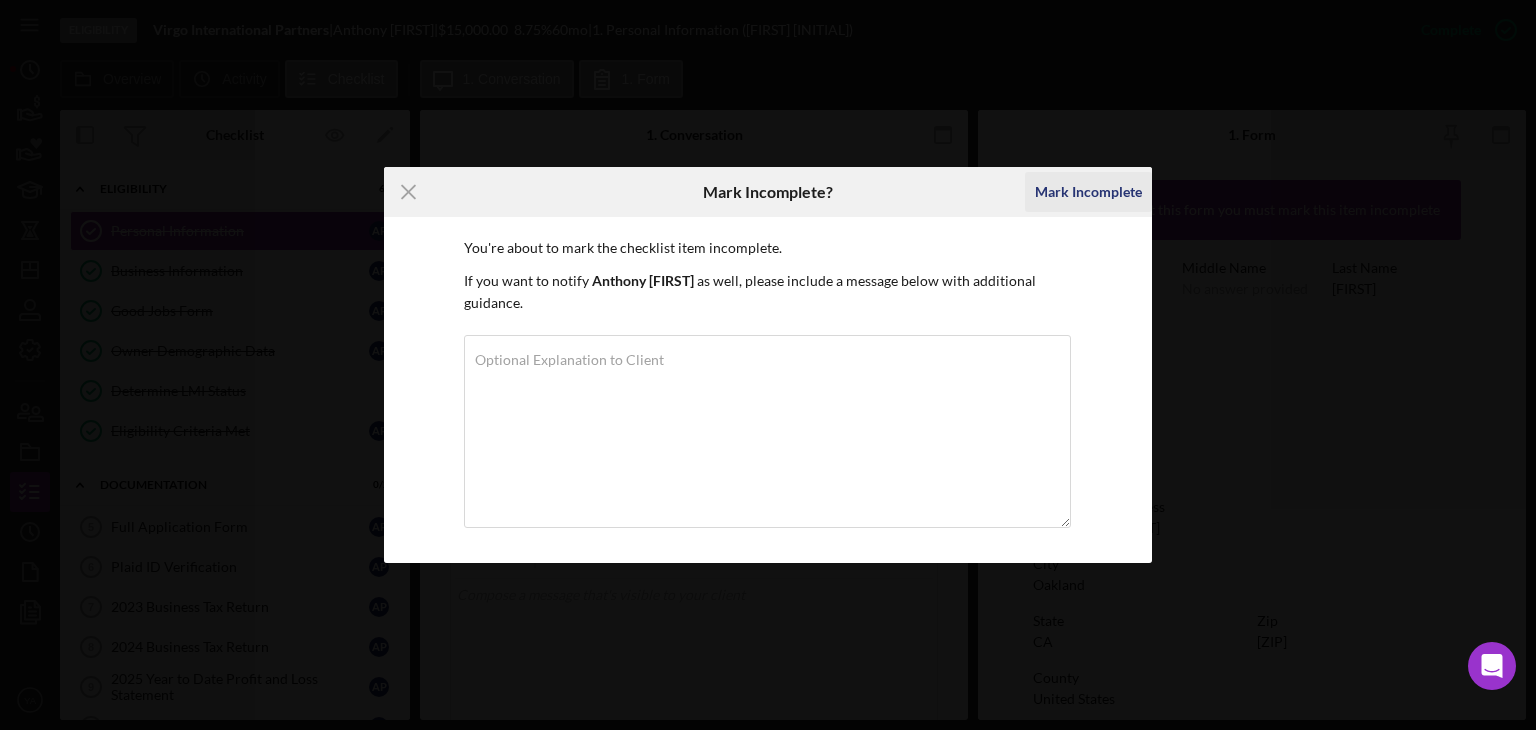 click on "Mark Incomplete" at bounding box center (1088, 192) 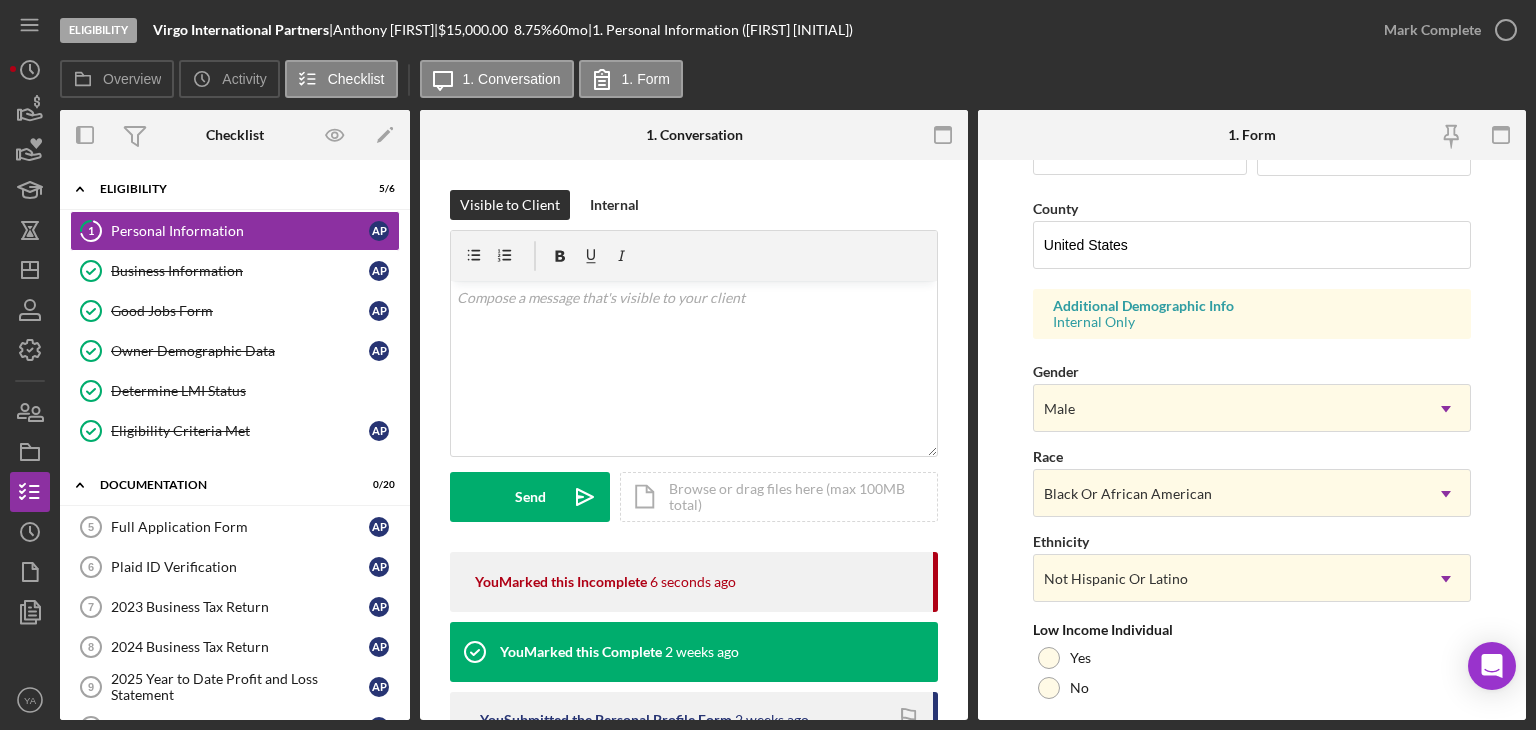 scroll, scrollTop: 632, scrollLeft: 0, axis: vertical 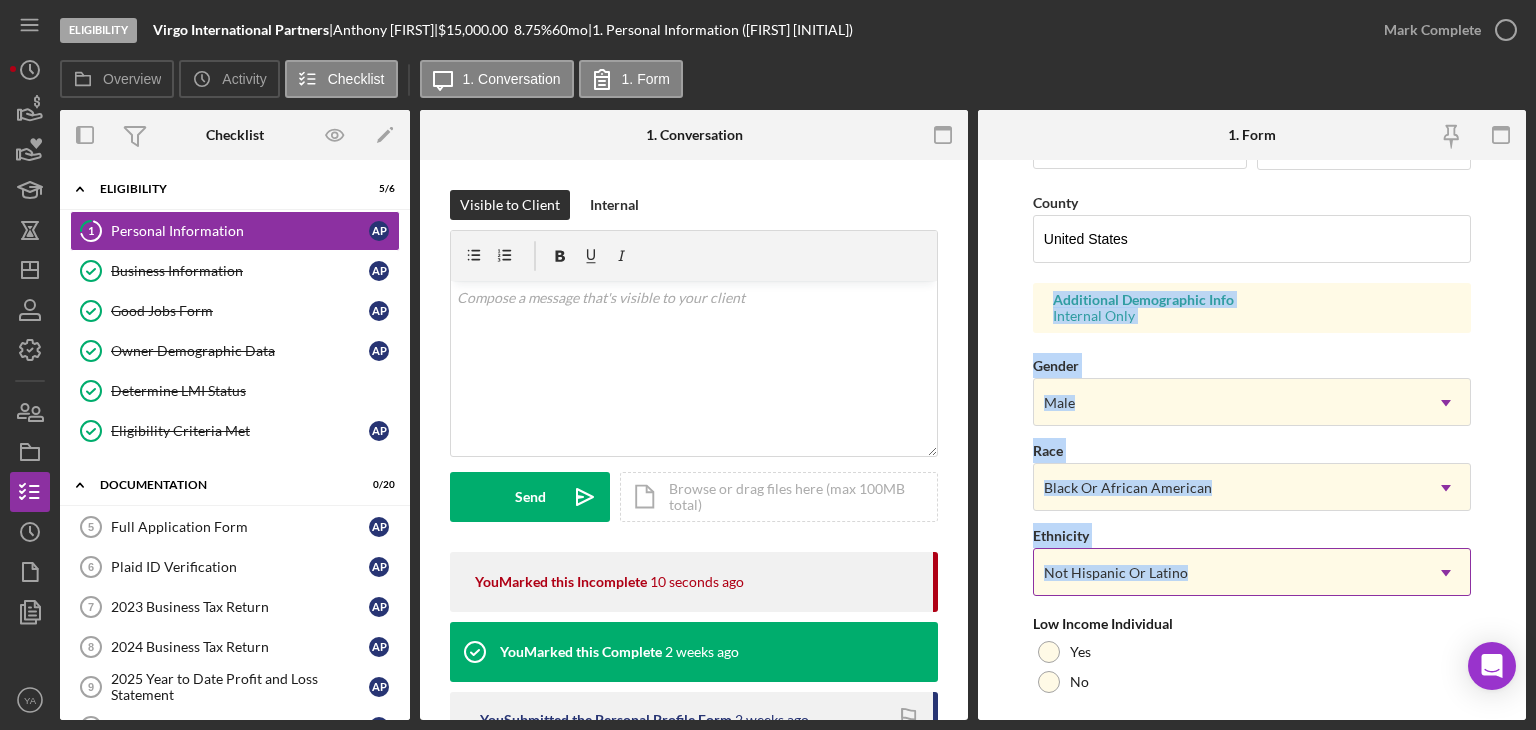 drag, startPoint x: 1050, startPoint y: 295, endPoint x: 1252, endPoint y: 557, distance: 330.82925 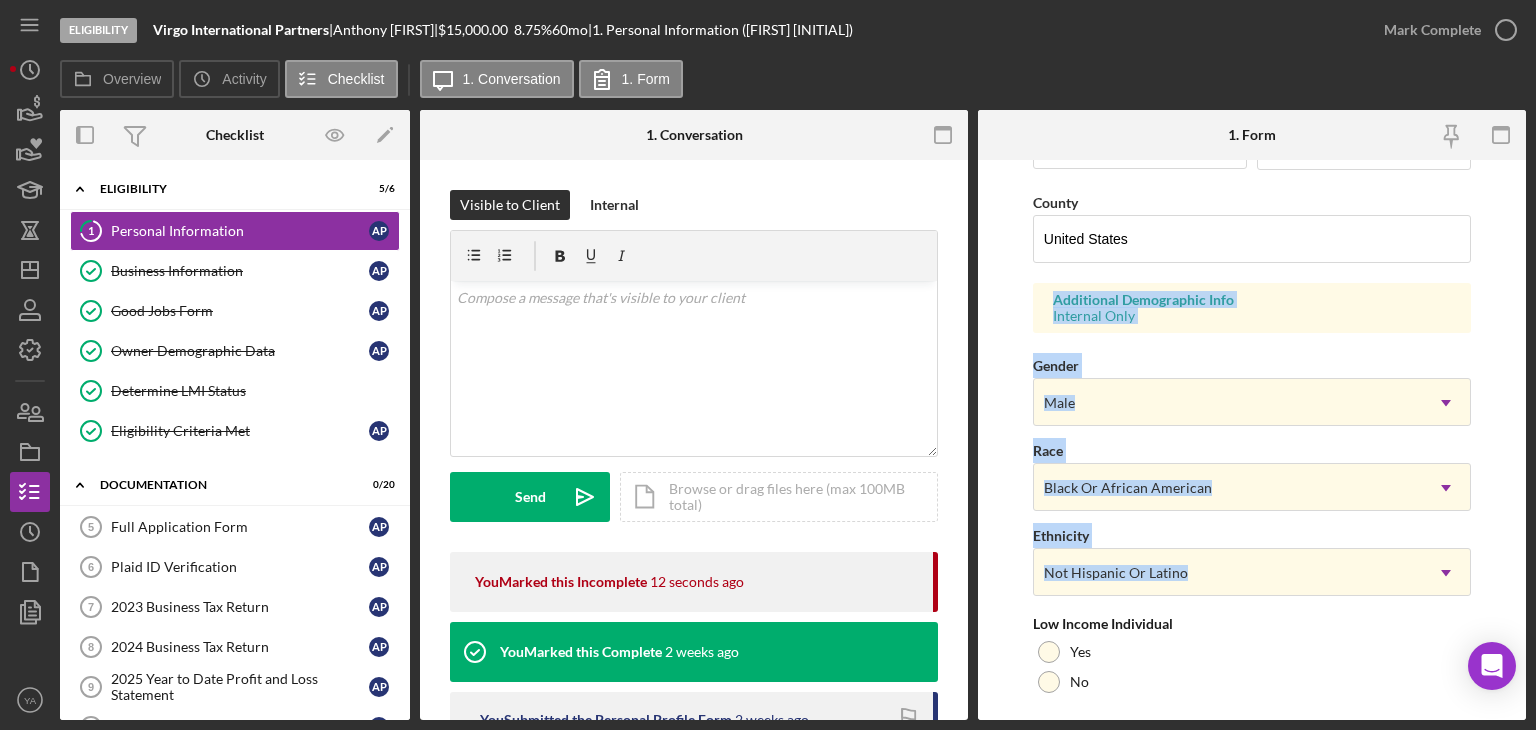 click on "First Name [FIRST] Middle Name [MIDDLE] Last Name [LAST] Job Title CEO Date of Birth [DATE] Veteran Status Non Veteran Icon/Dropdown Arrow Home Street Address [NUMBER] [STREET] City [CITY] State [STATE] Icon/Dropdown Arrow Zip [ZIP] County United States Additional Demographic Info Internal Only Gender Male Icon/Dropdown Arrow Race Black Or African American Icon/Dropdown Arrow Ethnicity Not Hispanic Or Latino Icon/Dropdown Arrow Low Income Individual Yes No Household Income Save Save" at bounding box center (1252, 440) 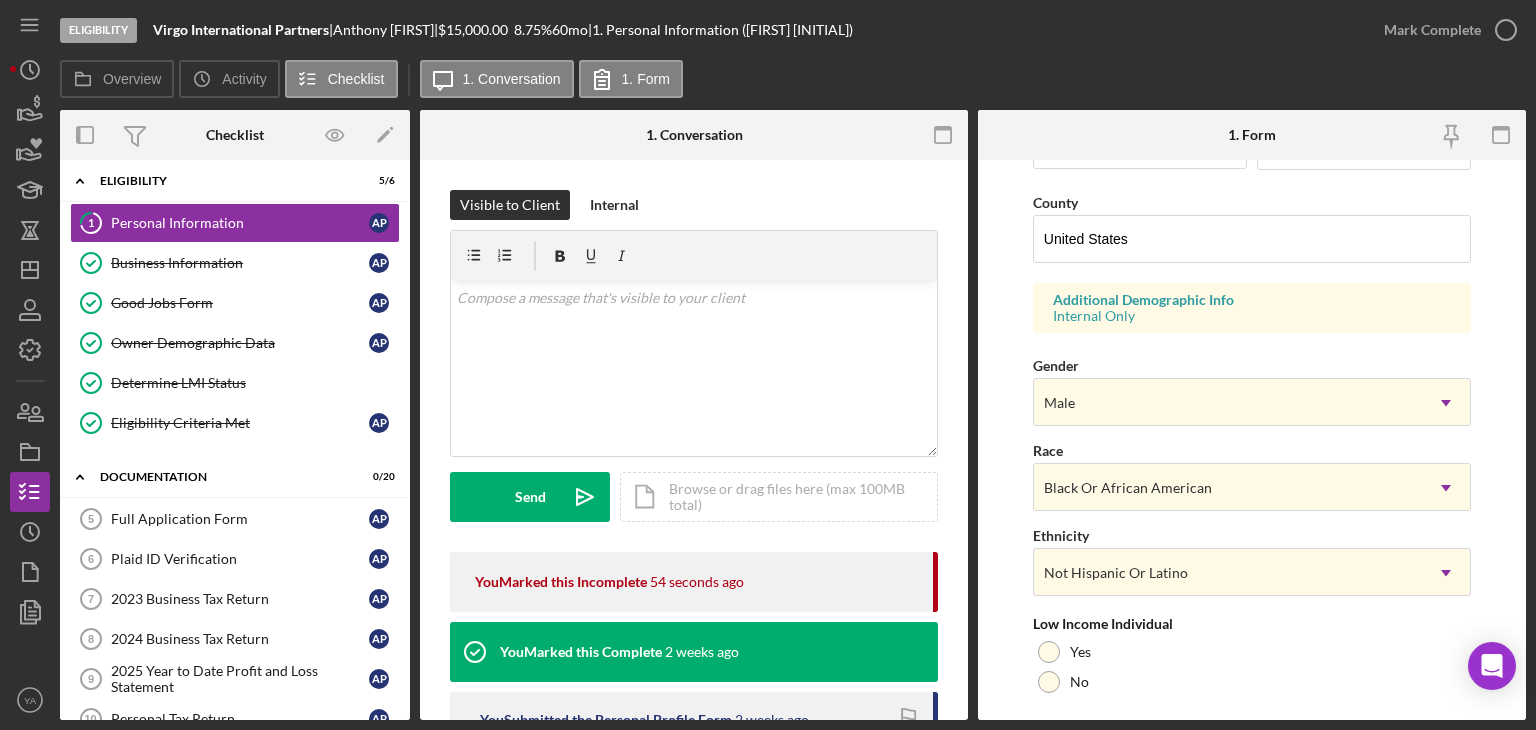 scroll, scrollTop: 0, scrollLeft: 0, axis: both 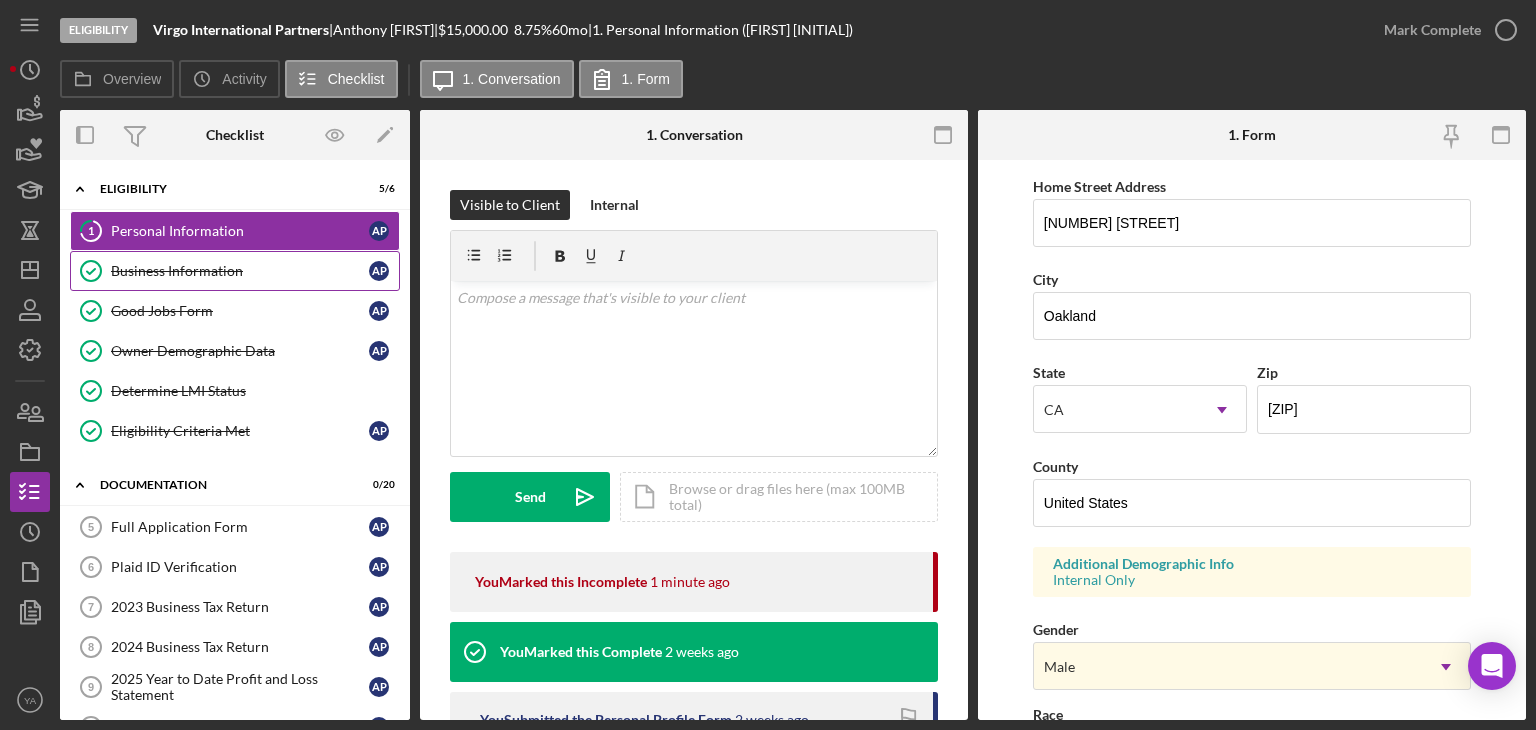 click on "Business Information" at bounding box center (240, 271) 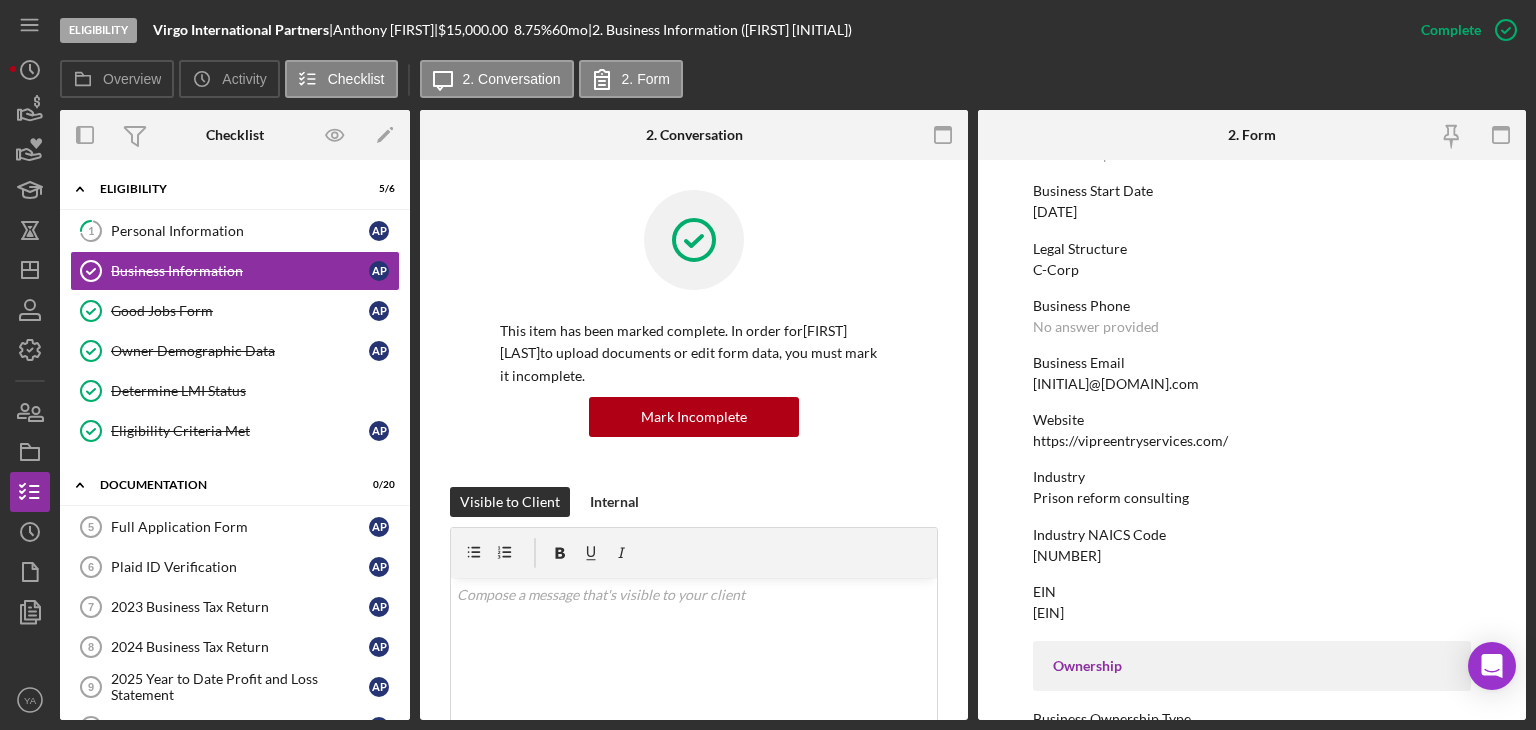 scroll, scrollTop: 192, scrollLeft: 0, axis: vertical 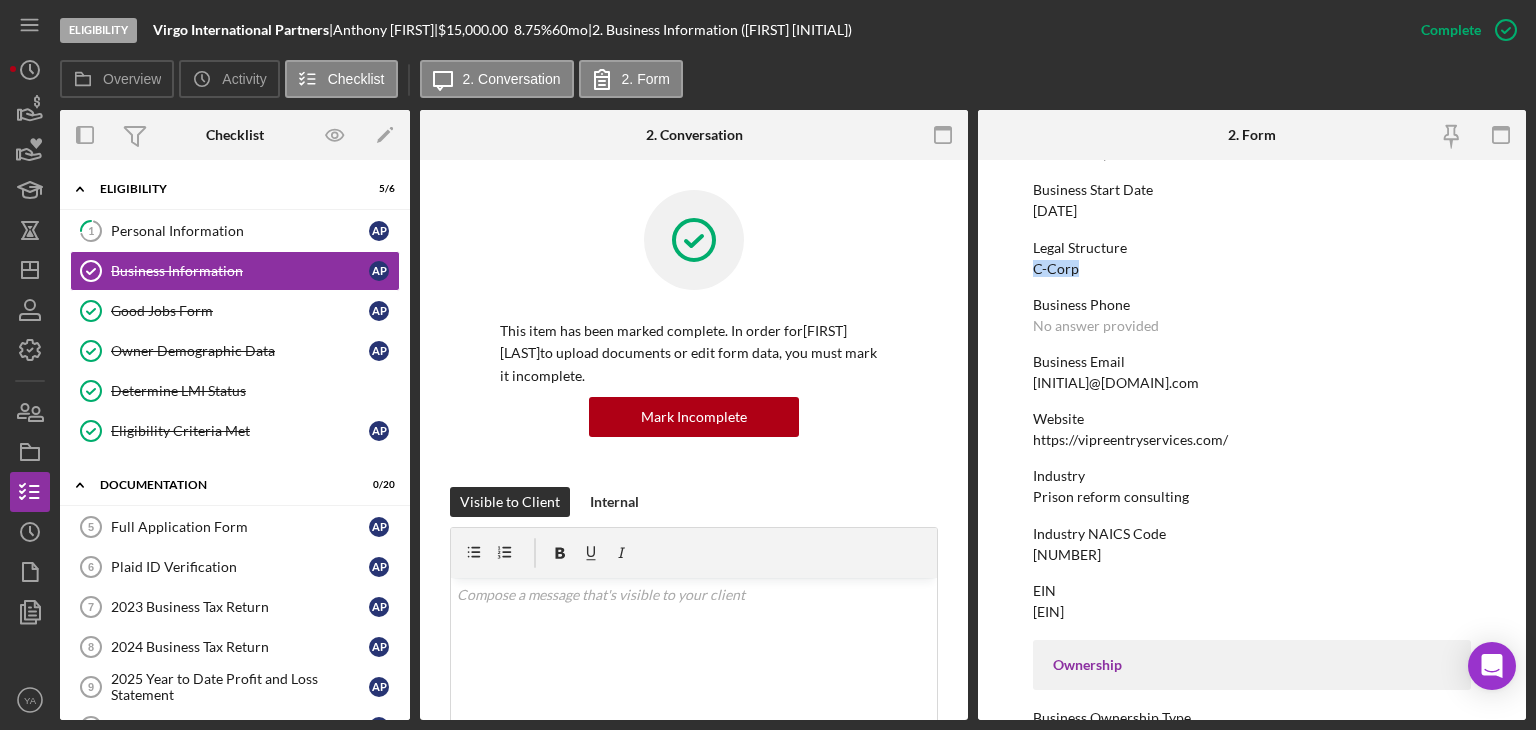 drag, startPoint x: 1081, startPoint y: 261, endPoint x: 1024, endPoint y: 262, distance: 57.00877 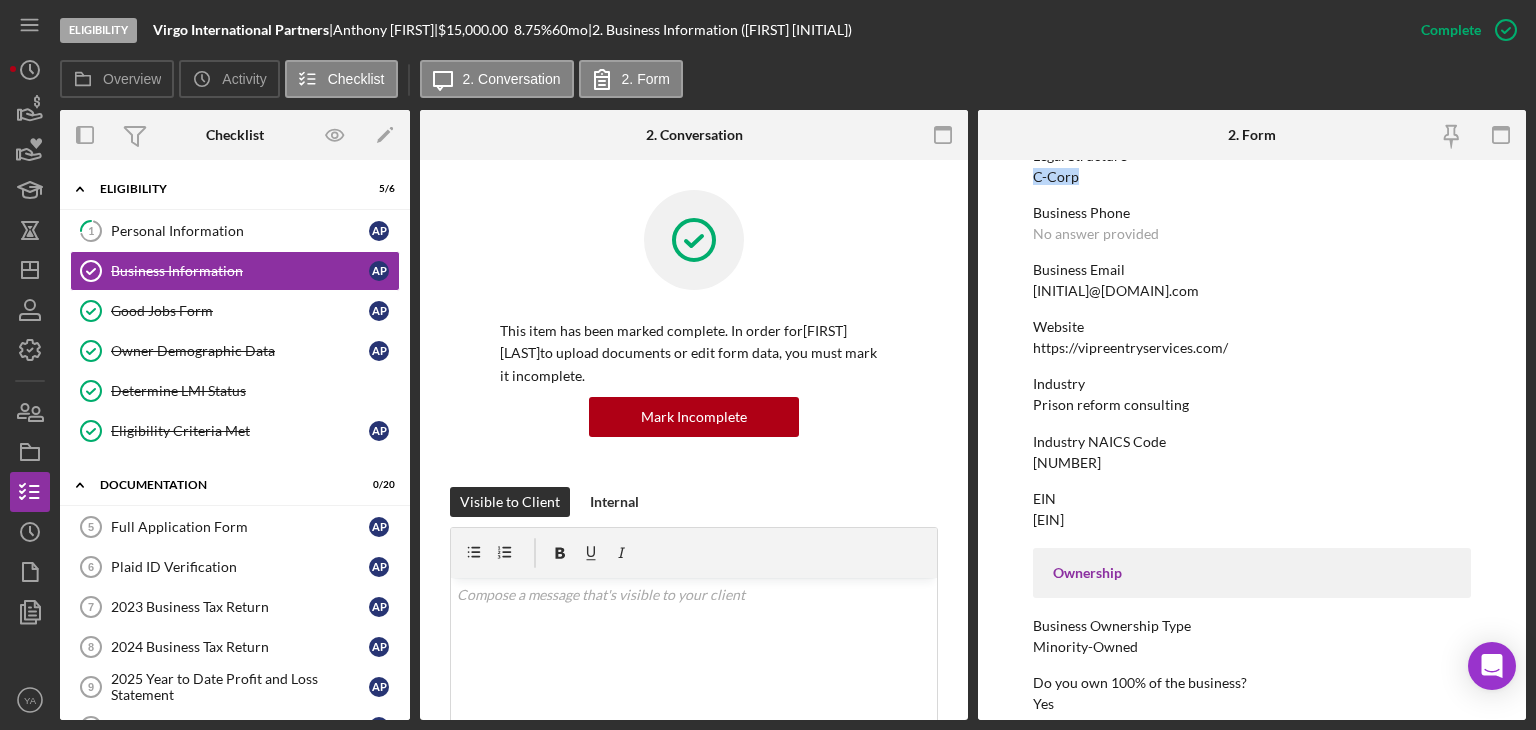 scroll, scrollTop: 268, scrollLeft: 0, axis: vertical 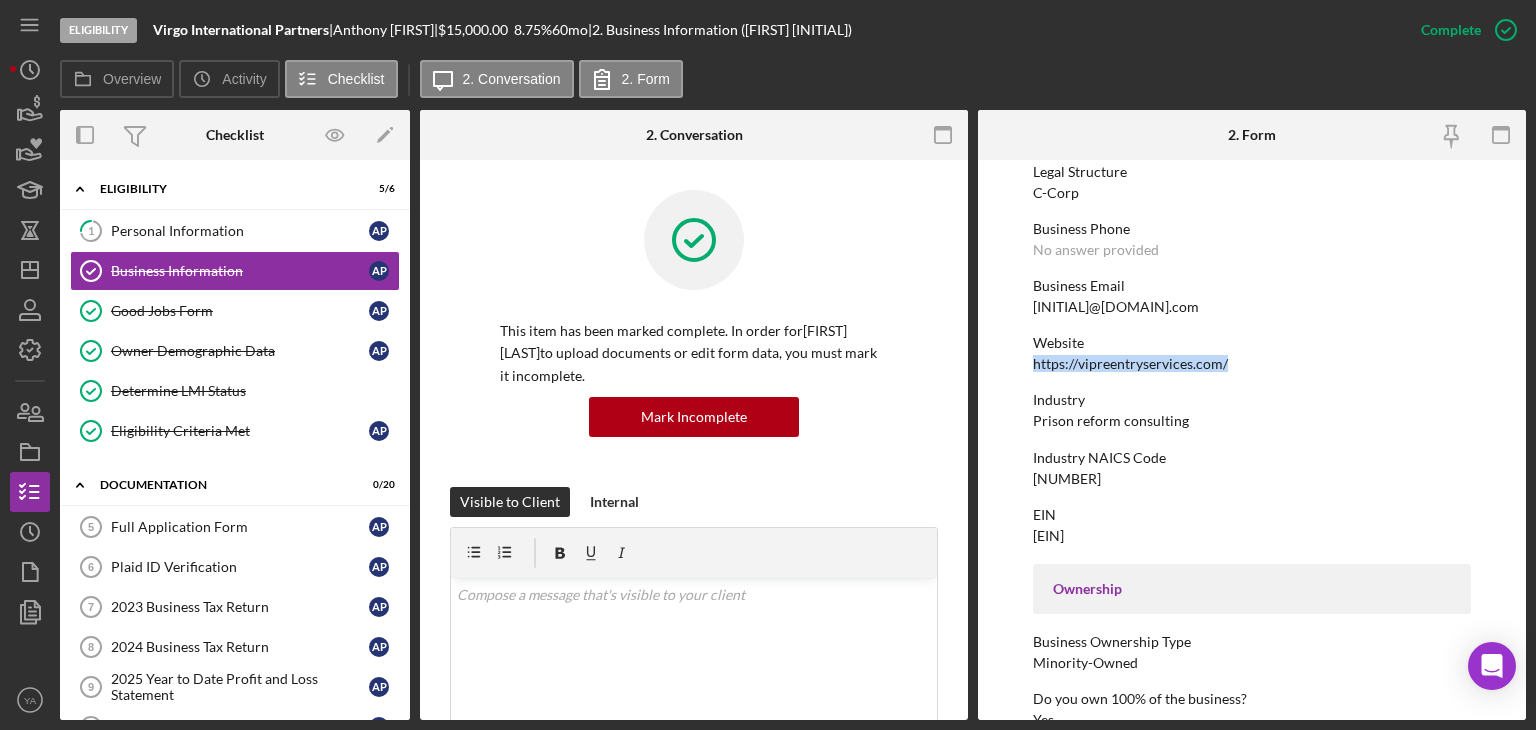 drag, startPoint x: 1229, startPoint y: 360, endPoint x: 1021, endPoint y: 365, distance: 208.06009 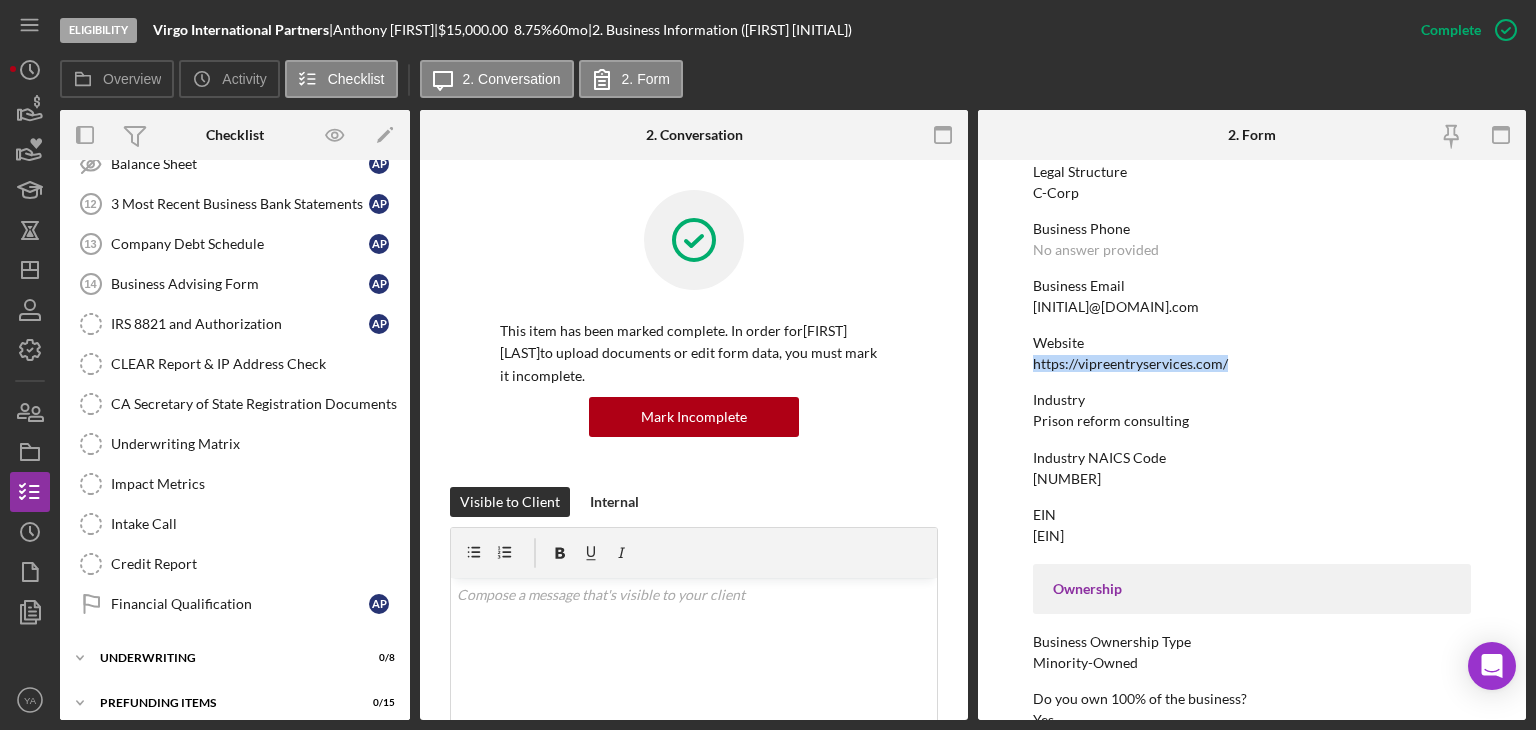 scroll, scrollTop: 686, scrollLeft: 0, axis: vertical 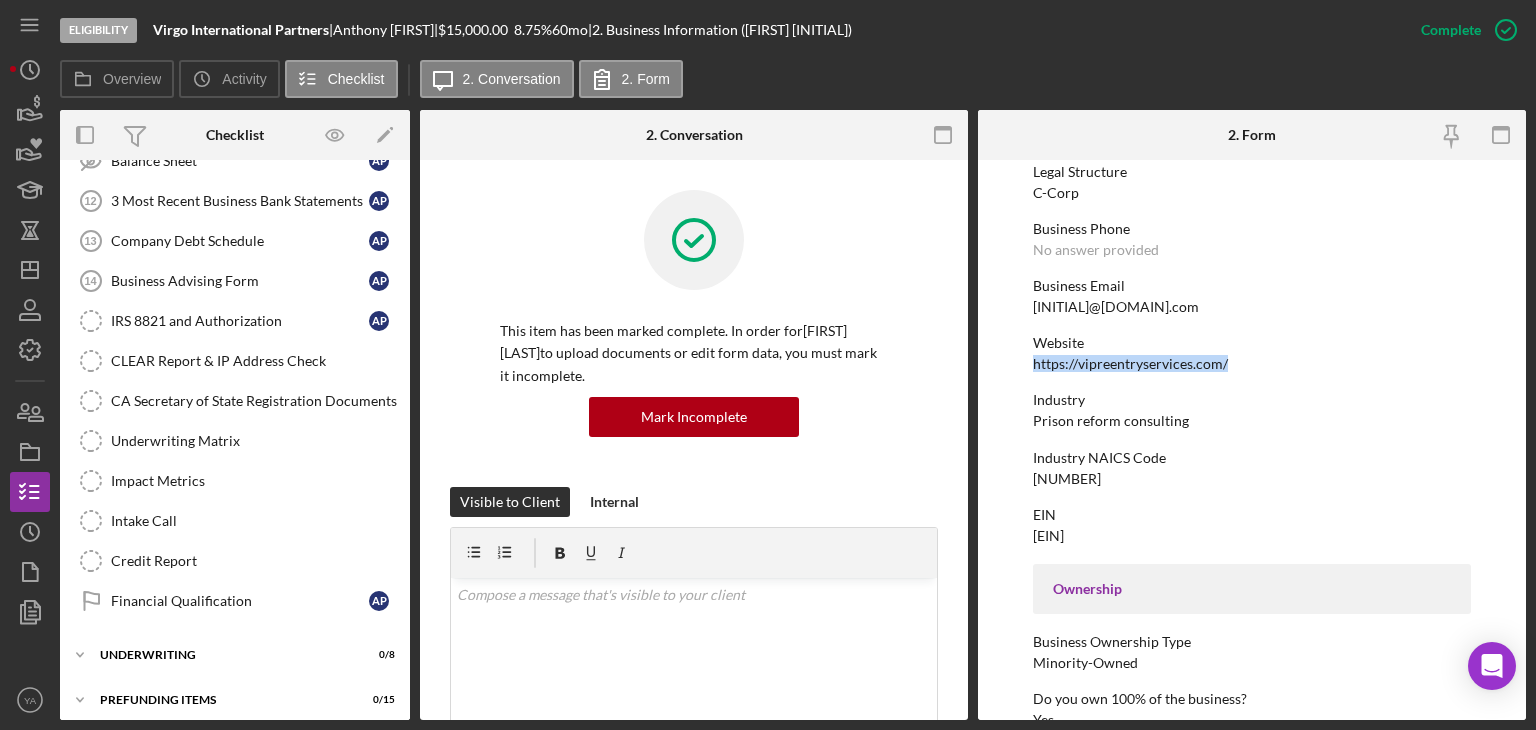 click on "https://vipreentryservices.com/" at bounding box center (1130, 364) 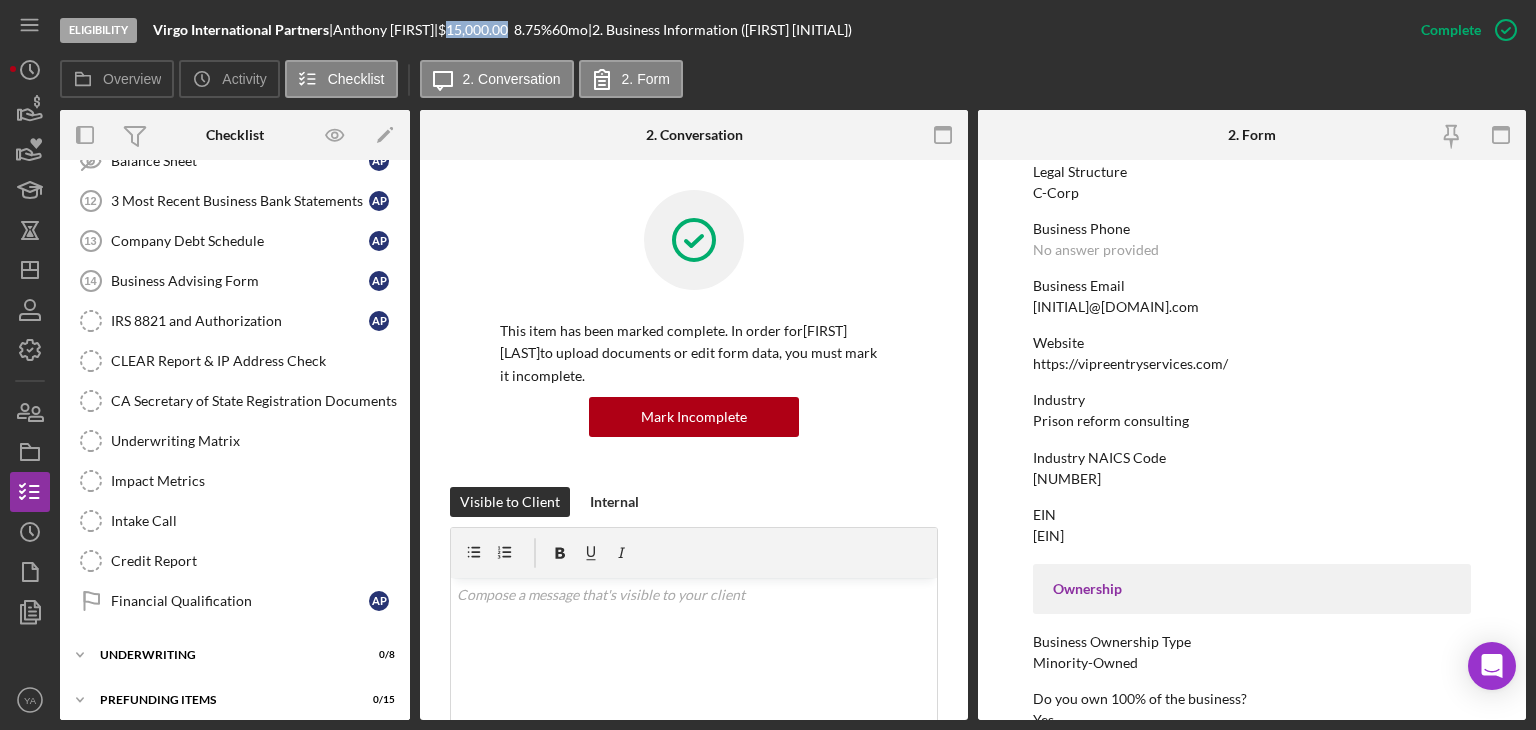 drag, startPoint x: 467, startPoint y: 25, endPoint x: 526, endPoint y: 31, distance: 59.3043 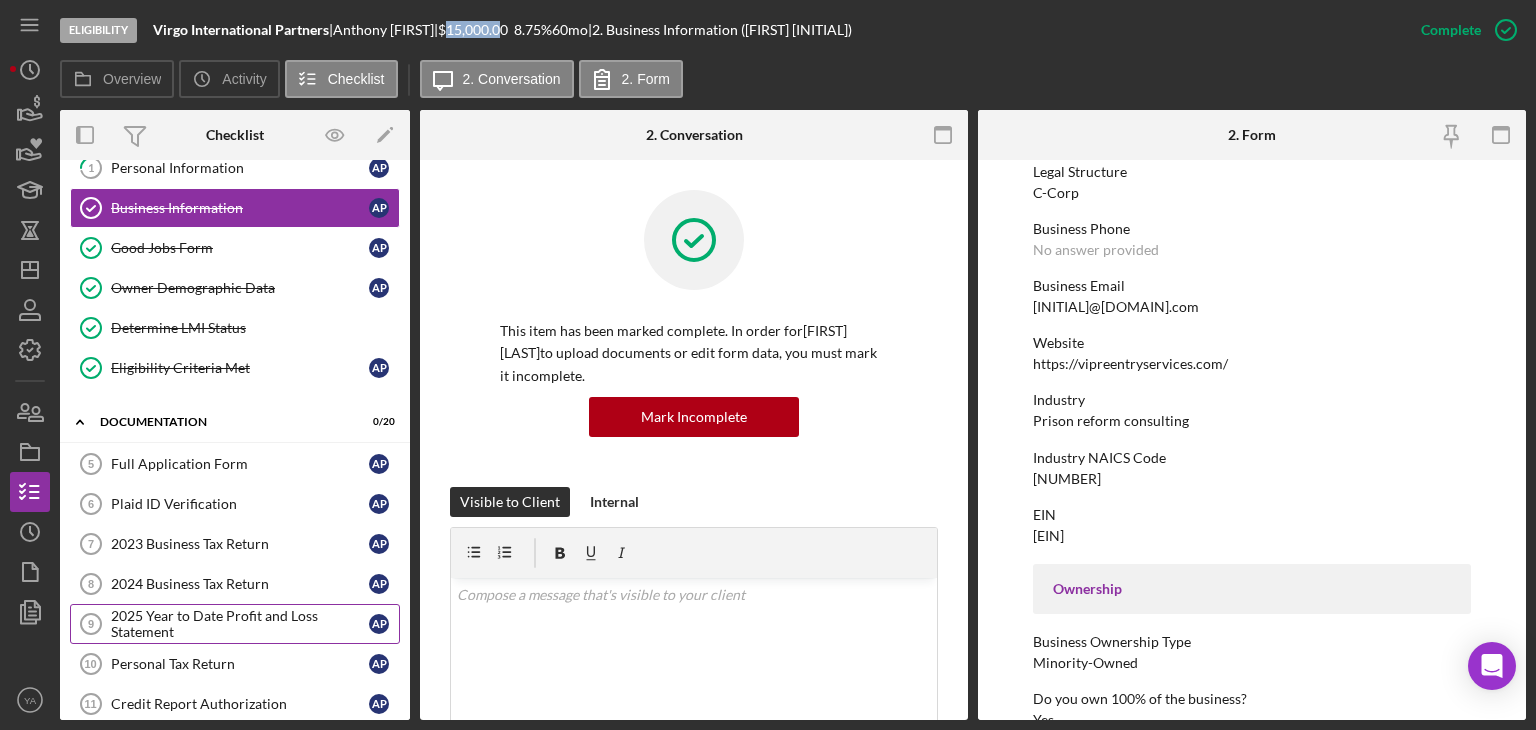 scroll, scrollTop: 59, scrollLeft: 0, axis: vertical 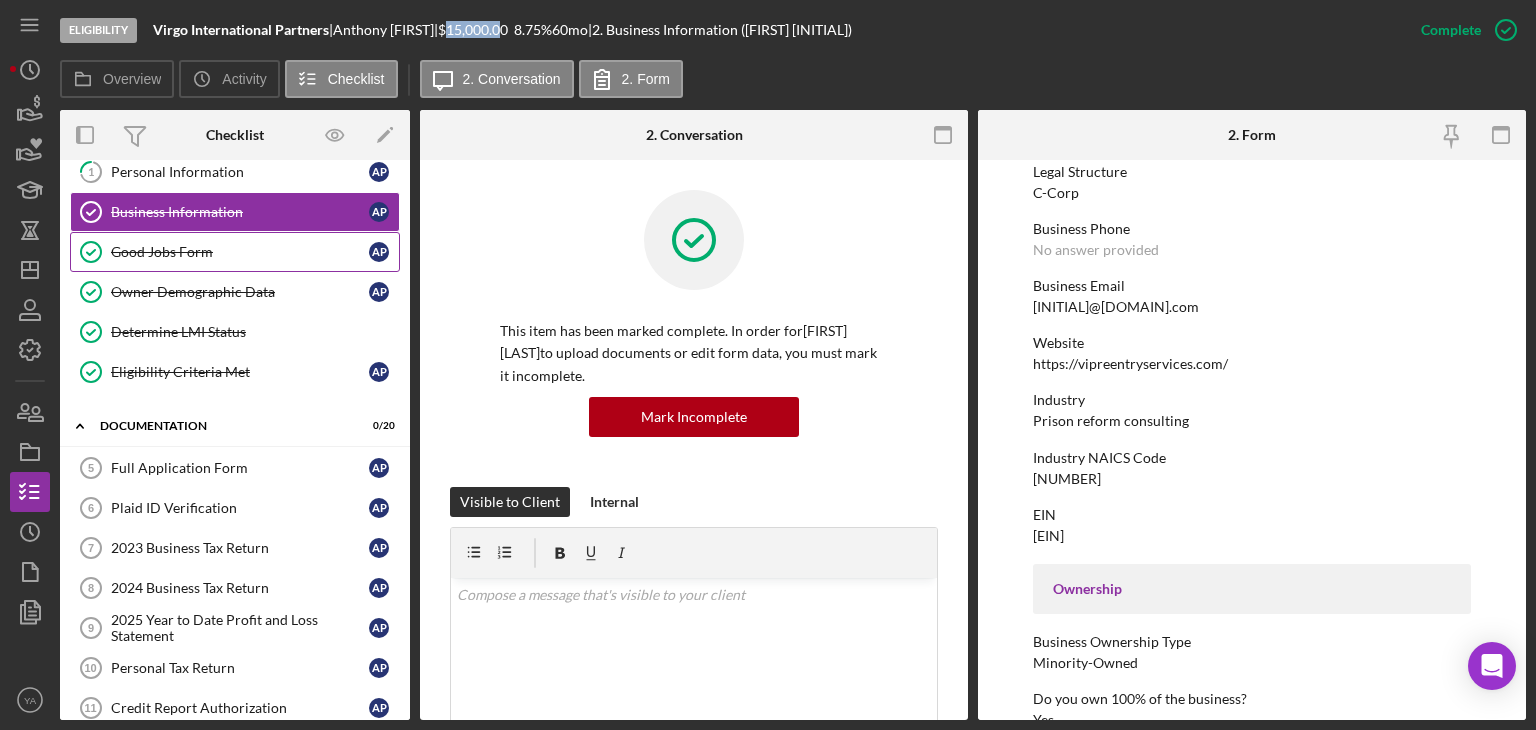 click on "Good Jobs Form Good Jobs Form A P" at bounding box center [235, 252] 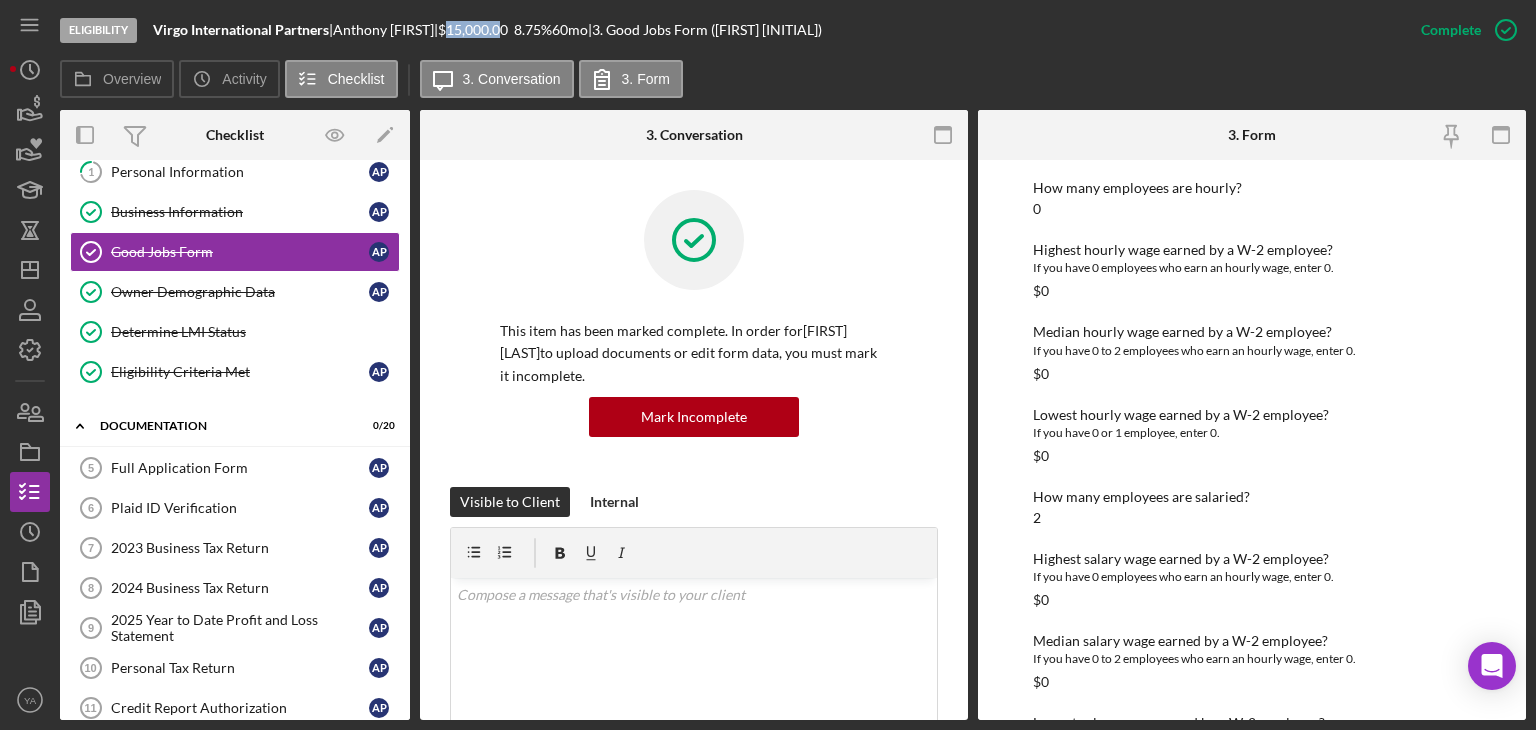 scroll, scrollTop: 2470, scrollLeft: 0, axis: vertical 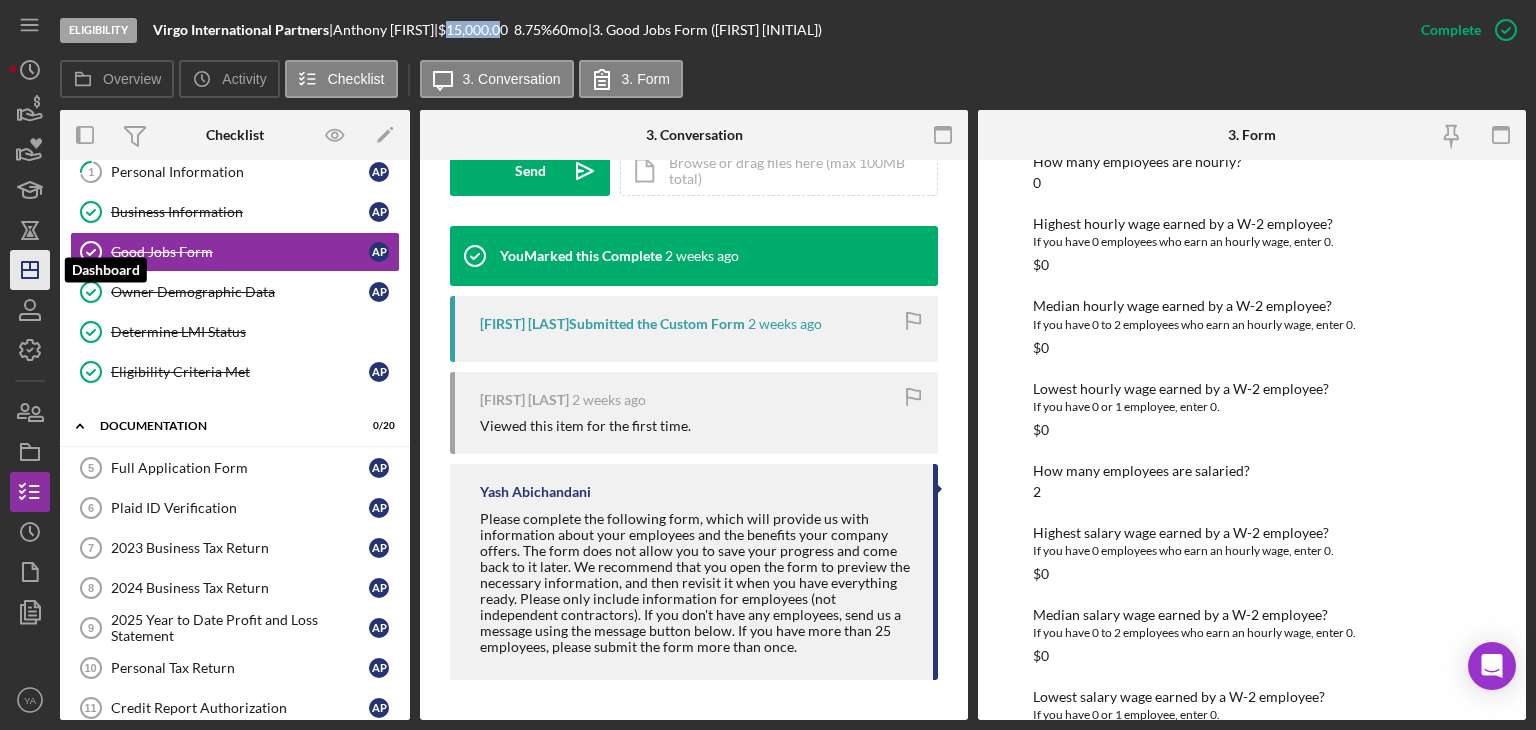 click on "Icon/Dashboard" 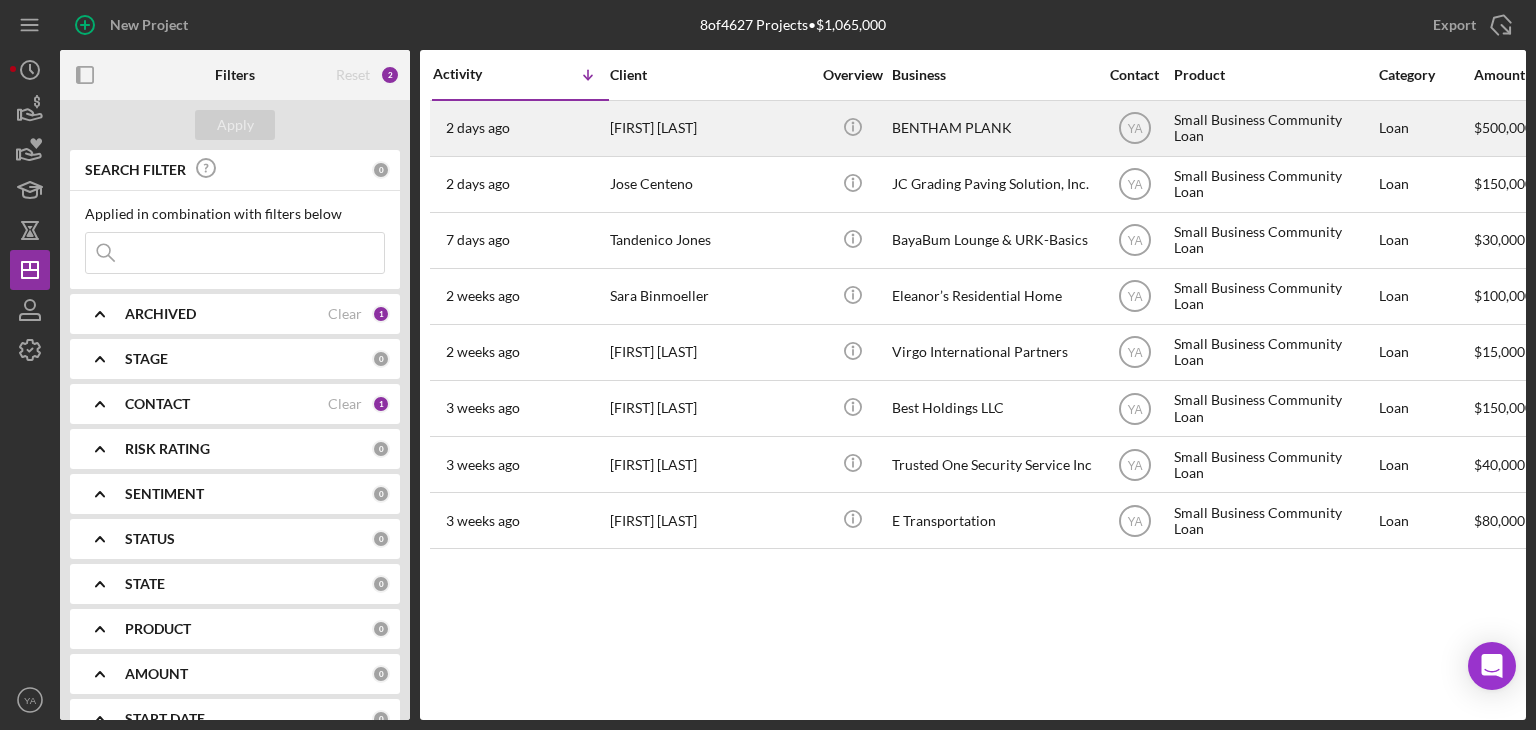 click on "BENTHAM PLANK" at bounding box center (992, 128) 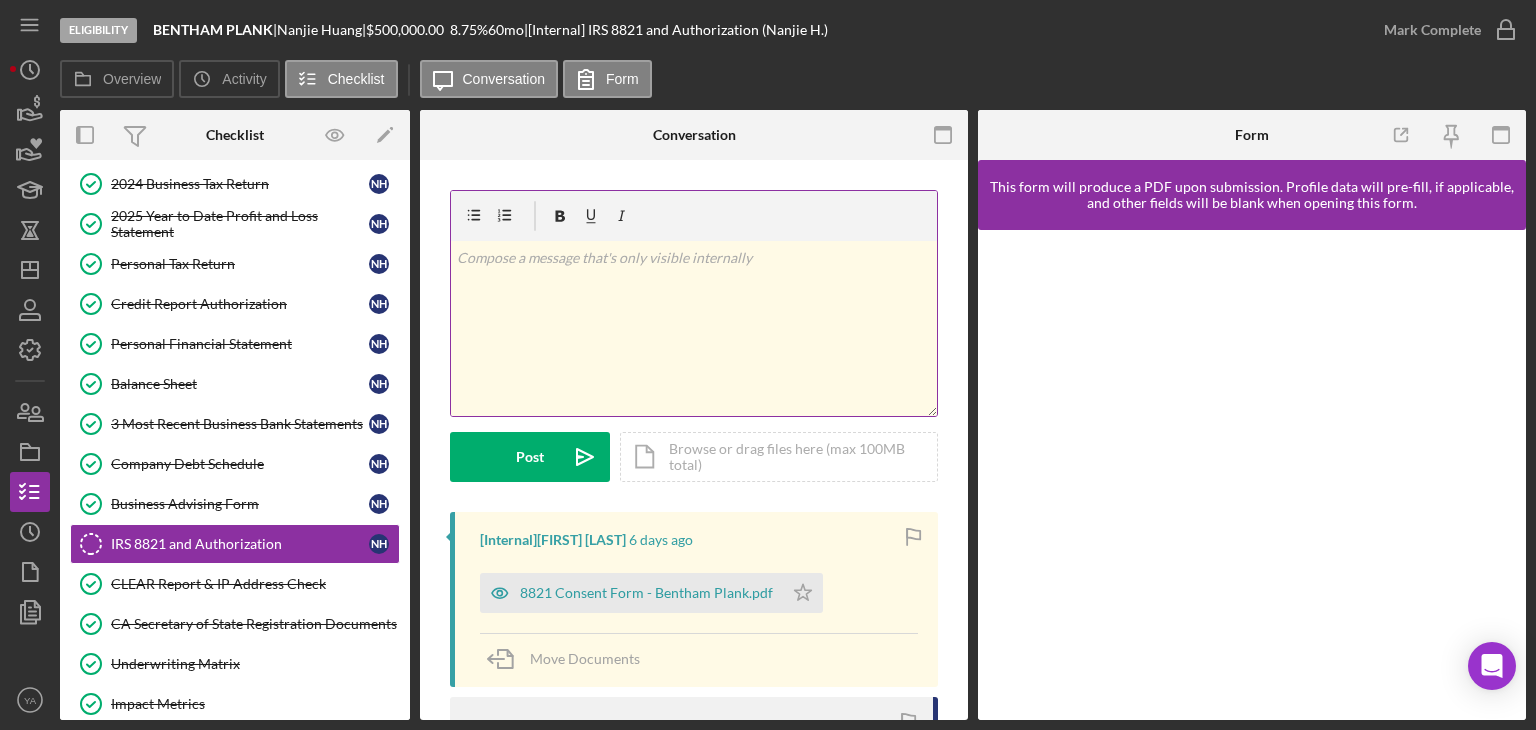 scroll, scrollTop: 311, scrollLeft: 0, axis: vertical 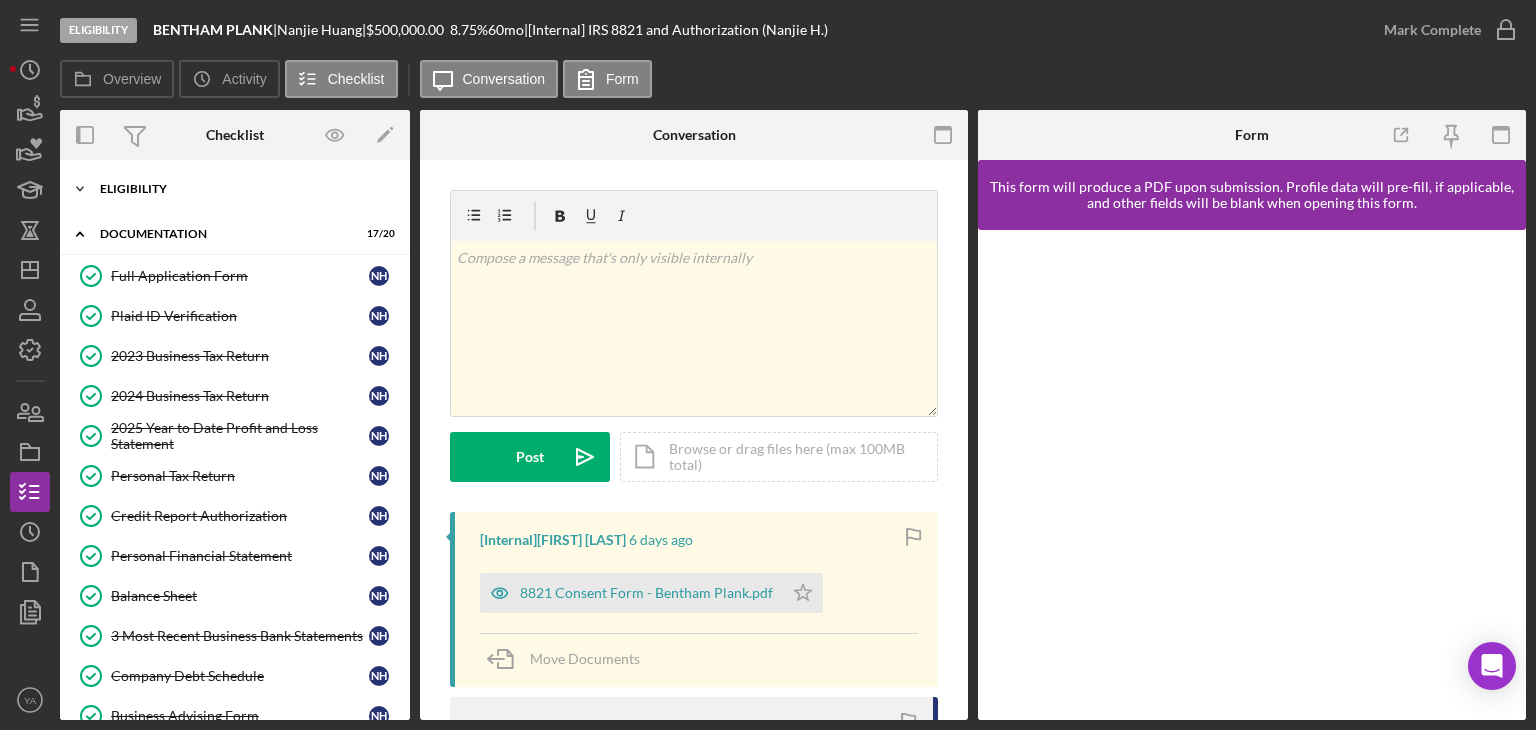 click on "Eligibility" at bounding box center (242, 189) 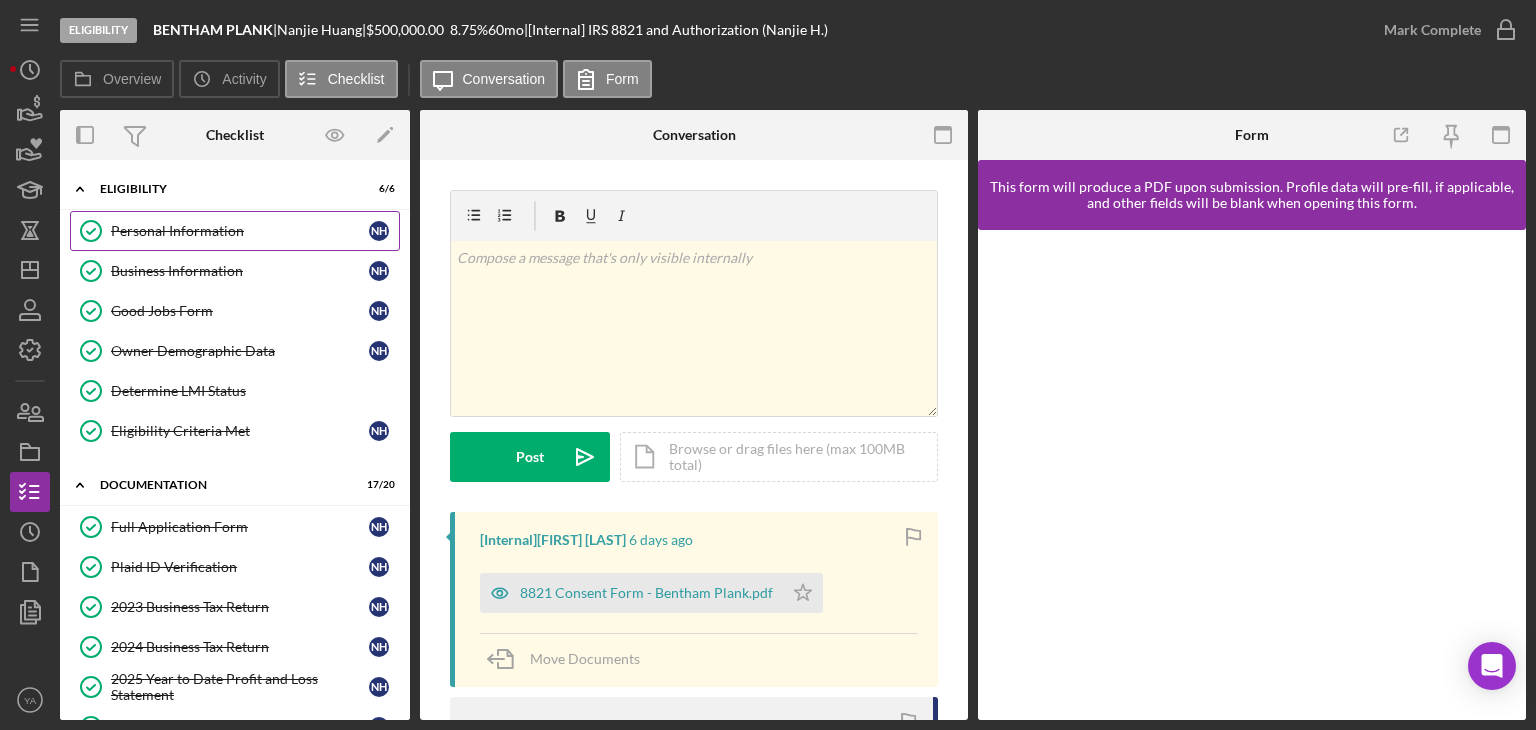 click on "Personal Information" at bounding box center [240, 231] 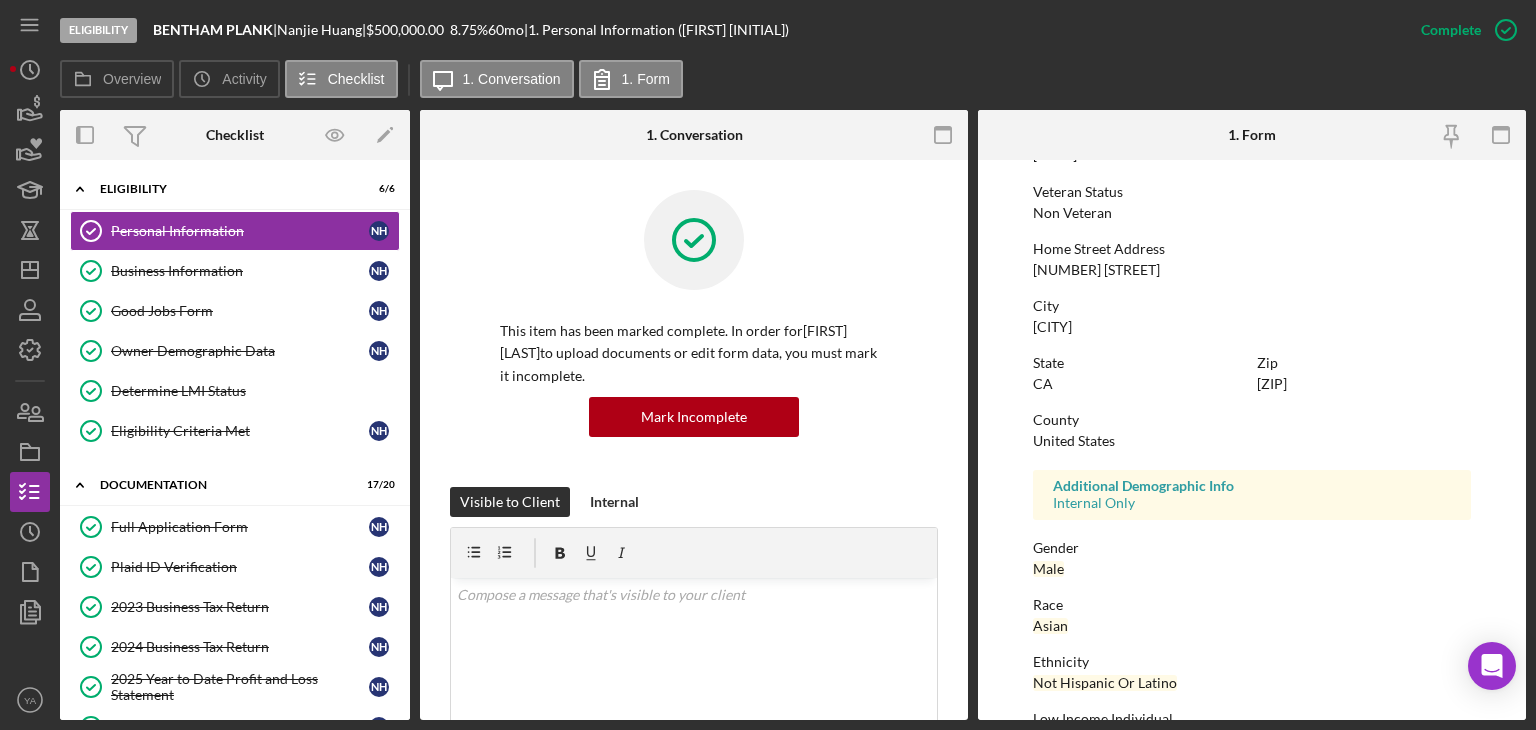 scroll, scrollTop: 373, scrollLeft: 0, axis: vertical 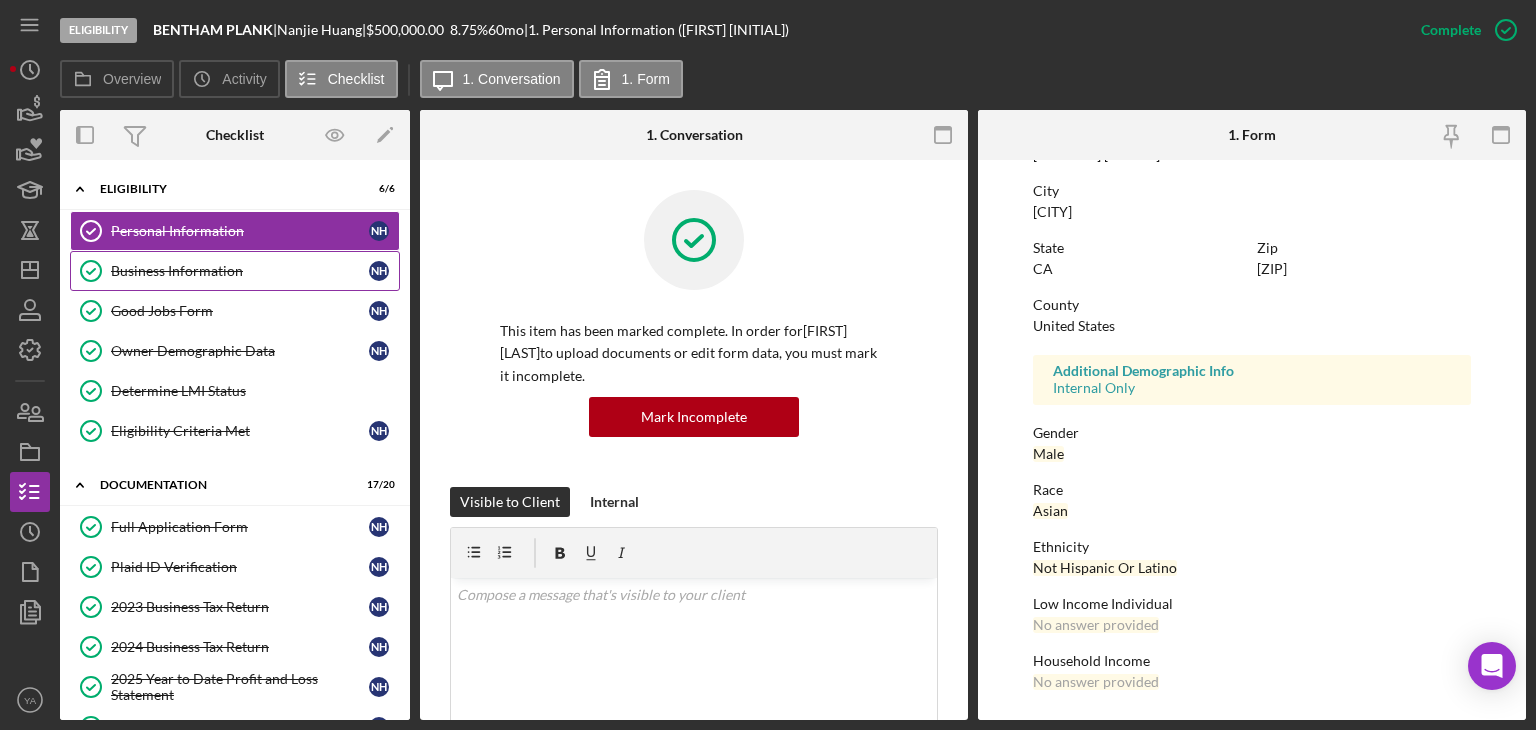 click on "Business Information" at bounding box center [240, 271] 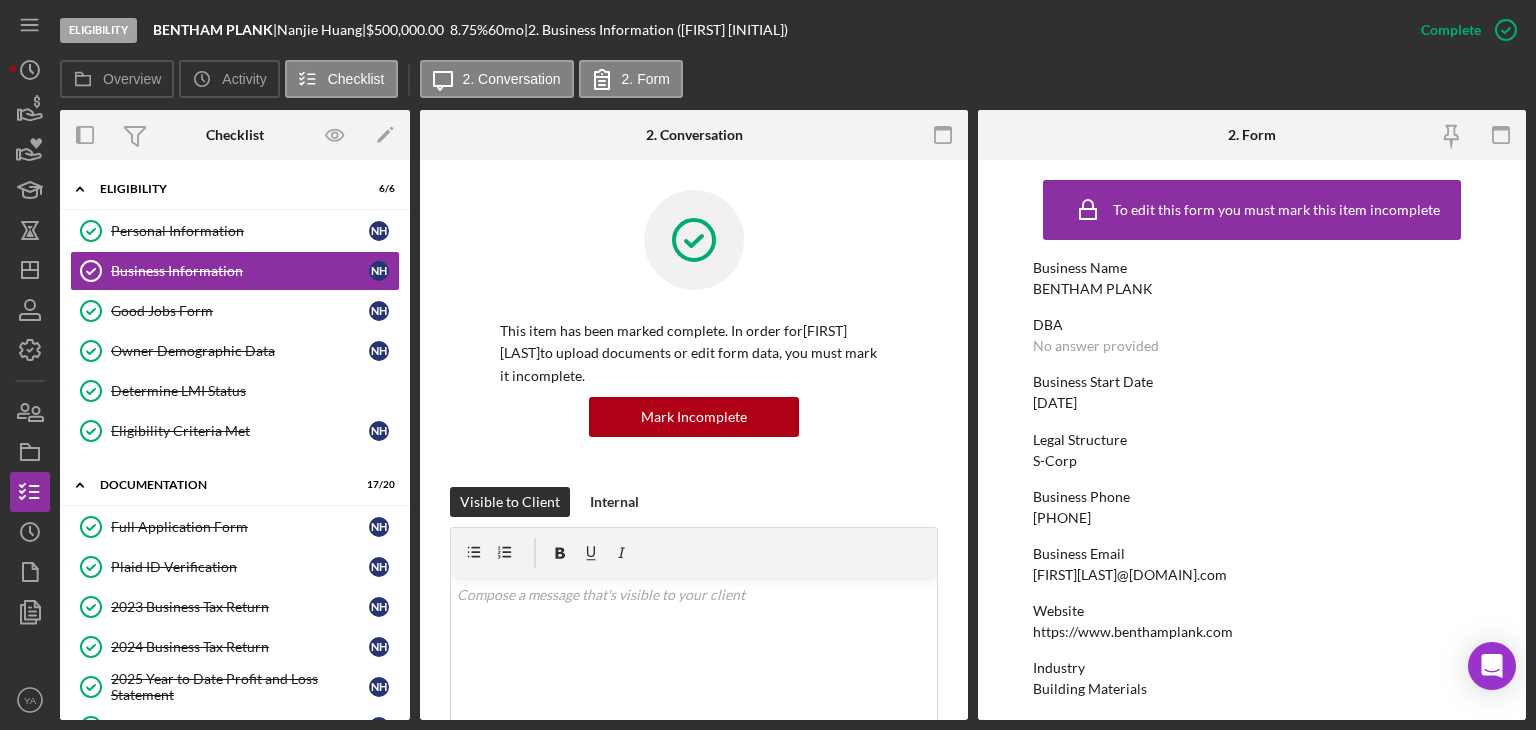 scroll, scrollTop: 0, scrollLeft: 0, axis: both 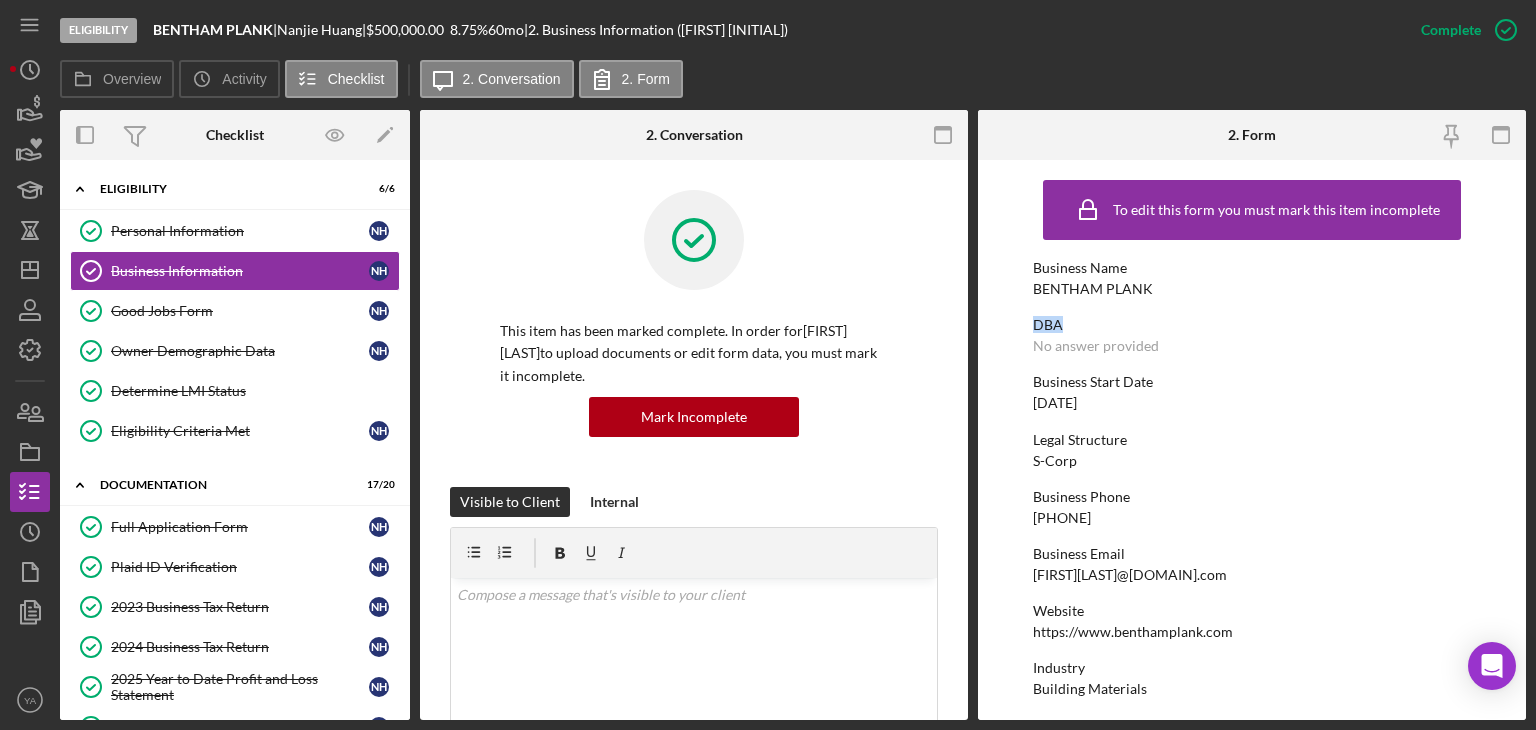 drag, startPoint x: 1064, startPoint y: 328, endPoint x: 987, endPoint y: 317, distance: 77.781746 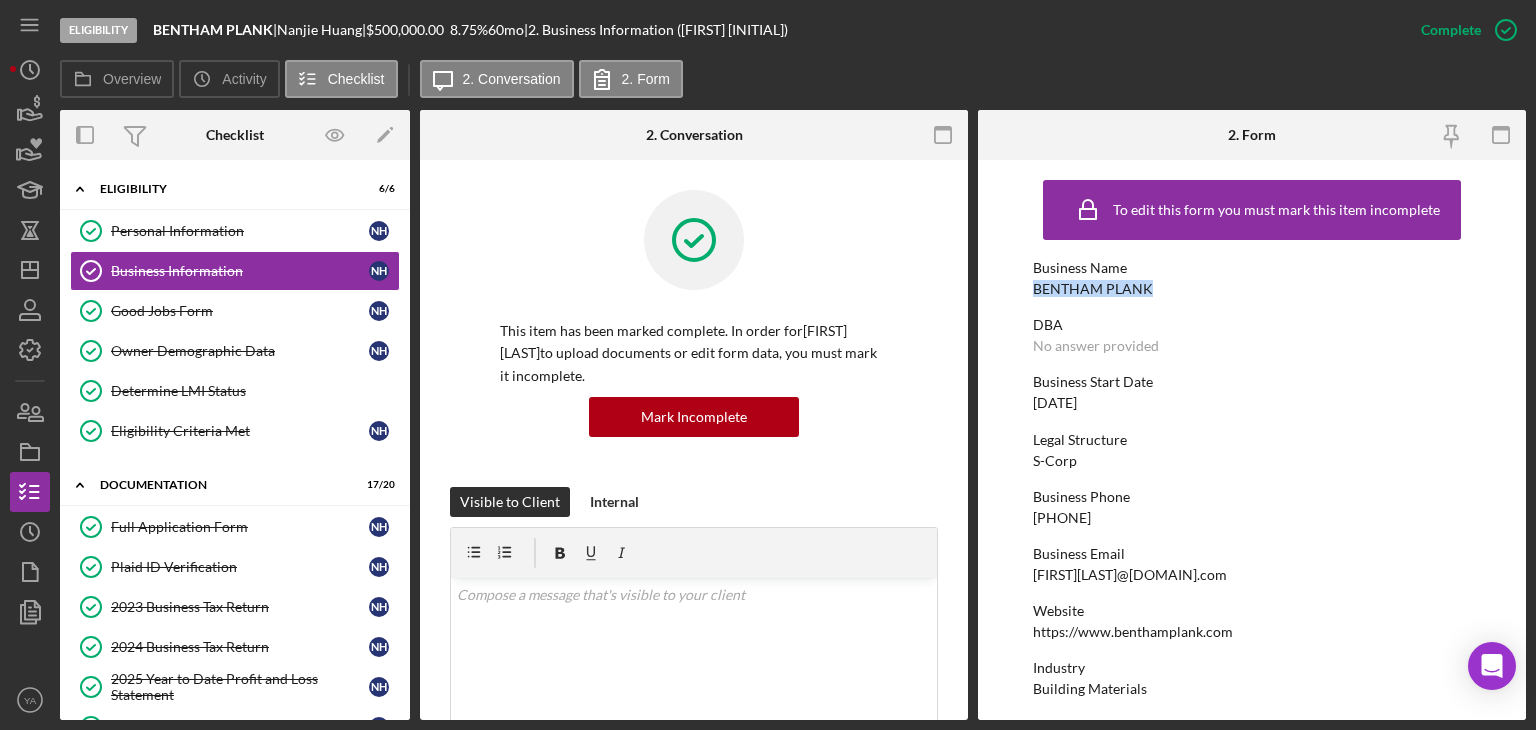 drag, startPoint x: 1034, startPoint y: 287, endPoint x: 1159, endPoint y: 285, distance: 125.016 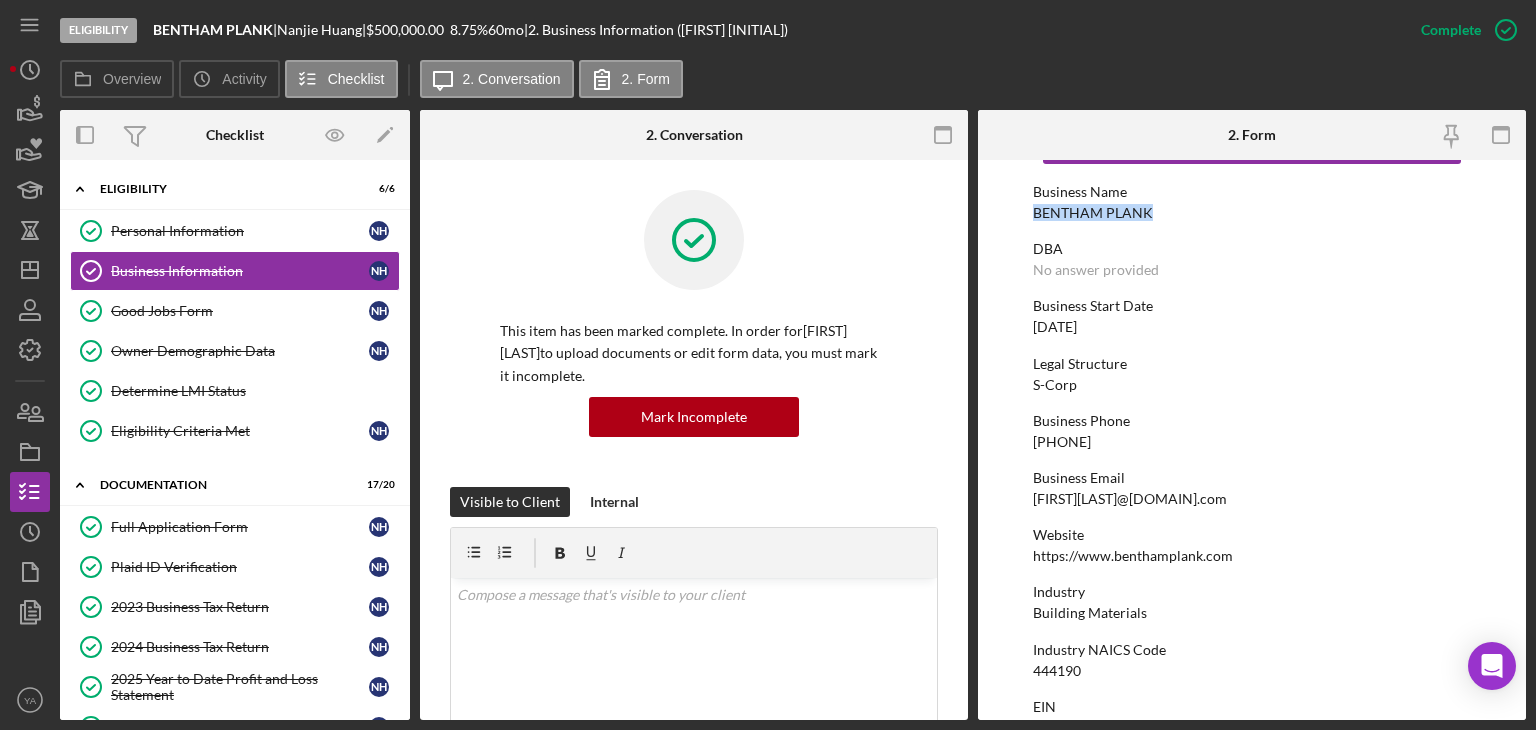 scroll, scrollTop: 95, scrollLeft: 0, axis: vertical 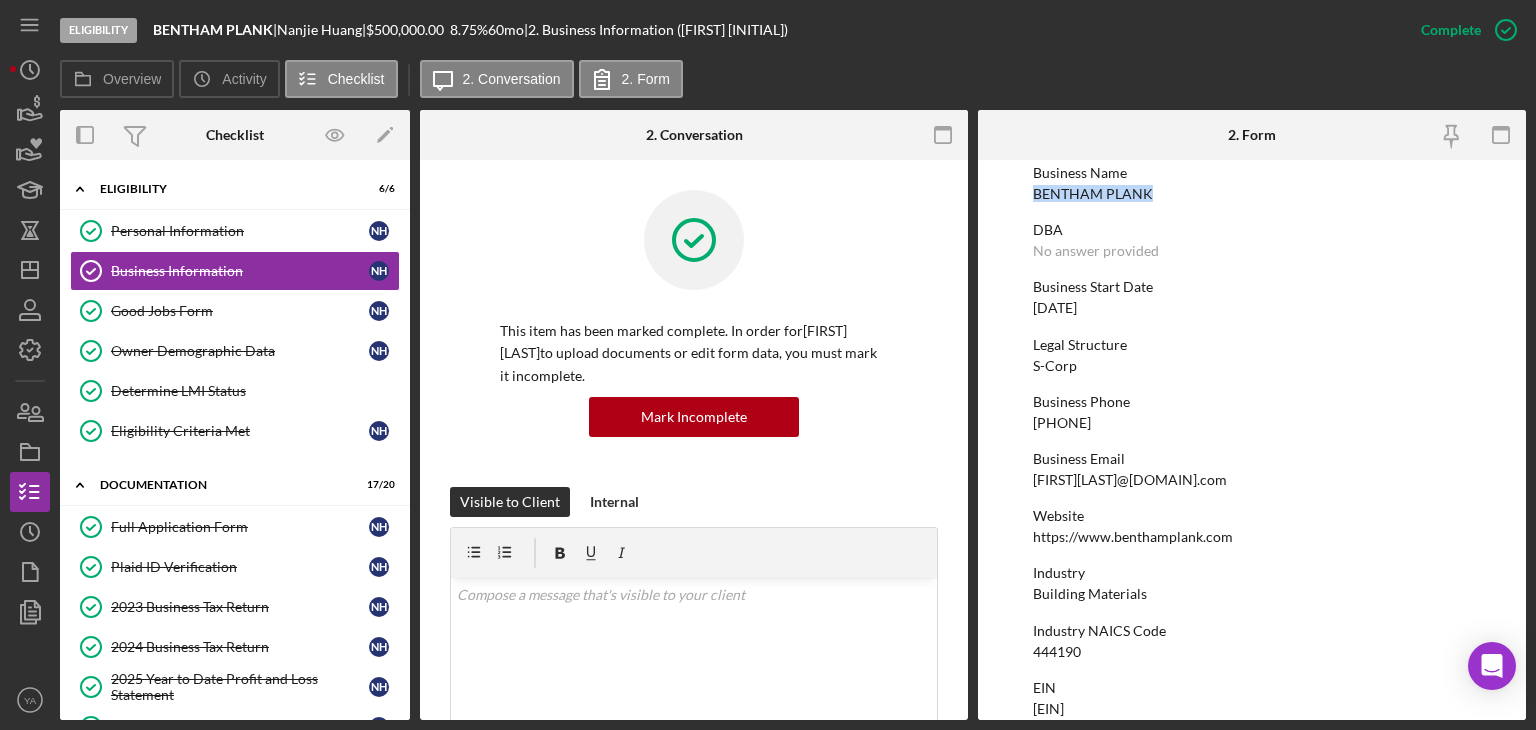 drag, startPoint x: 1105, startPoint y: 301, endPoint x: 1001, endPoint y: 300, distance: 104.00481 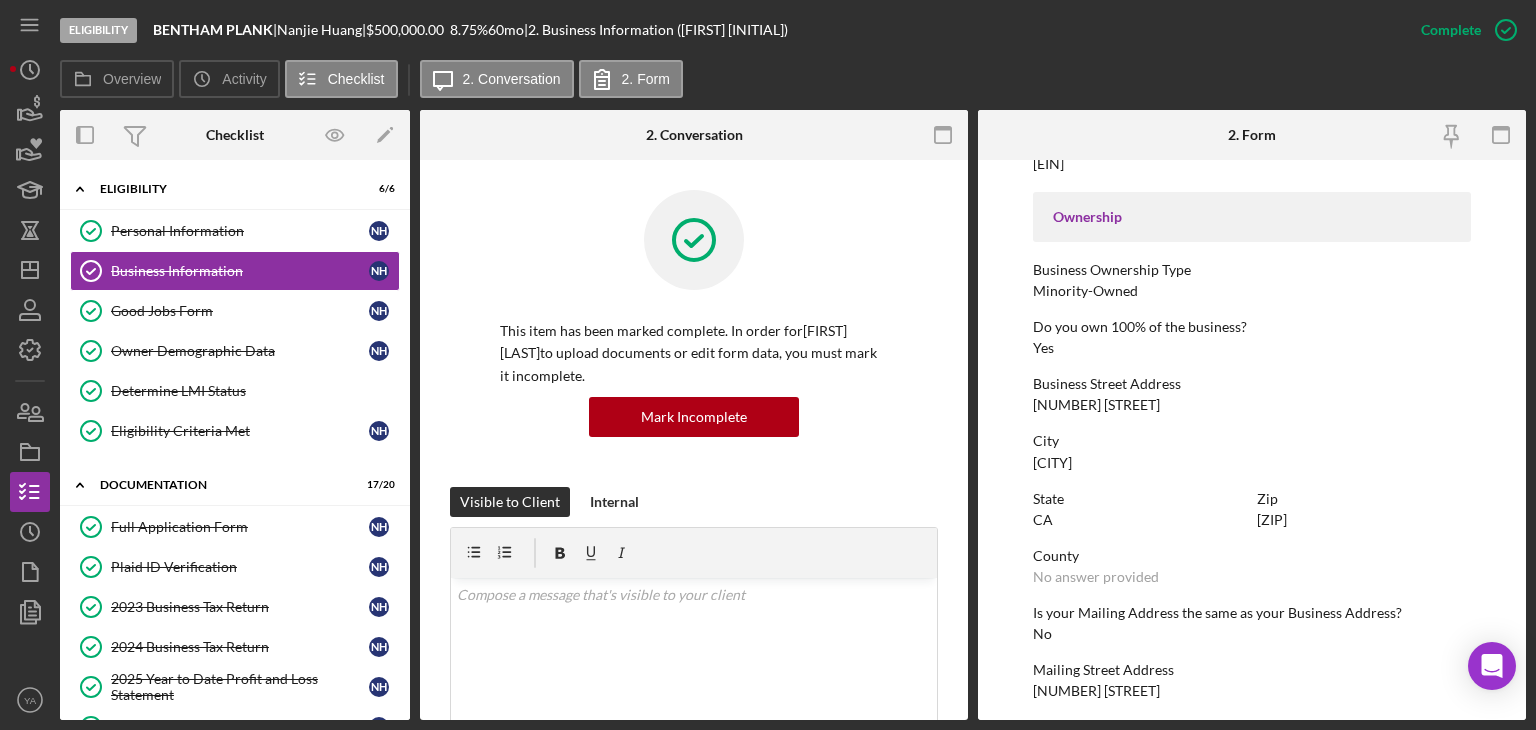 scroll, scrollTop: 639, scrollLeft: 0, axis: vertical 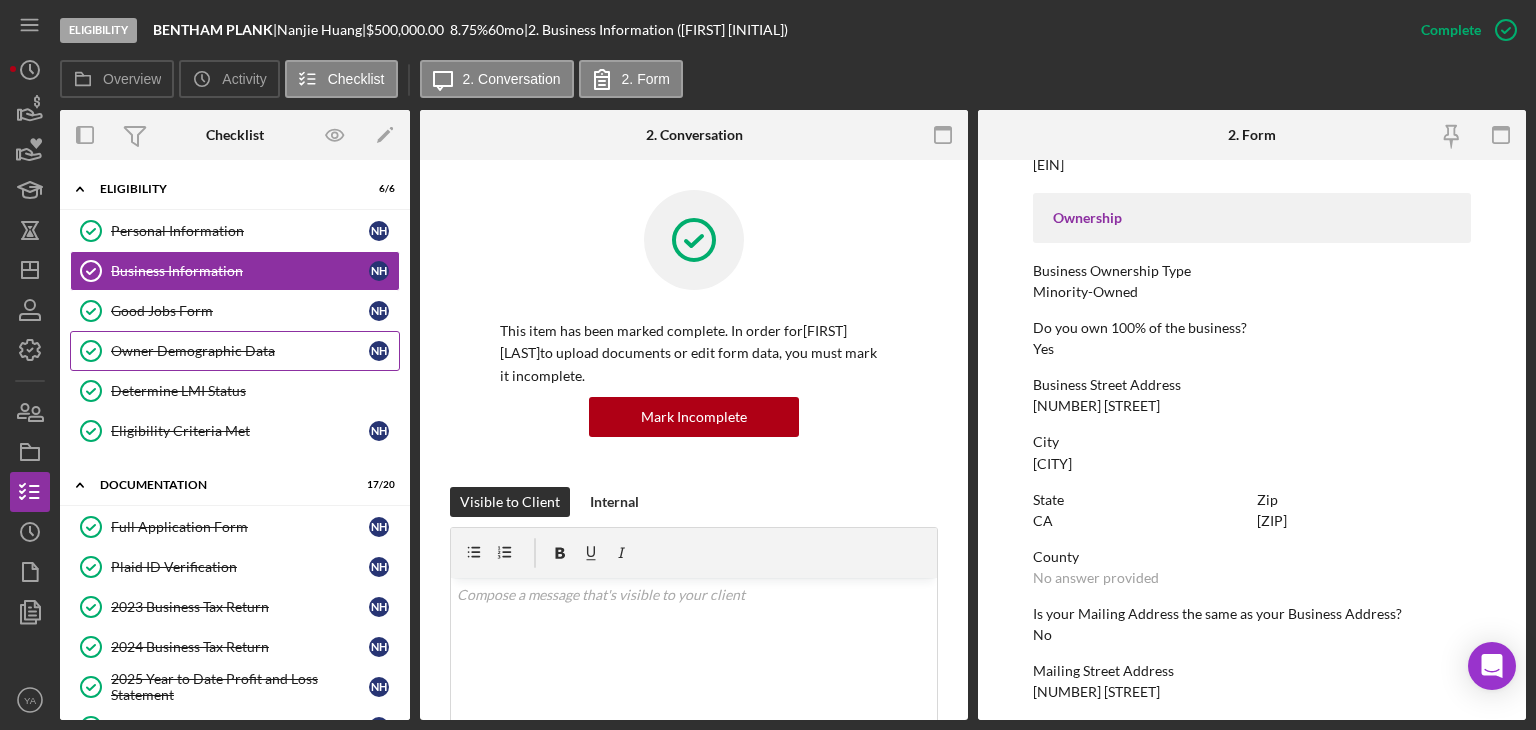 click on "Owner Demographic Data" at bounding box center [240, 351] 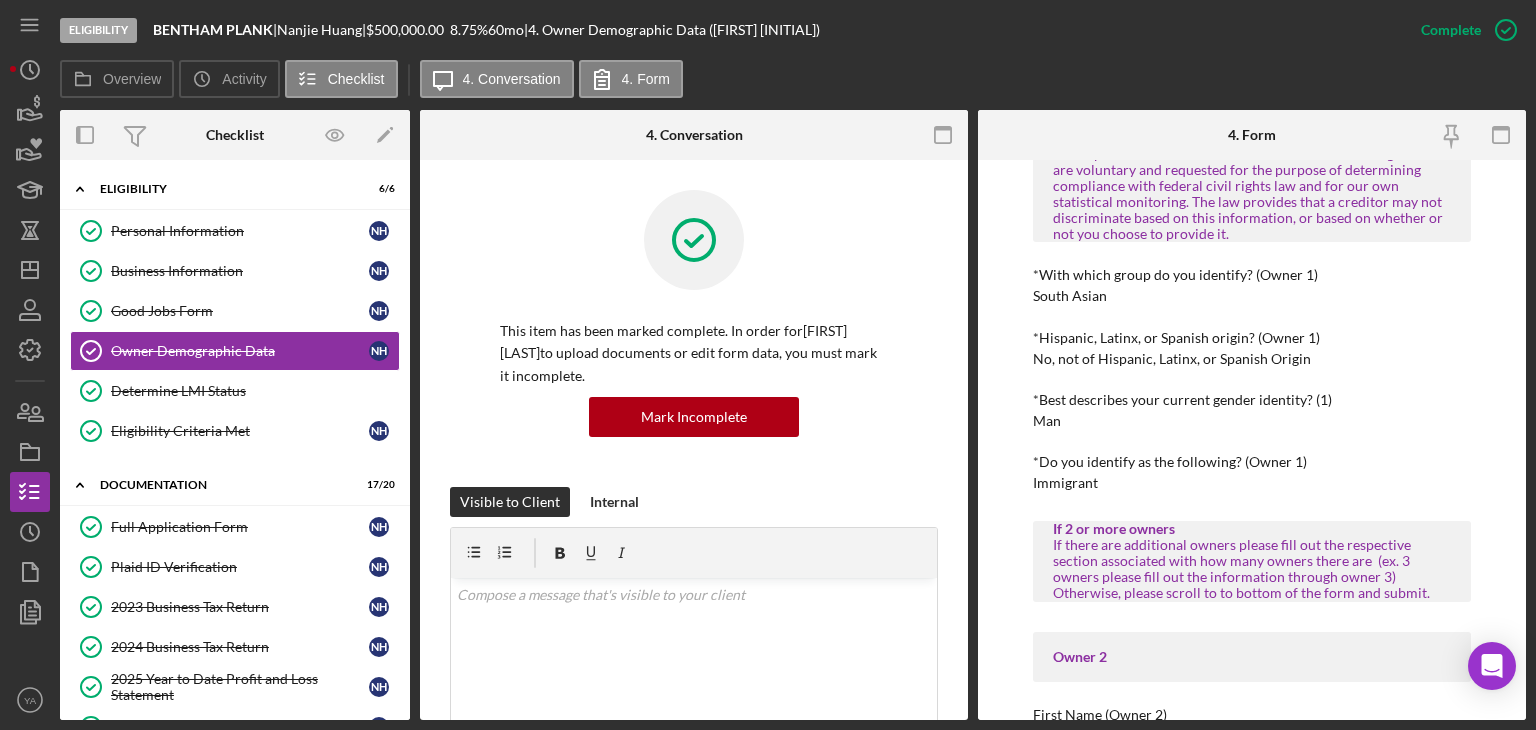 scroll, scrollTop: 740, scrollLeft: 0, axis: vertical 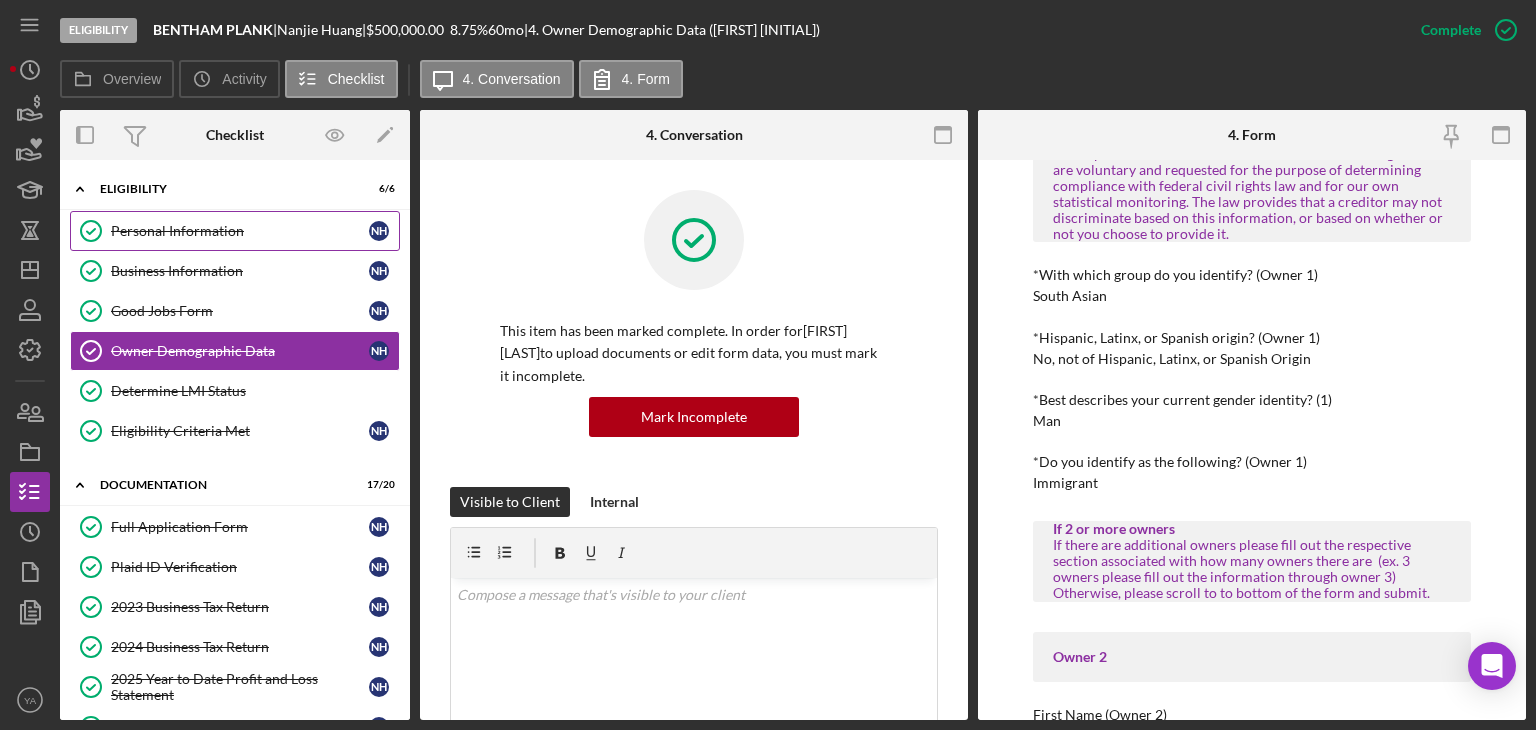 click on "Personal Information" at bounding box center [240, 231] 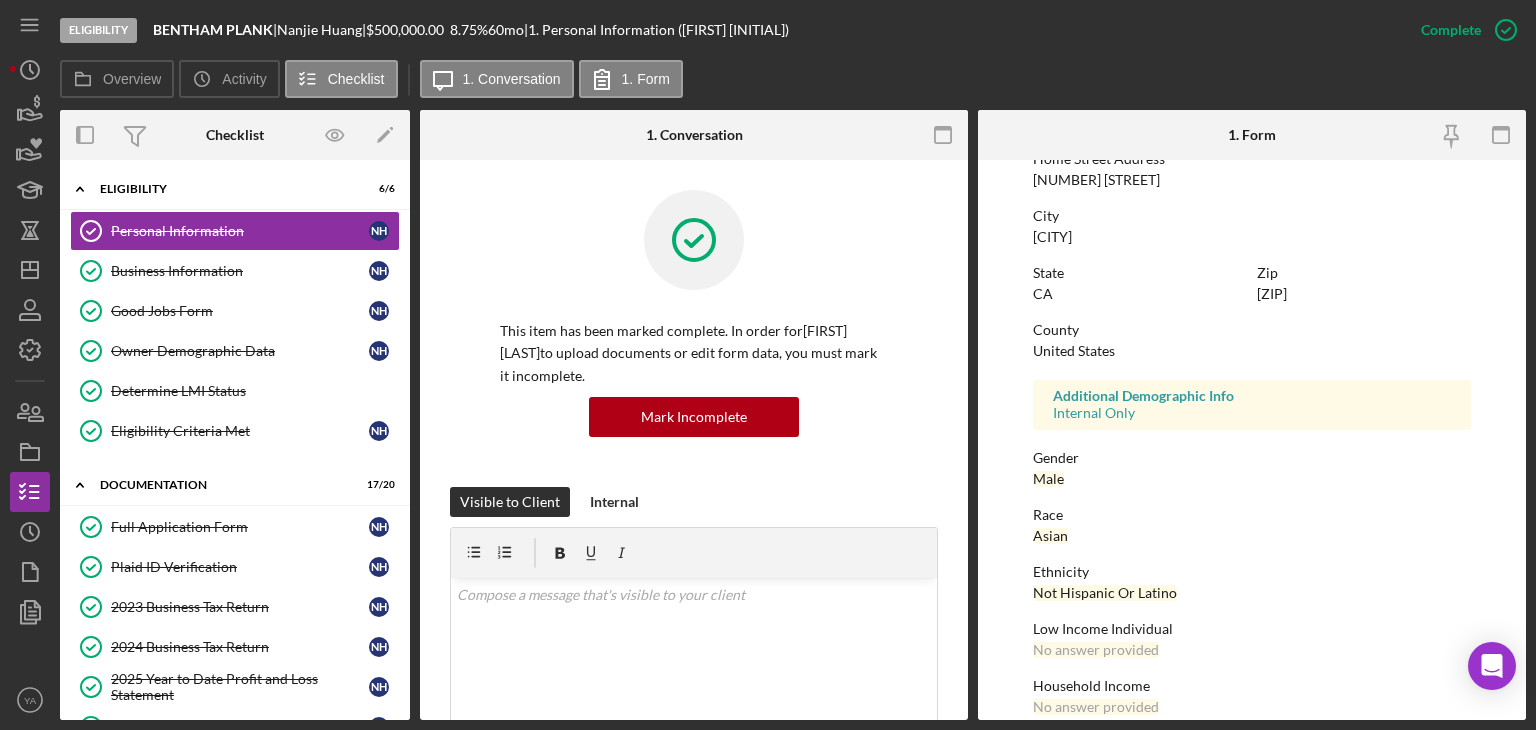 scroll, scrollTop: 349, scrollLeft: 0, axis: vertical 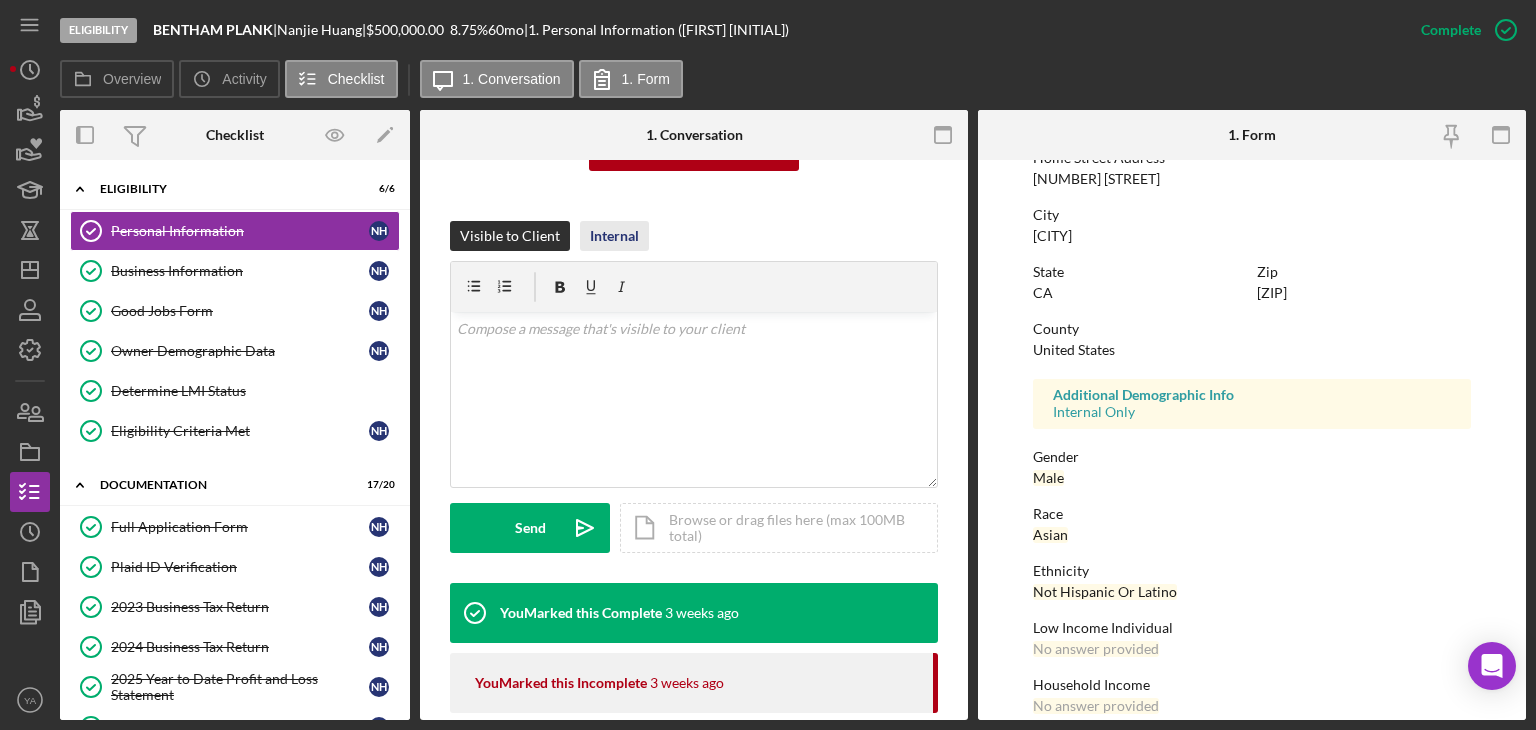 click on "Internal" at bounding box center [614, 236] 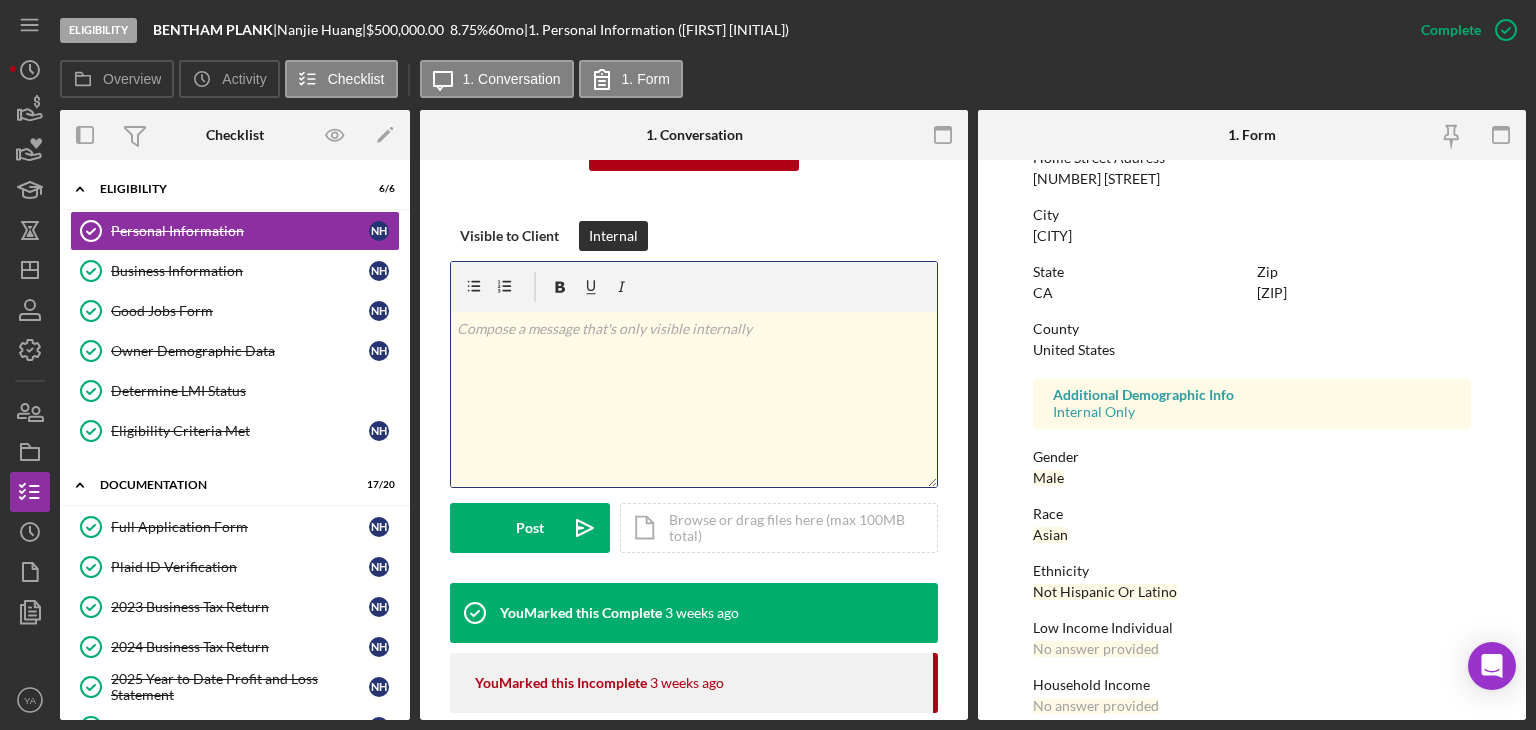 click on "v Color teal Color pink Remove color Add row above Add row below Add column before Add column after Merge cells Split cells Remove column Remove row Remove table" at bounding box center [694, 399] 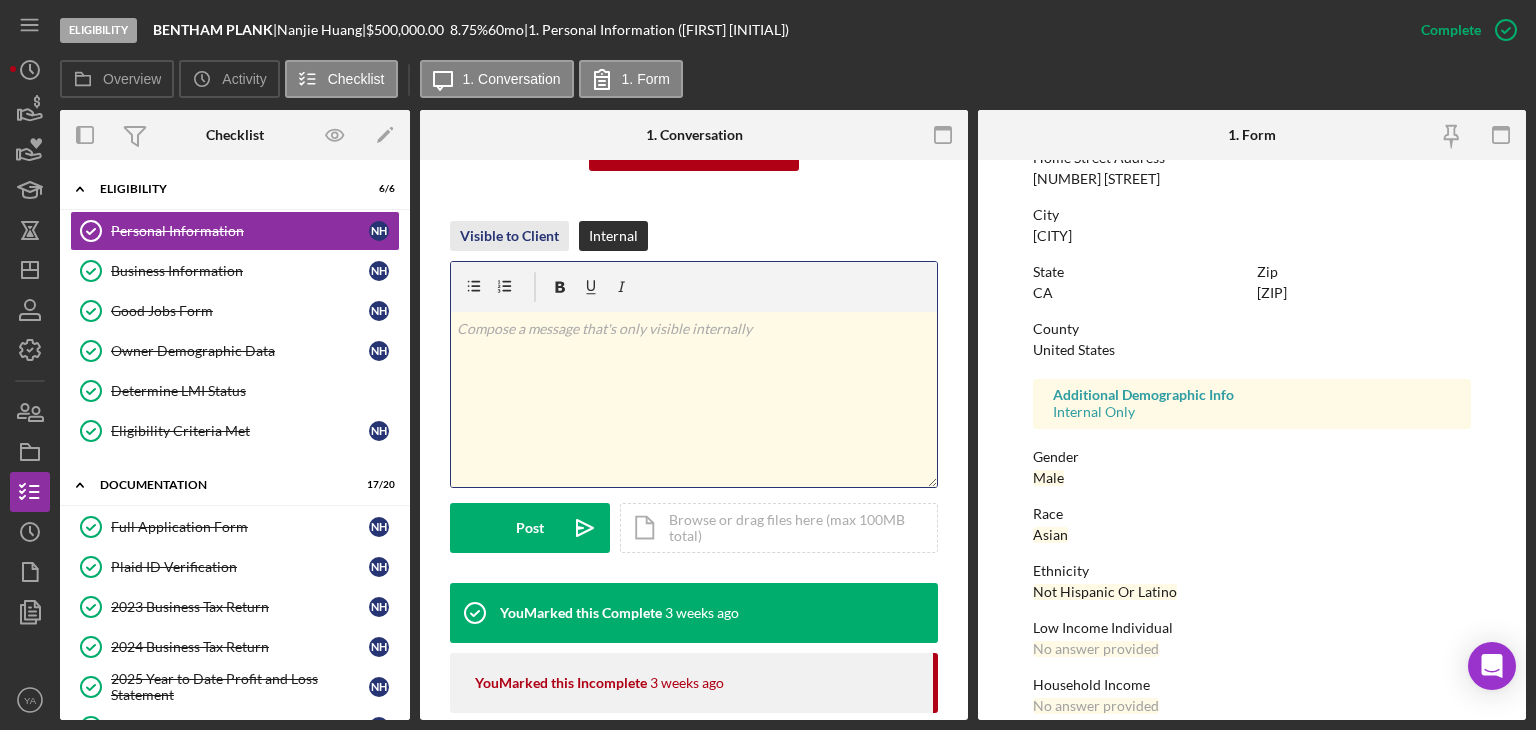 click on "Visible to Client" at bounding box center [509, 236] 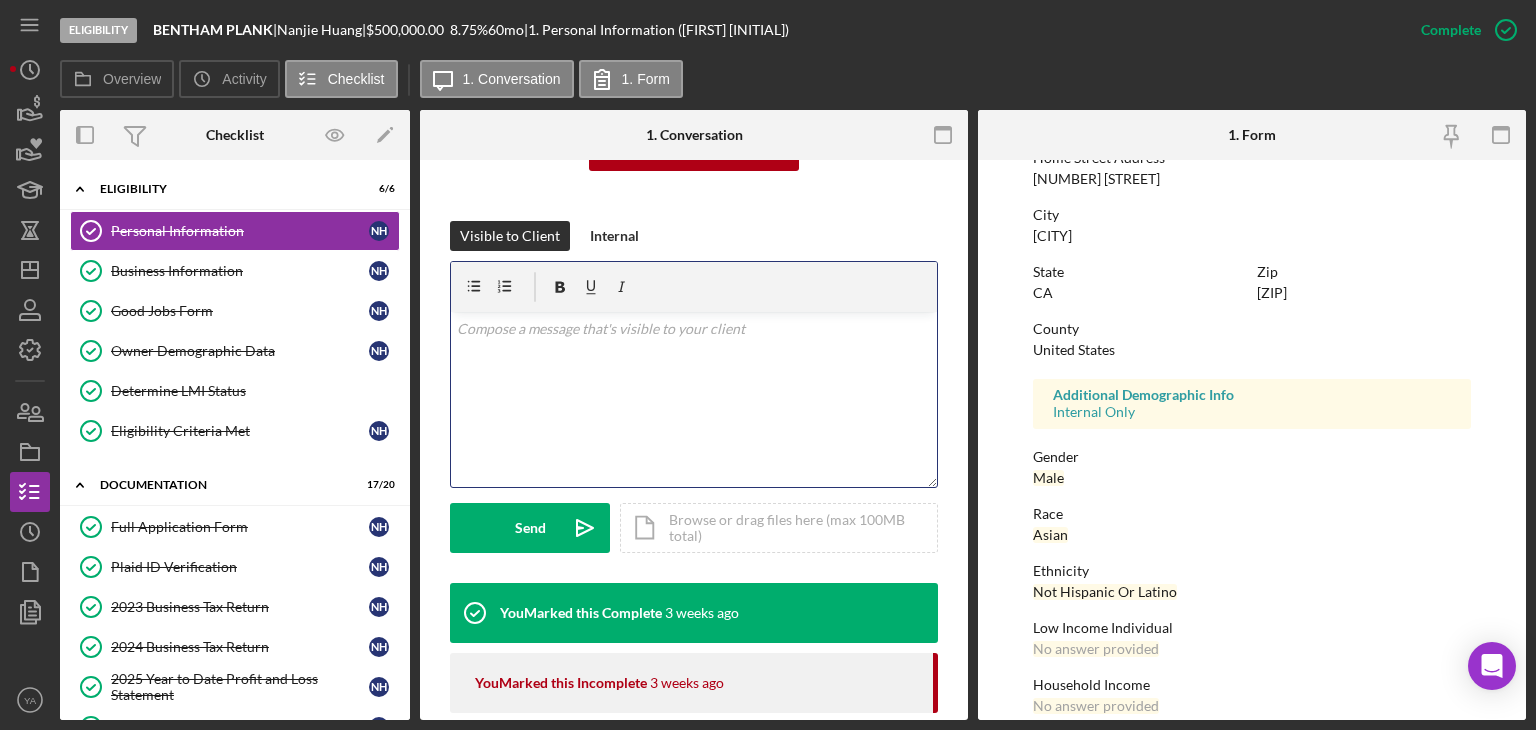 click on "v Color teal Color pink Remove color Add row above Add row below Add column before Add column after Merge cells Split cells Remove column Remove row Remove table" at bounding box center [694, 399] 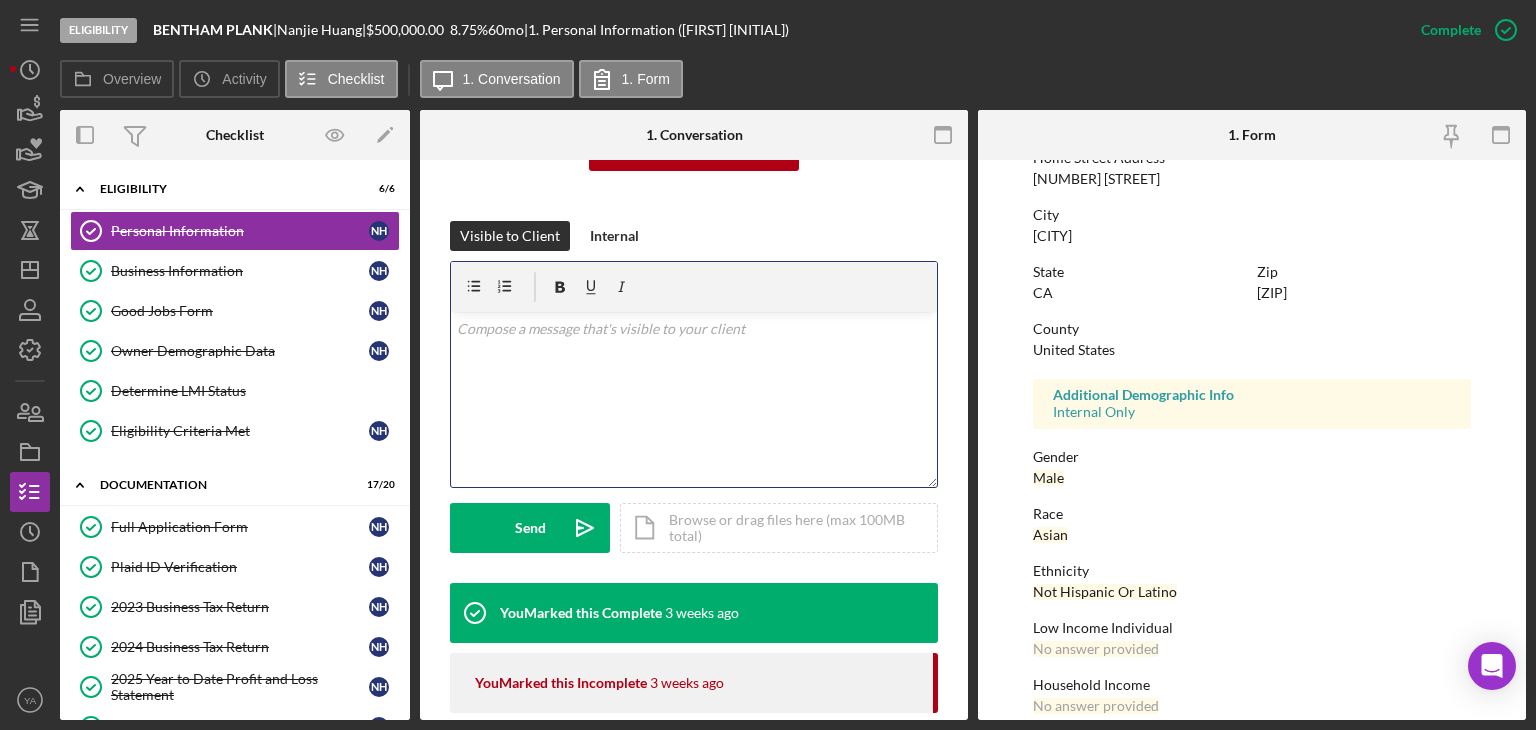 scroll, scrollTop: 20, scrollLeft: 0, axis: vertical 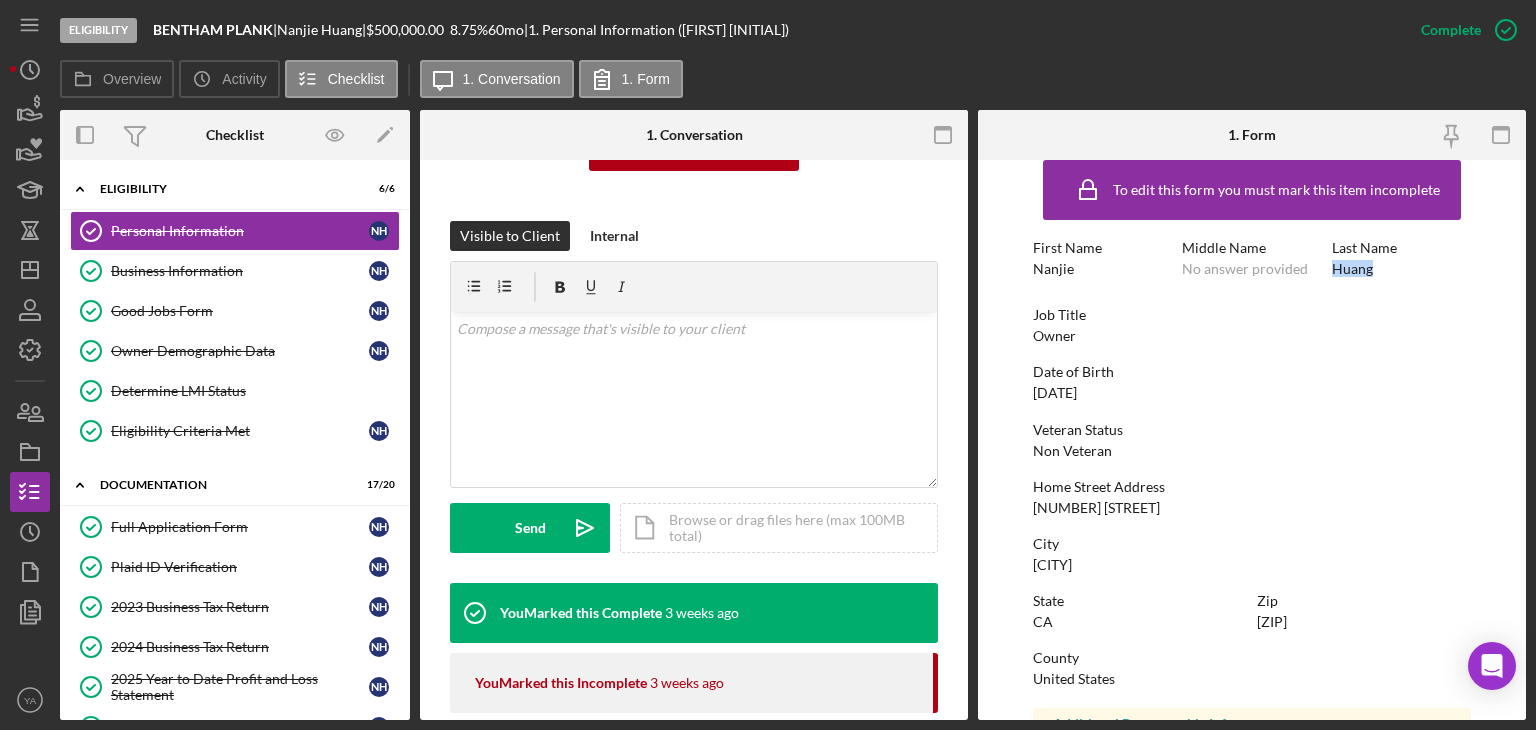 drag, startPoint x: 1373, startPoint y: 262, endPoint x: 1327, endPoint y: 273, distance: 47.296936 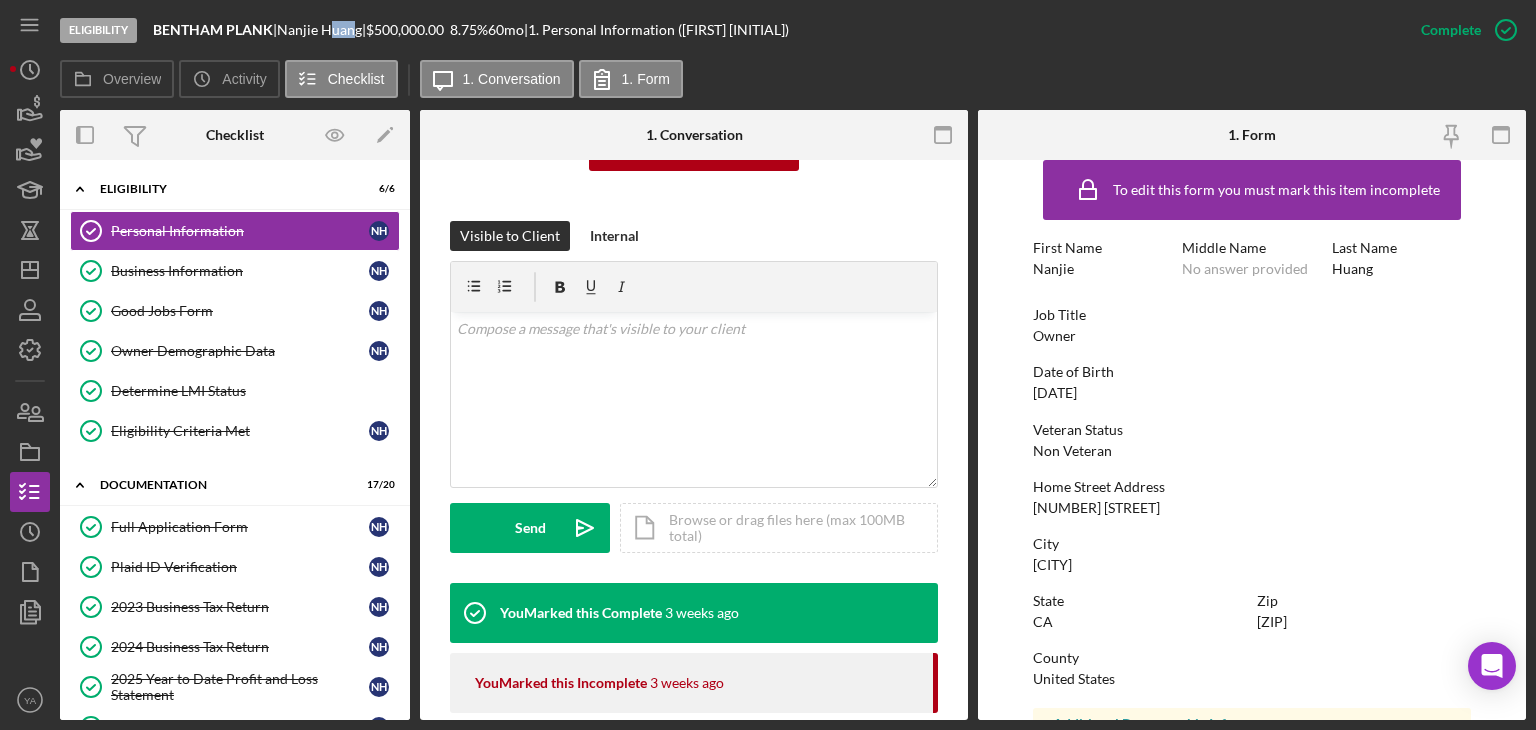 drag, startPoint x: 338, startPoint y: 30, endPoint x: 366, endPoint y: 33, distance: 28.160255 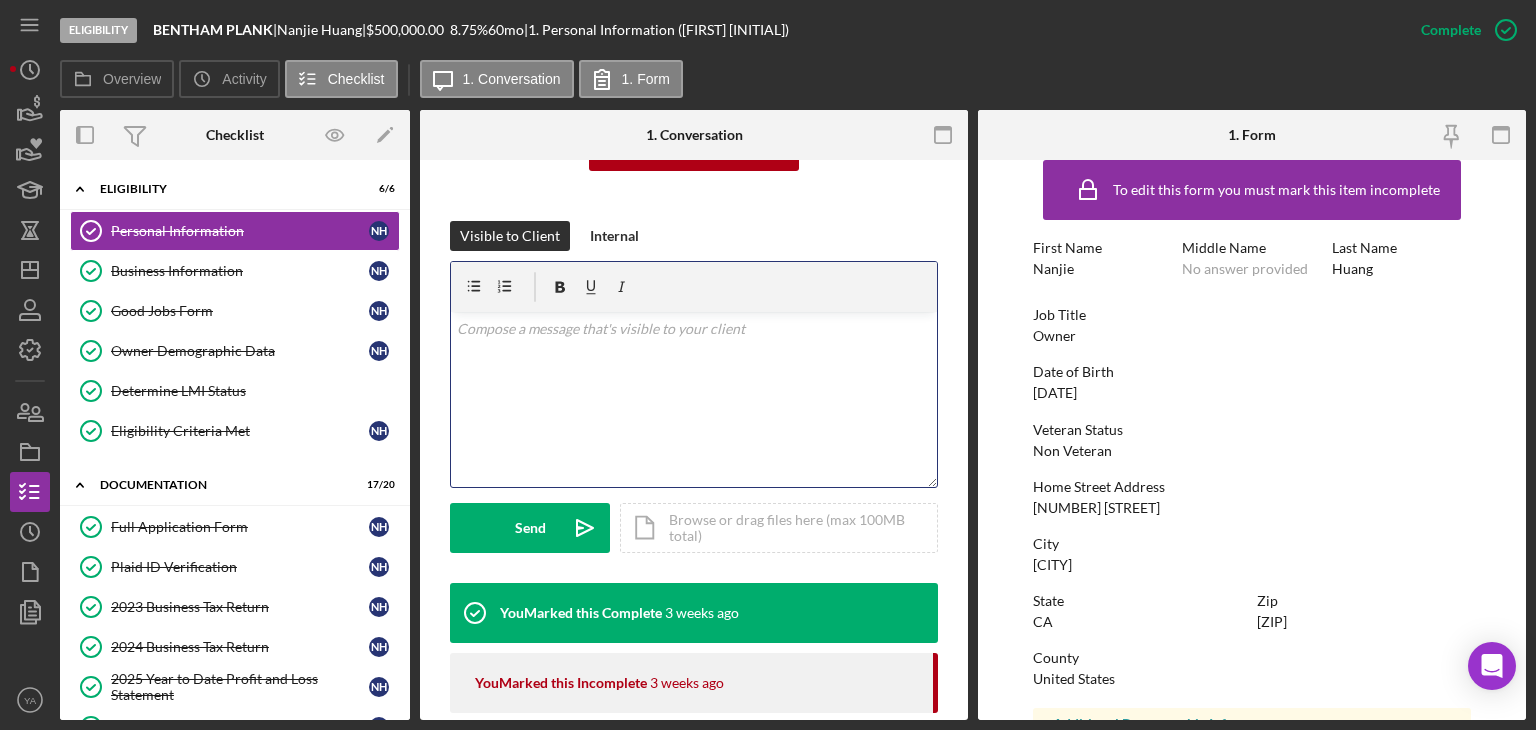 click on "v Color teal Color pink Remove color Add row above Add row below Add column before Add column after Merge cells Split cells Remove column Remove row Remove table" at bounding box center [694, 399] 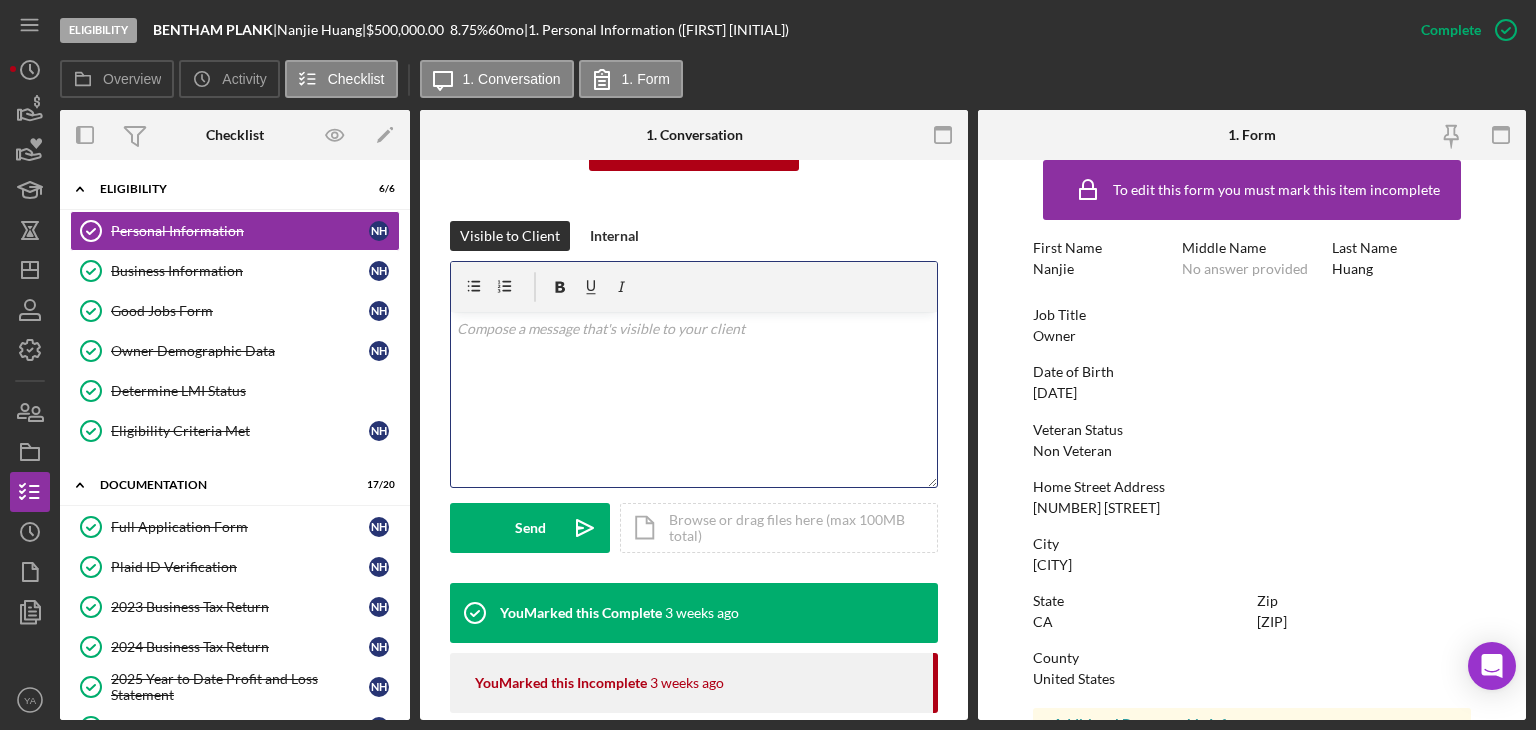 click at bounding box center [694, 329] 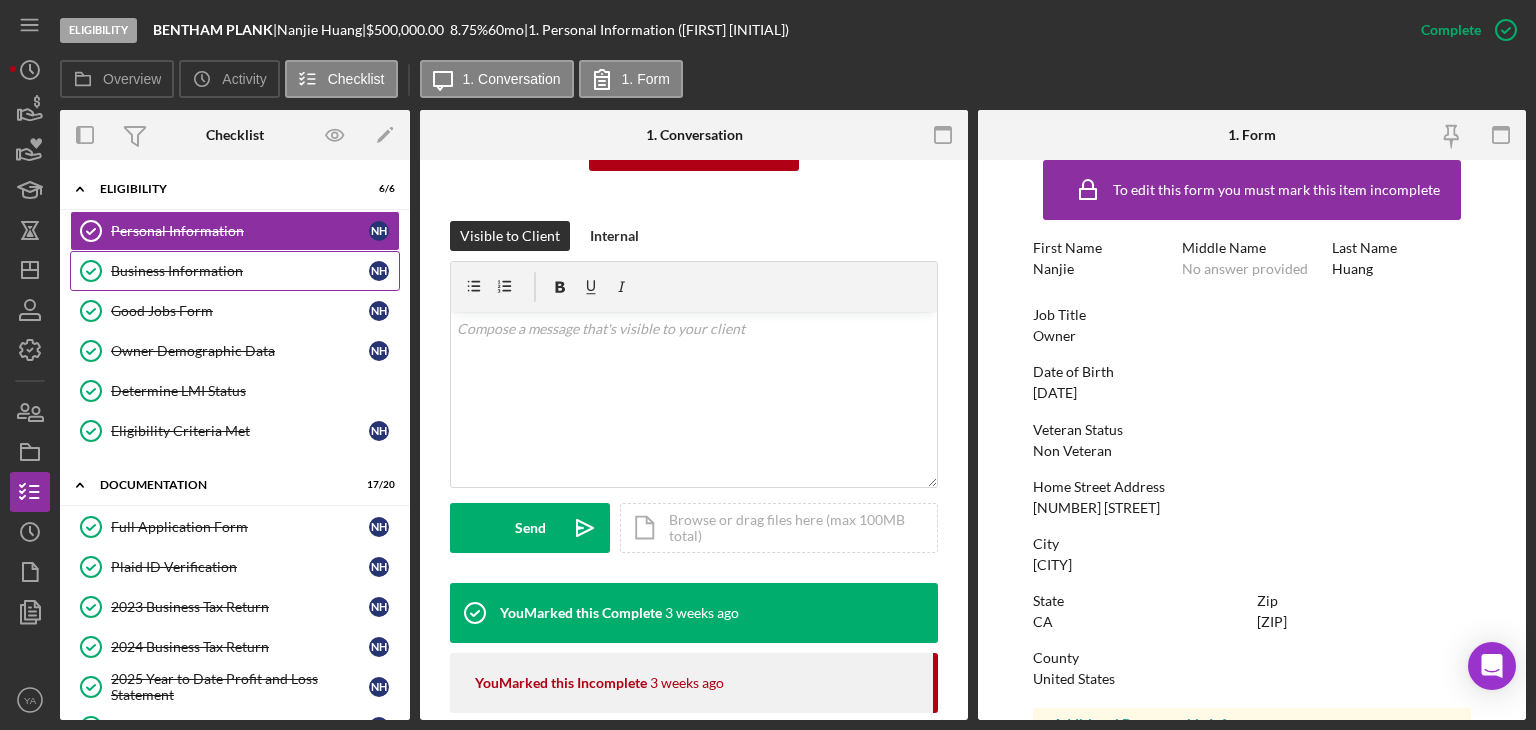 click on "Business Information" at bounding box center (240, 271) 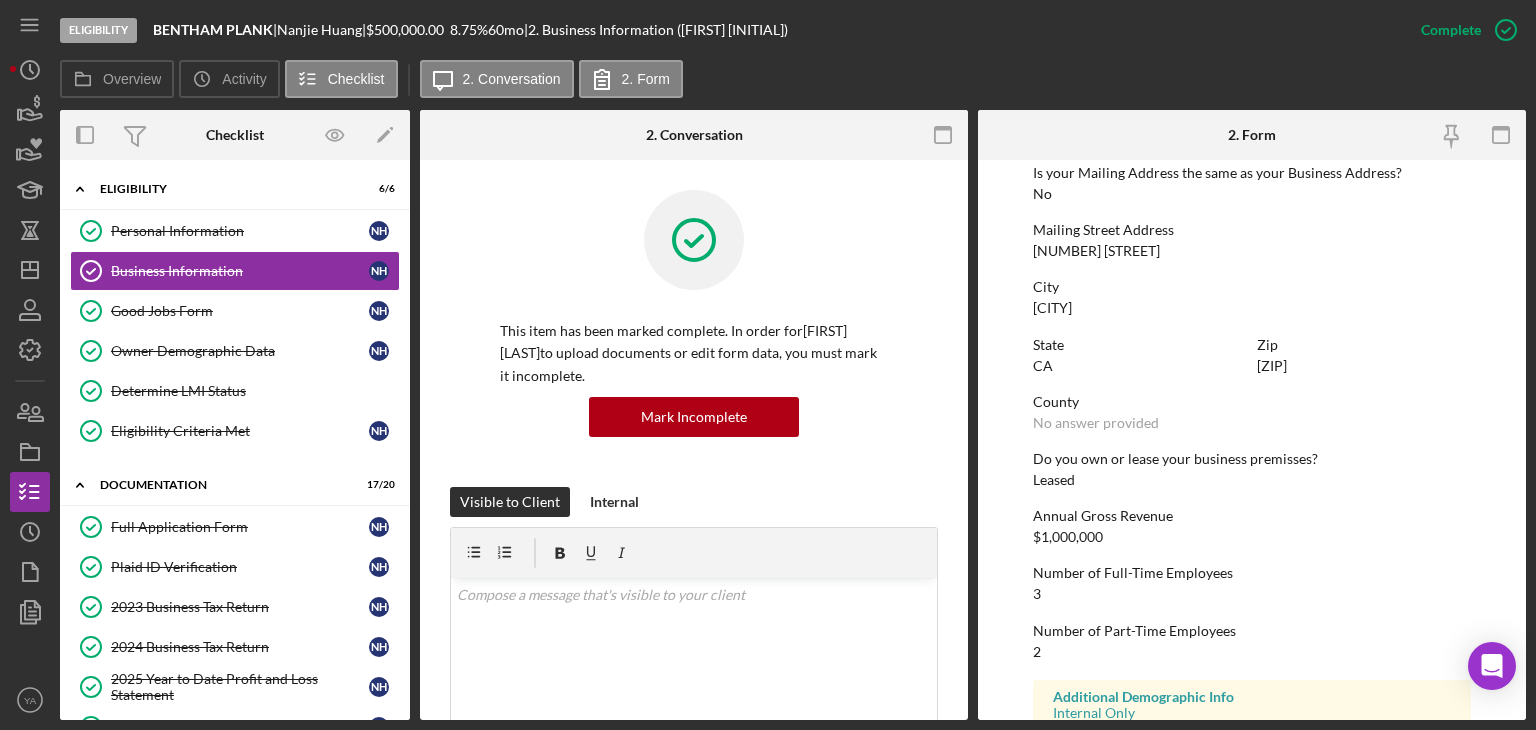 scroll, scrollTop: 1177, scrollLeft: 0, axis: vertical 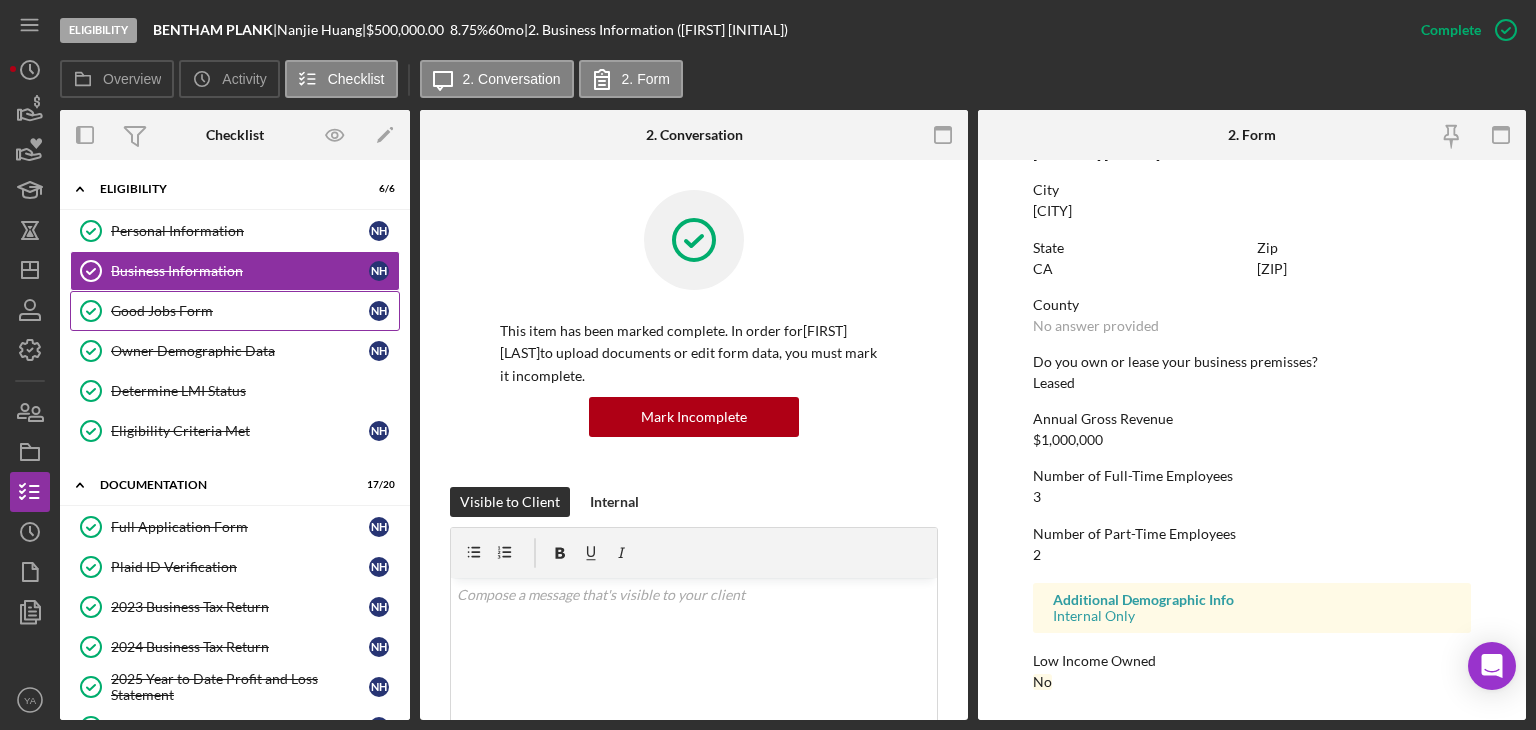 click on "Good Jobs Form" at bounding box center (240, 311) 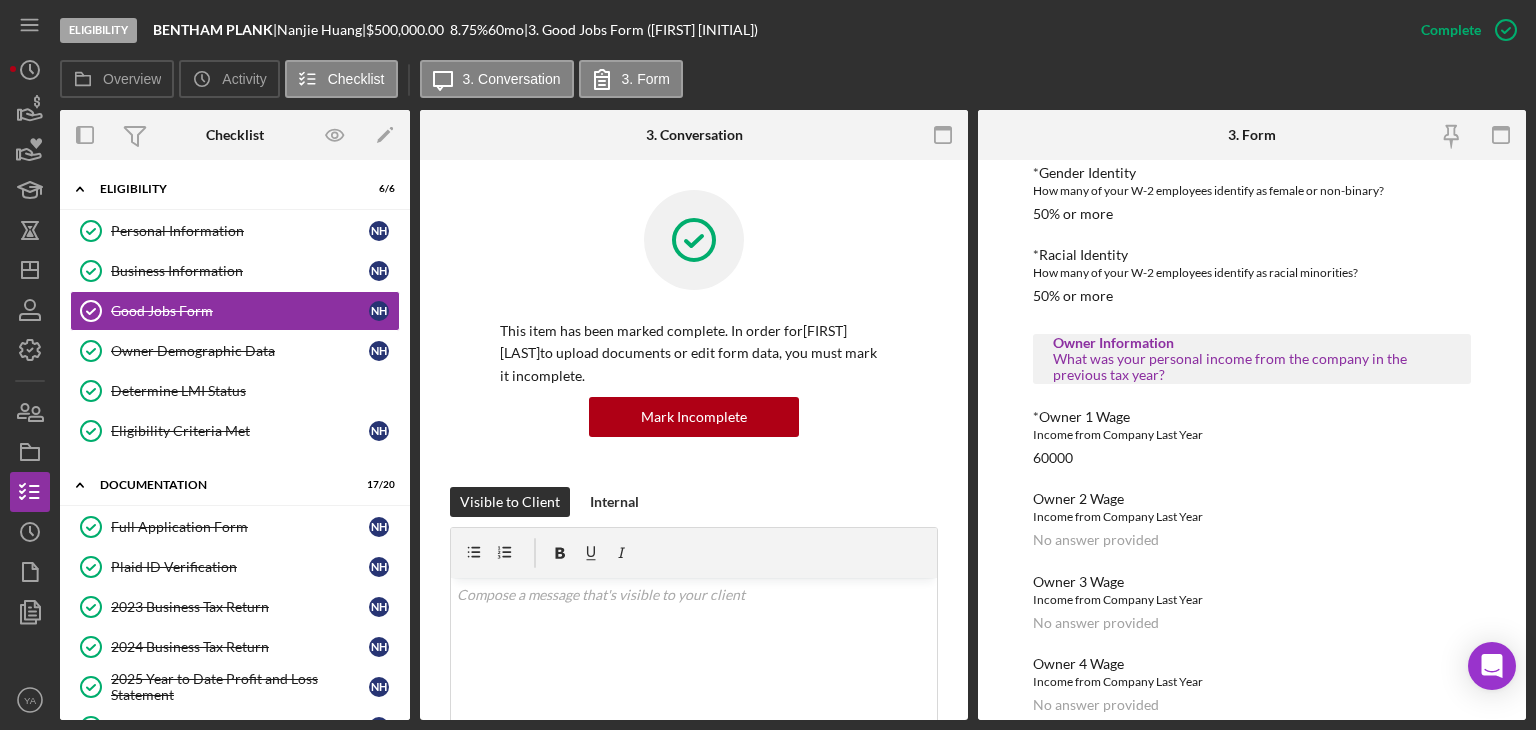 scroll, scrollTop: 1724, scrollLeft: 0, axis: vertical 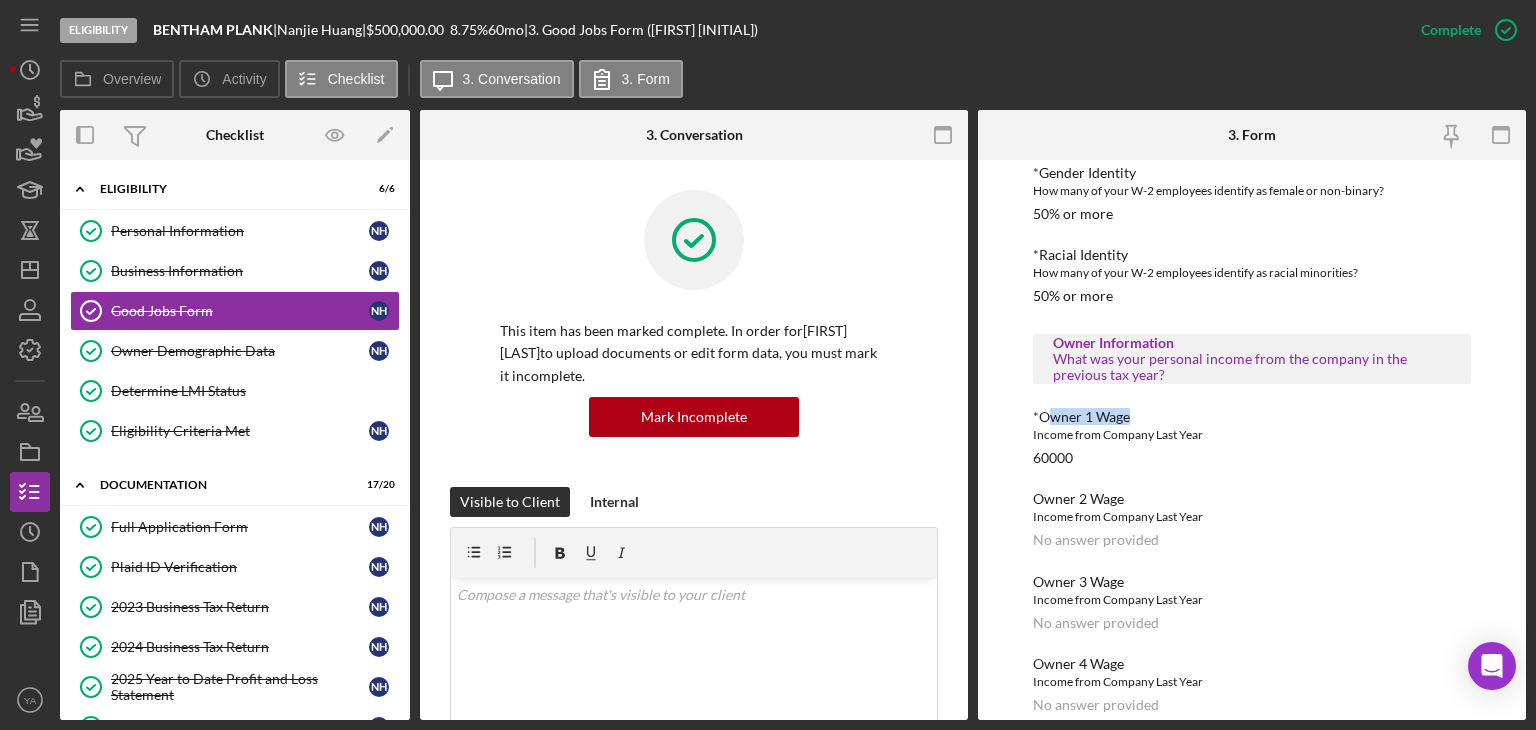 drag, startPoint x: 1127, startPoint y: 413, endPoint x: 1048, endPoint y: 414, distance: 79.00633 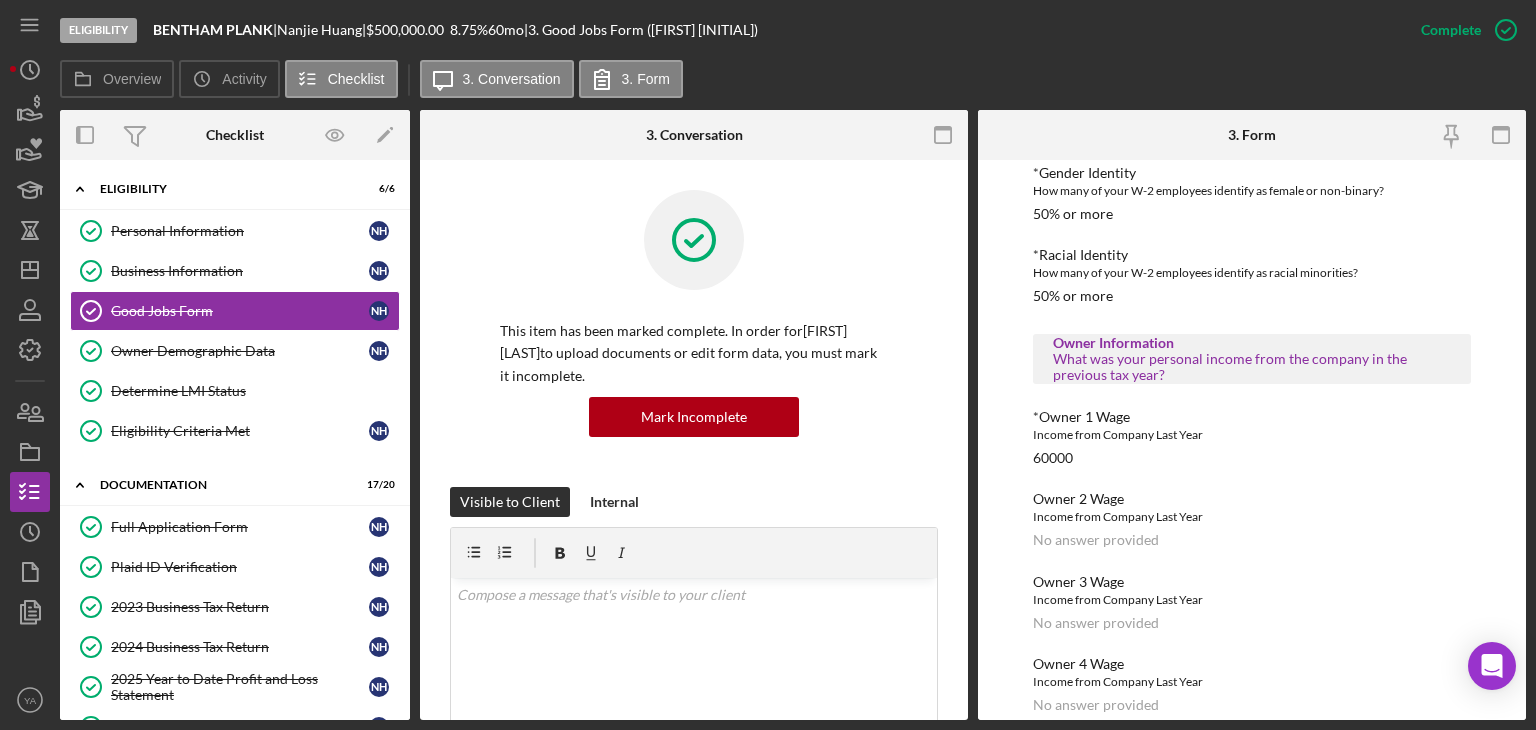 click on "*Owner 1 Wage Income from Company Last Year [AMOUNT]" at bounding box center [1252, 437] 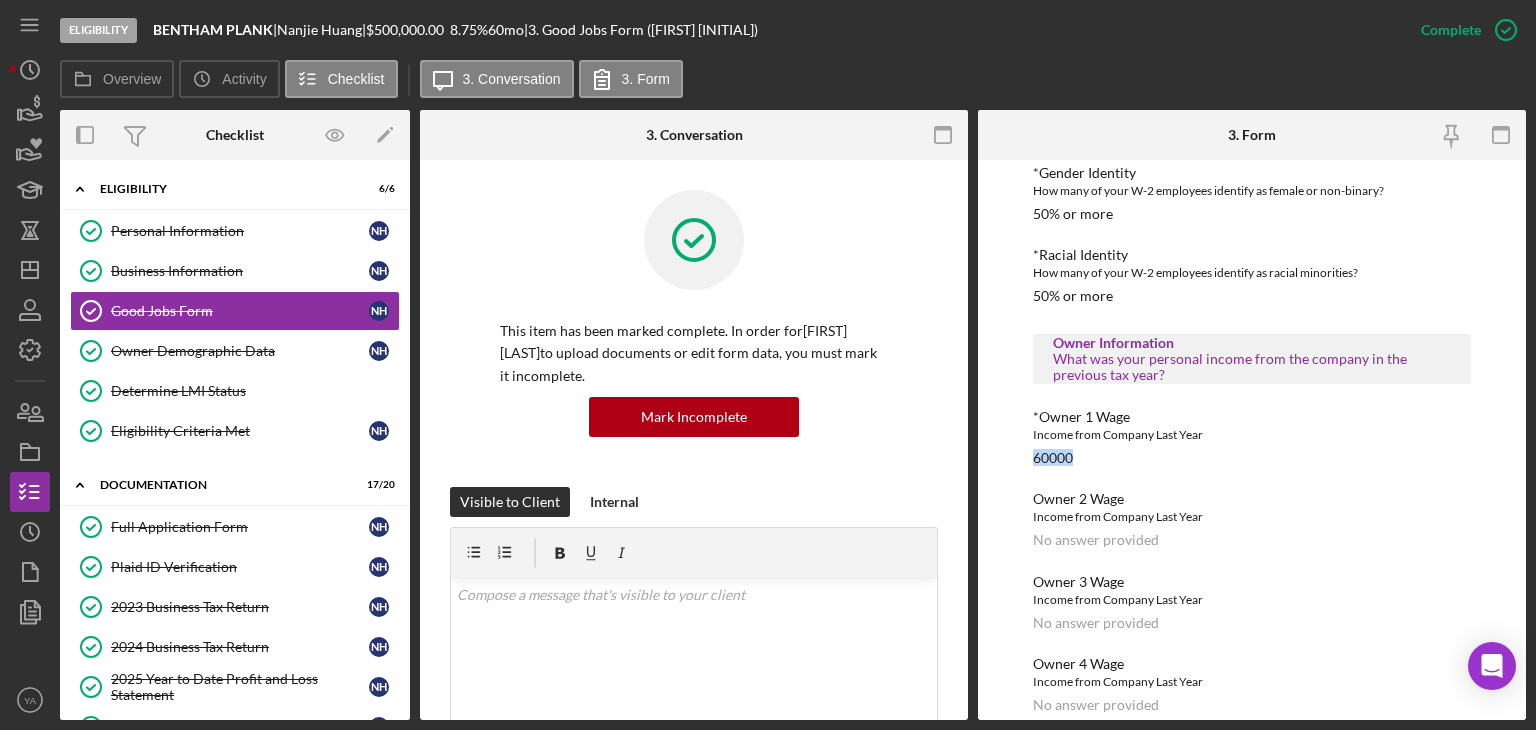 click on "*Owner 1 Wage Income from Company Last Year [AMOUNT]" at bounding box center [1252, 437] 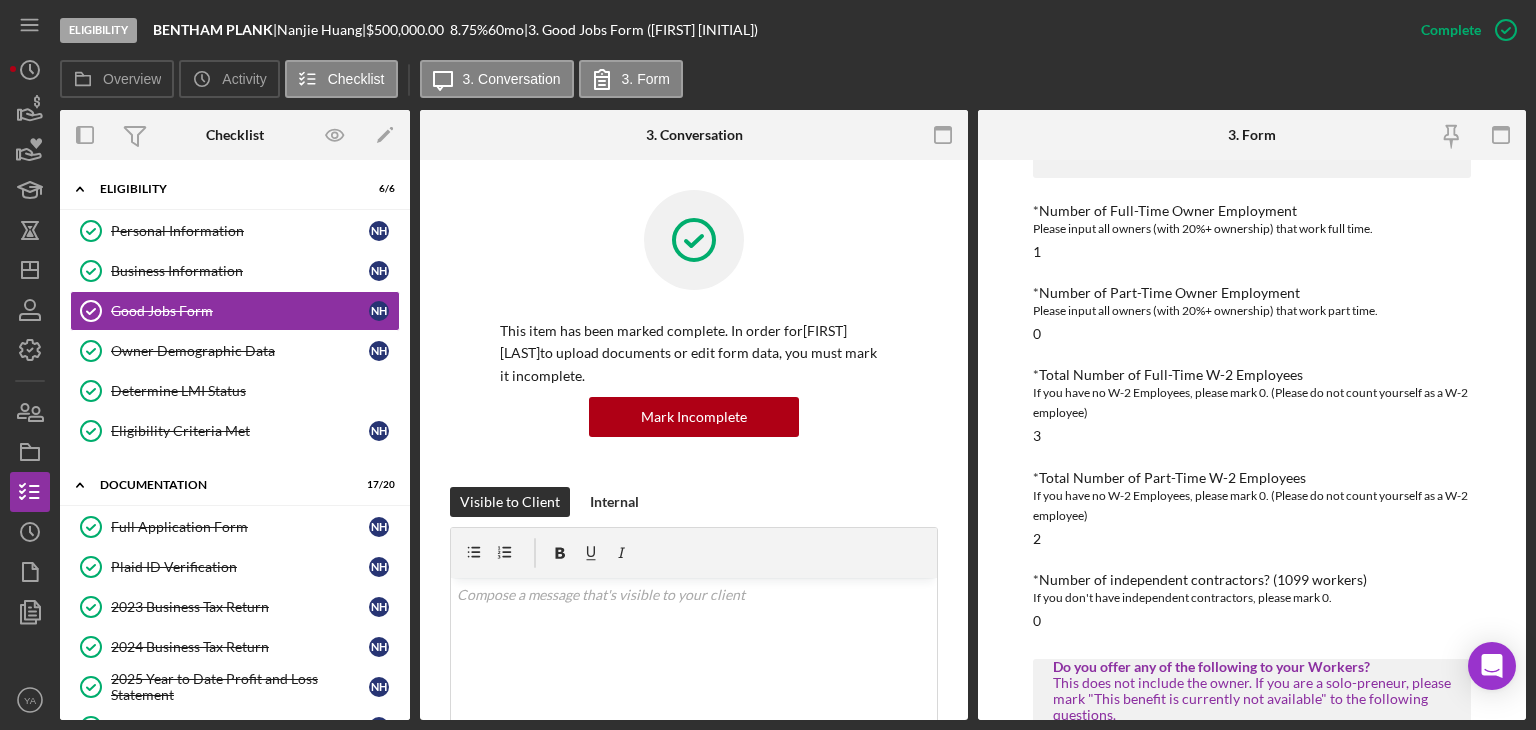 scroll, scrollTop: 0, scrollLeft: 0, axis: both 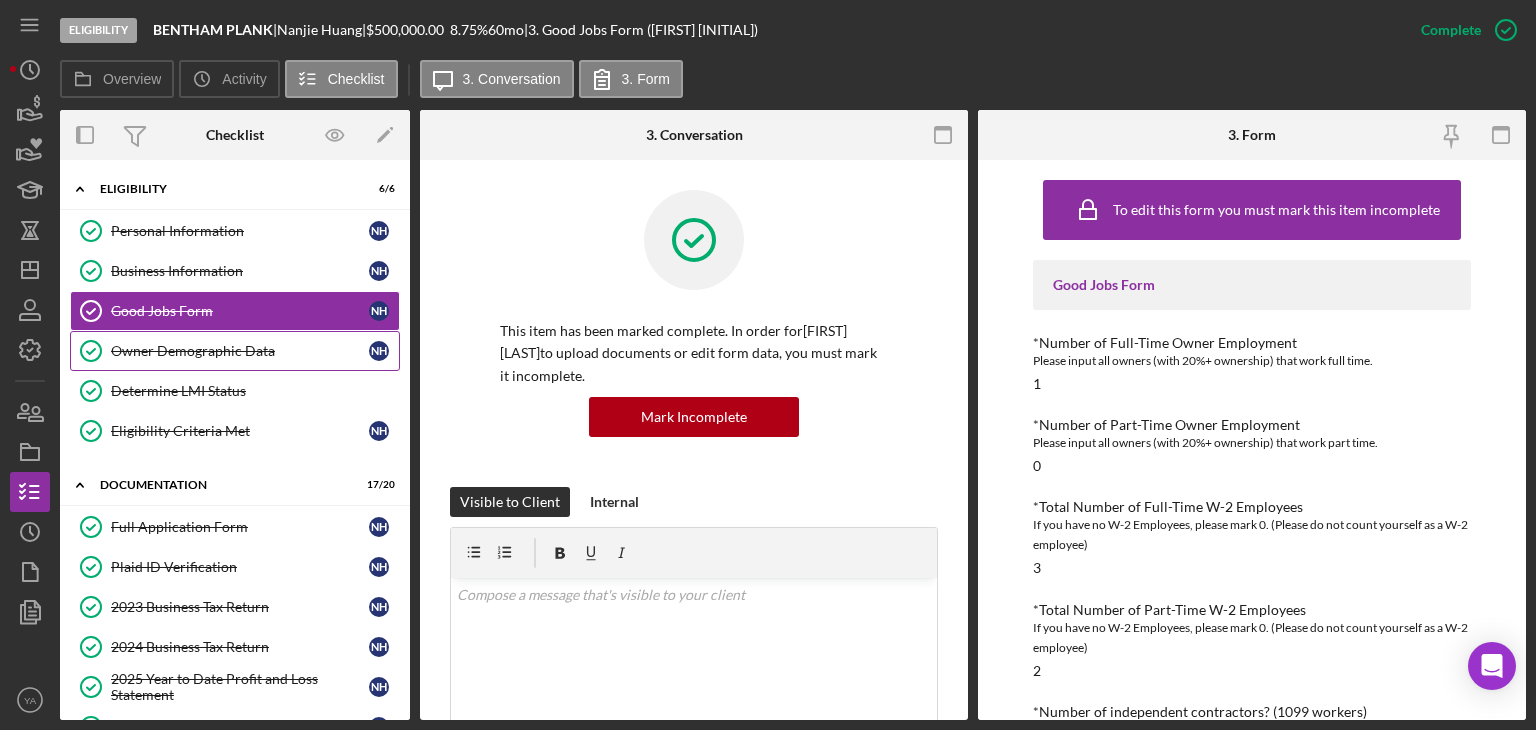 click on "Owner Demographic Data" at bounding box center [240, 351] 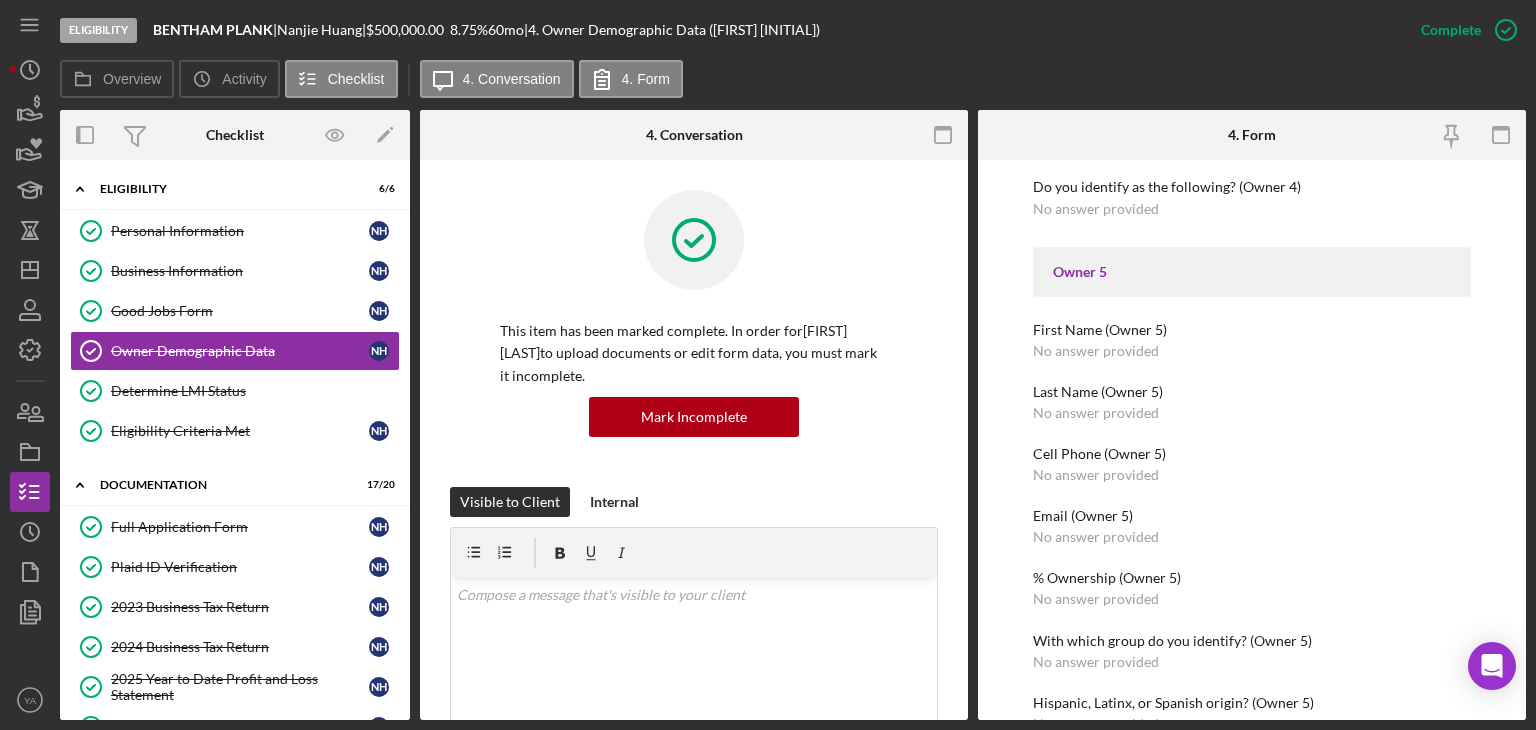 scroll, scrollTop: 3211, scrollLeft: 0, axis: vertical 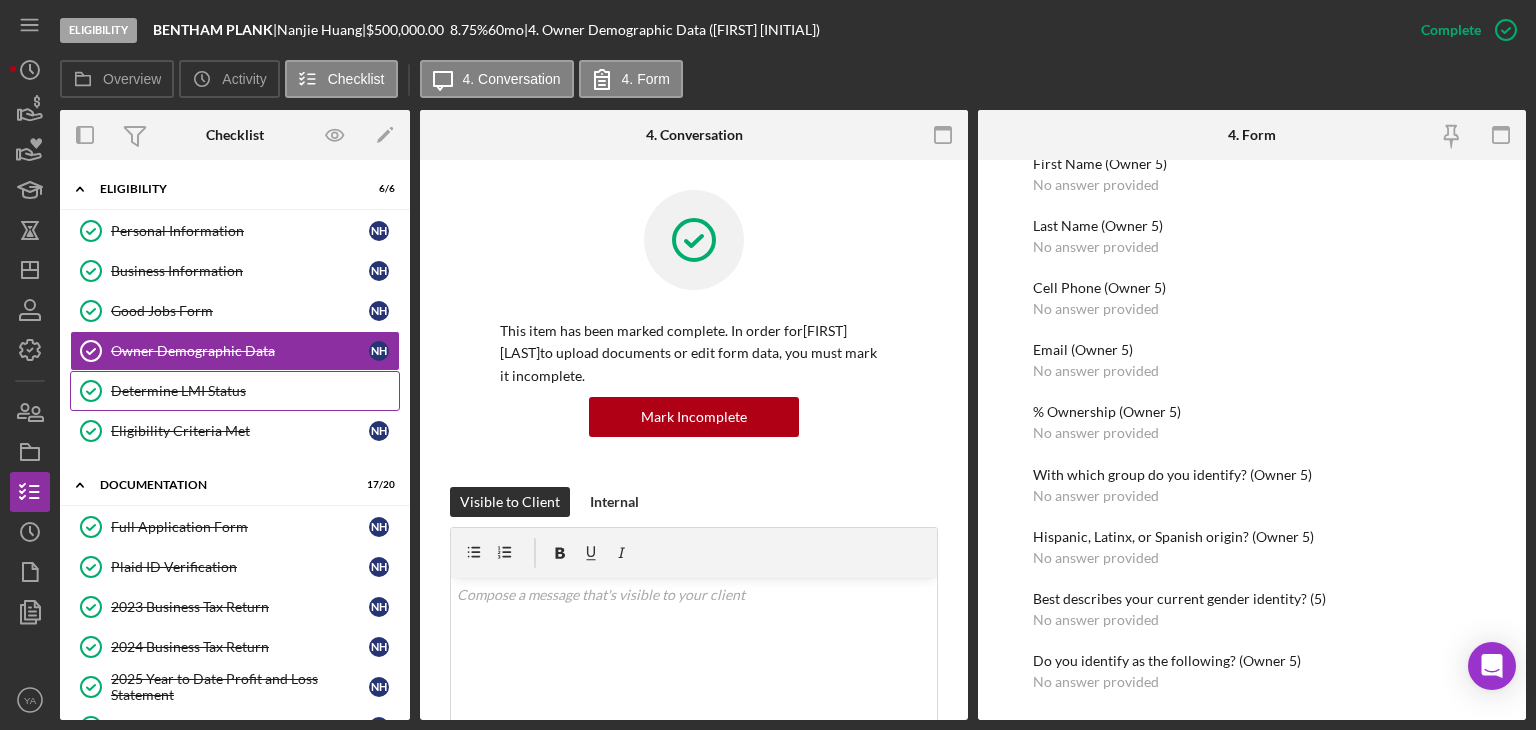 click on "Determine LMI Status" at bounding box center (255, 391) 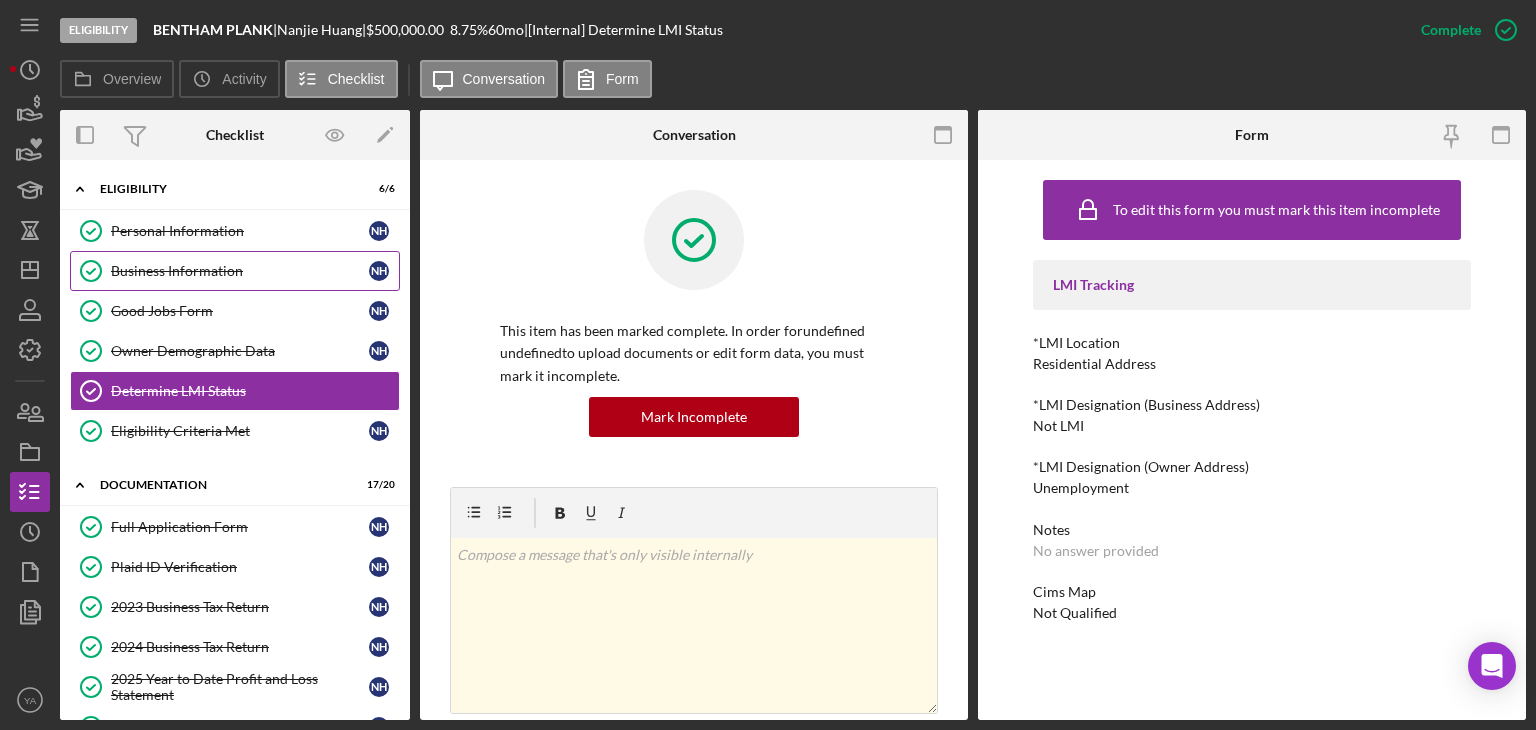 click on "Business Information" at bounding box center (240, 271) 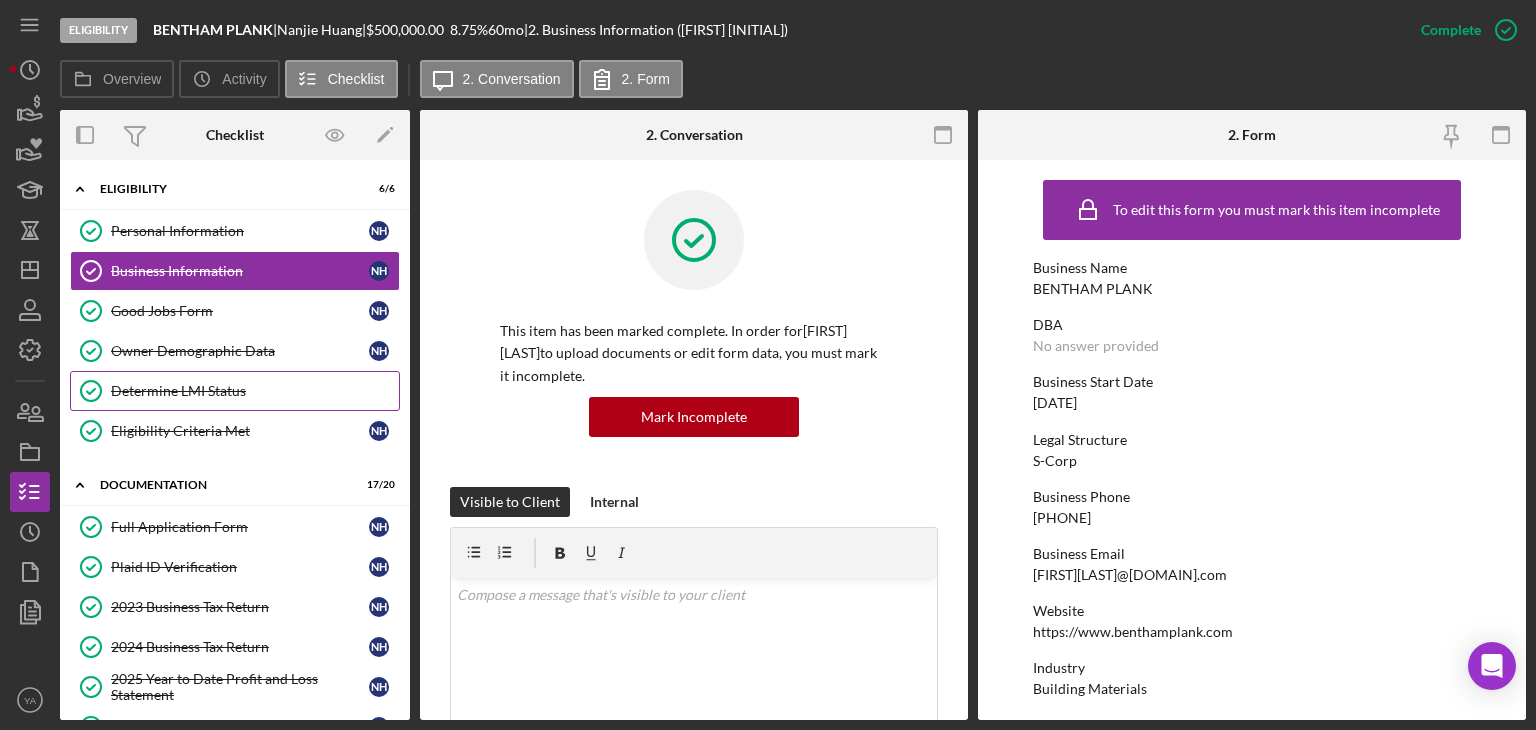 click on "Determine LMI Status" at bounding box center [255, 391] 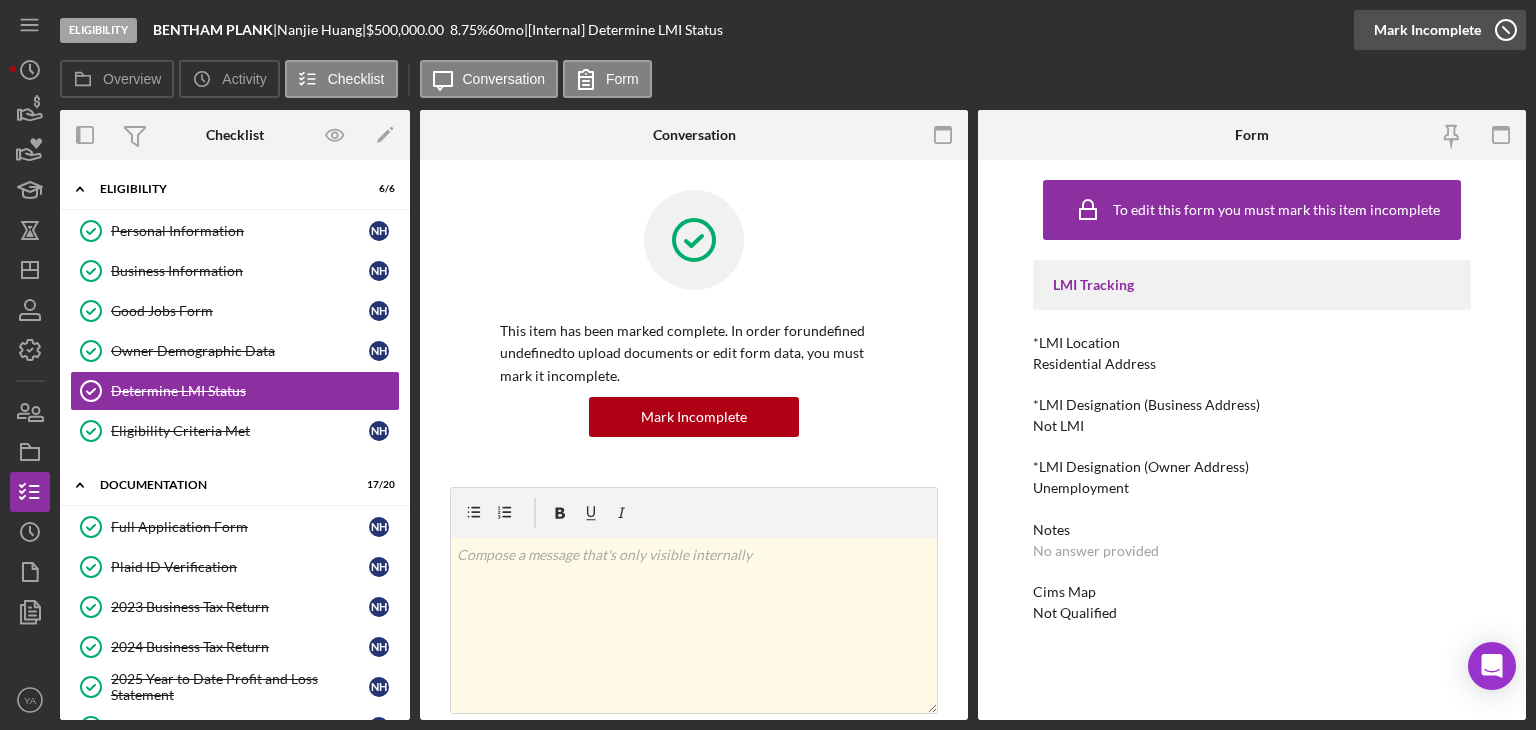 click 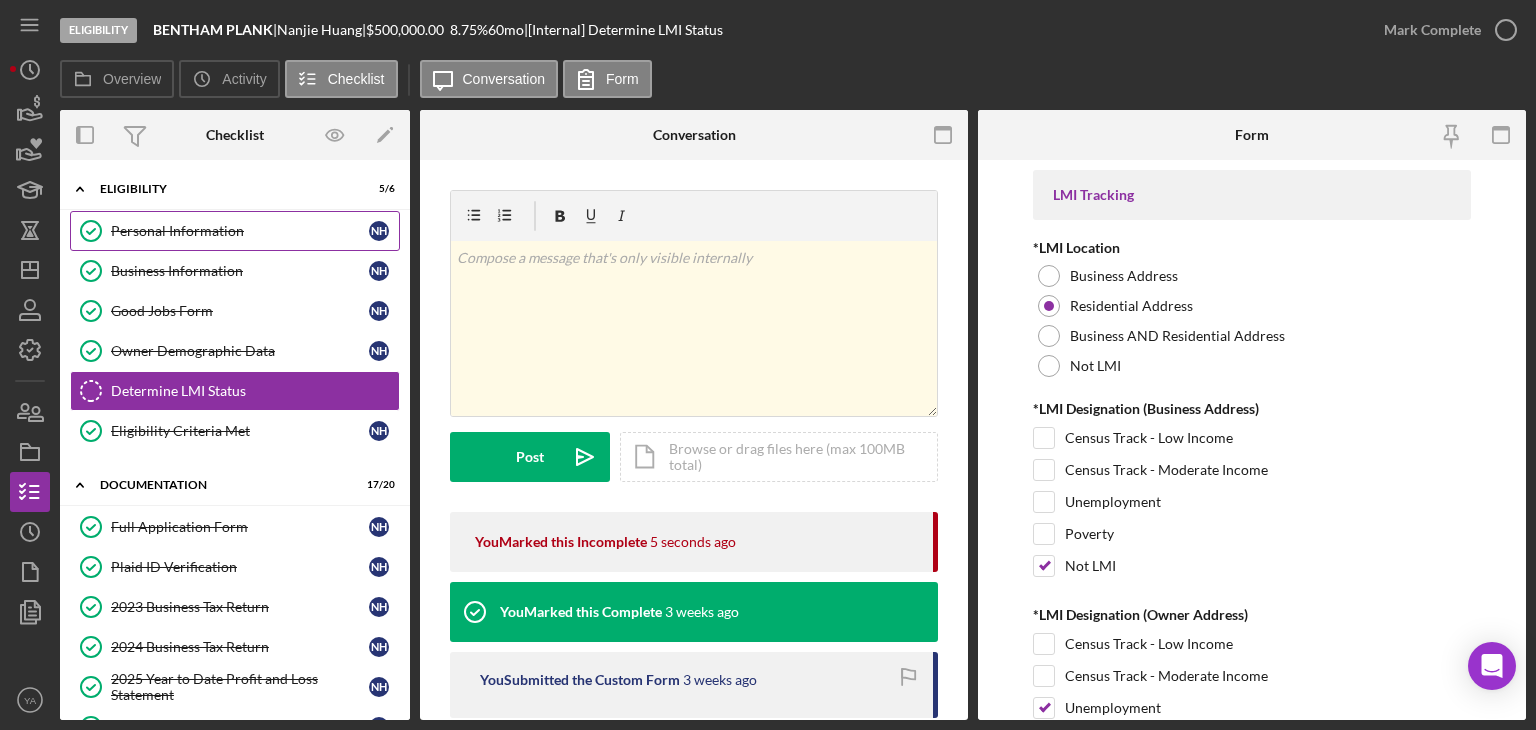 click on "Personal Information" at bounding box center (240, 231) 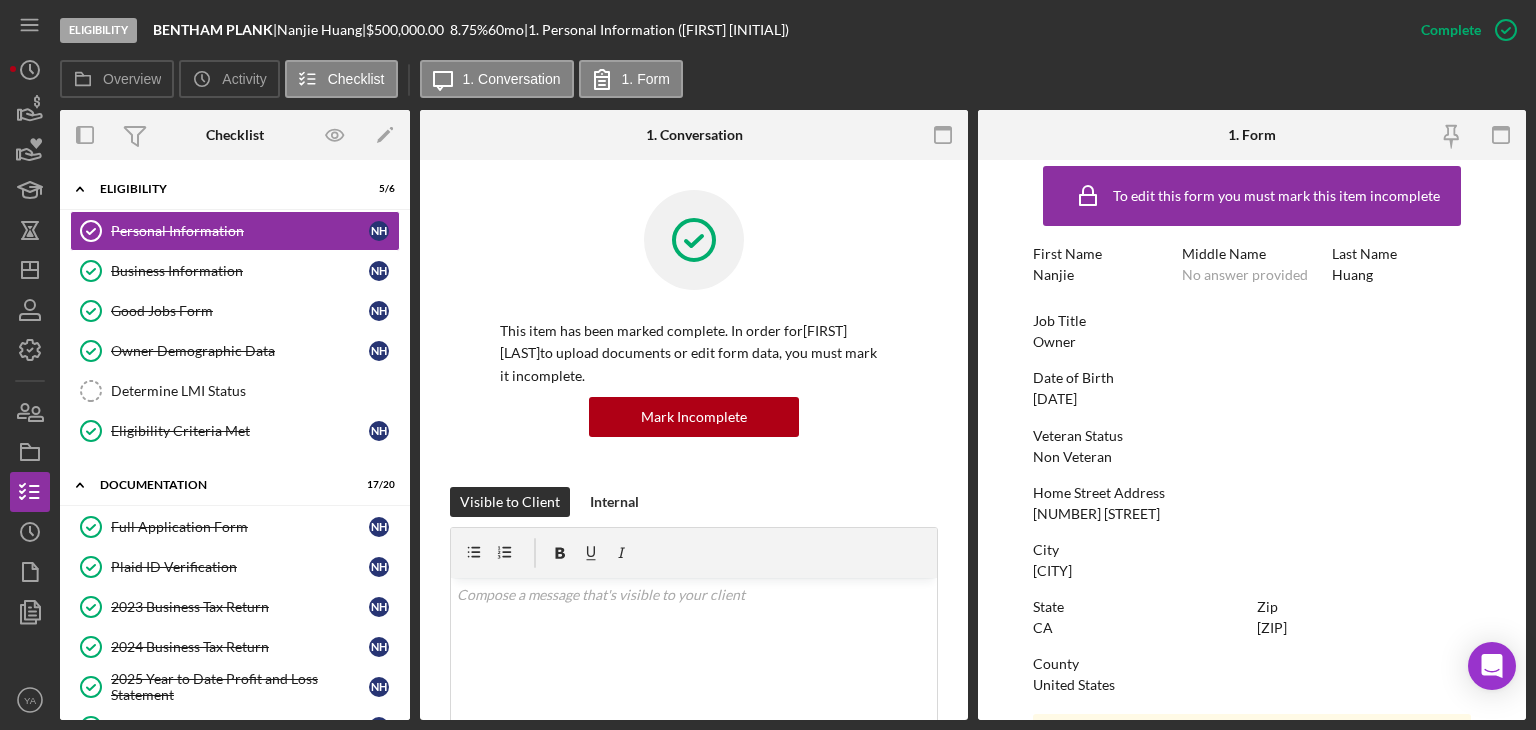 scroll, scrollTop: 16, scrollLeft: 0, axis: vertical 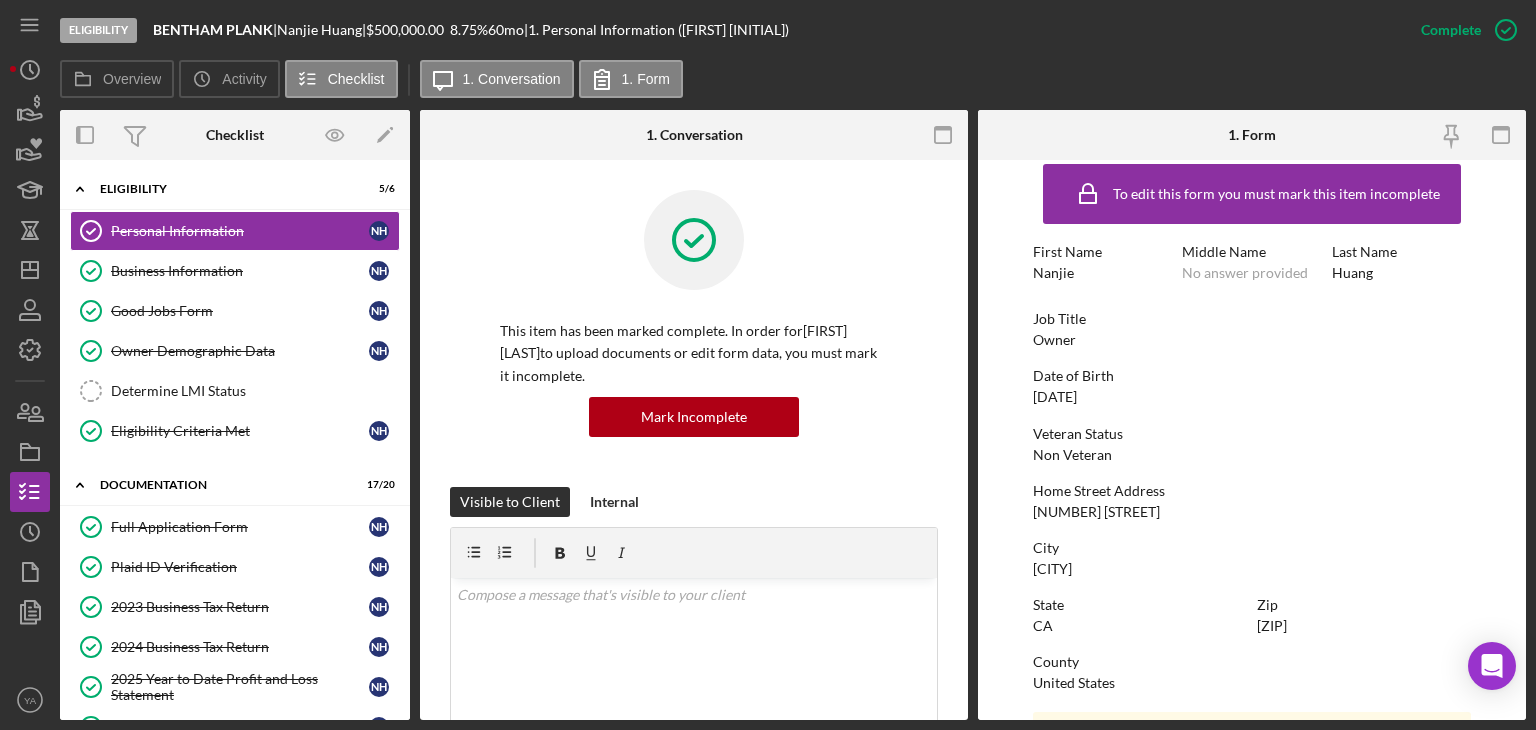 drag, startPoint x: 1145, startPoint y: 506, endPoint x: 1017, endPoint y: 522, distance: 128.99612 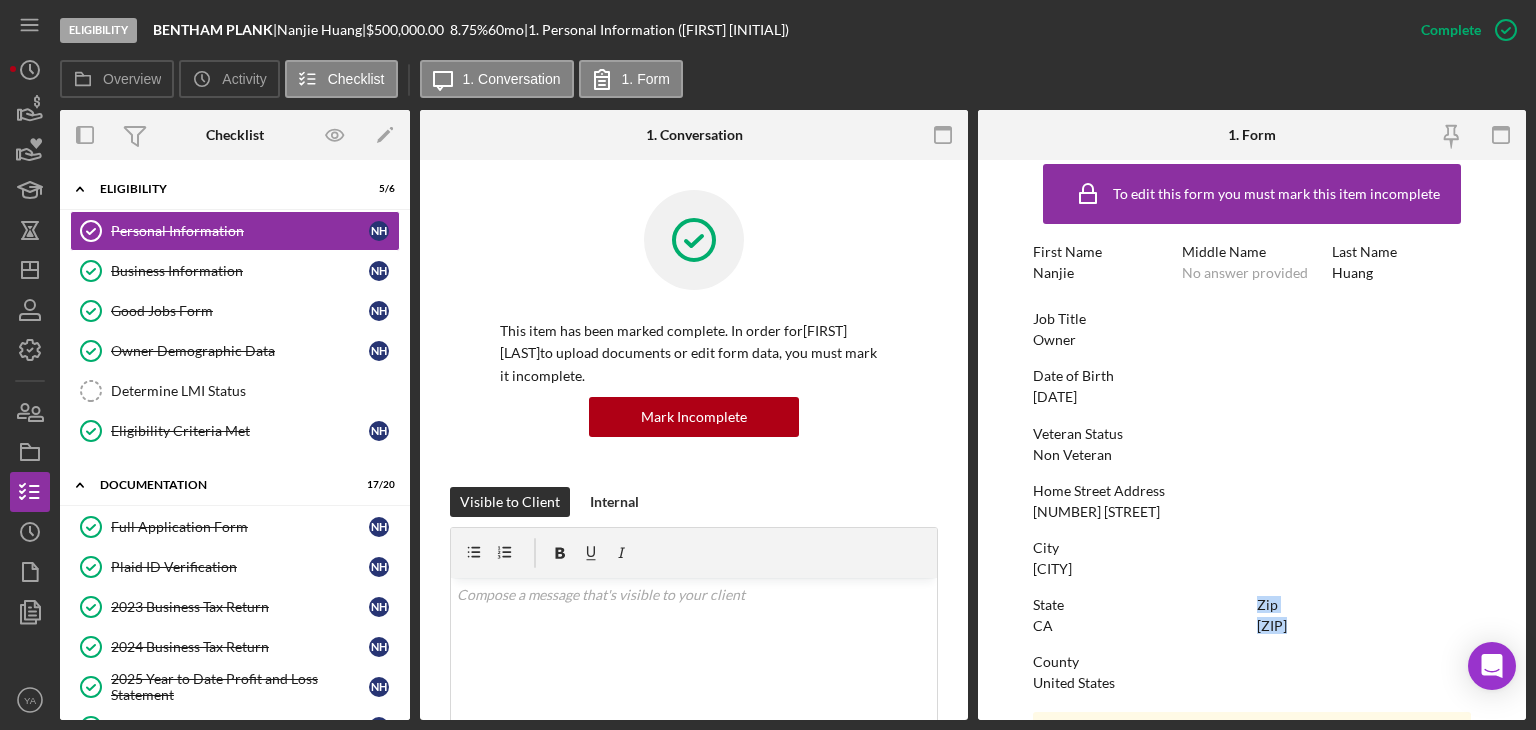 drag, startPoint x: 1067, startPoint y: 623, endPoint x: 1309, endPoint y: 618, distance: 242.05165 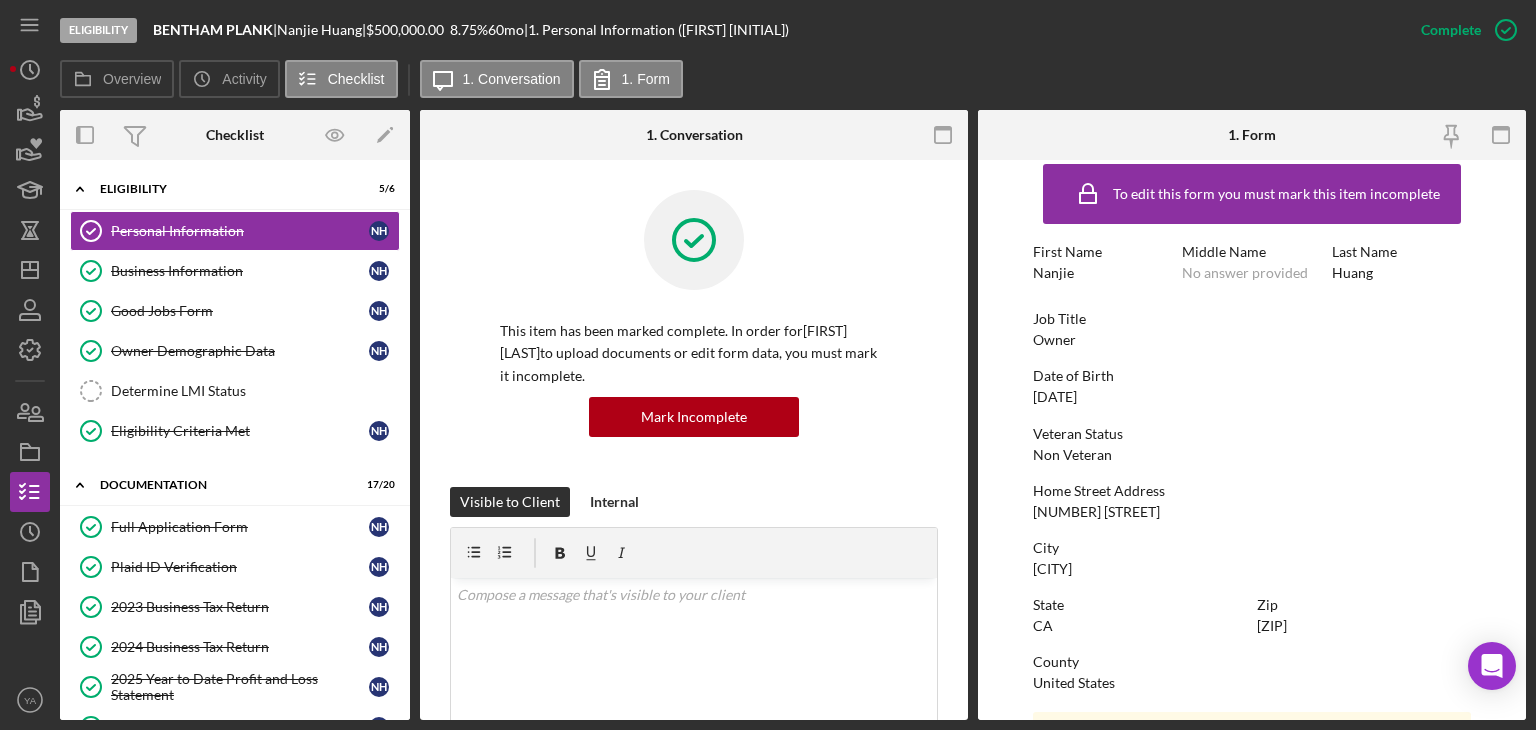 click on "Zip [ZIP]" at bounding box center [1364, 615] 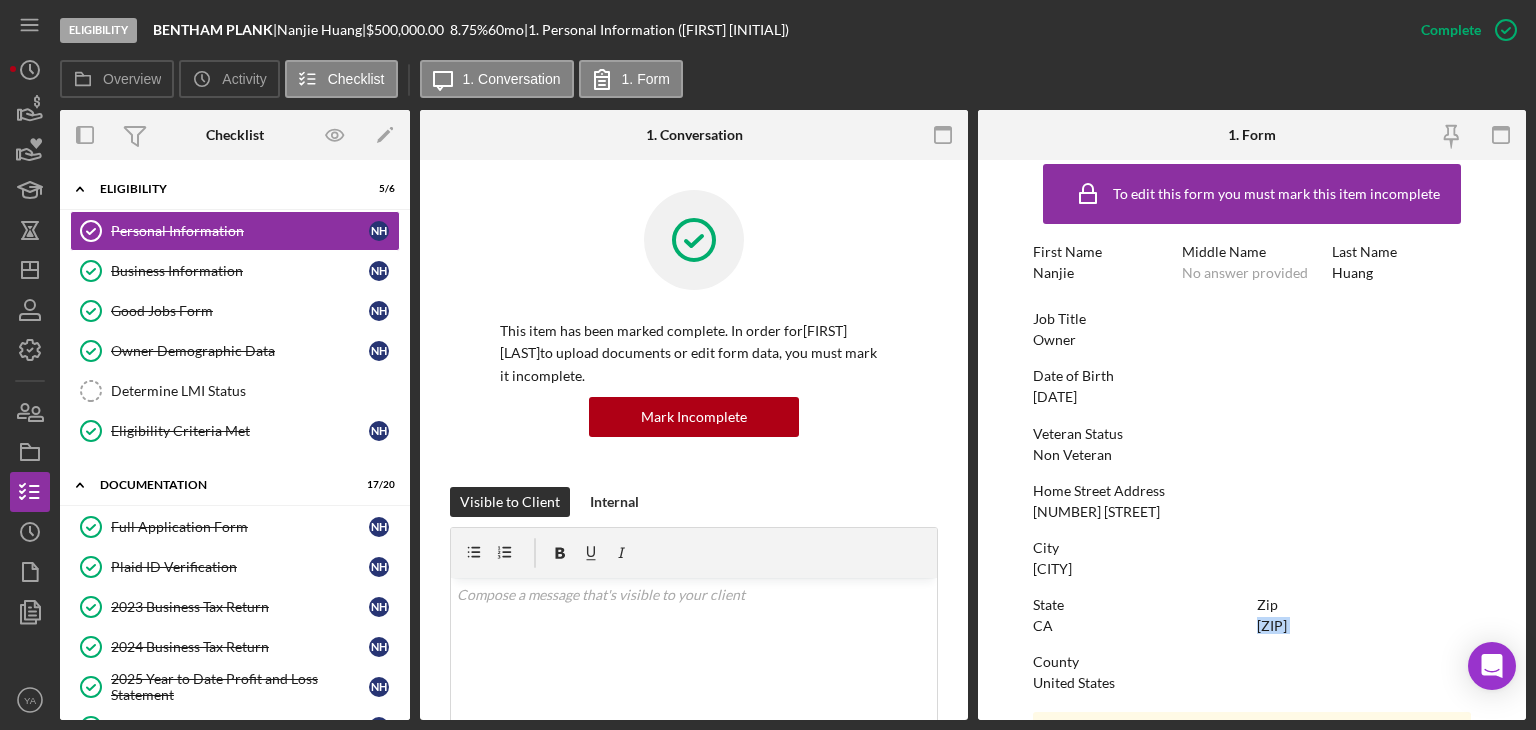 click on "Zip [ZIP]" at bounding box center [1364, 615] 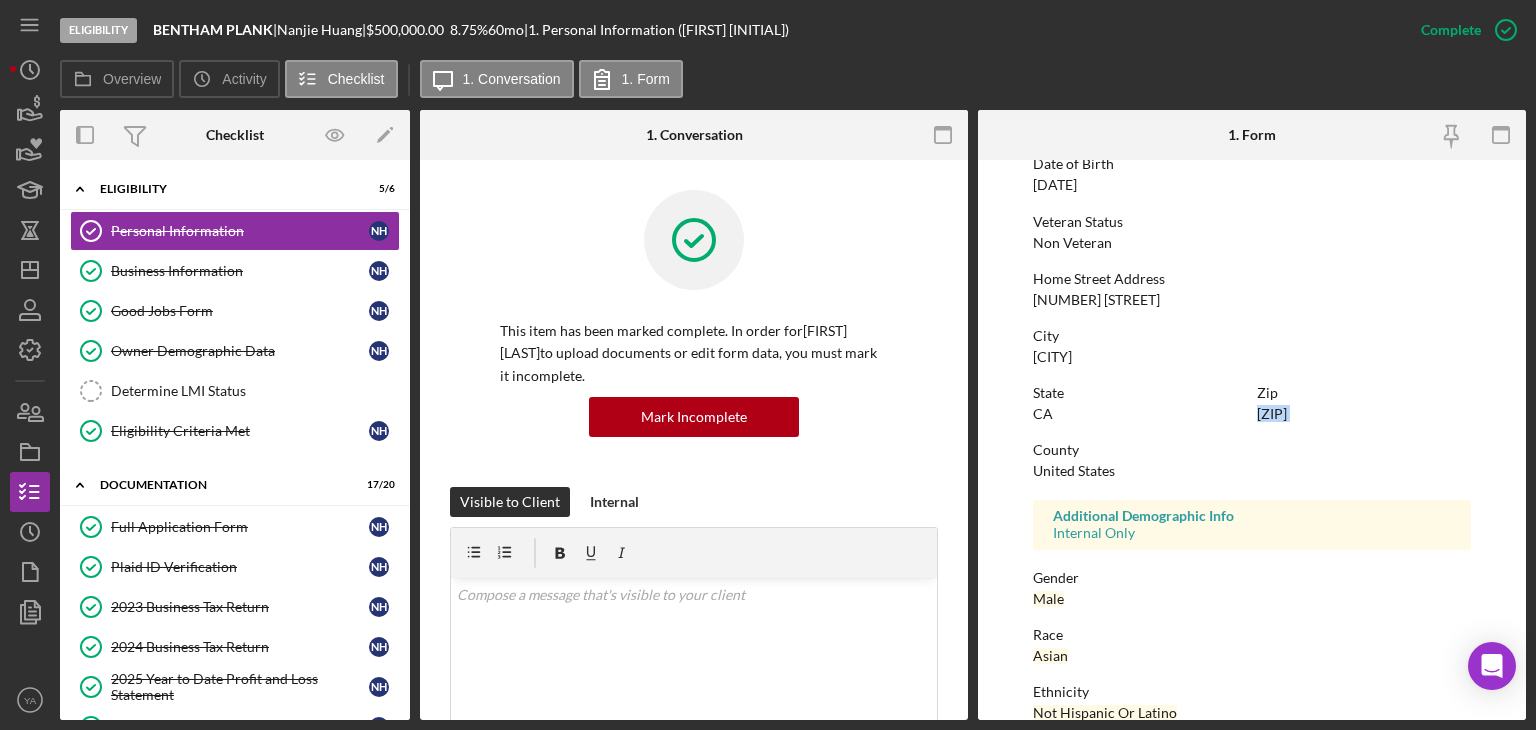 scroll, scrollTop: 373, scrollLeft: 0, axis: vertical 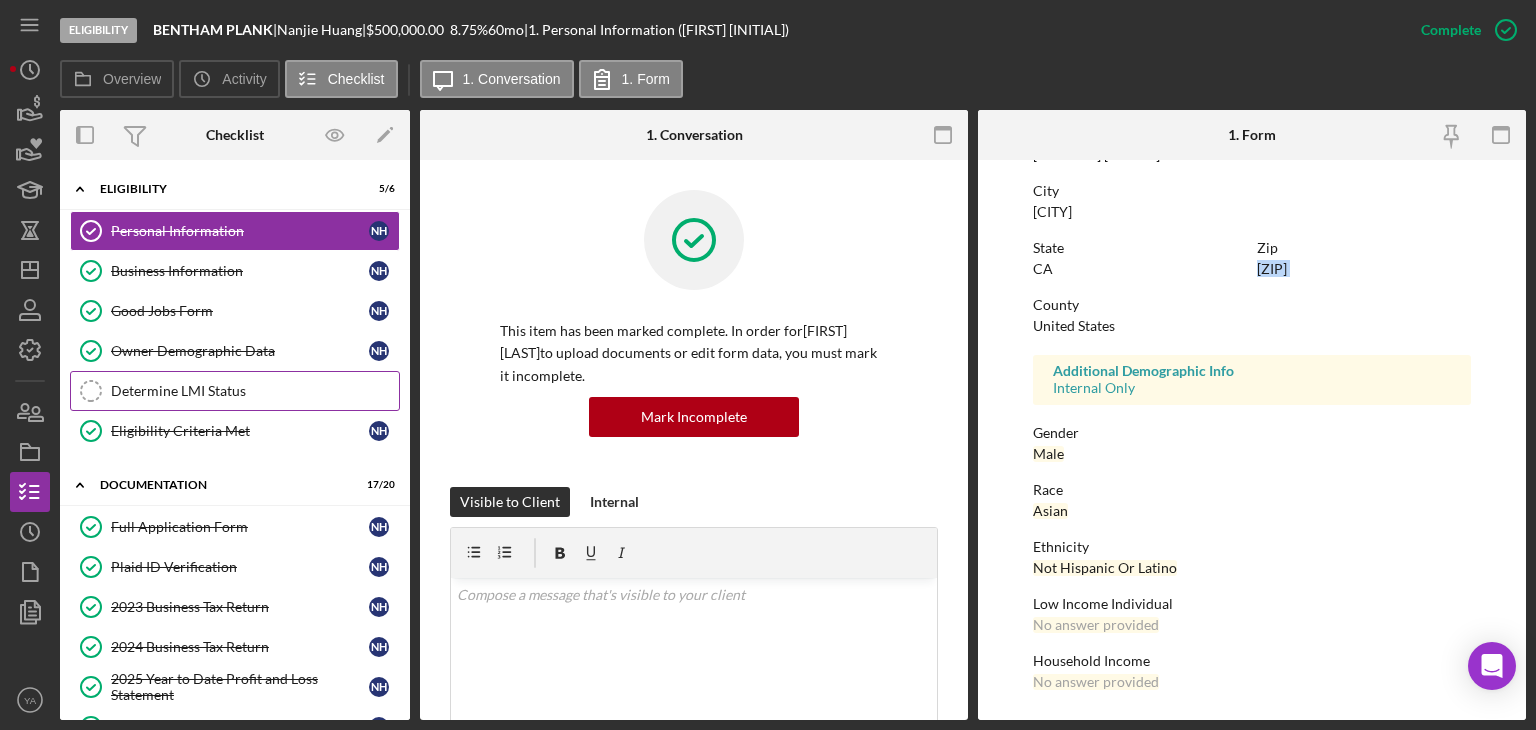 click on "Determine LMI Status Determine LMI Status" at bounding box center (235, 391) 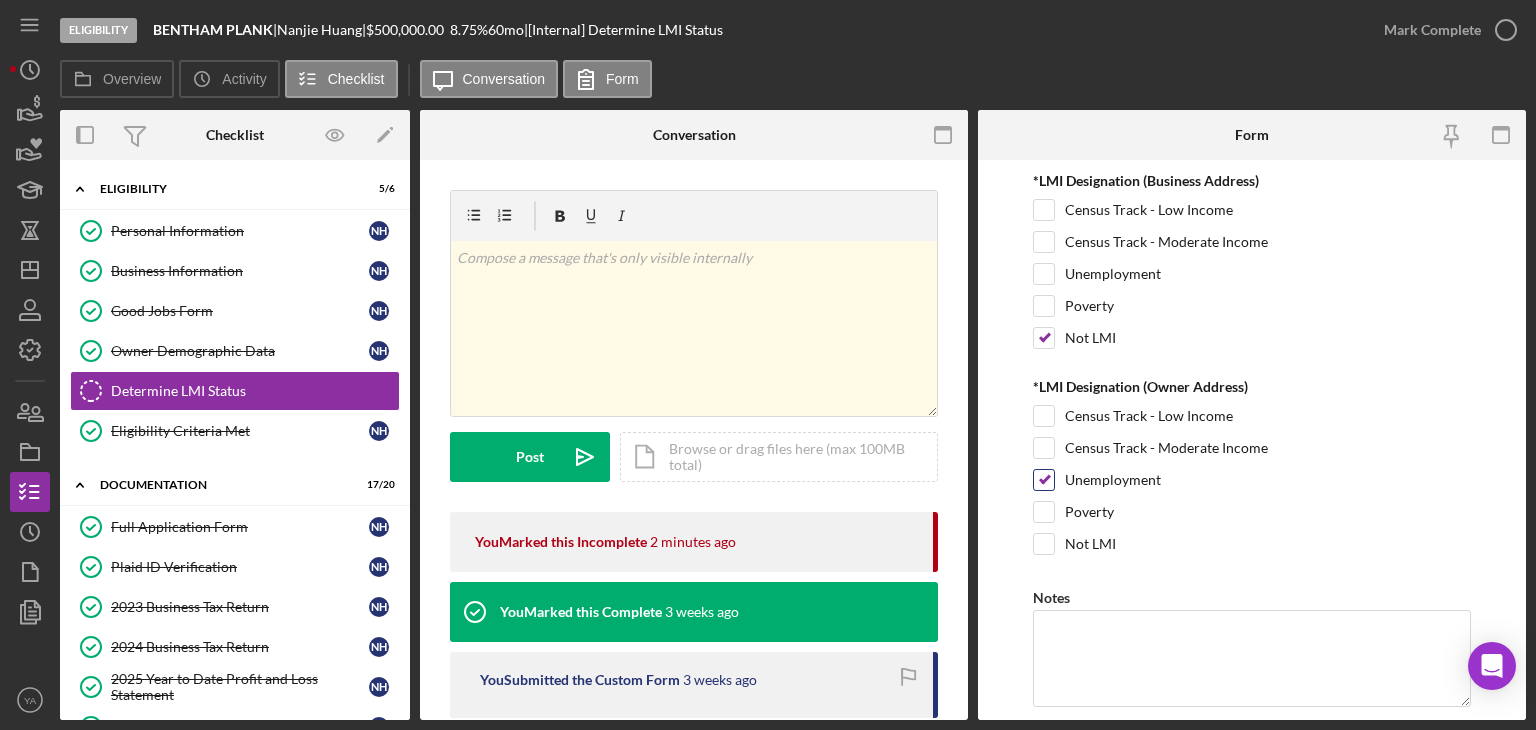 scroll, scrollTop: 448, scrollLeft: 0, axis: vertical 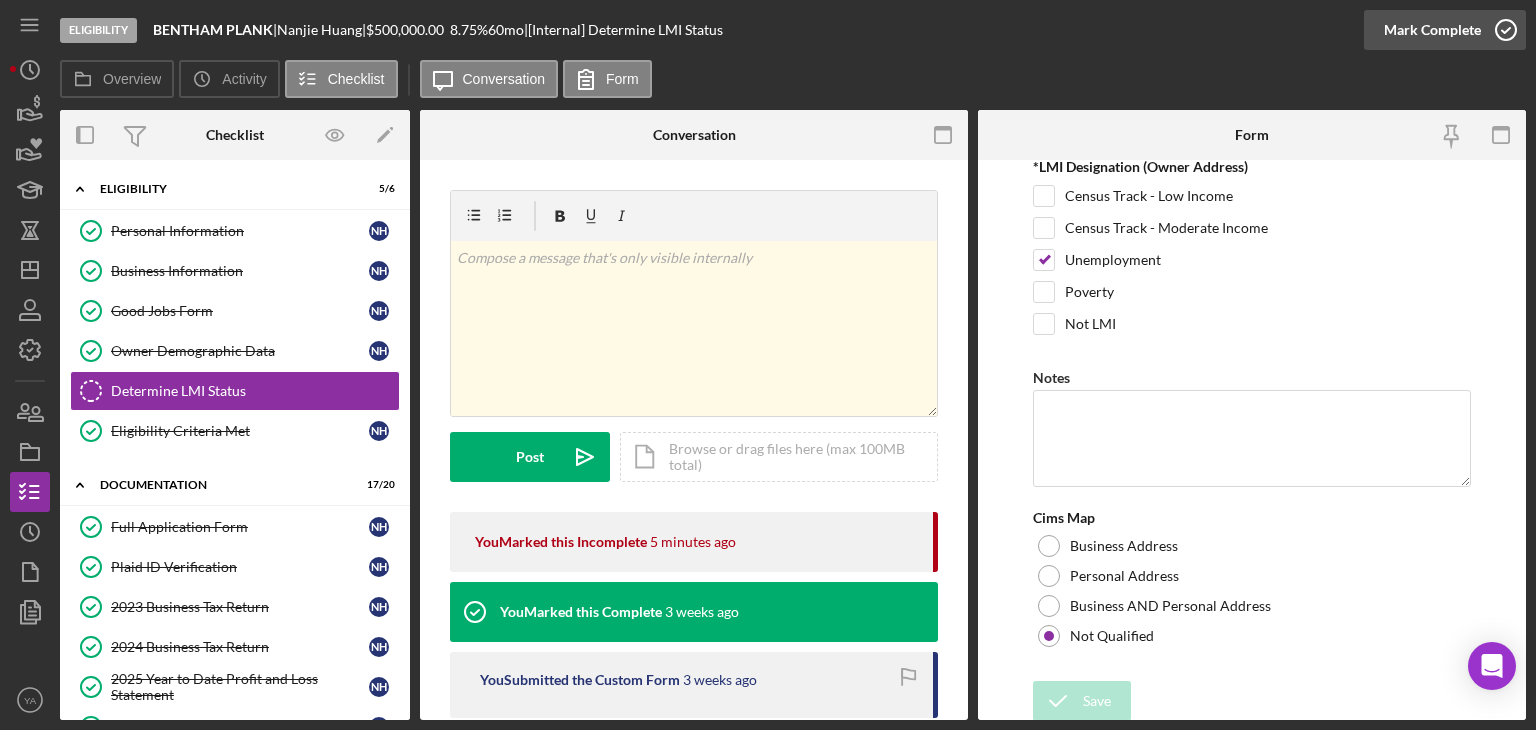 click 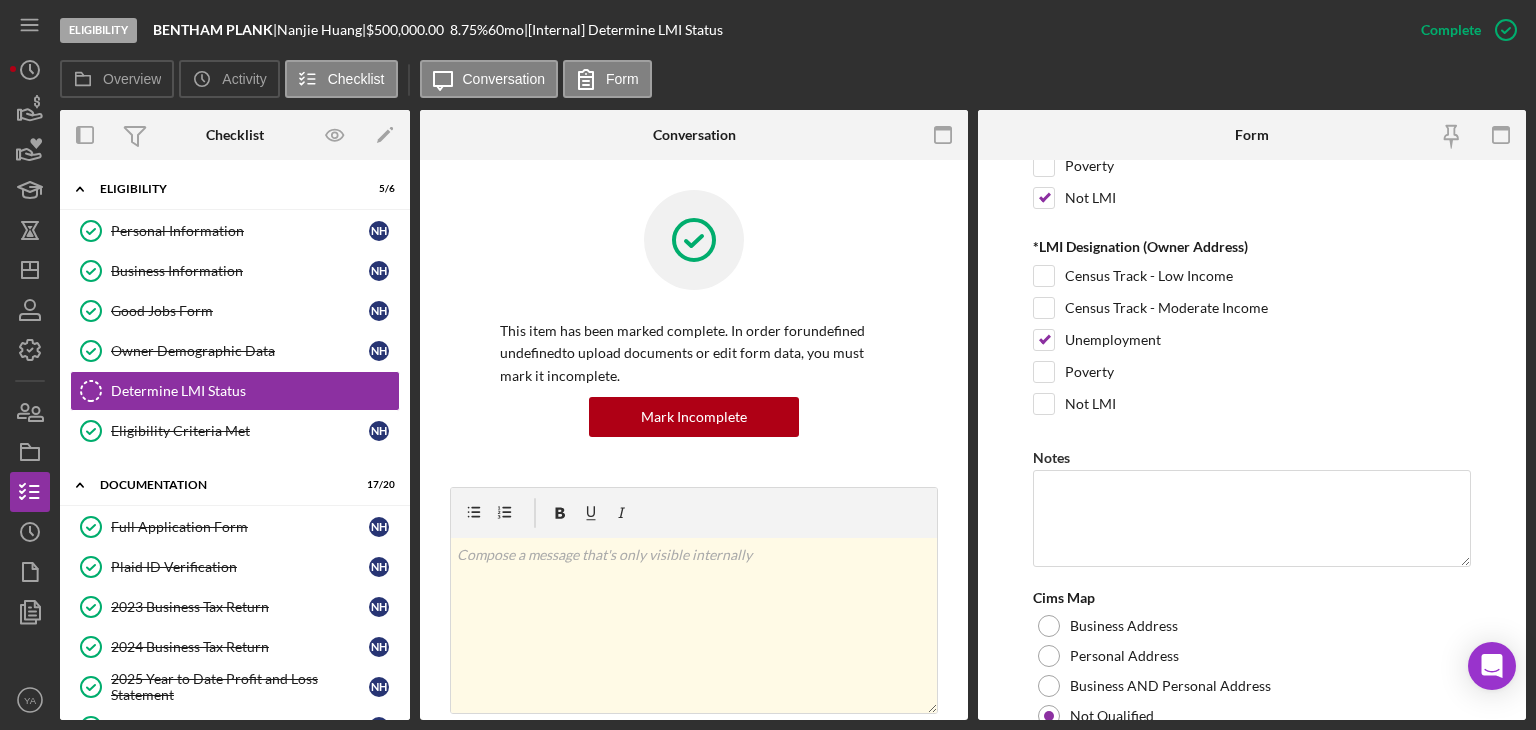 scroll, scrollTop: 528, scrollLeft: 0, axis: vertical 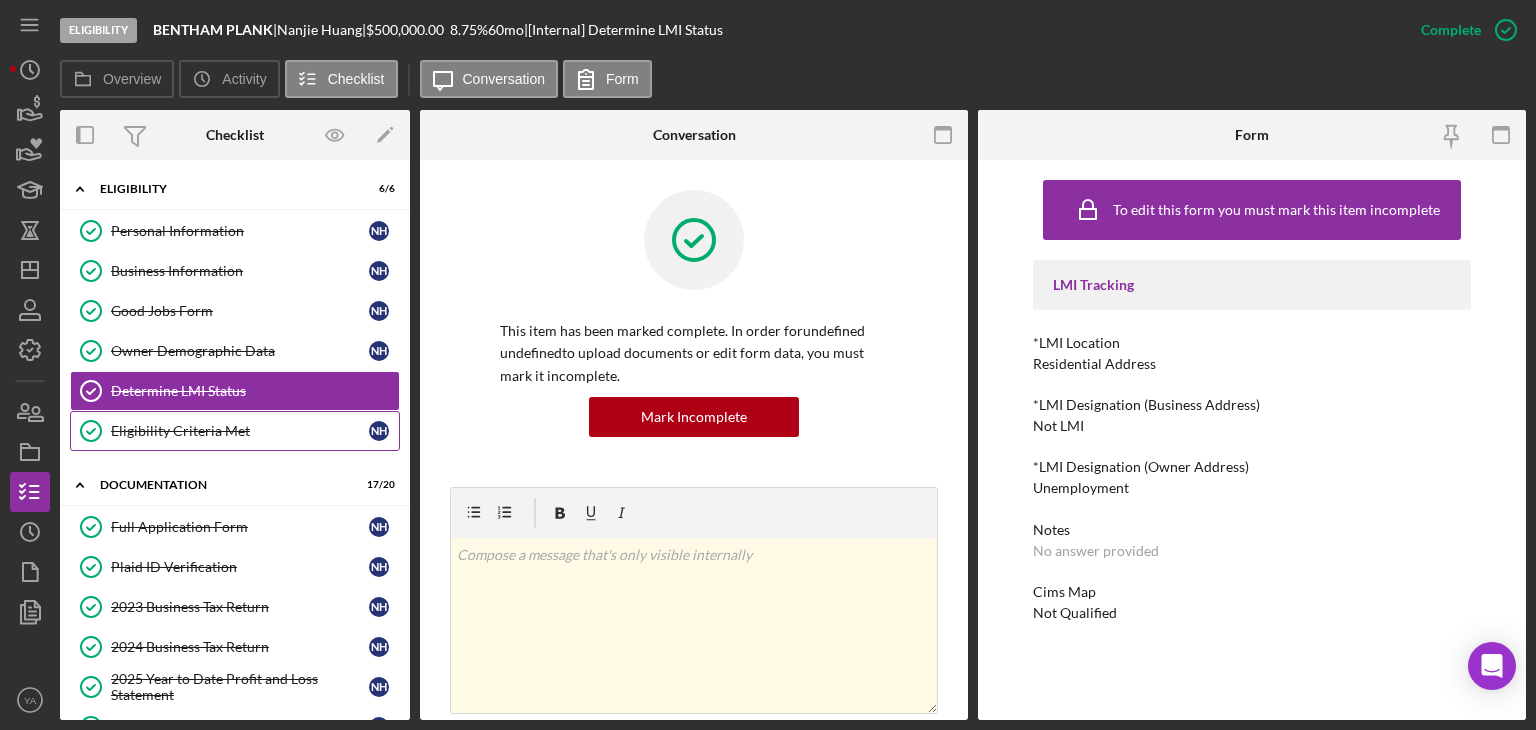 click on "Eligibility Criteria Met Eligibility Criteria Met N H" at bounding box center (235, 431) 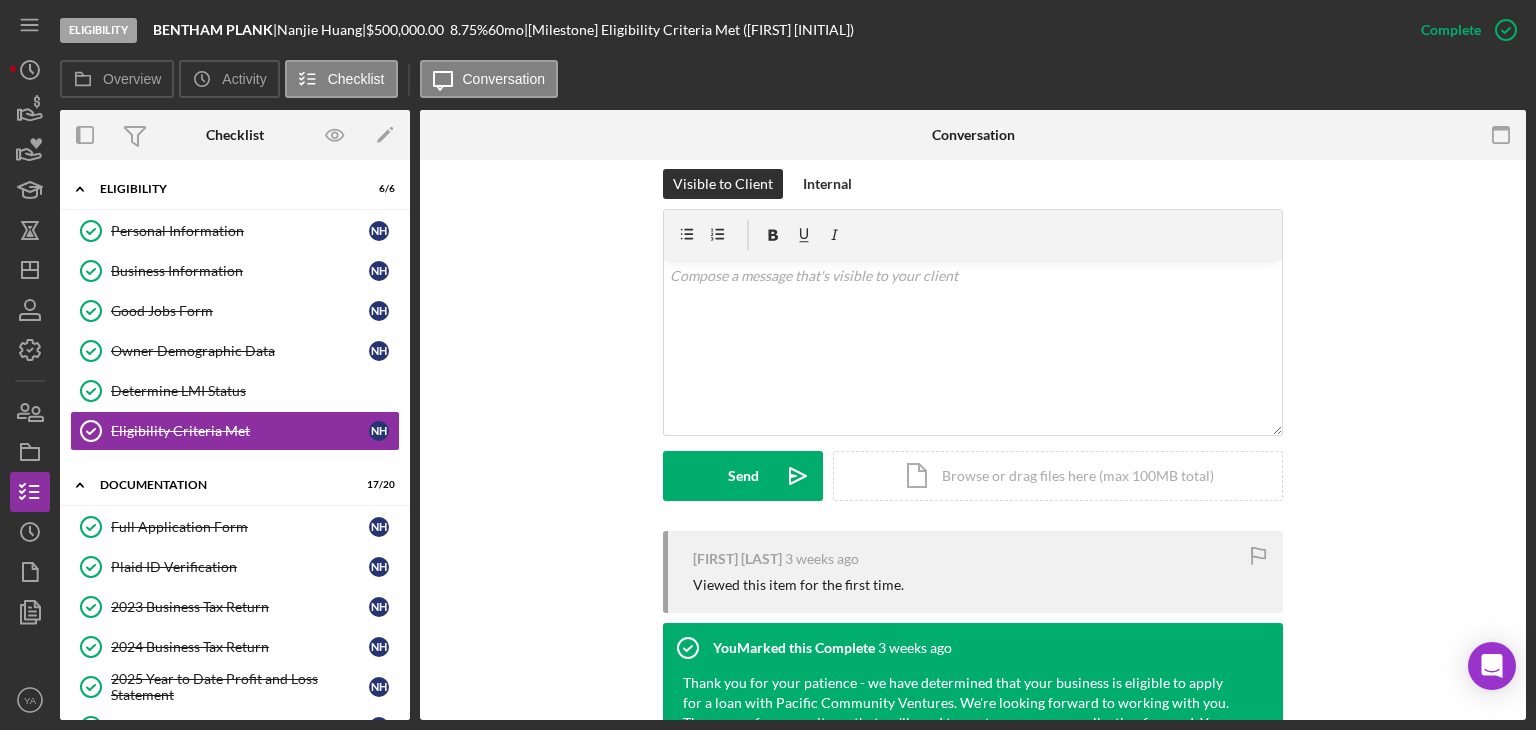 scroll, scrollTop: 570, scrollLeft: 0, axis: vertical 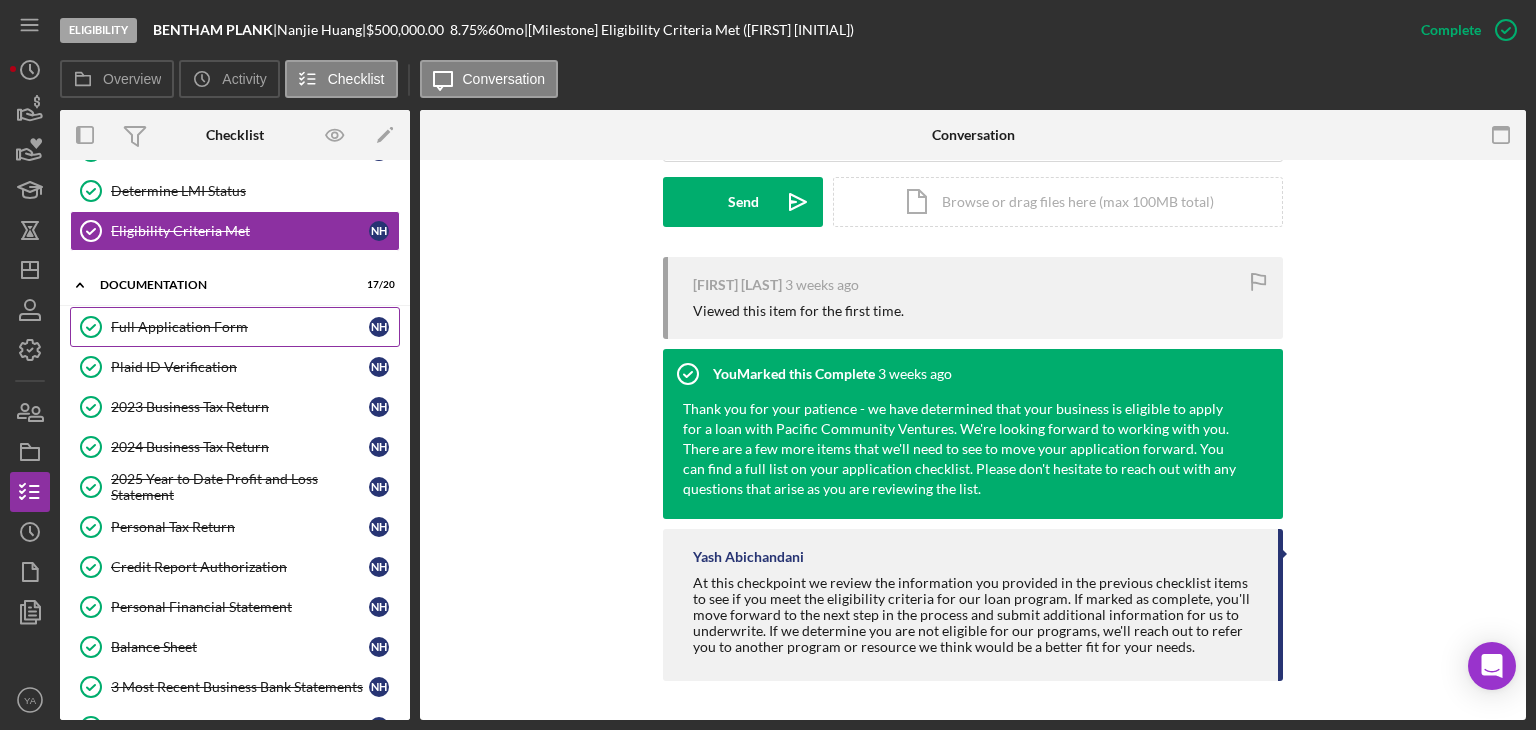 click on "Full Application Form" at bounding box center (240, 327) 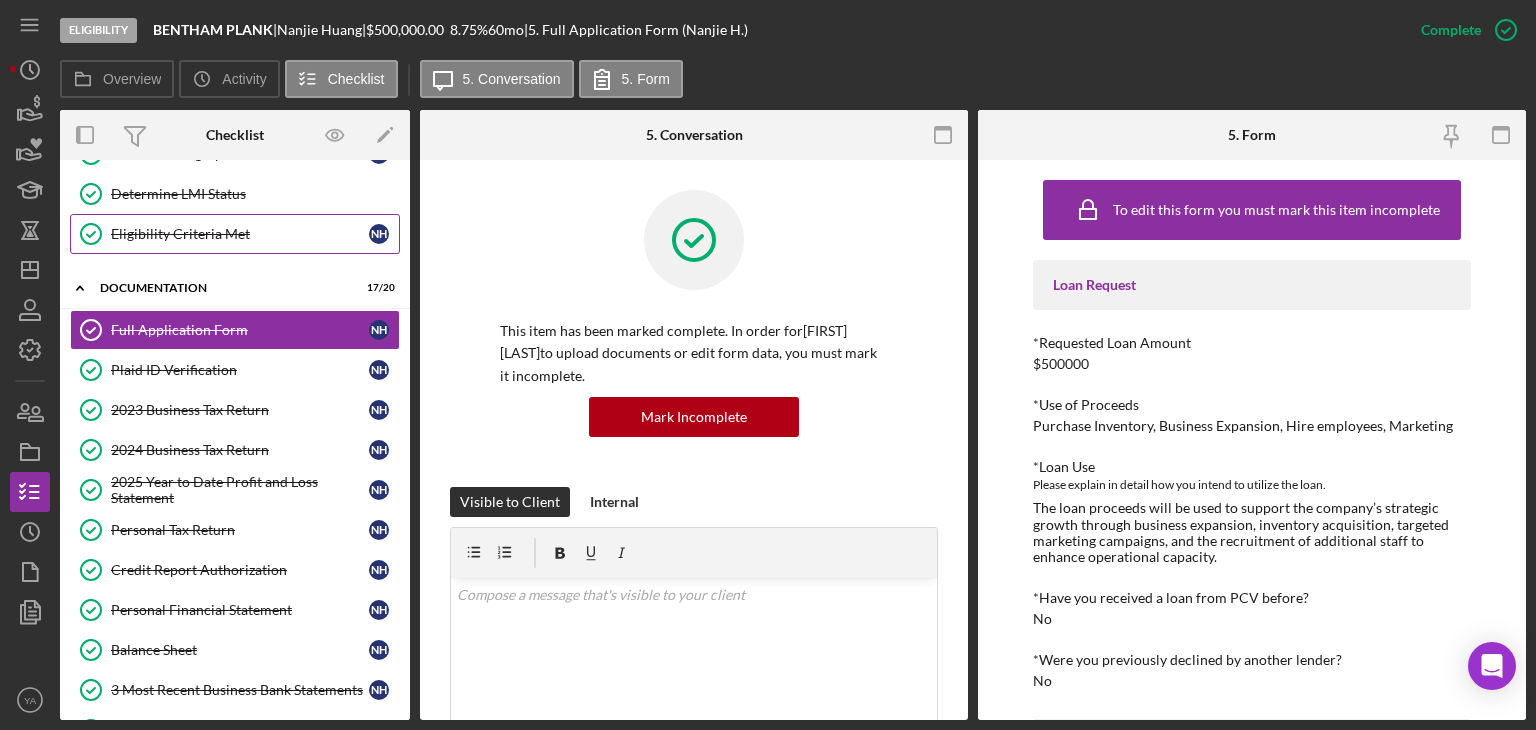 scroll, scrollTop: 100, scrollLeft: 0, axis: vertical 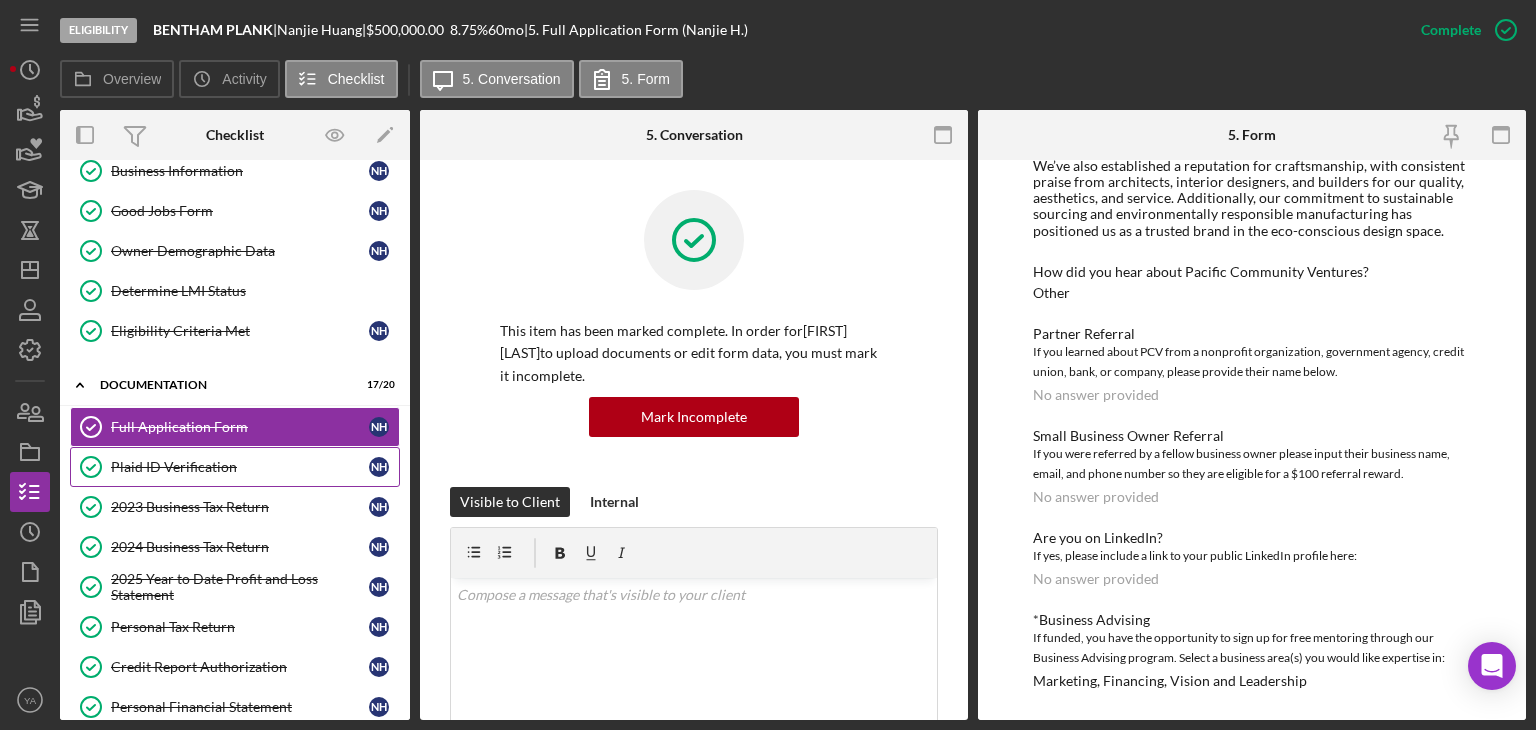 click on "Plaid ID Verification Plaid ID Verification N H" at bounding box center (235, 467) 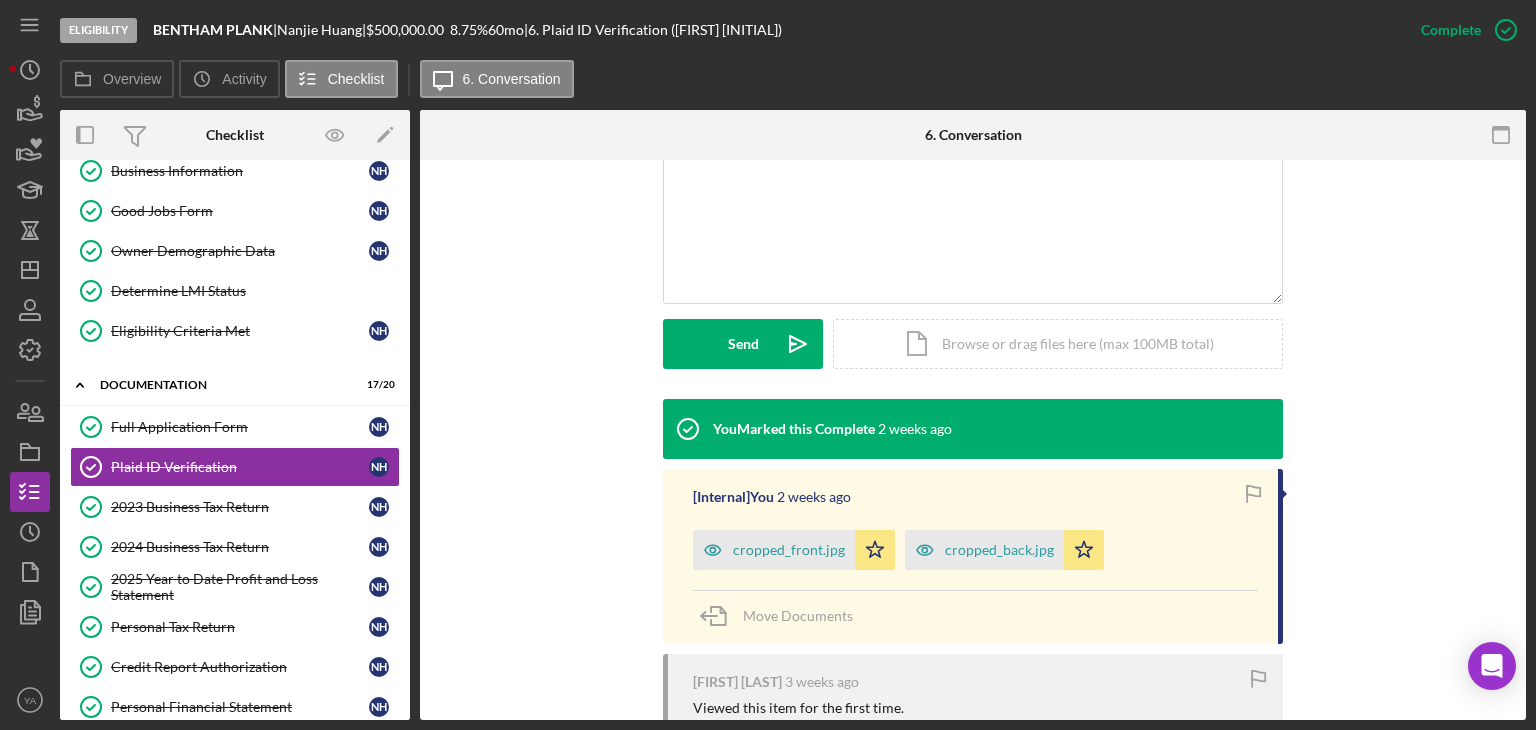 scroll, scrollTop: 600, scrollLeft: 0, axis: vertical 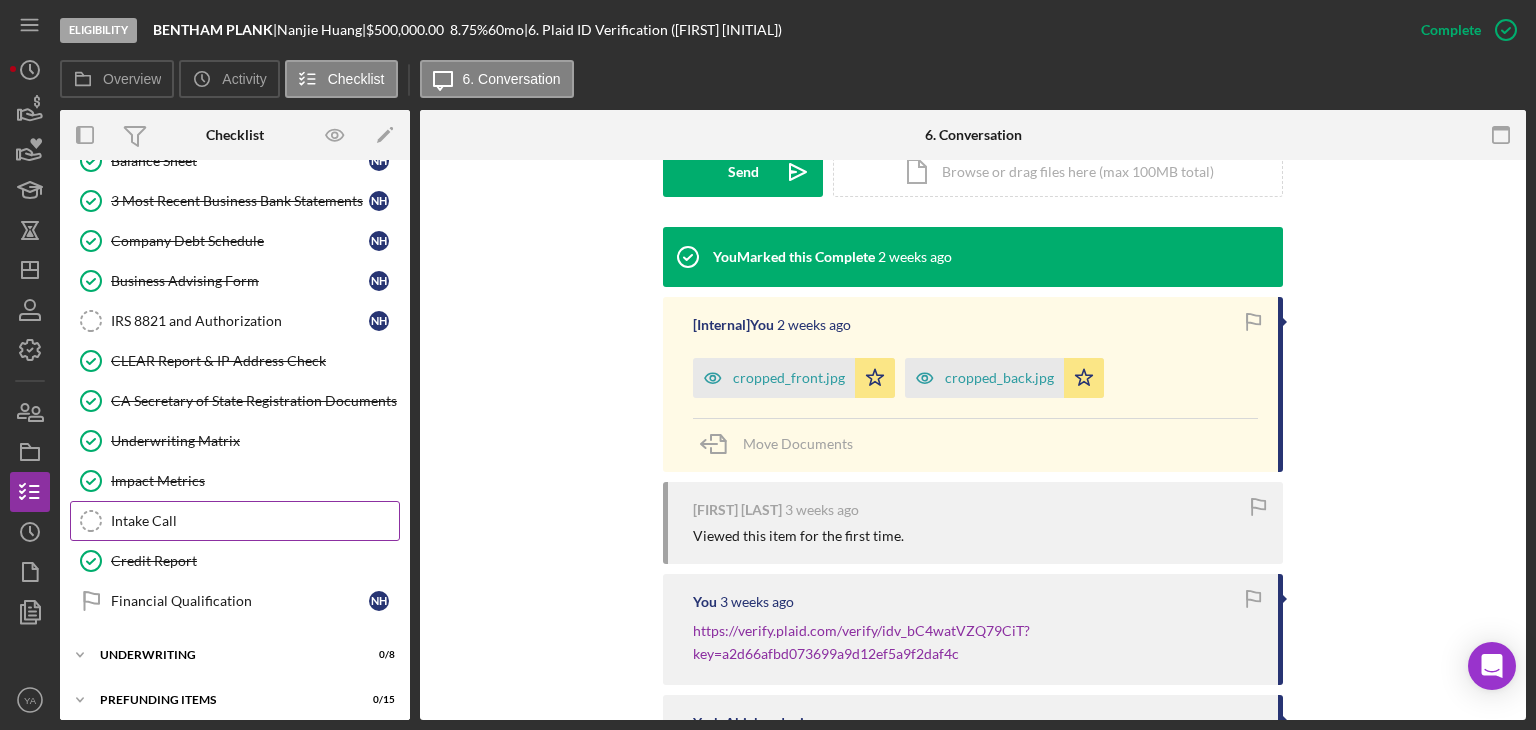 click on "Intake Call" at bounding box center (255, 521) 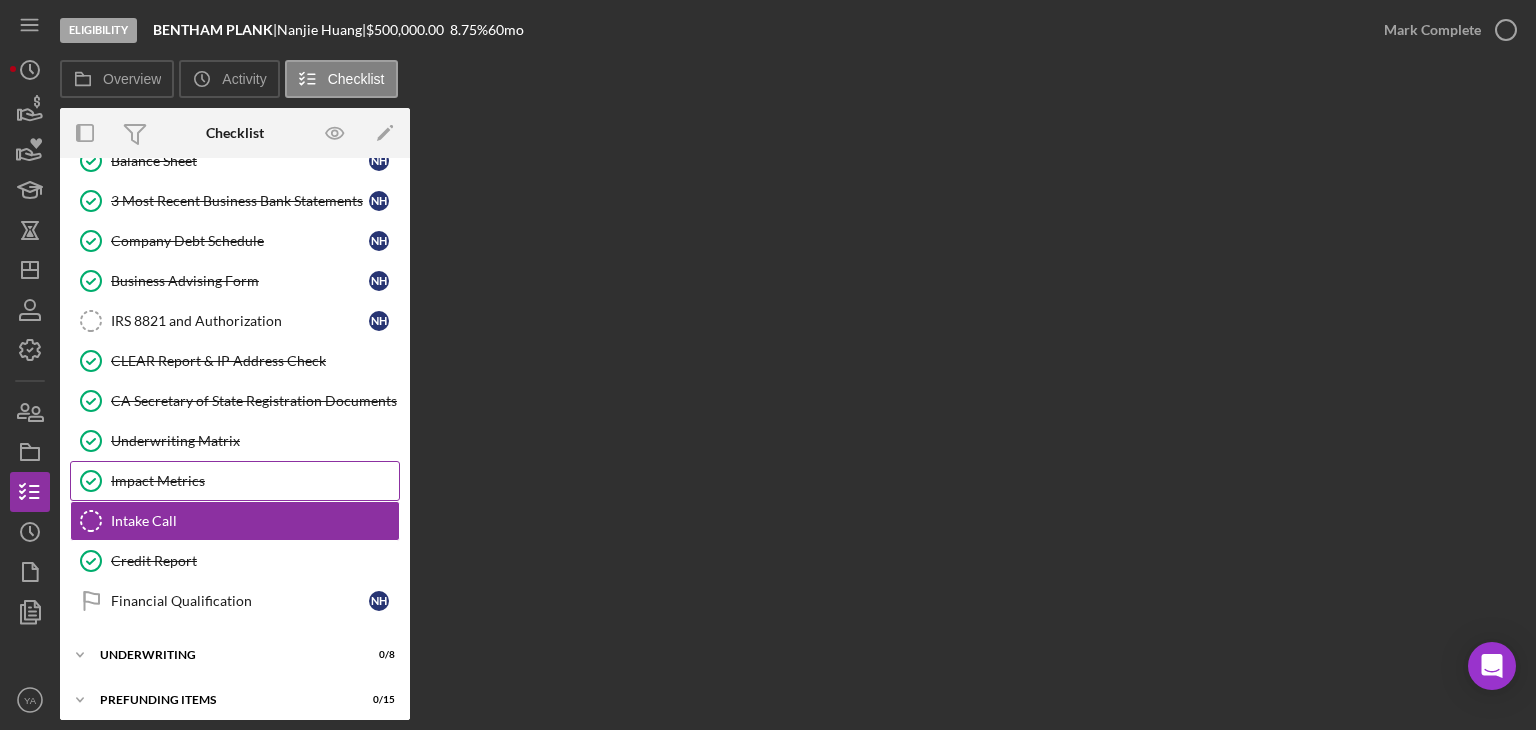 scroll, scrollTop: 686, scrollLeft: 0, axis: vertical 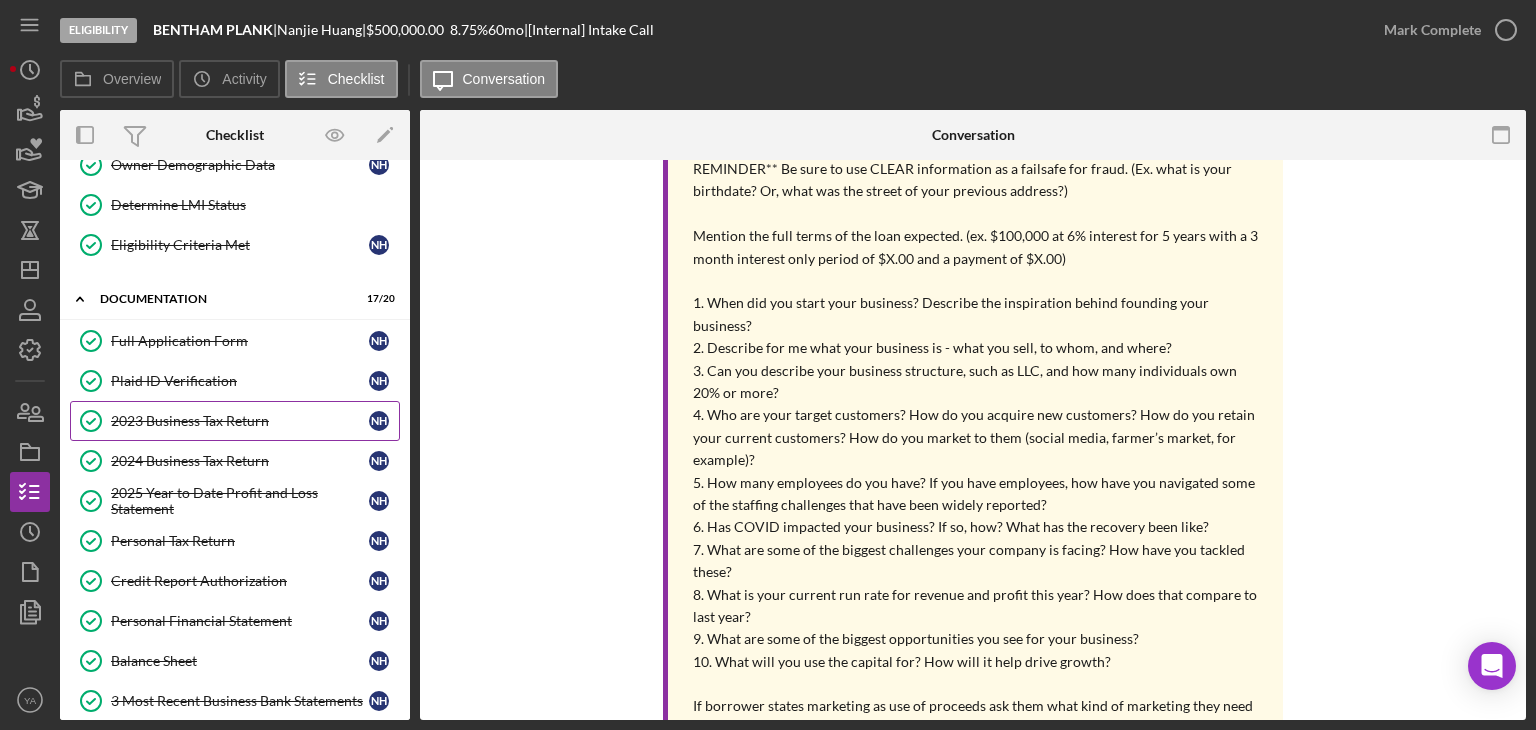 click on "2023 Business Tax Return" at bounding box center [240, 421] 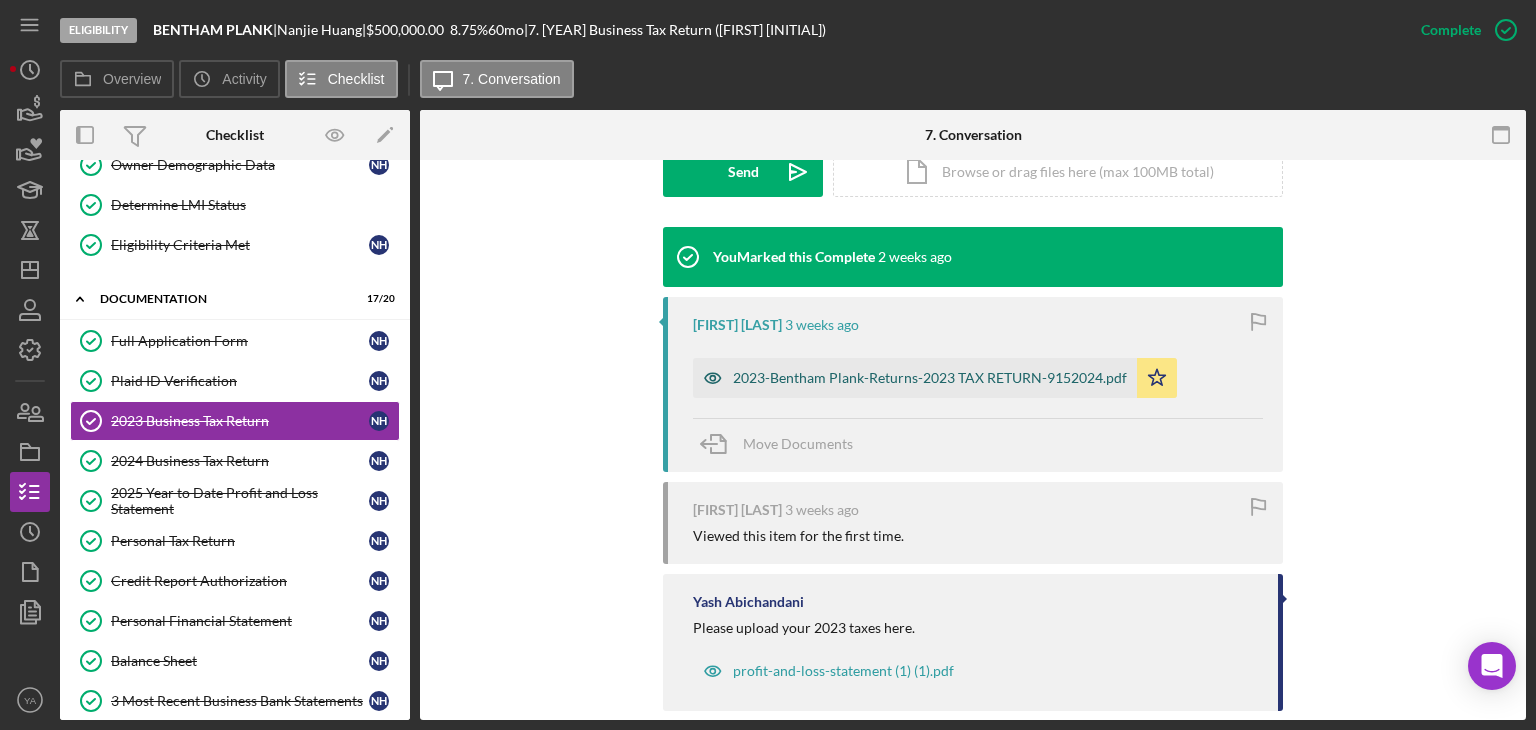 click on "2023-Bentham Plank-Returns-2023 TAX RETURN-9152024.pdf" at bounding box center [930, 378] 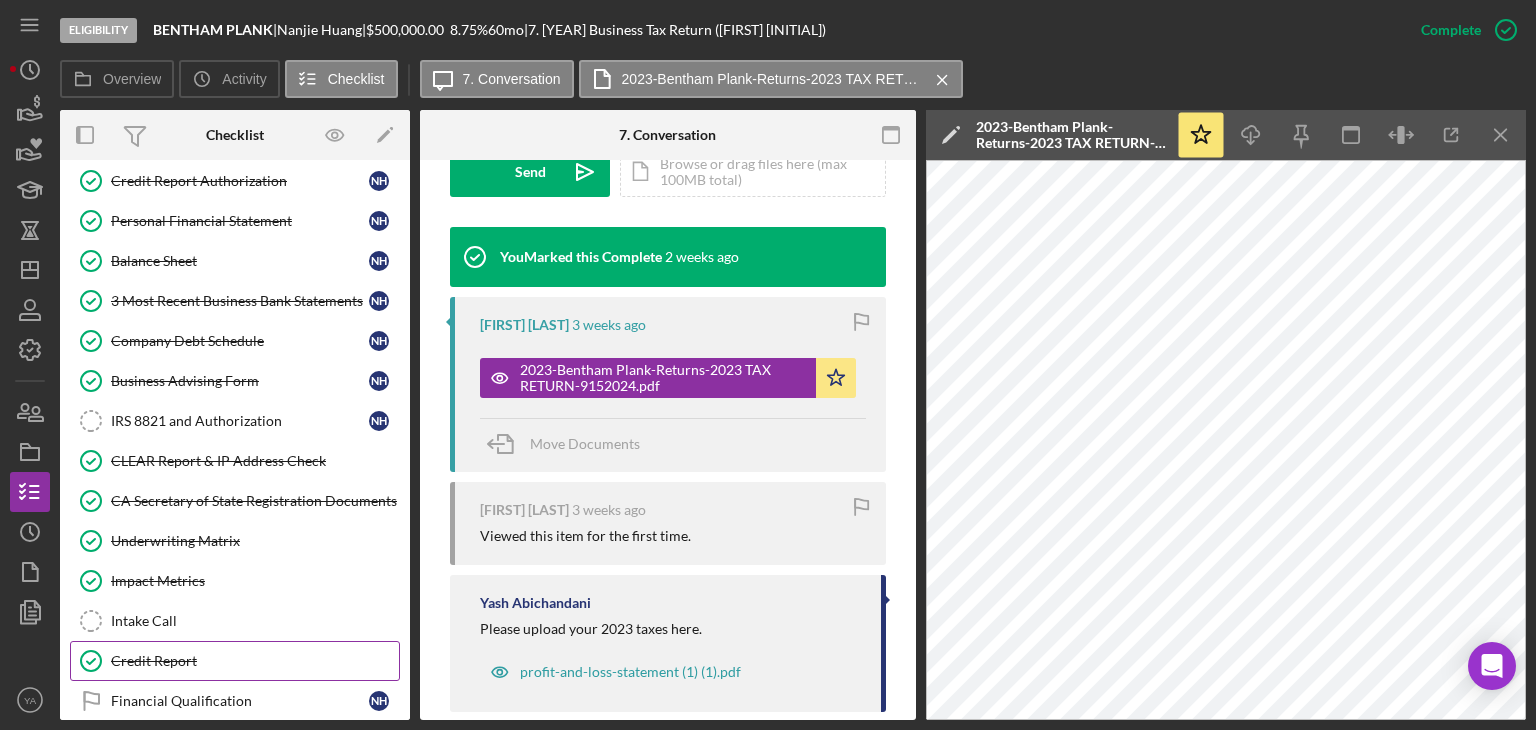 scroll, scrollTop: 686, scrollLeft: 0, axis: vertical 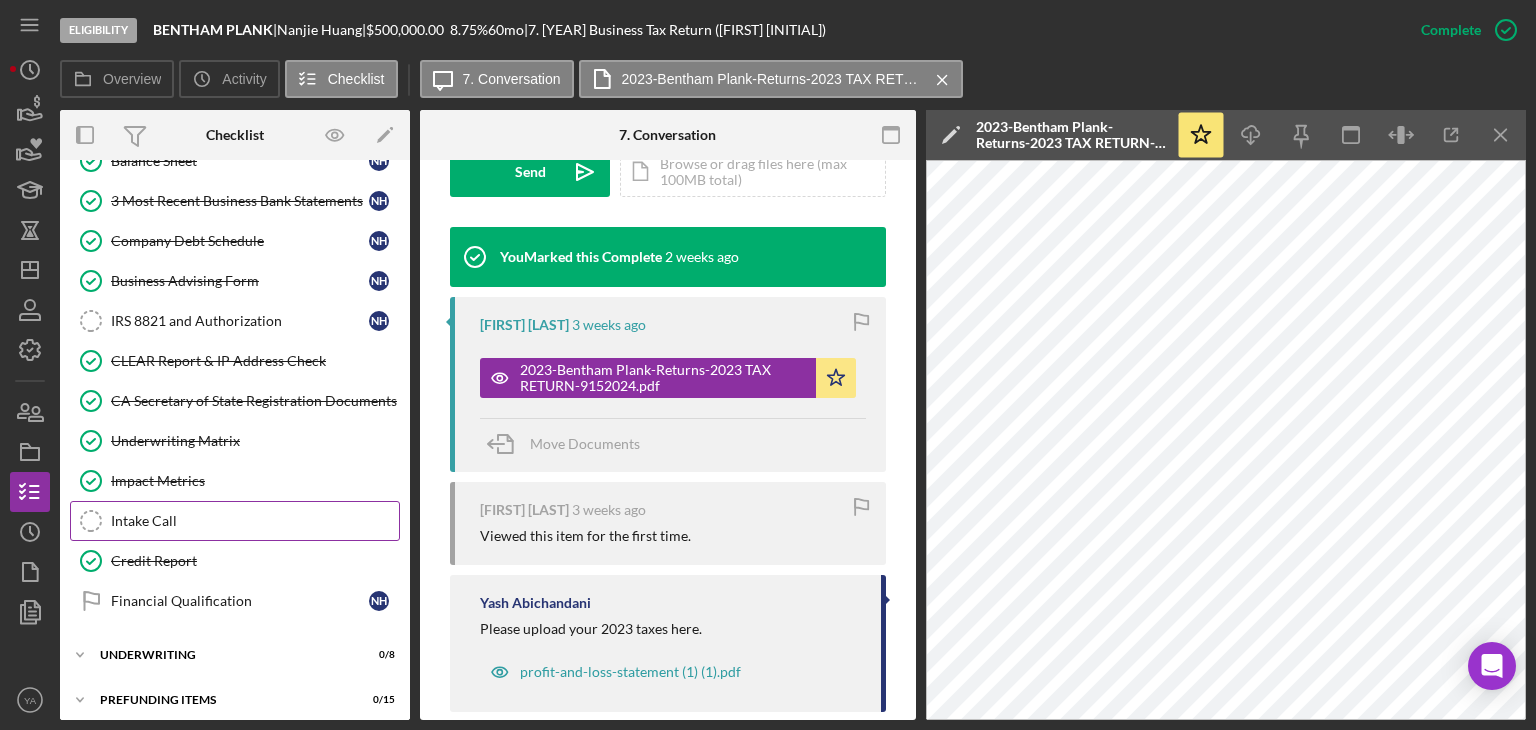 click on "Intake Call" at bounding box center (255, 521) 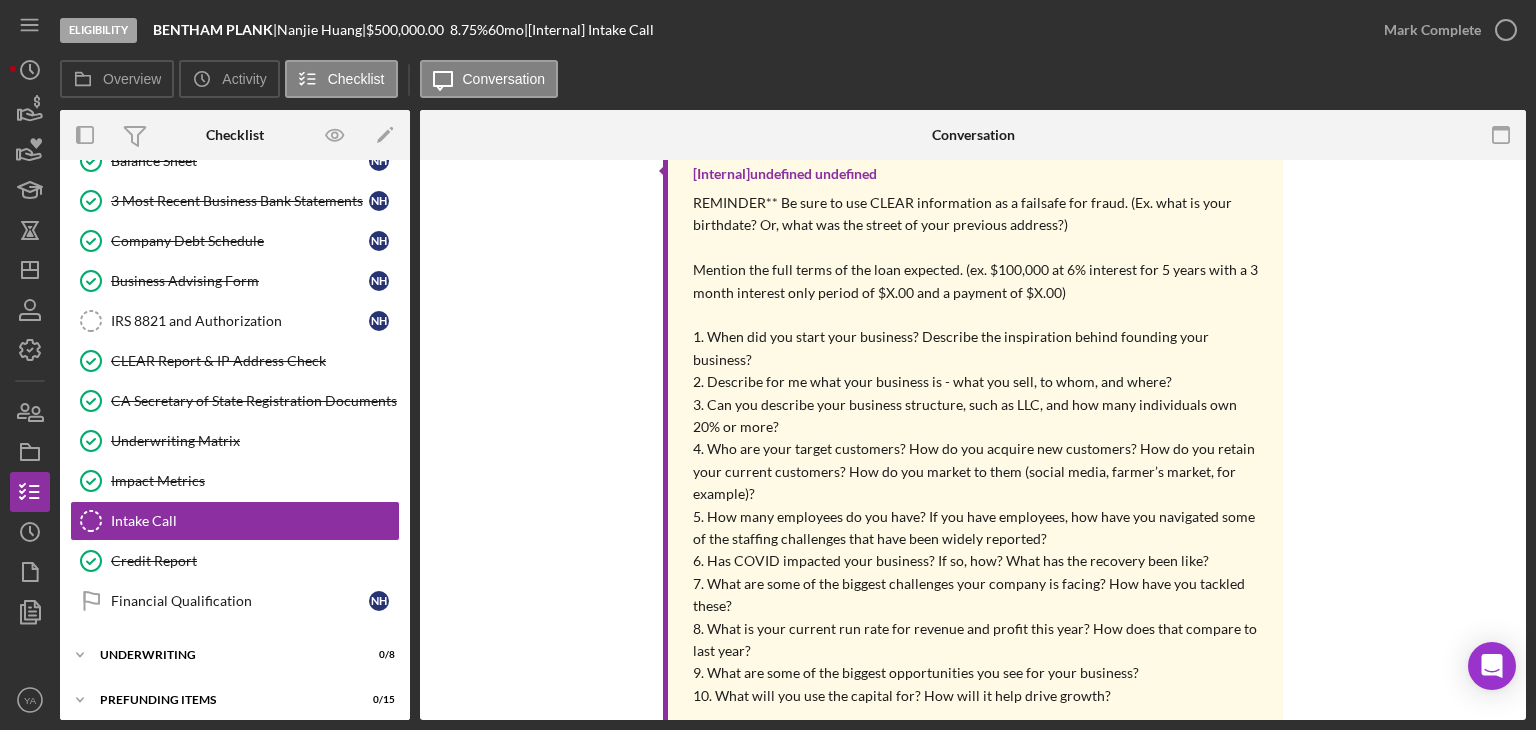 scroll, scrollTop: 400, scrollLeft: 0, axis: vertical 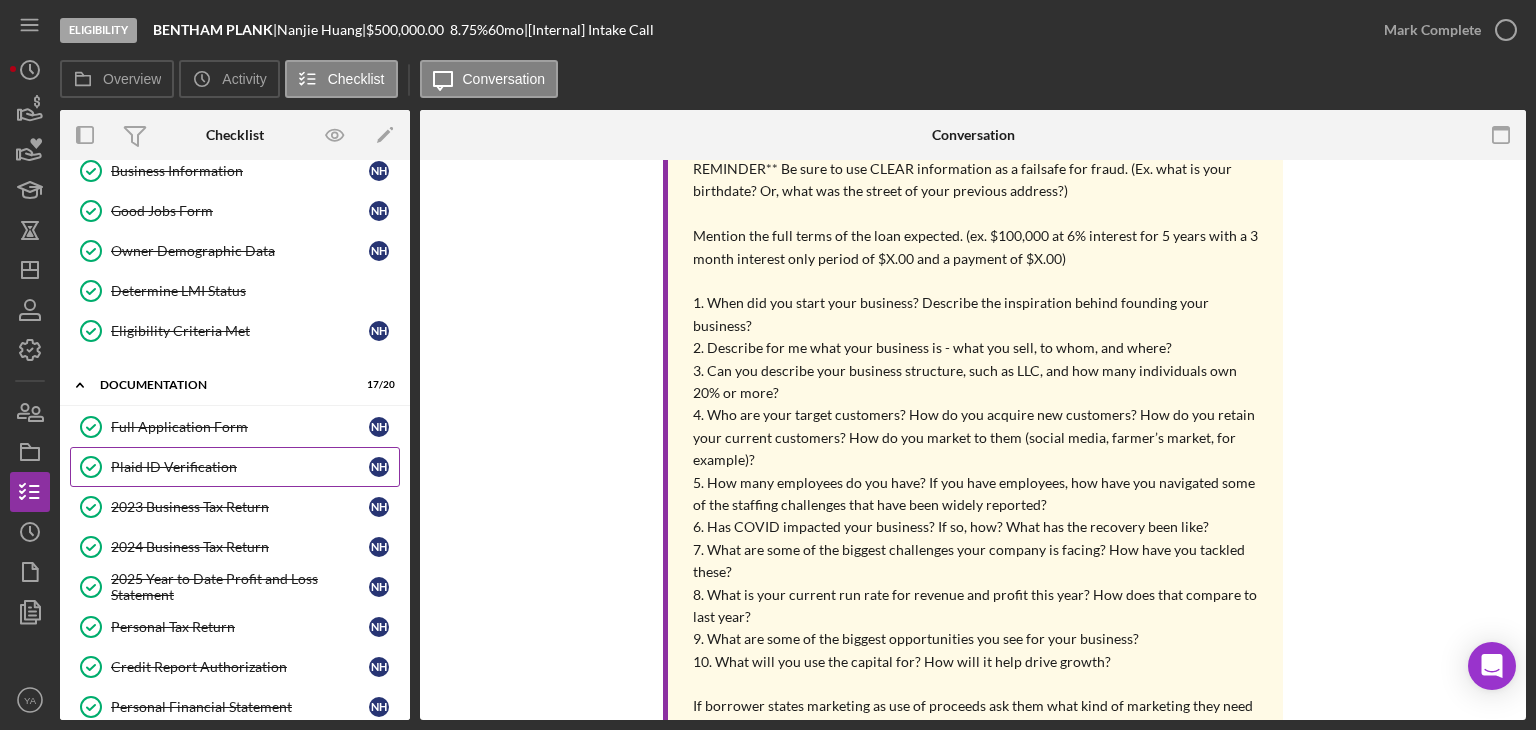 click on "Plaid ID Verification Plaid ID Verification N H" at bounding box center (235, 467) 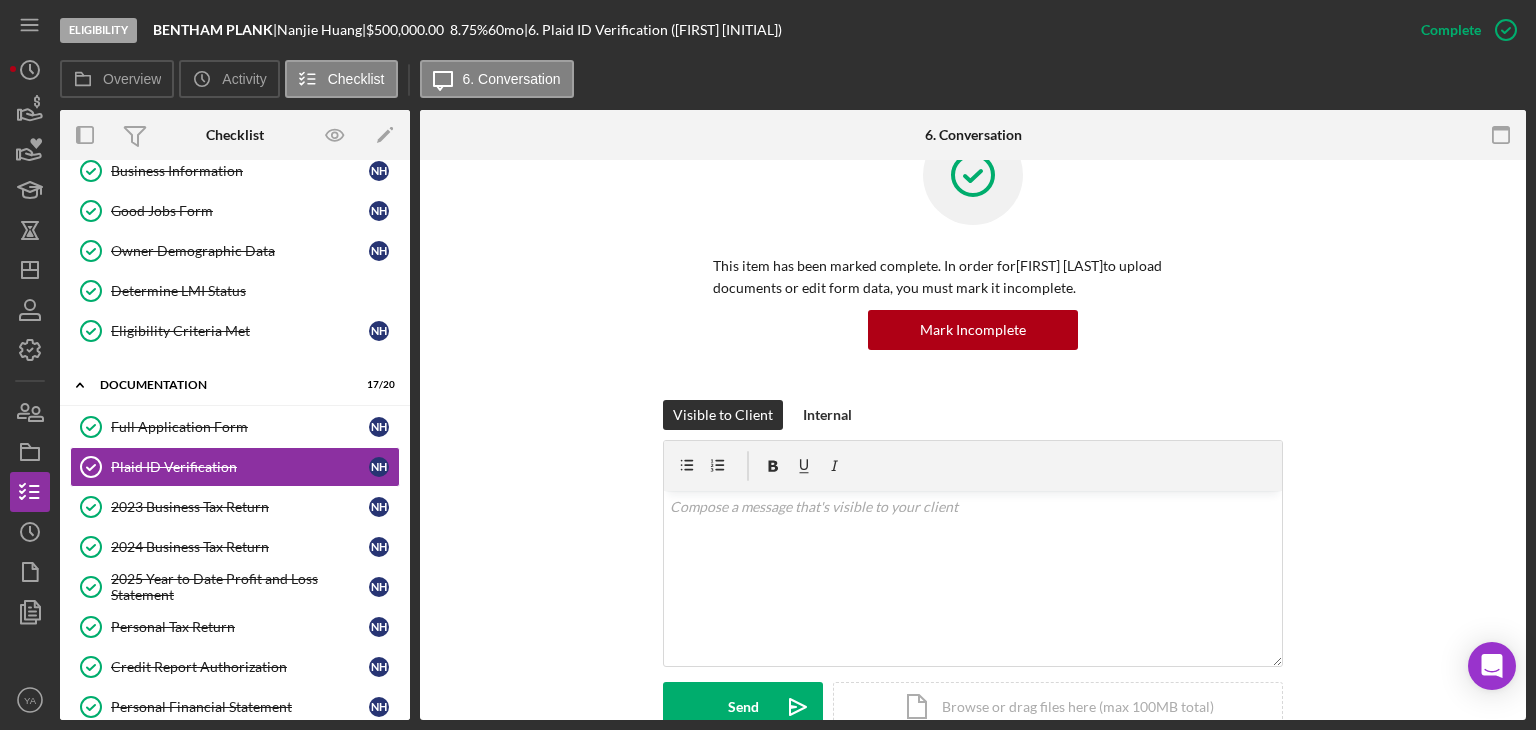 scroll, scrollTop: 400, scrollLeft: 0, axis: vertical 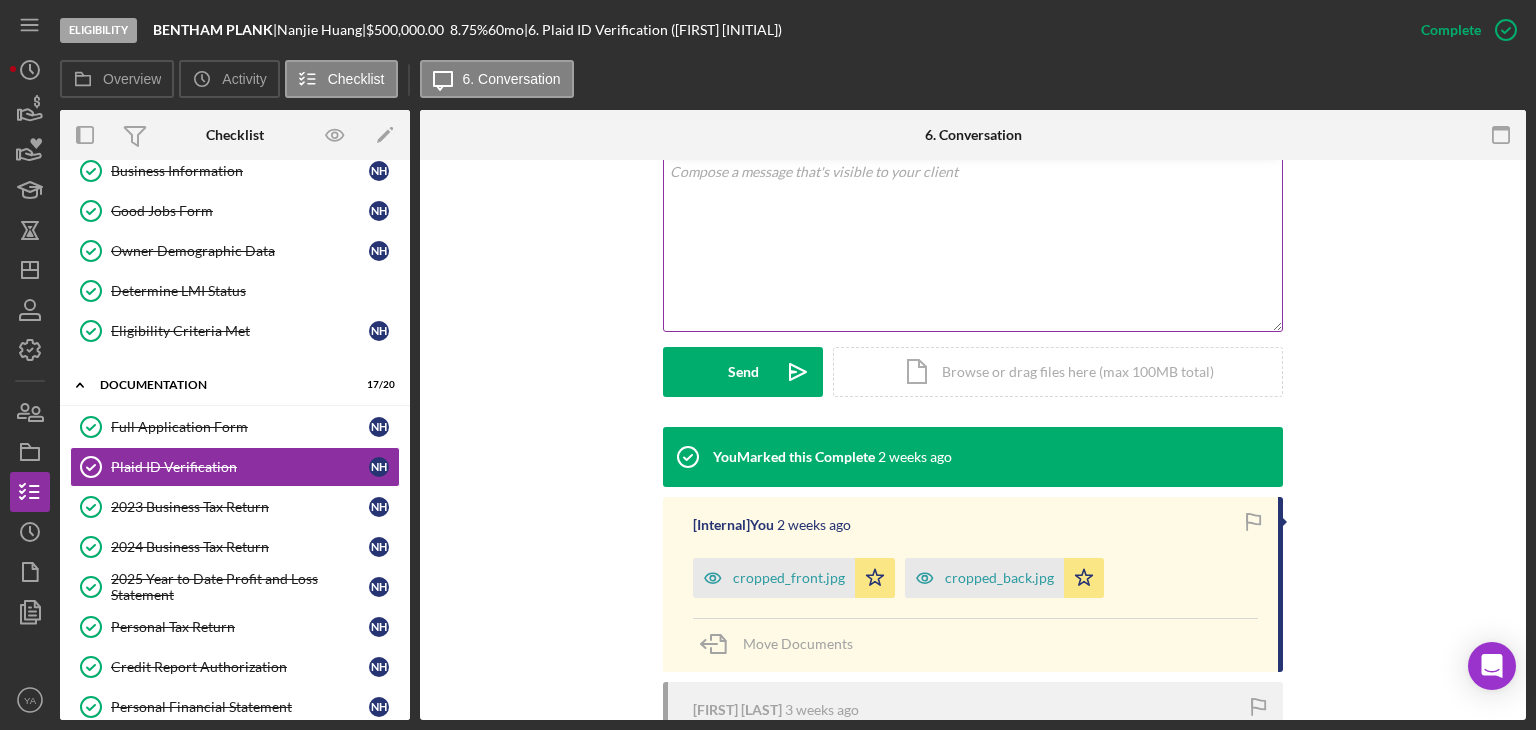 click on "v Color teal Color pink Remove color Add row above Add row below Add column before Add column after Merge cells Split cells Remove column Remove row Remove table" at bounding box center (973, 243) 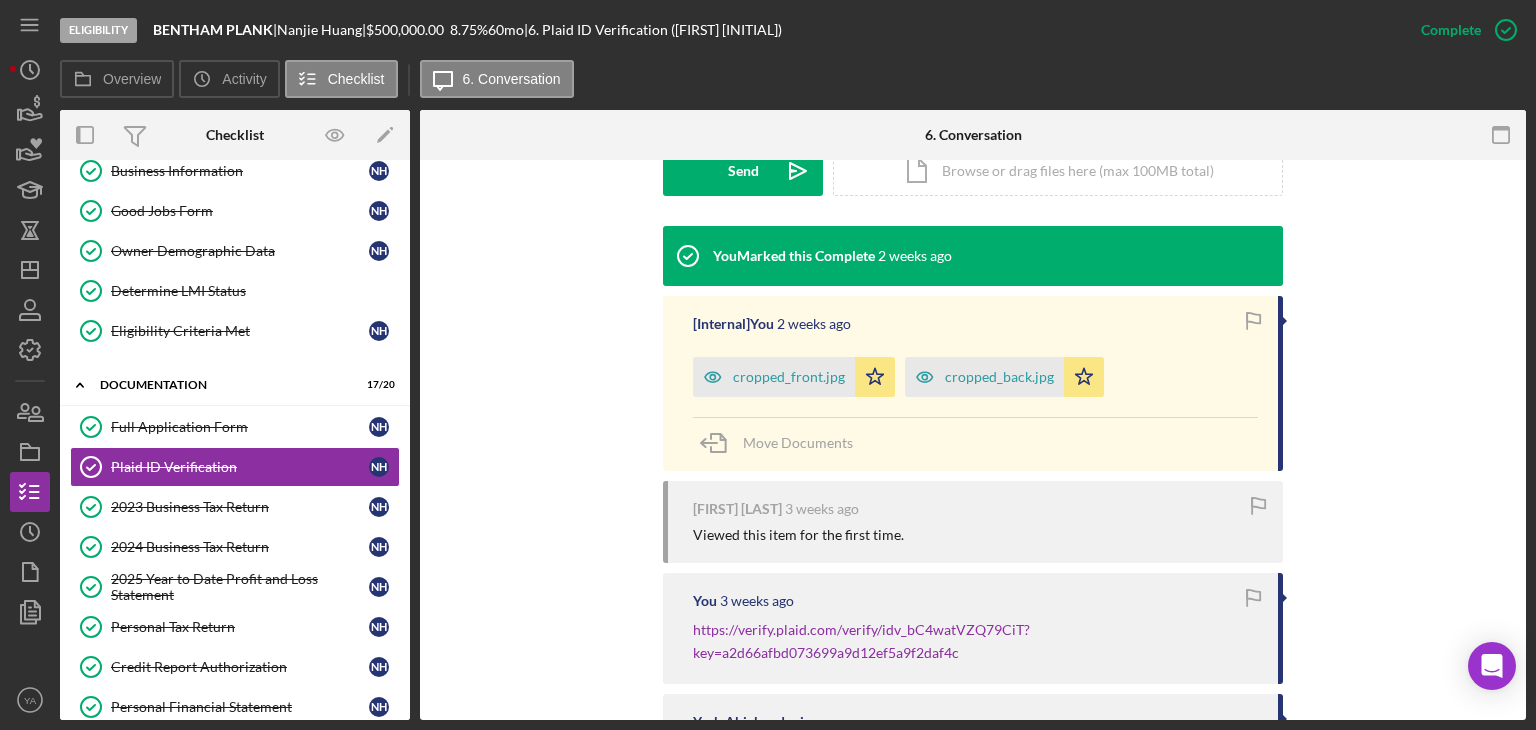 scroll, scrollTop: 598, scrollLeft: 0, axis: vertical 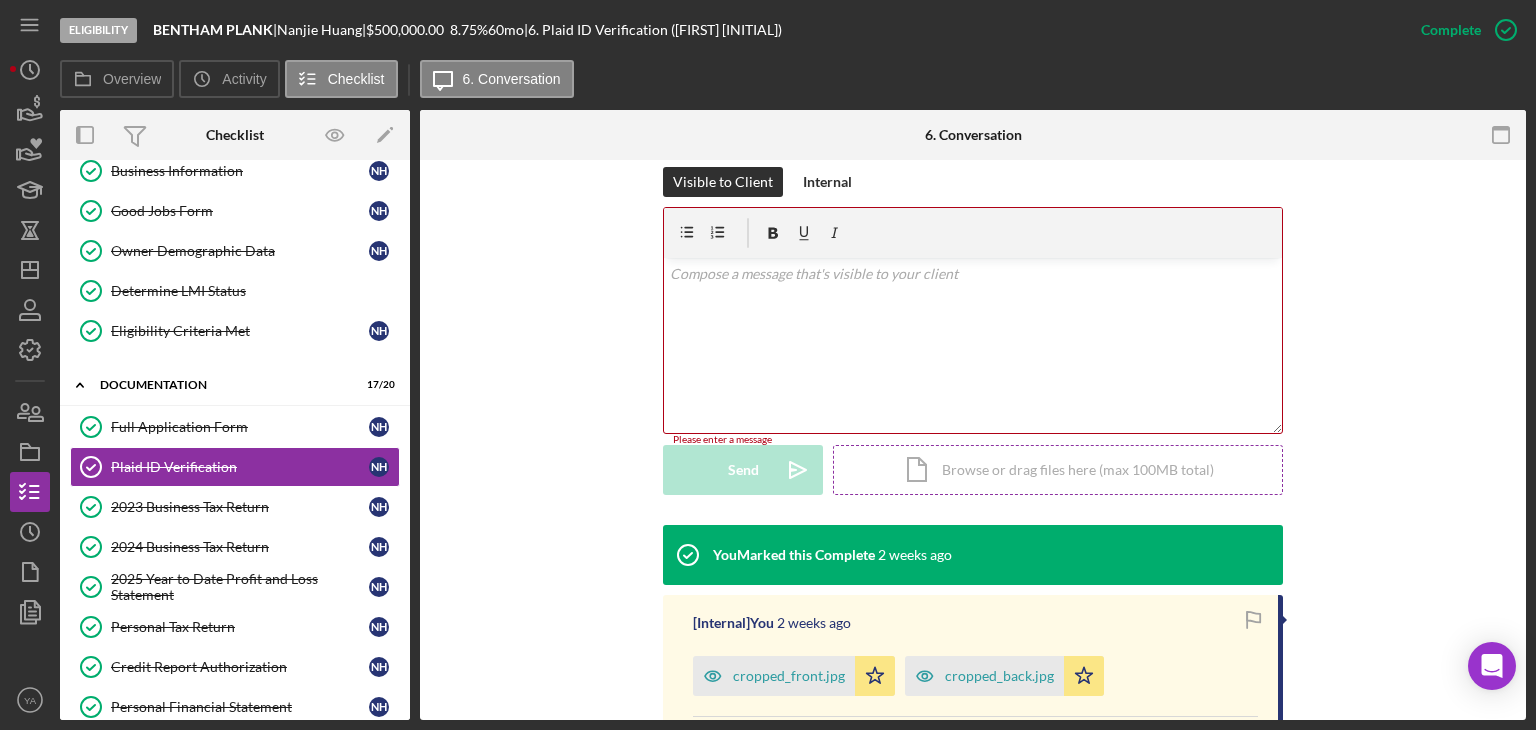 click on "Icon/Document Browse or drag files here (max 100MB total) Tap to choose files or take a photo" at bounding box center (1058, 470) 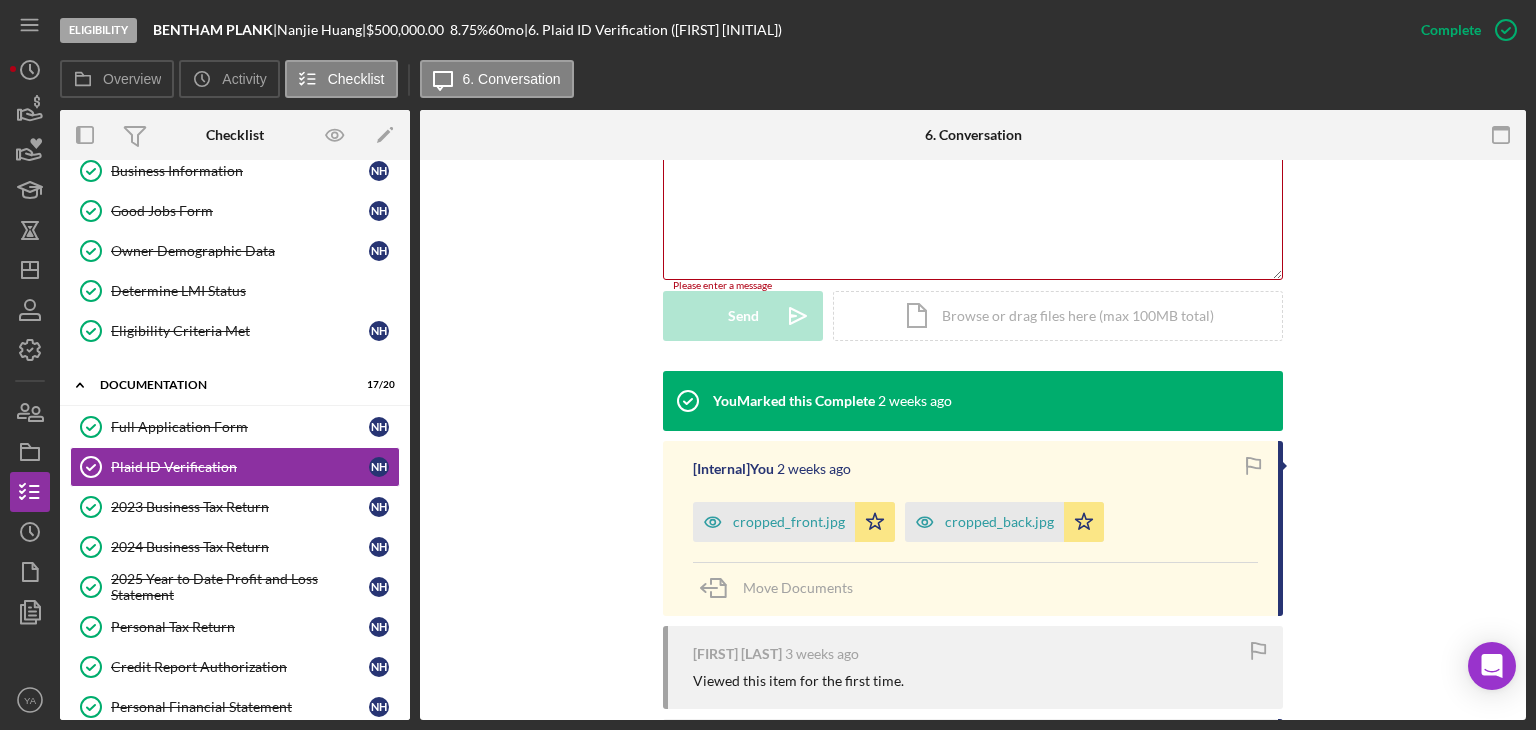 scroll, scrollTop: 598, scrollLeft: 0, axis: vertical 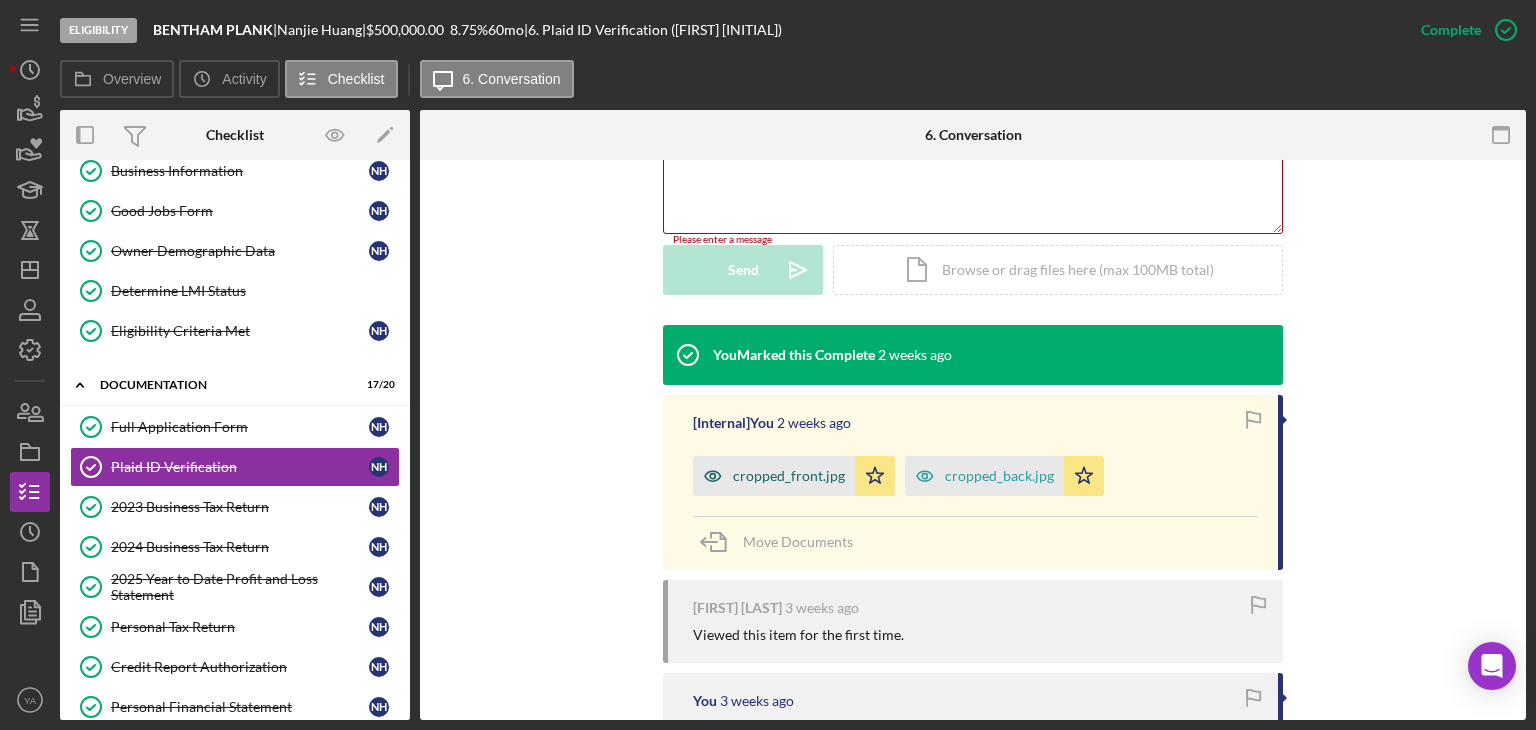 click on "cropped_front.jpg" at bounding box center [789, 476] 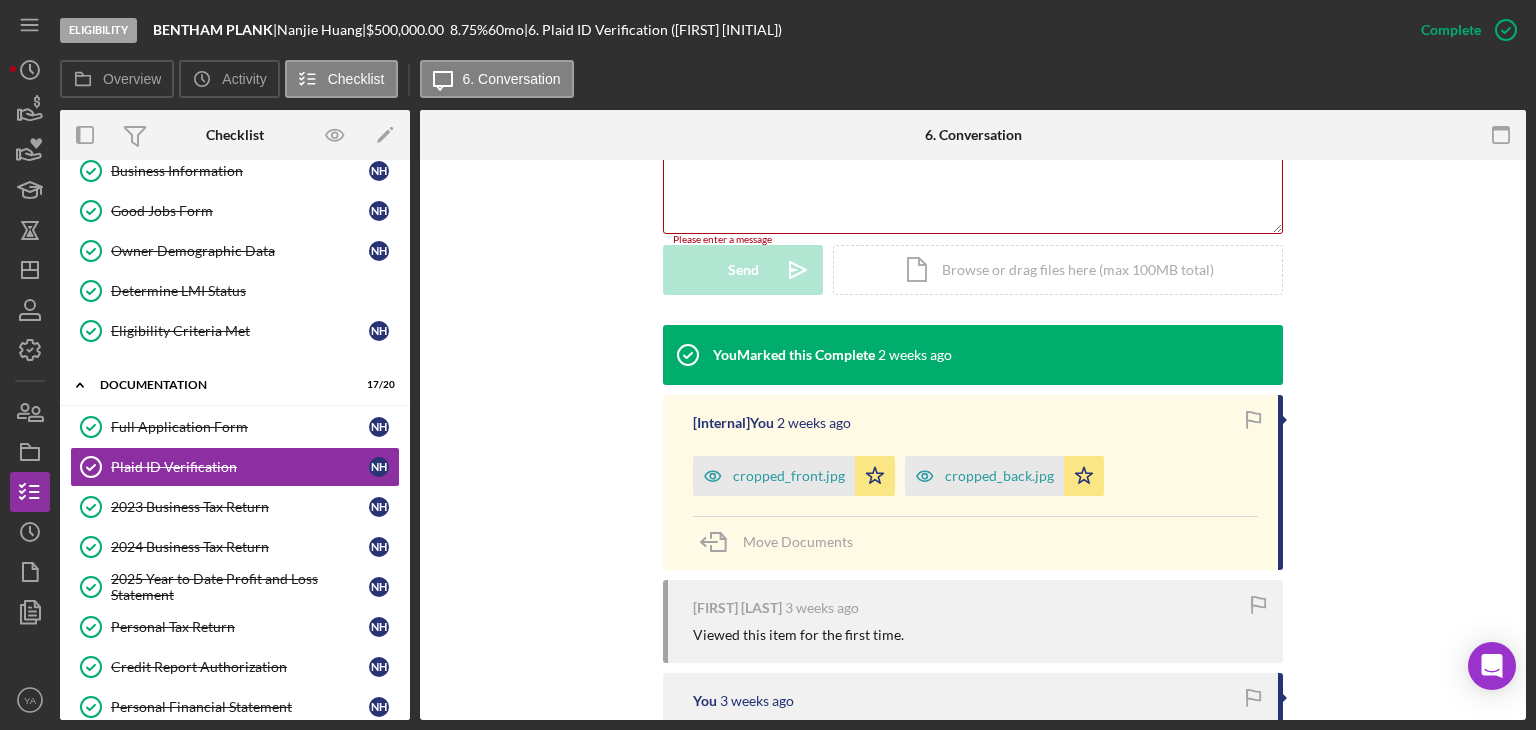 scroll, scrollTop: 520, scrollLeft: 0, axis: vertical 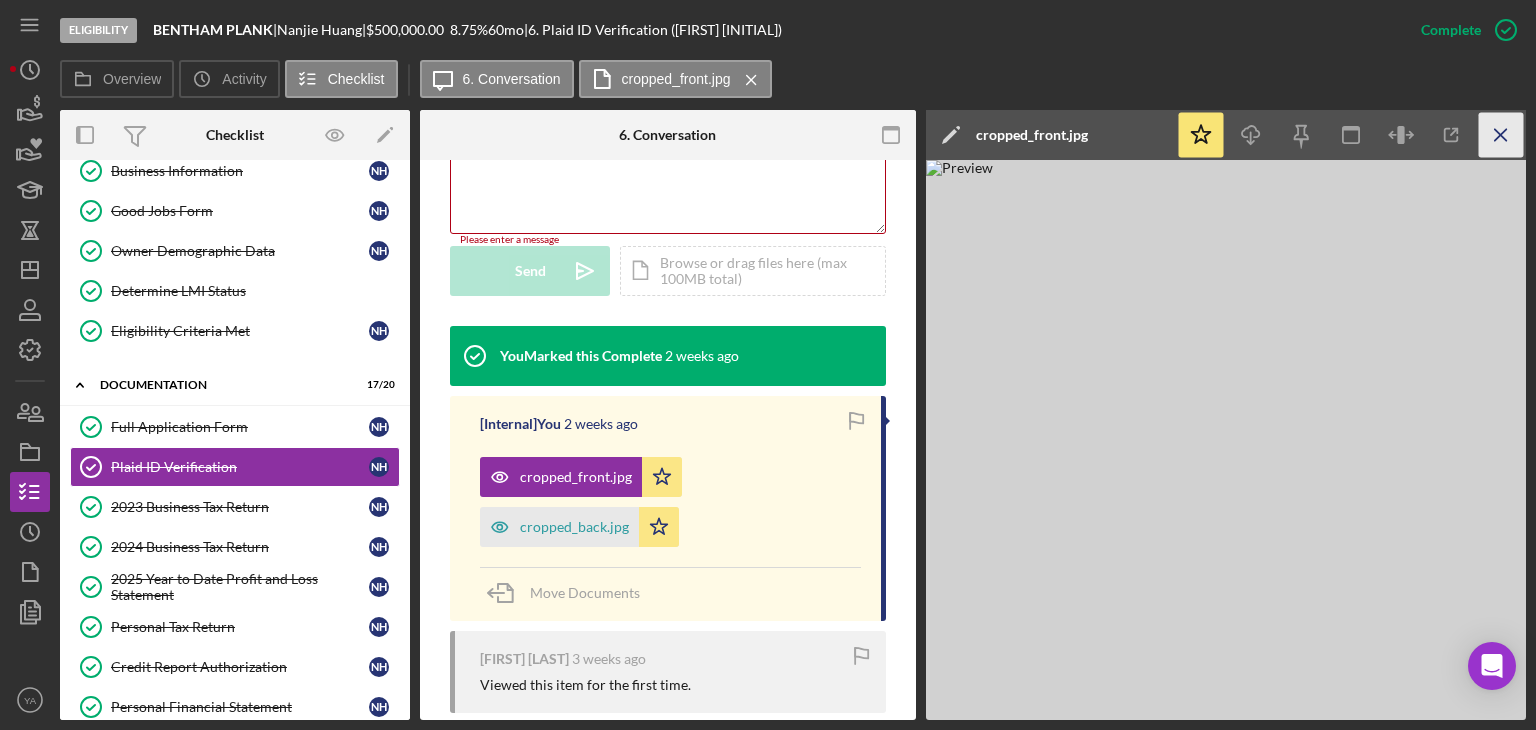 click on "Icon/Menu Close" 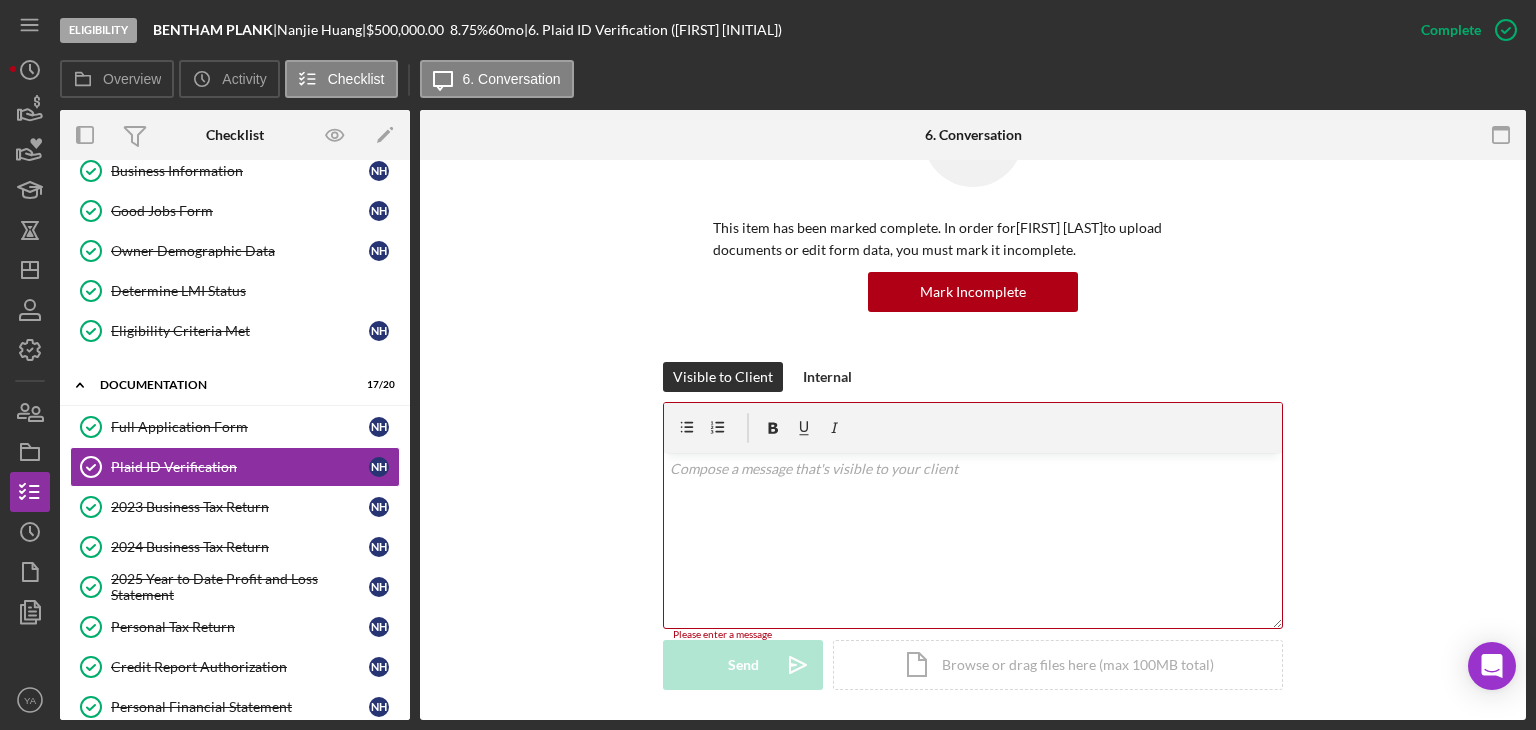 scroll, scrollTop: 98, scrollLeft: 0, axis: vertical 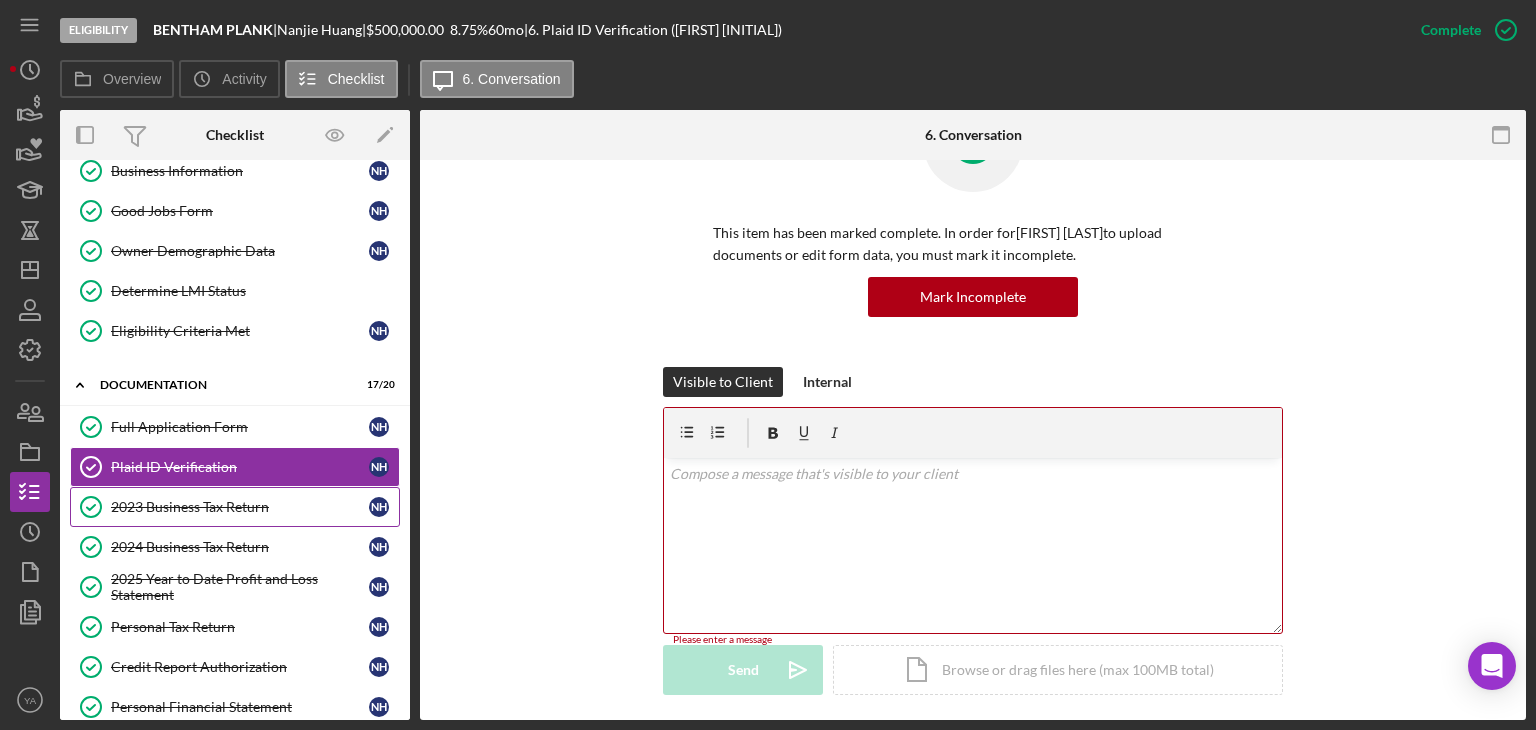 click on "2023 Business Tax Return" at bounding box center [240, 507] 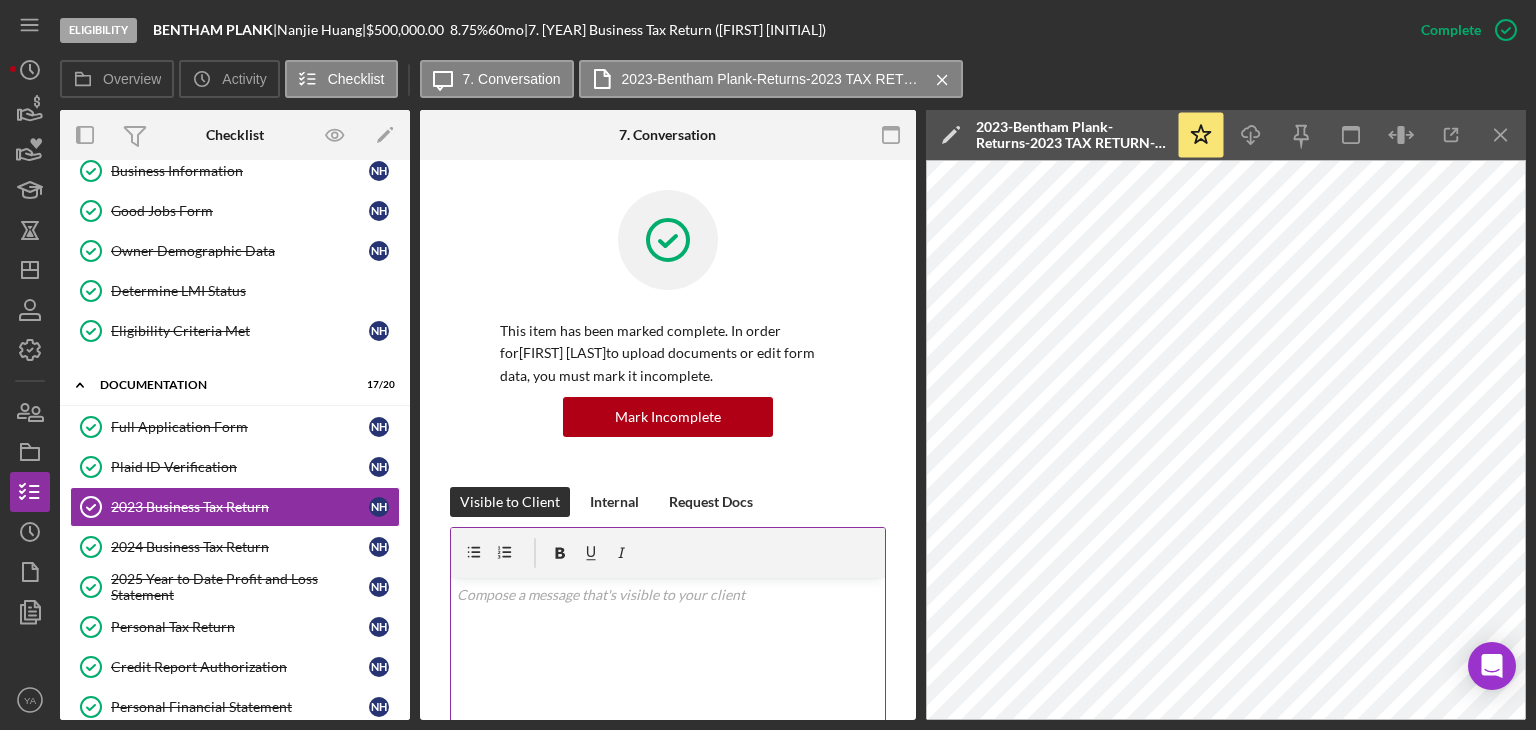 scroll, scrollTop: 200, scrollLeft: 0, axis: vertical 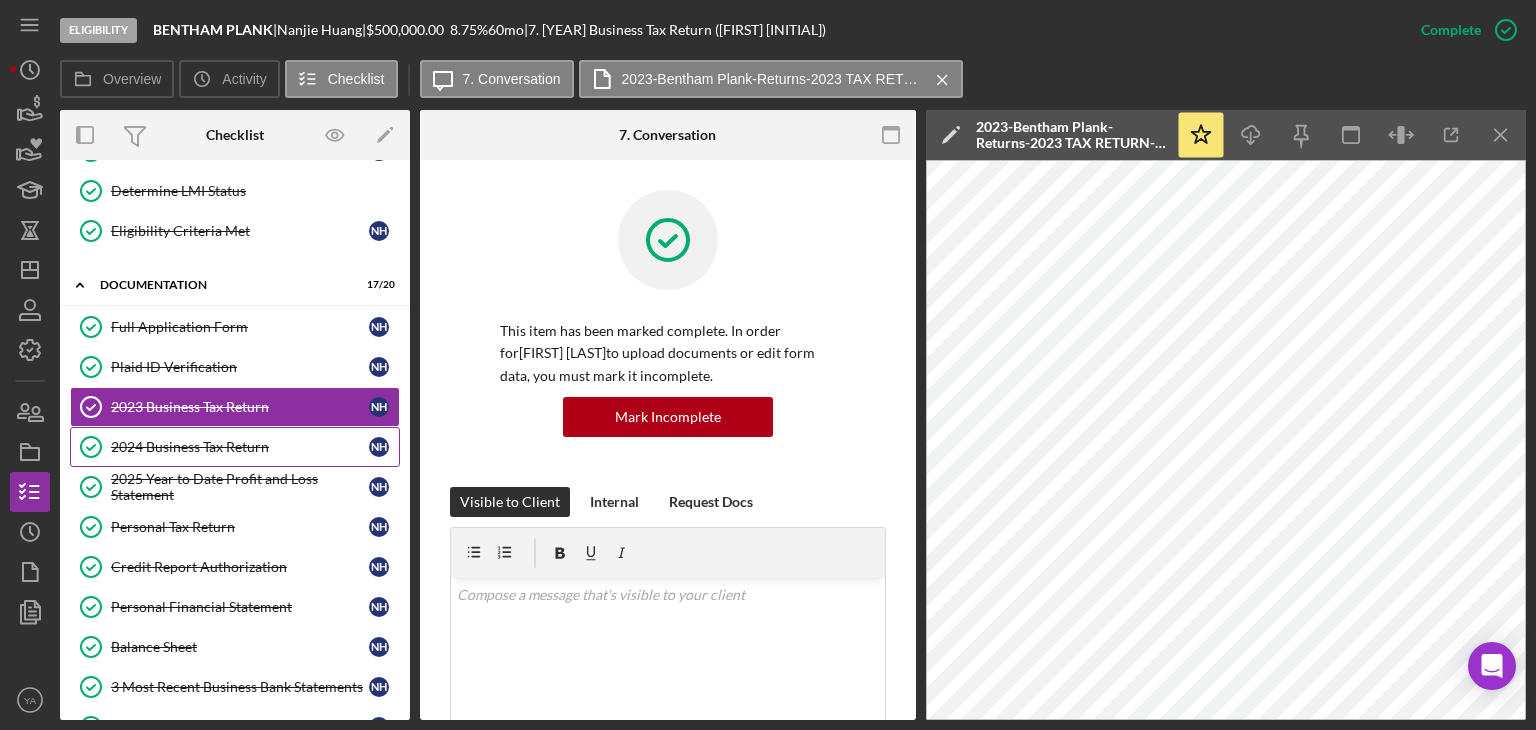 click on "2024 Business Tax Return" at bounding box center (240, 447) 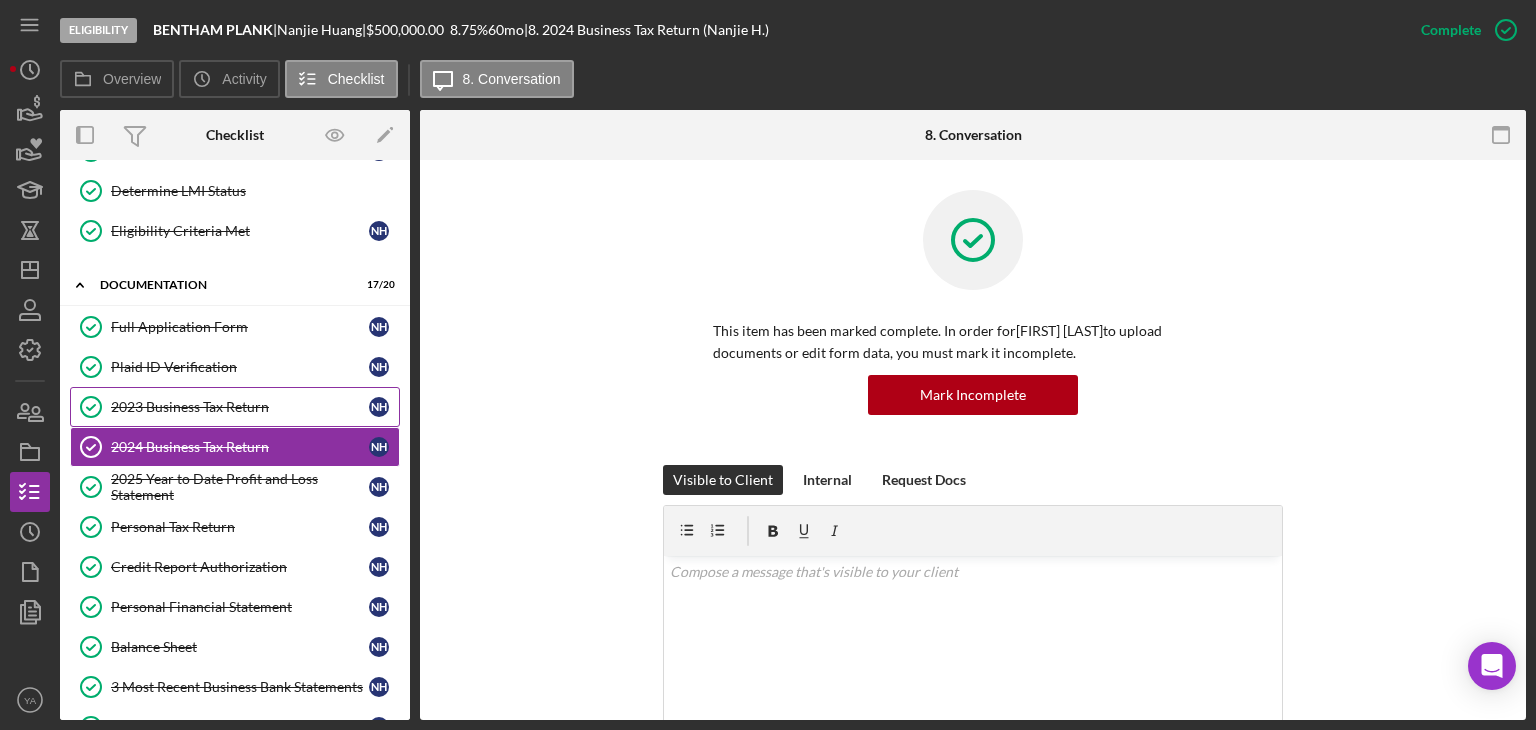 click on "2023 Business Tax Return" at bounding box center [240, 407] 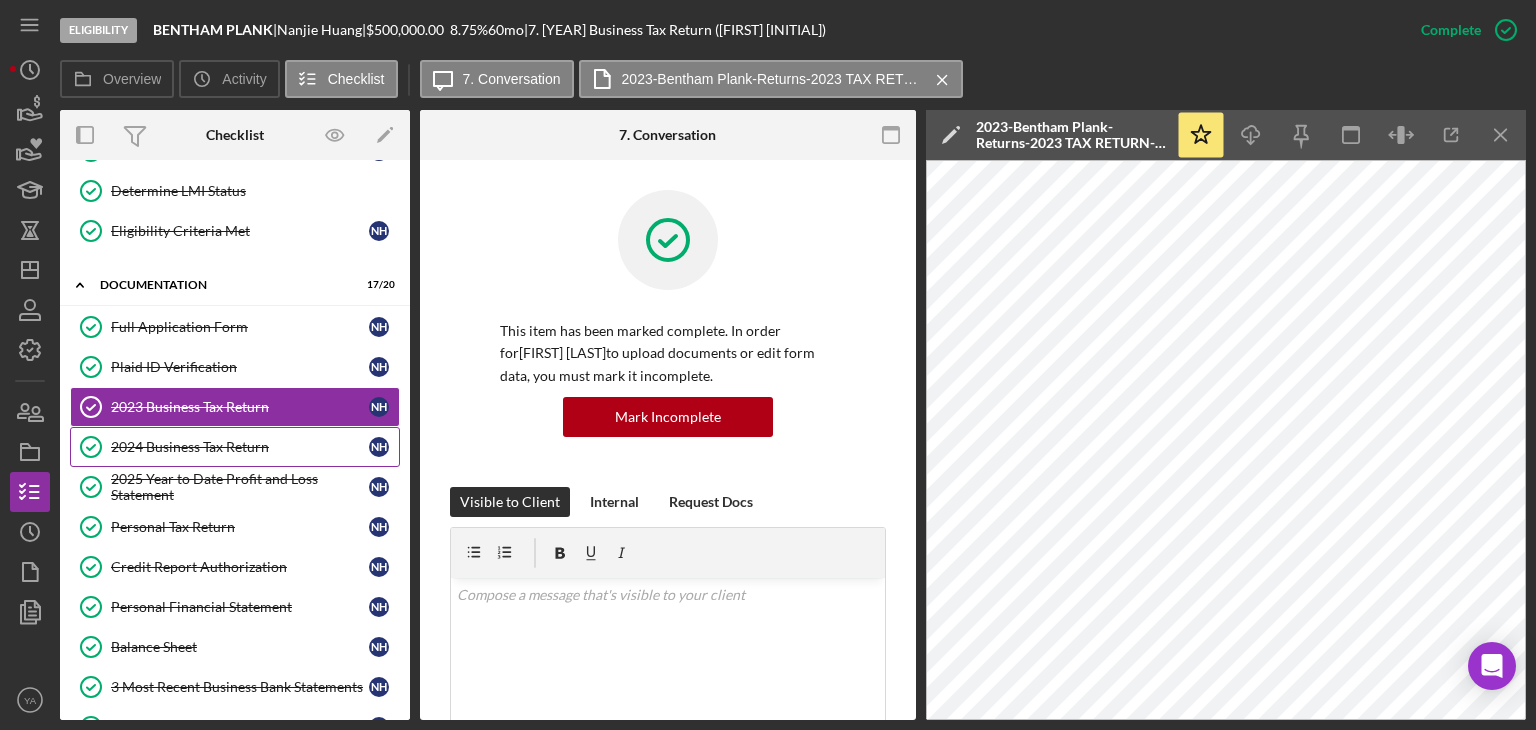 click on "2024 Business Tax Return" at bounding box center [240, 447] 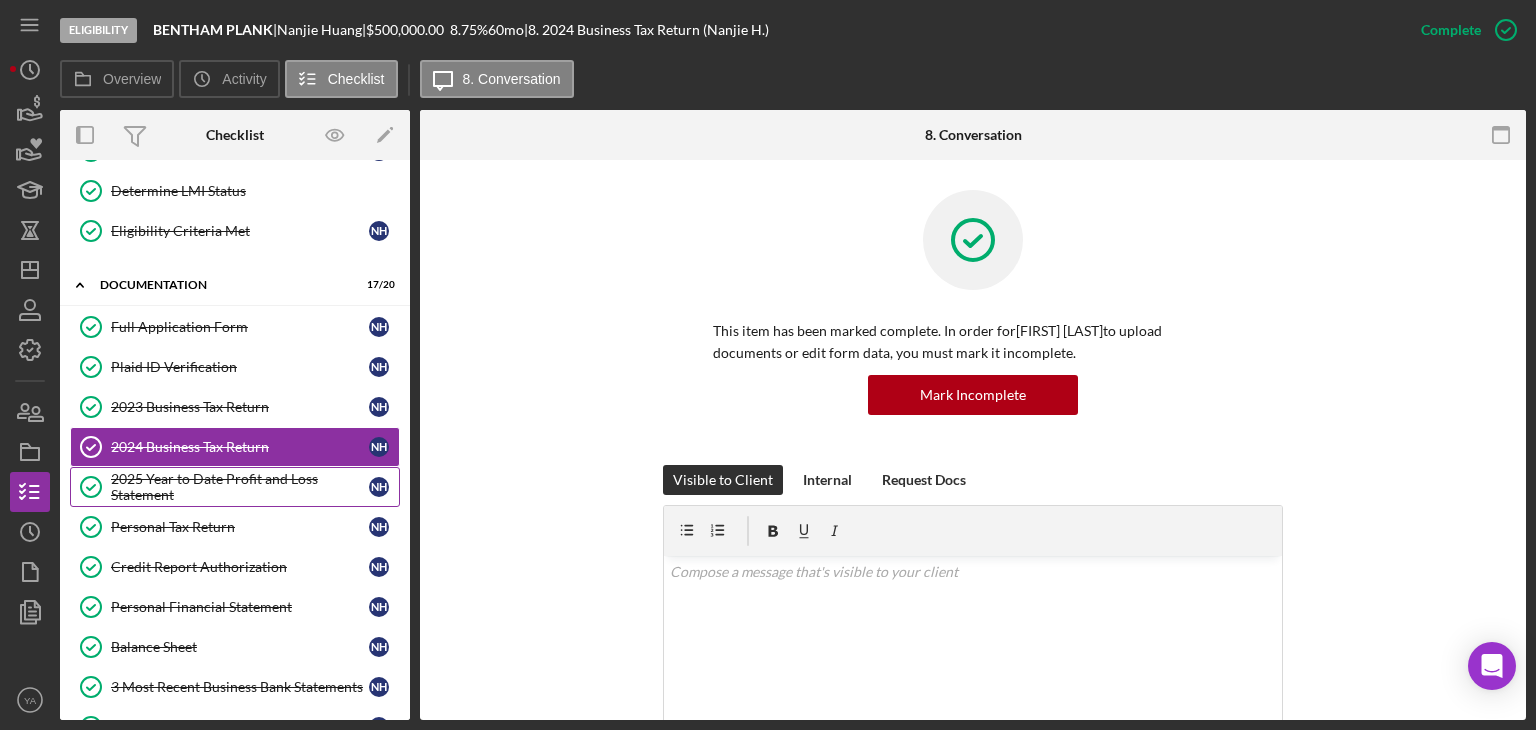 scroll, scrollTop: 300, scrollLeft: 0, axis: vertical 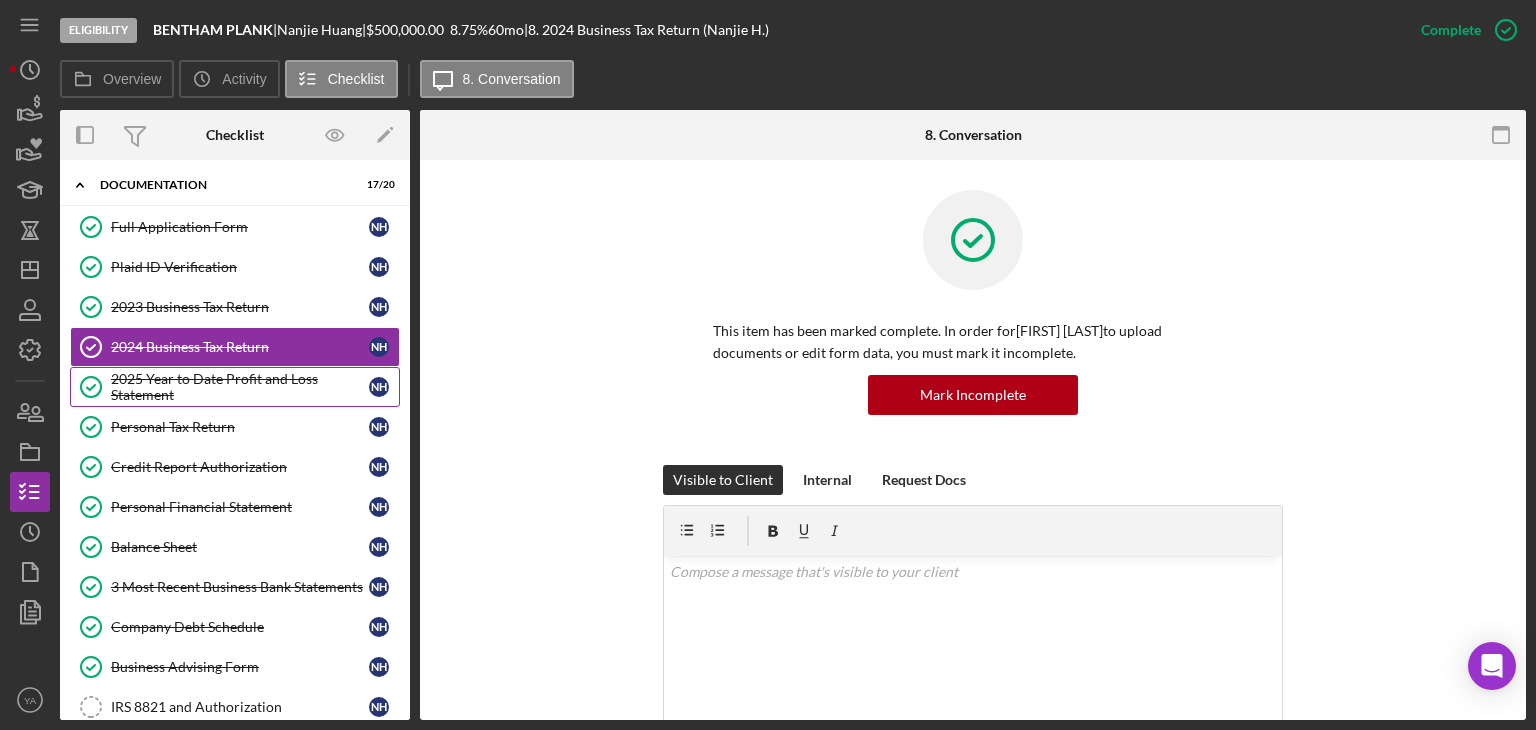 click on "2025 Year to Date Profit and Loss Statement" at bounding box center (240, 387) 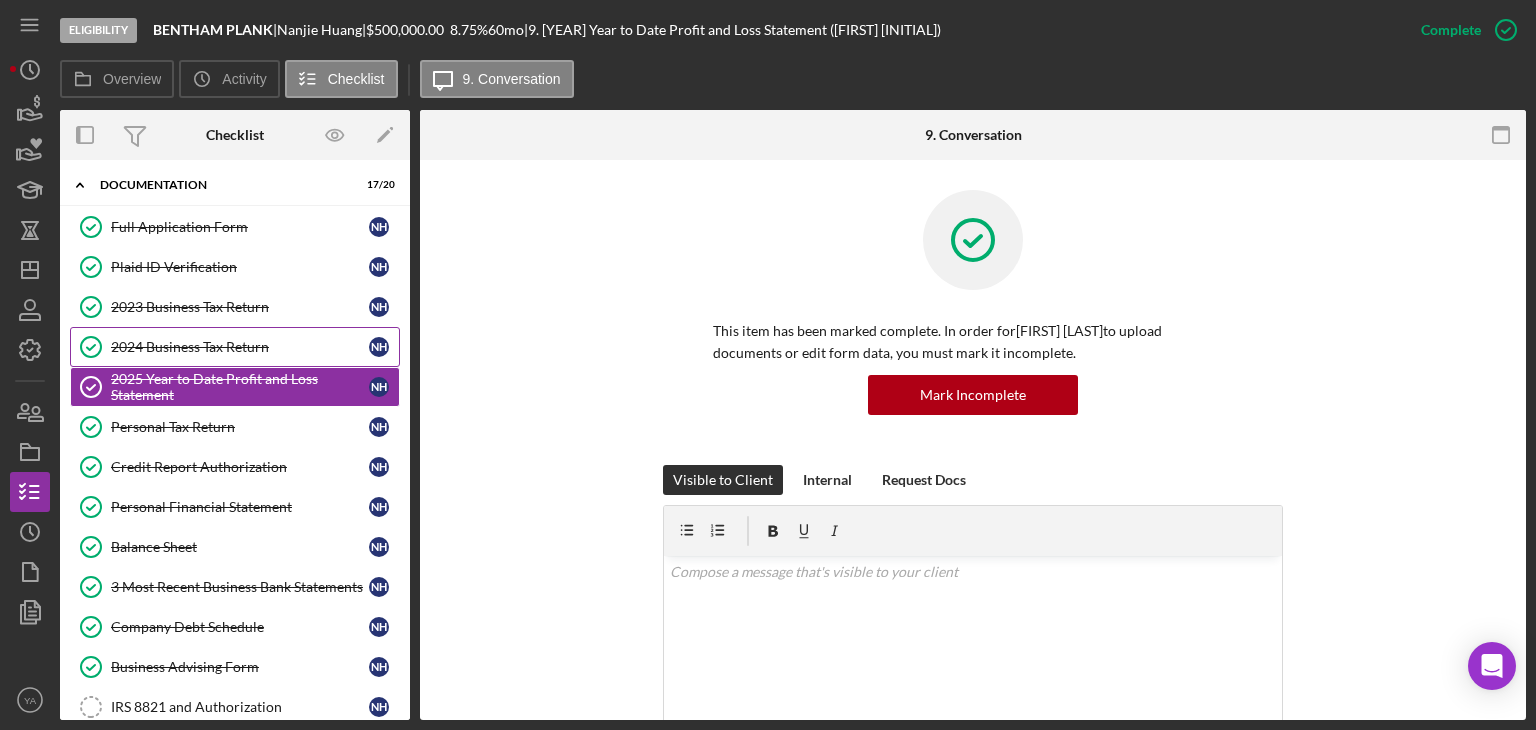 click on "2023 Business Tax Return 2023 Business Tax Return N H" at bounding box center (235, 307) 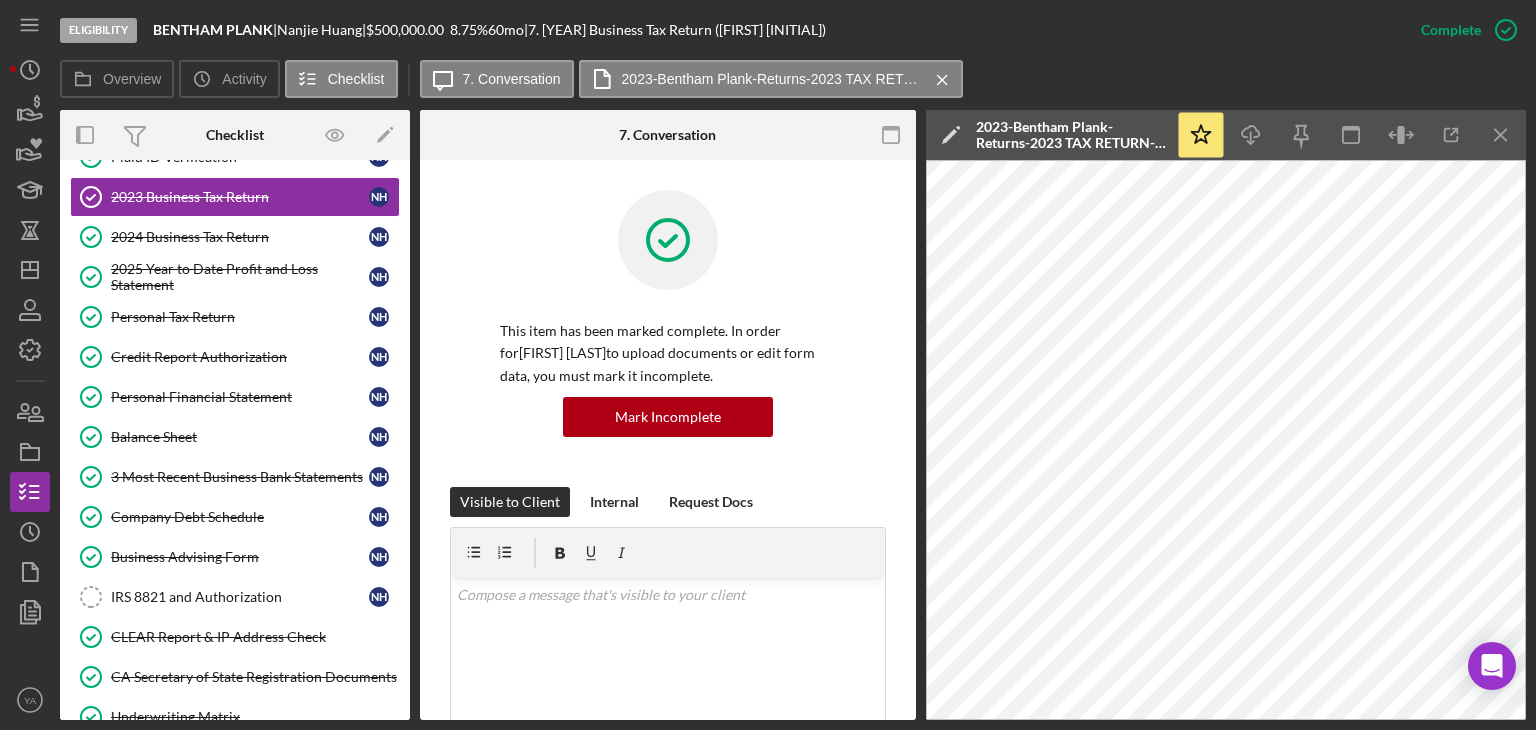 scroll, scrollTop: 406, scrollLeft: 0, axis: vertical 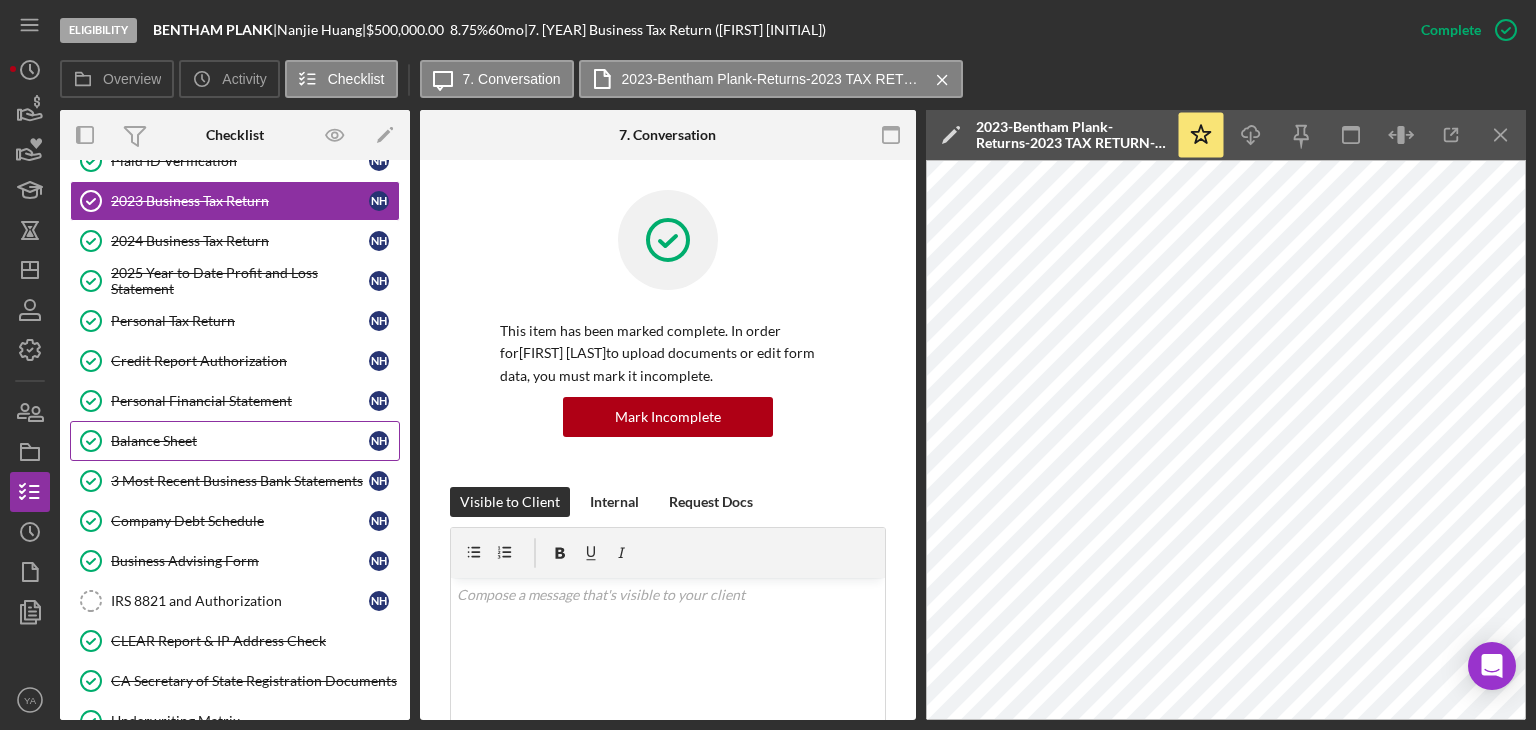 click on "Balance Sheet" at bounding box center (240, 441) 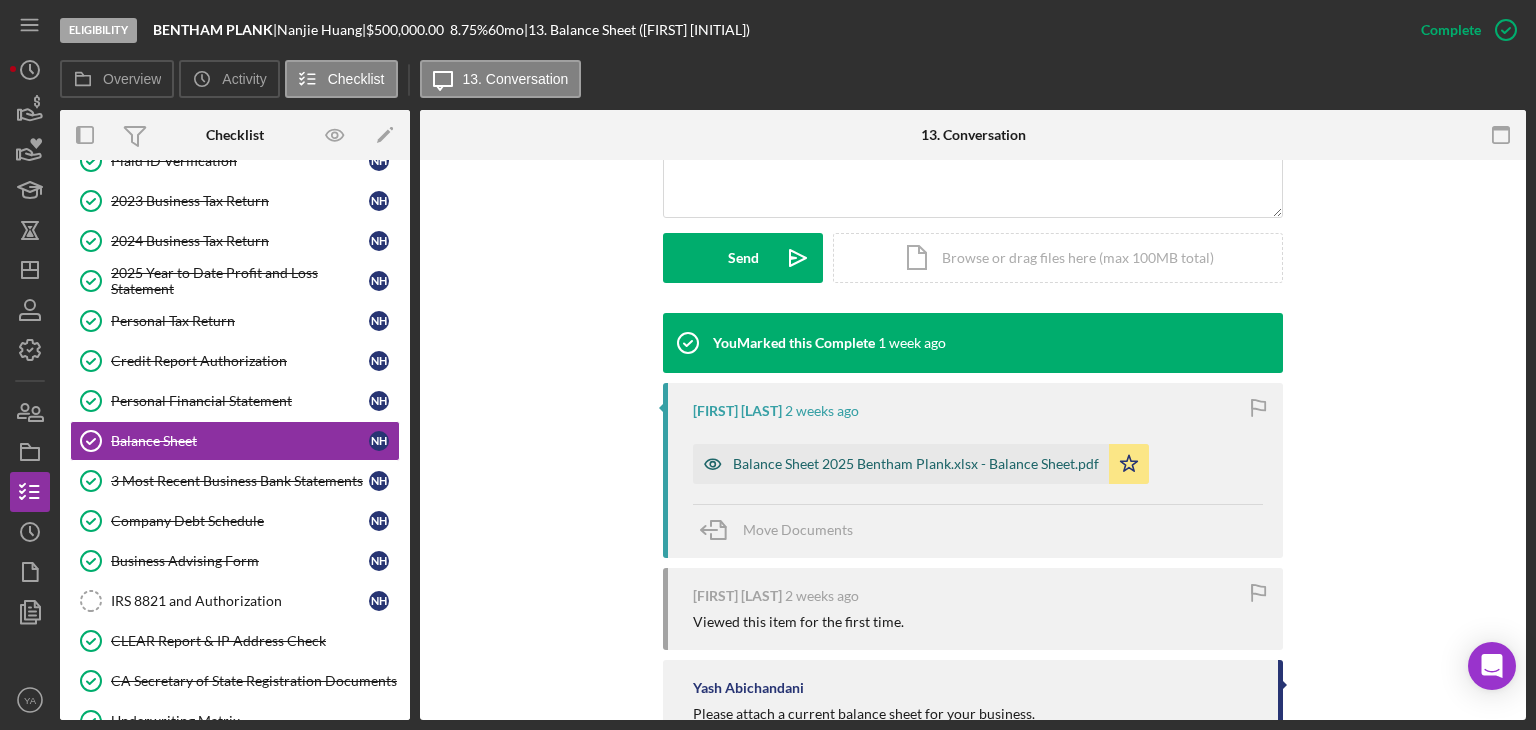 click on "Balance Sheet 2025 Bentham Plank.xlsx - Balance Sheet.pdf" at bounding box center [916, 464] 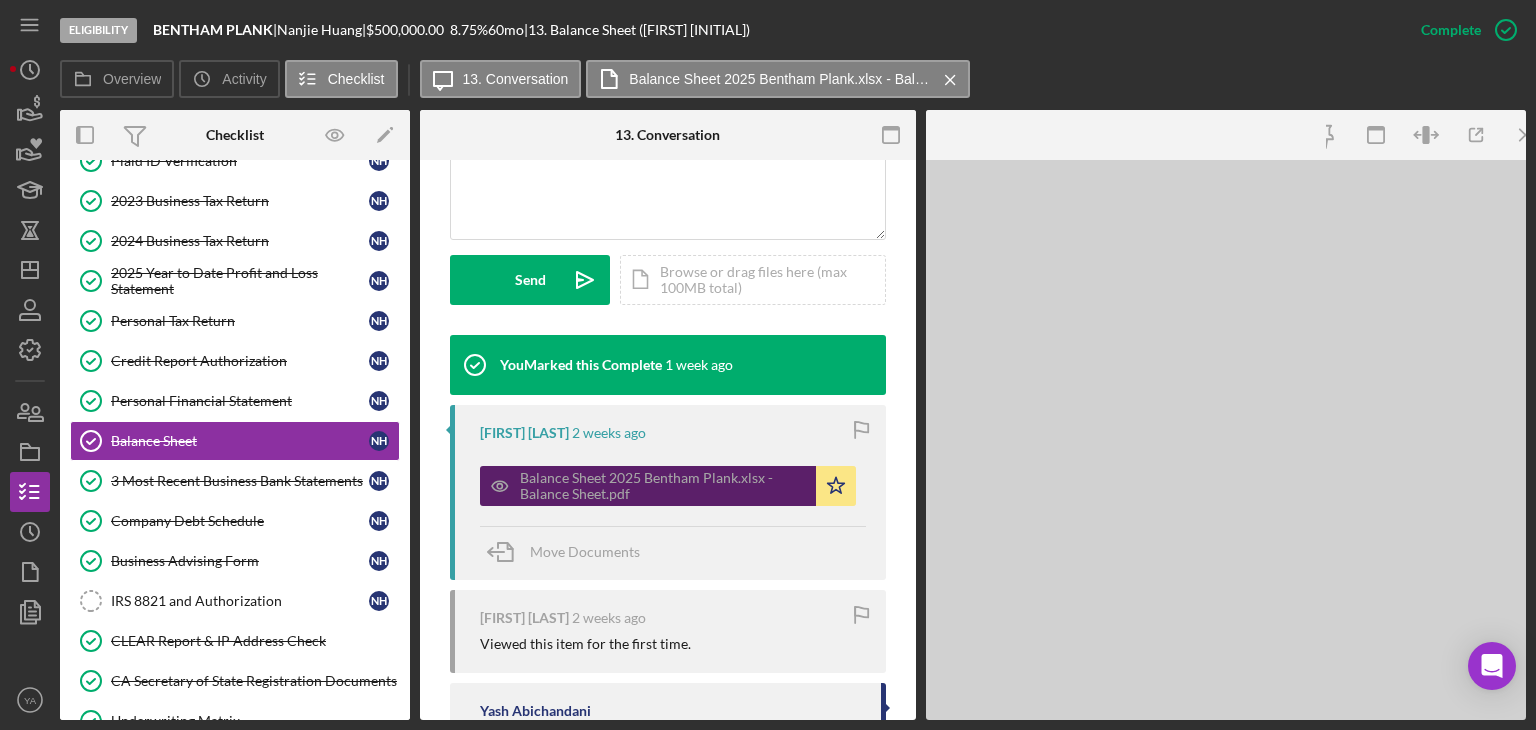scroll, scrollTop: 536, scrollLeft: 0, axis: vertical 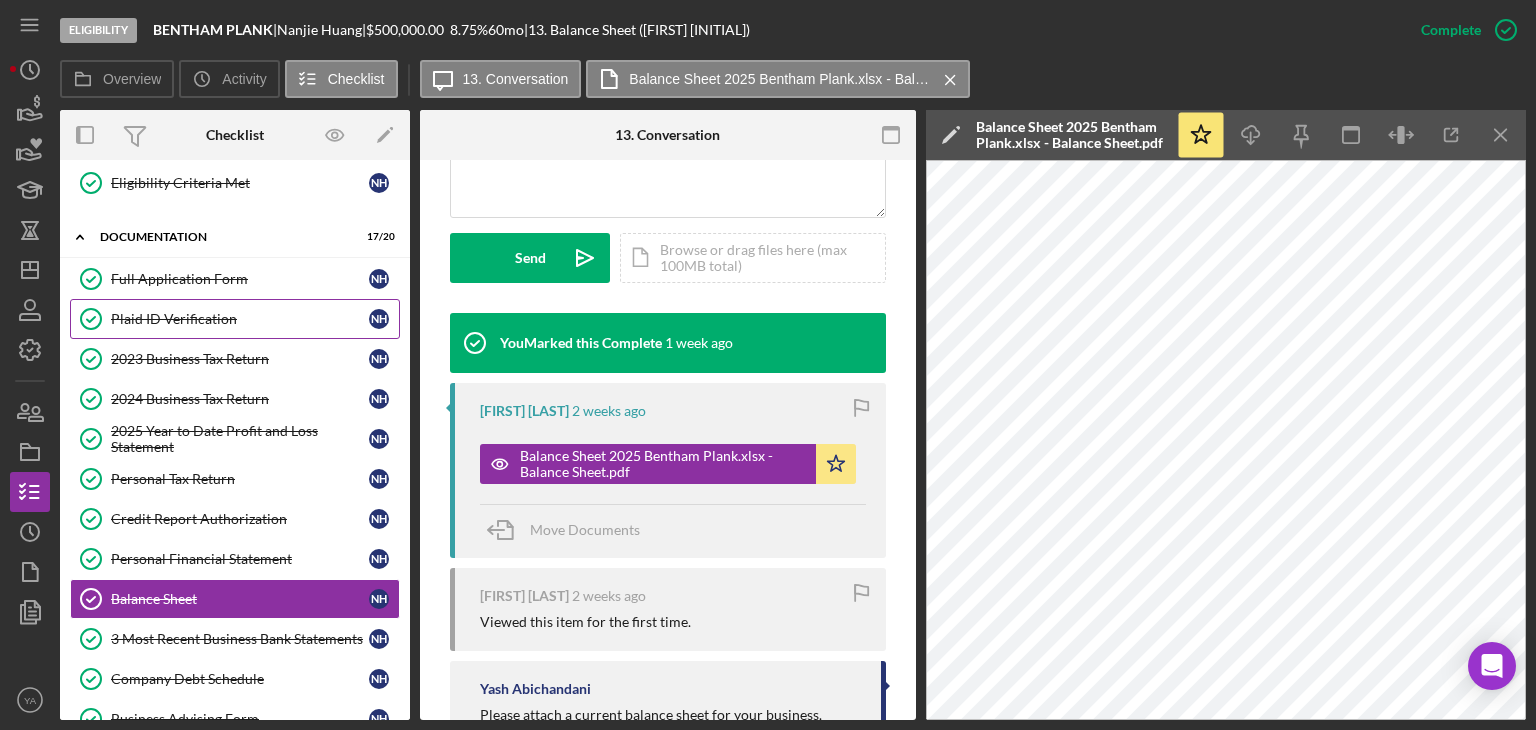 click on "Plaid ID Verification Plaid ID Verification N H" at bounding box center [235, 319] 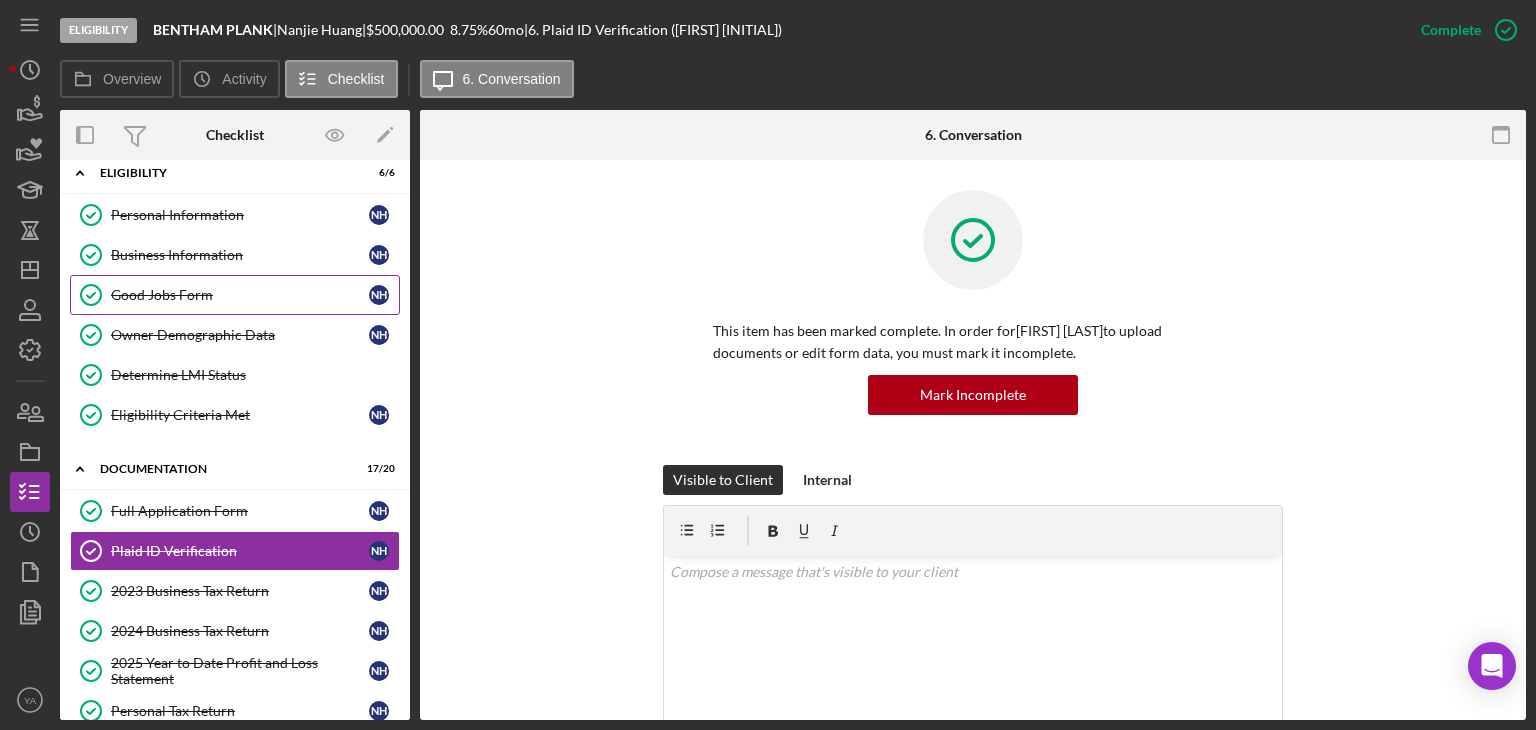 scroll, scrollTop: 0, scrollLeft: 0, axis: both 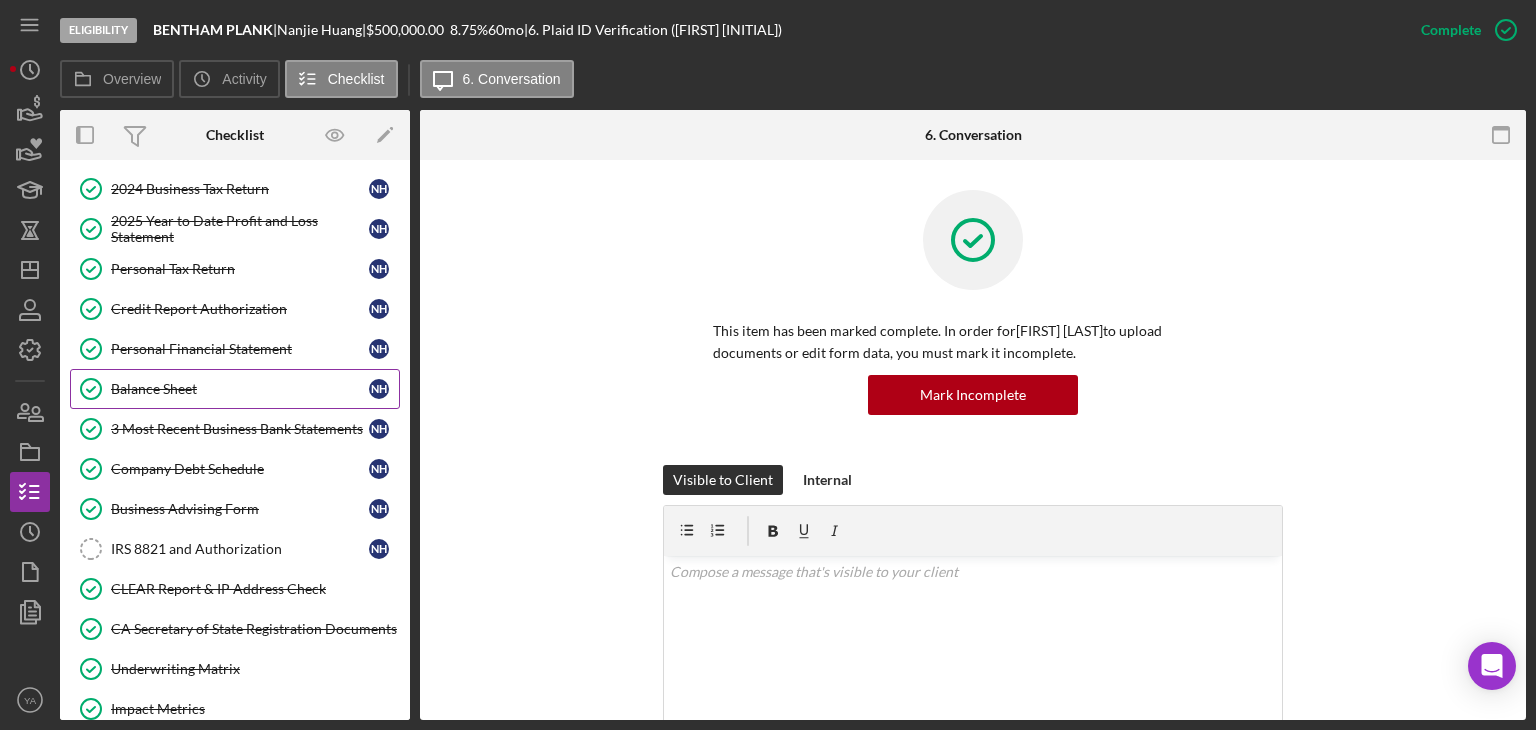 click on "Balance Sheet Balance Sheet N H" at bounding box center [235, 389] 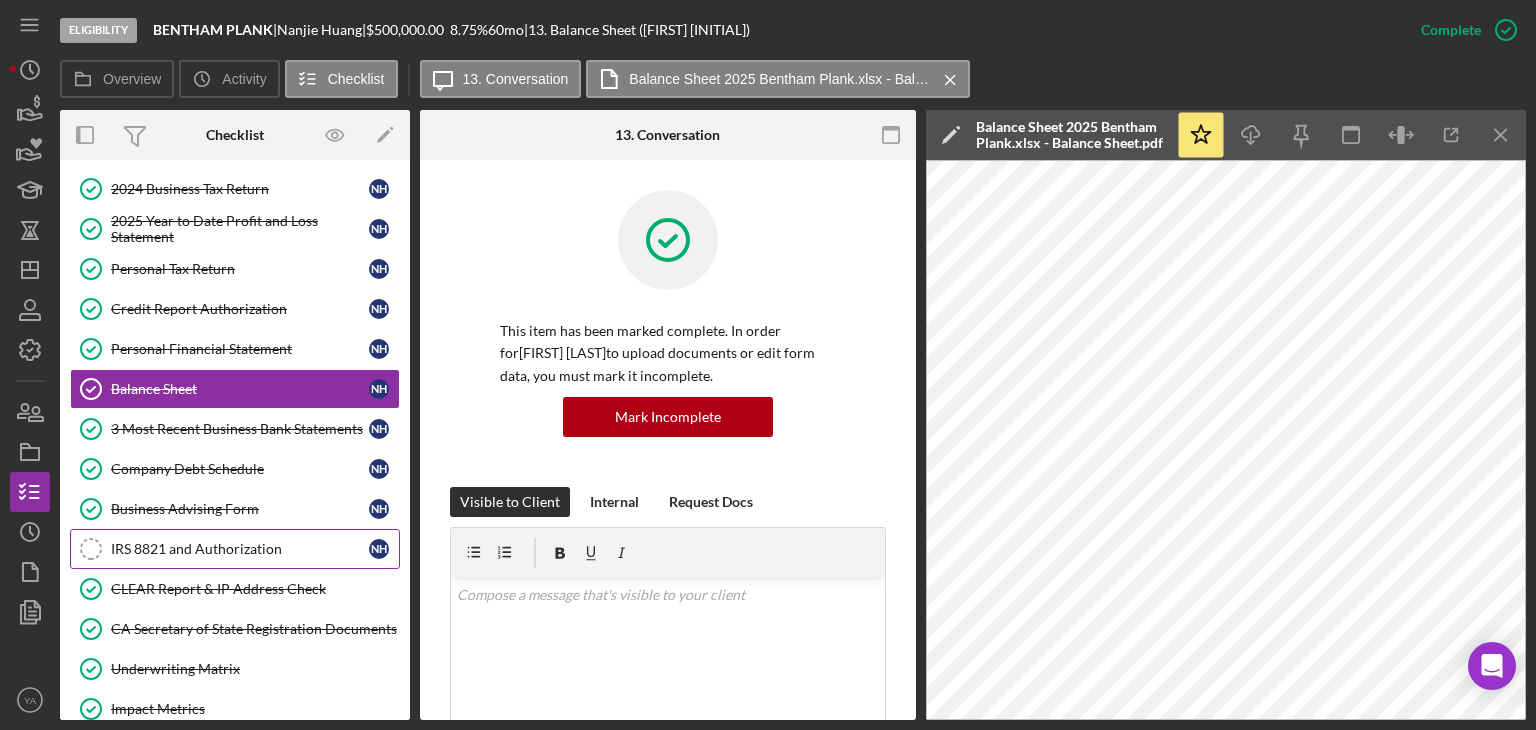 click on "IRS 8821 and Authorization" at bounding box center (240, 549) 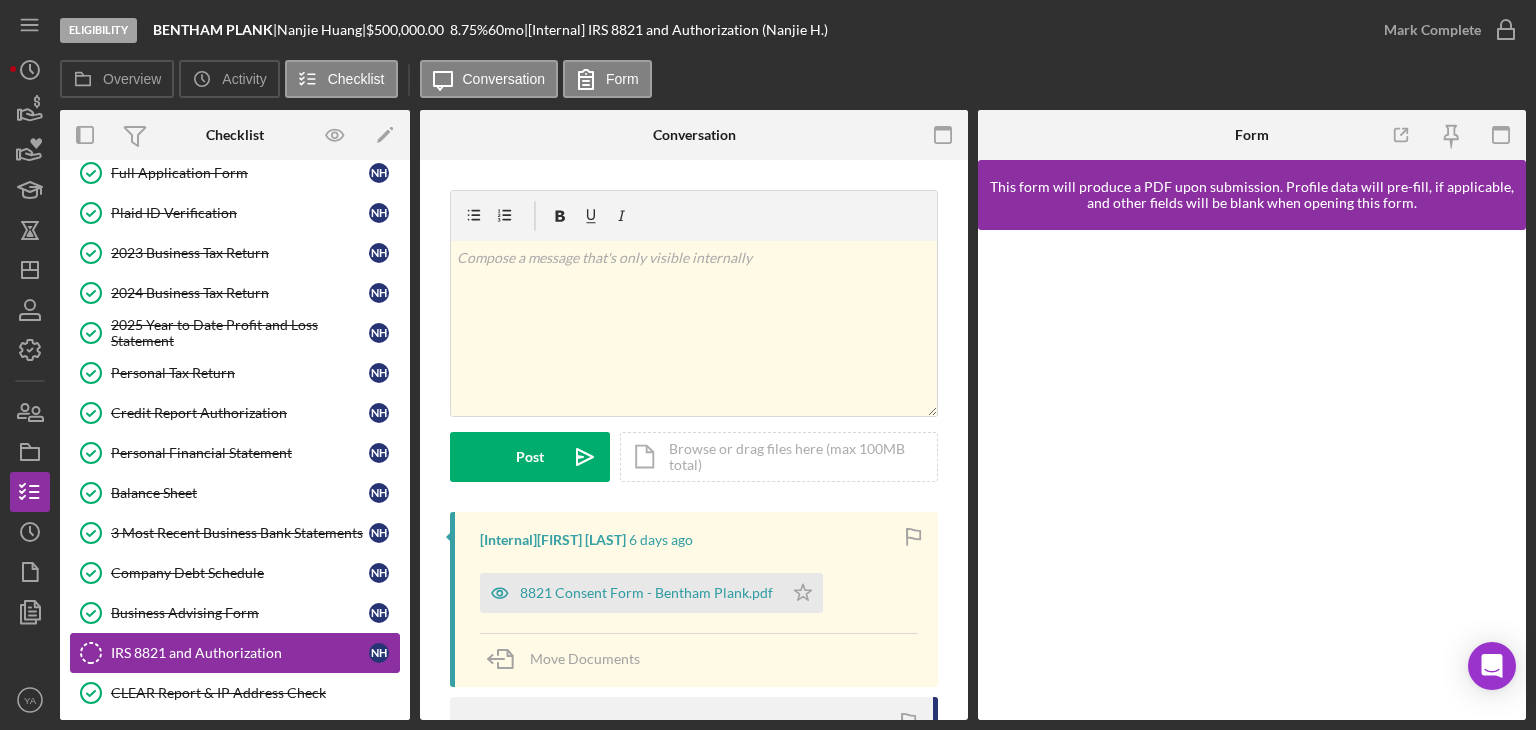 scroll, scrollTop: 0, scrollLeft: 0, axis: both 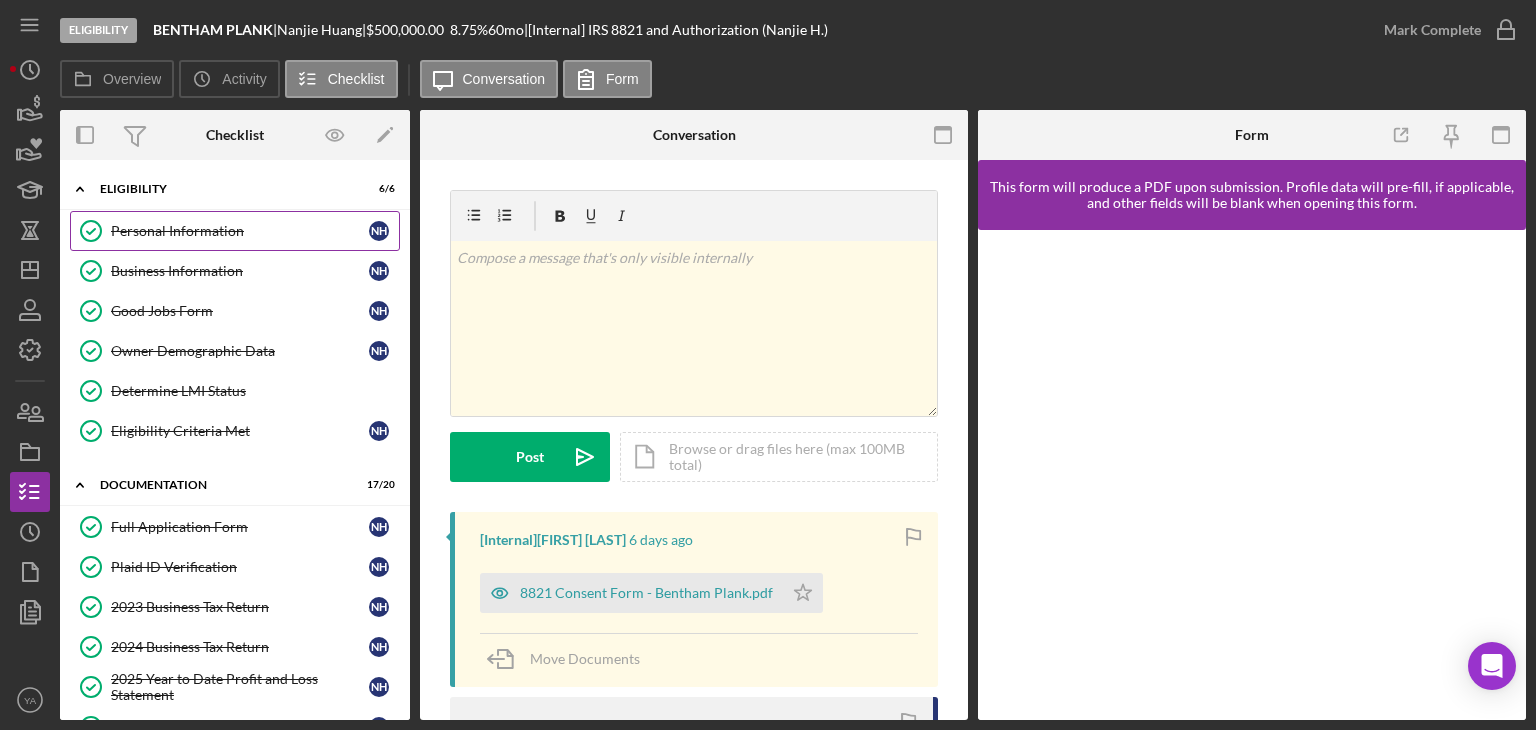 click on "Personal Information Personal Information N H" at bounding box center (235, 231) 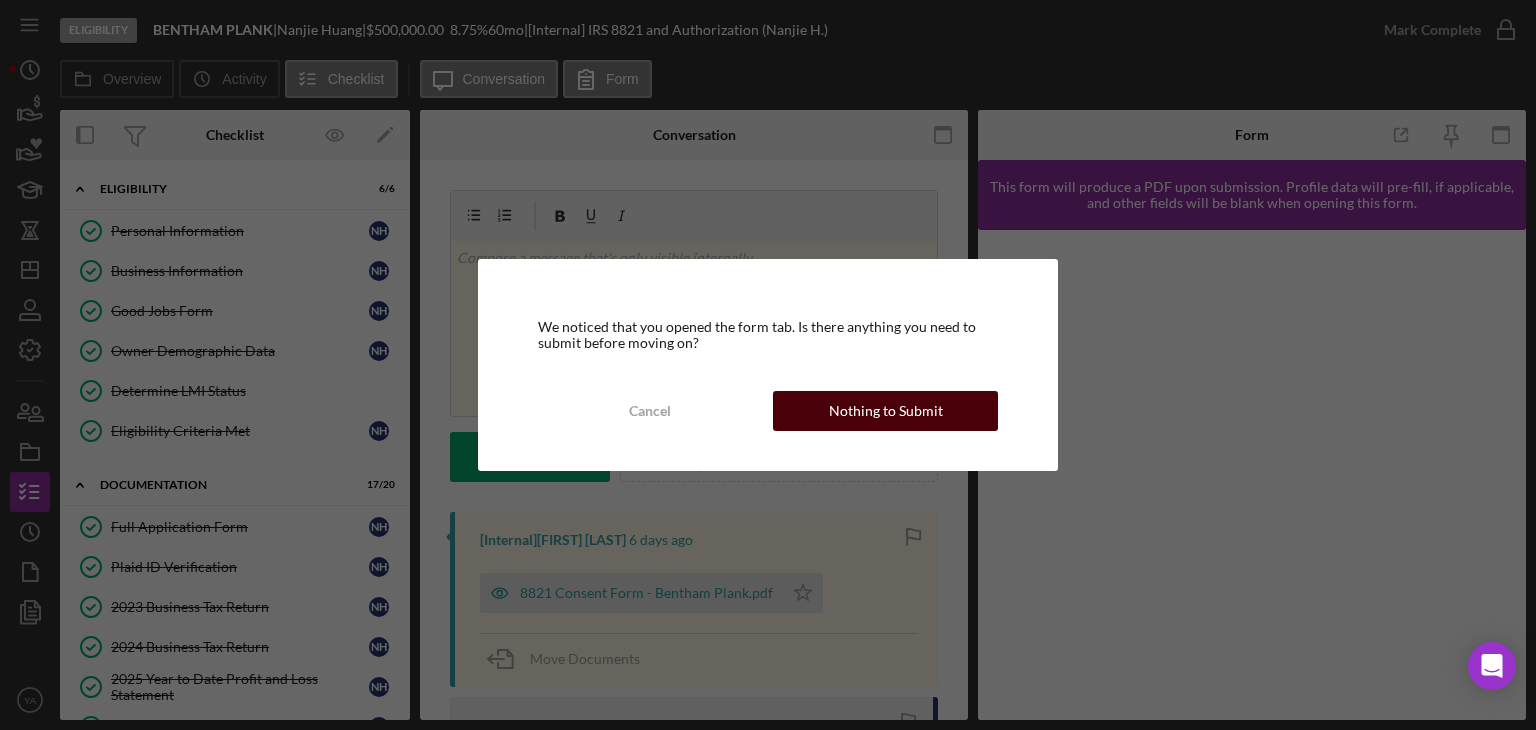 click on "Nothing to Submit" at bounding box center [886, 411] 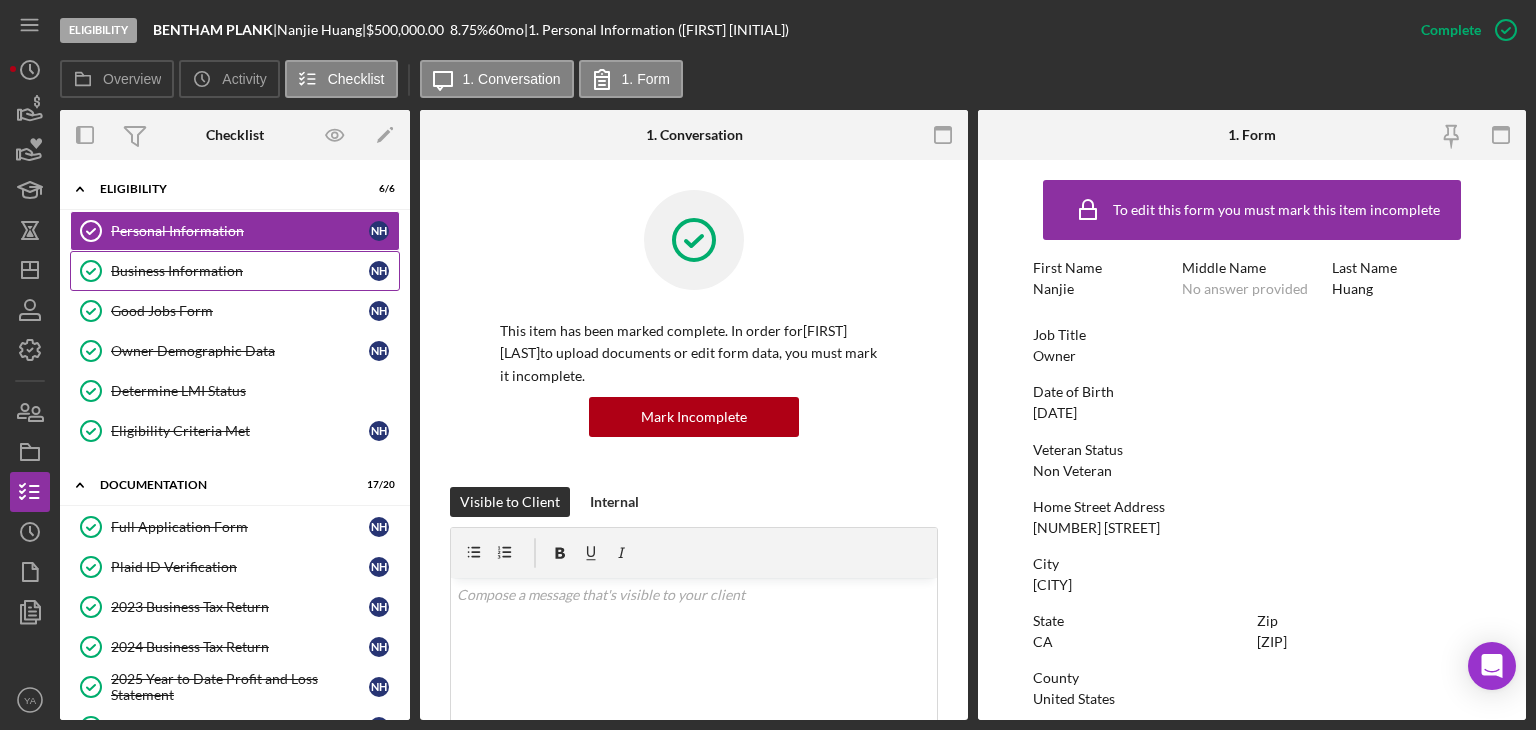 click on "Business Information" at bounding box center [240, 271] 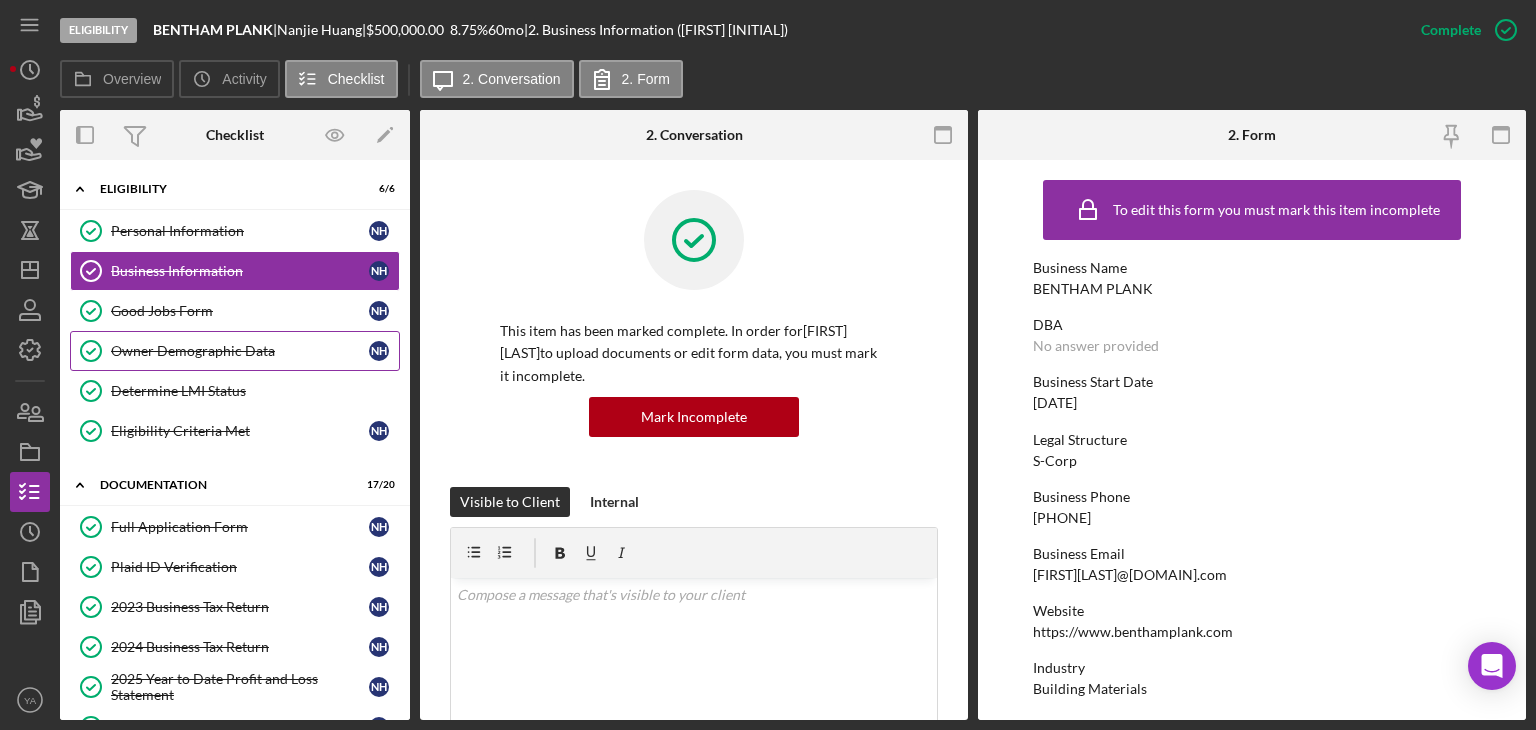 click on "Owner Demographic Data" at bounding box center [240, 351] 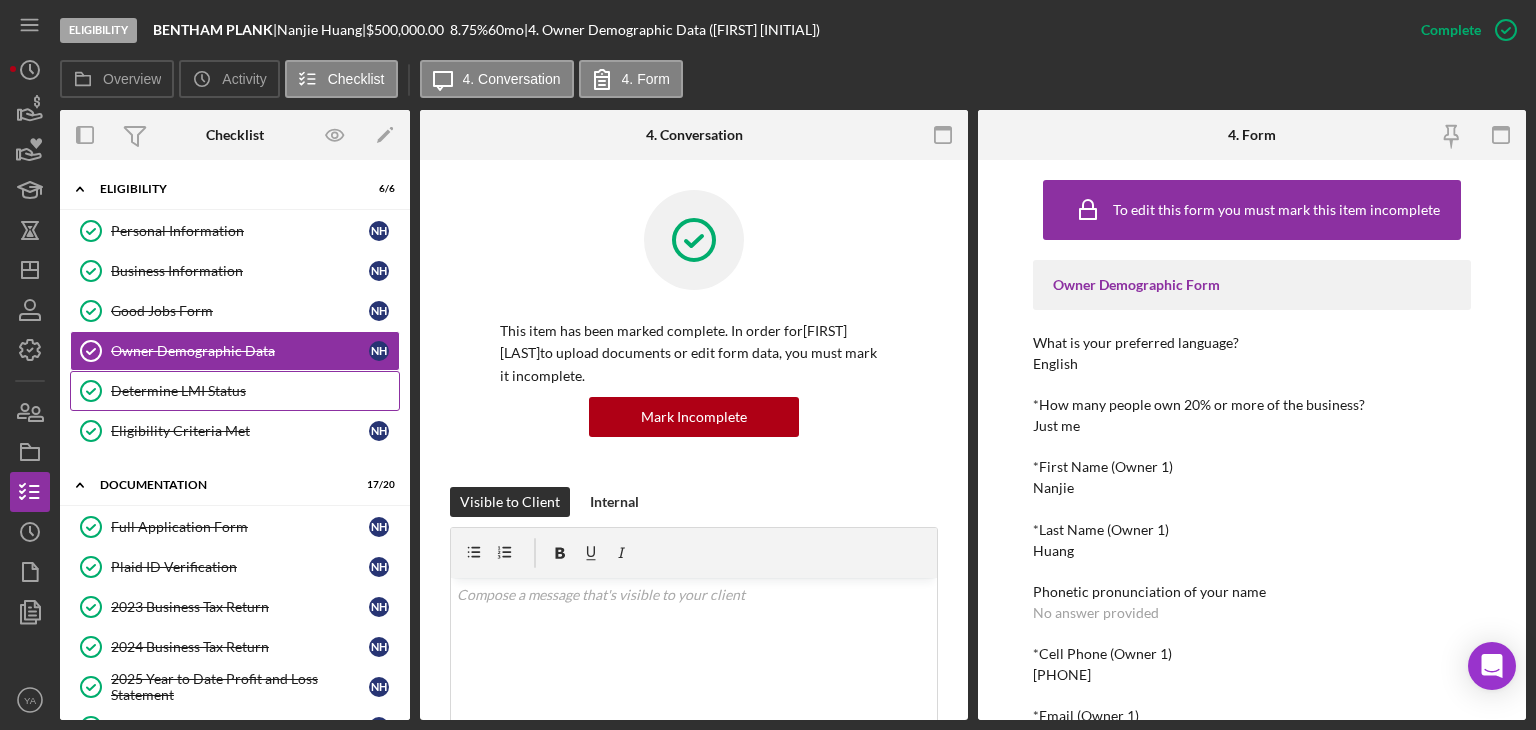 click on "Determine LMI Status Determine LMI Status" at bounding box center (235, 391) 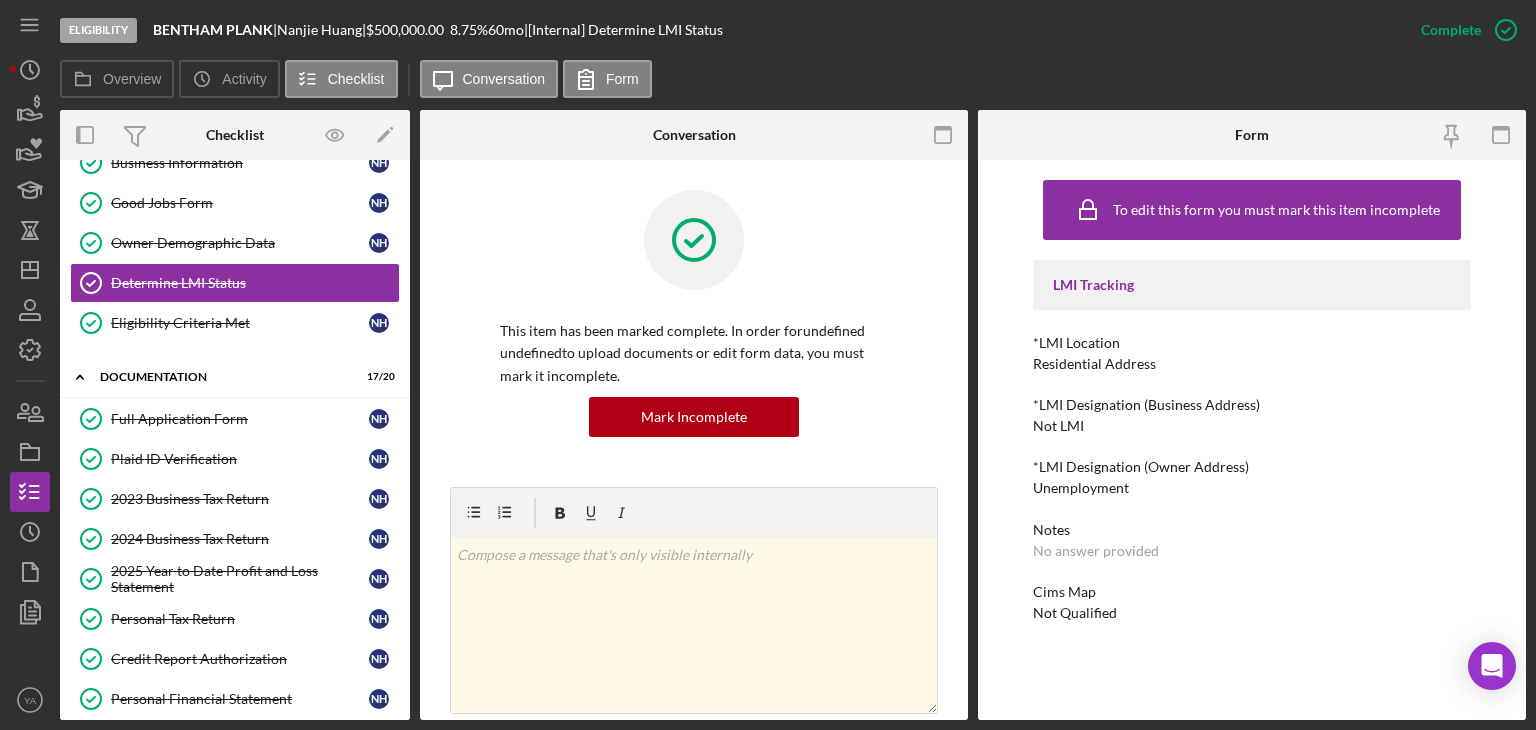 scroll, scrollTop: 109, scrollLeft: 0, axis: vertical 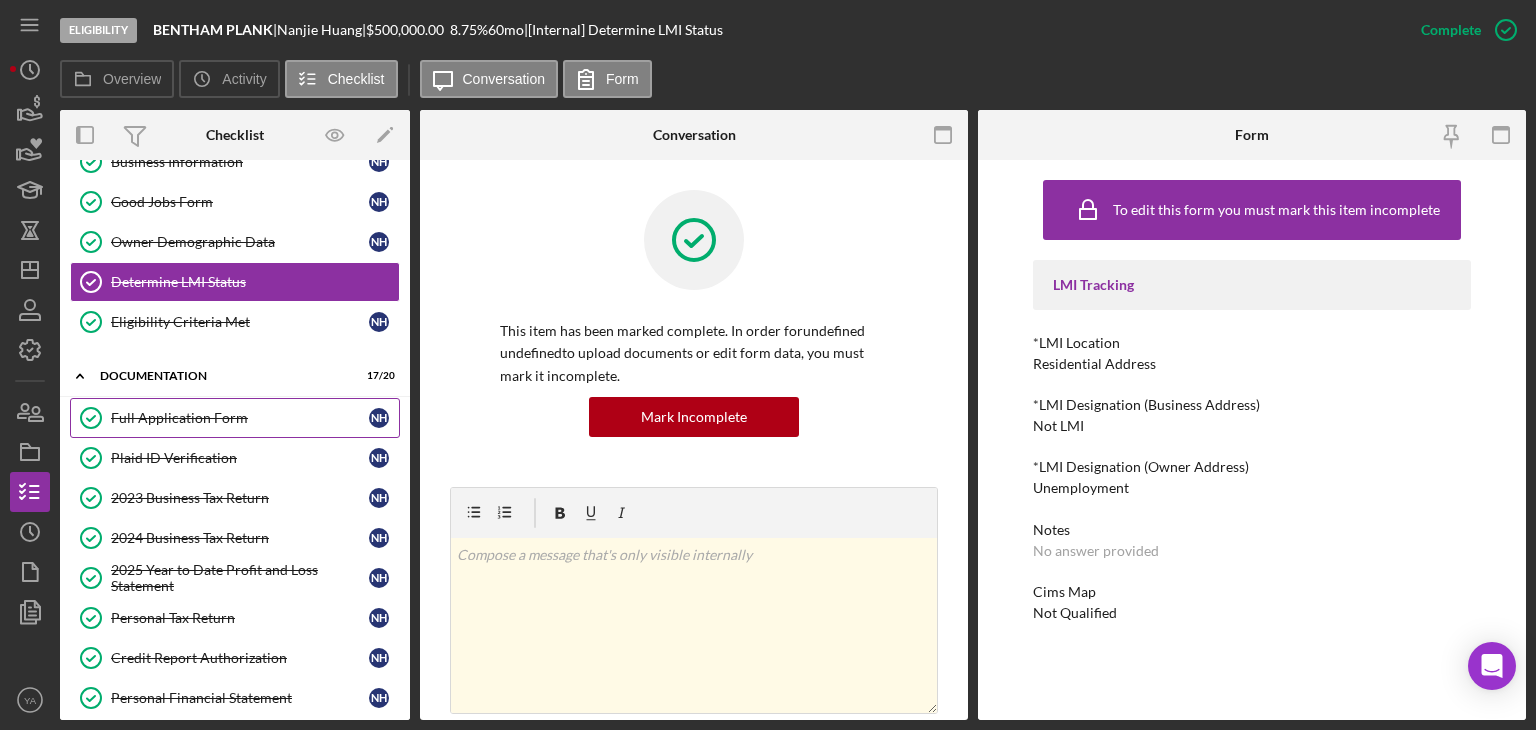 click on "Full Application Form" at bounding box center (240, 418) 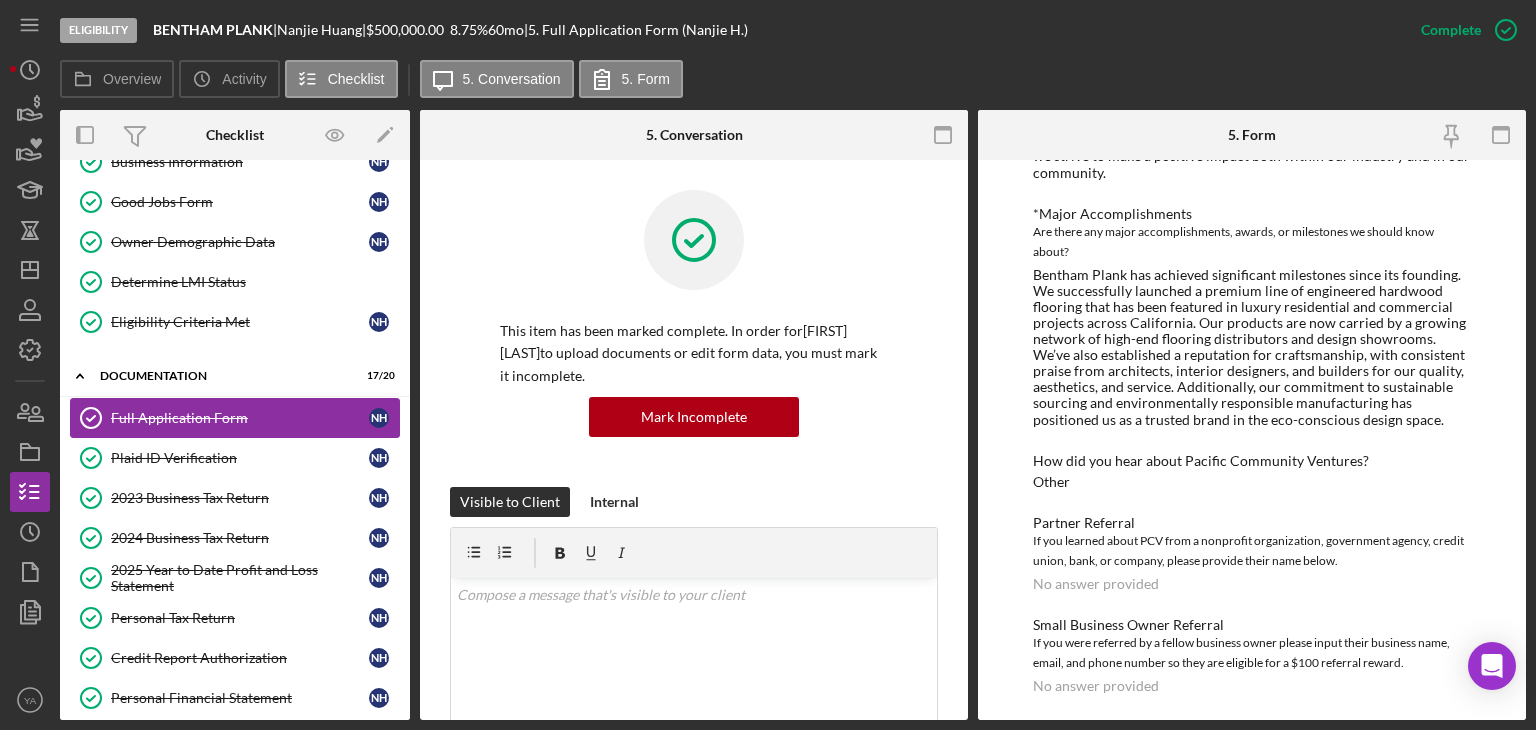 scroll, scrollTop: 2264, scrollLeft: 0, axis: vertical 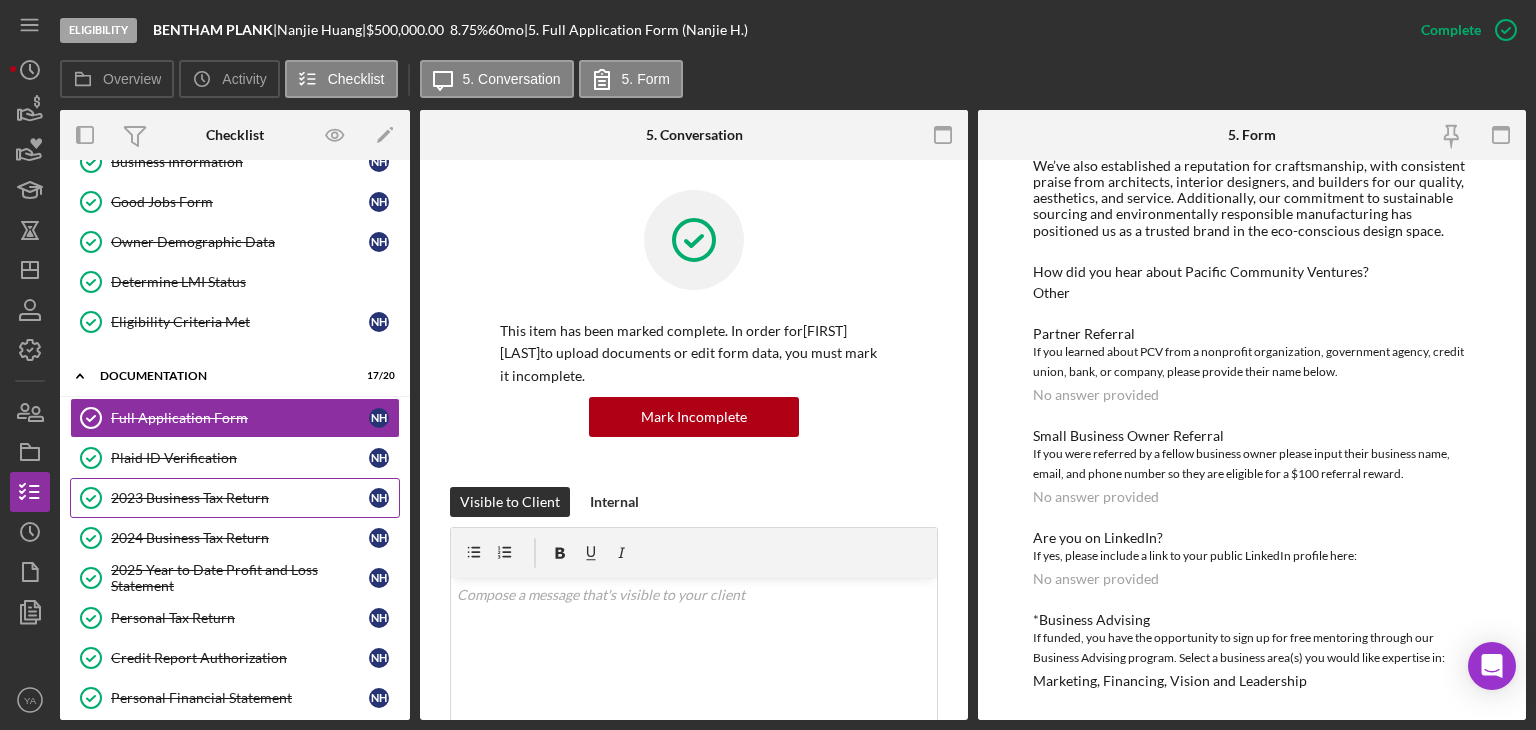 click on "2023 Business Tax Return" at bounding box center (240, 498) 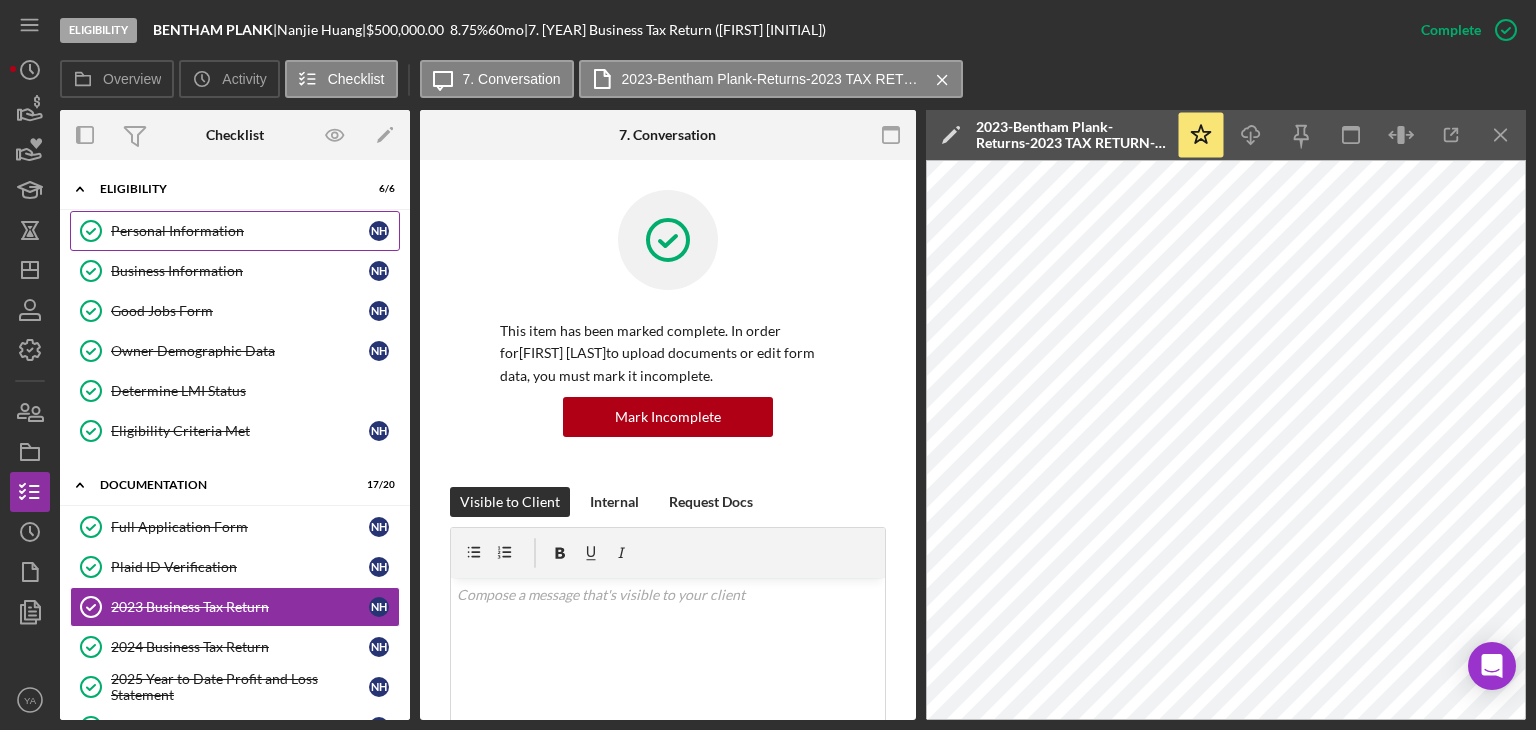 scroll, scrollTop: 0, scrollLeft: 0, axis: both 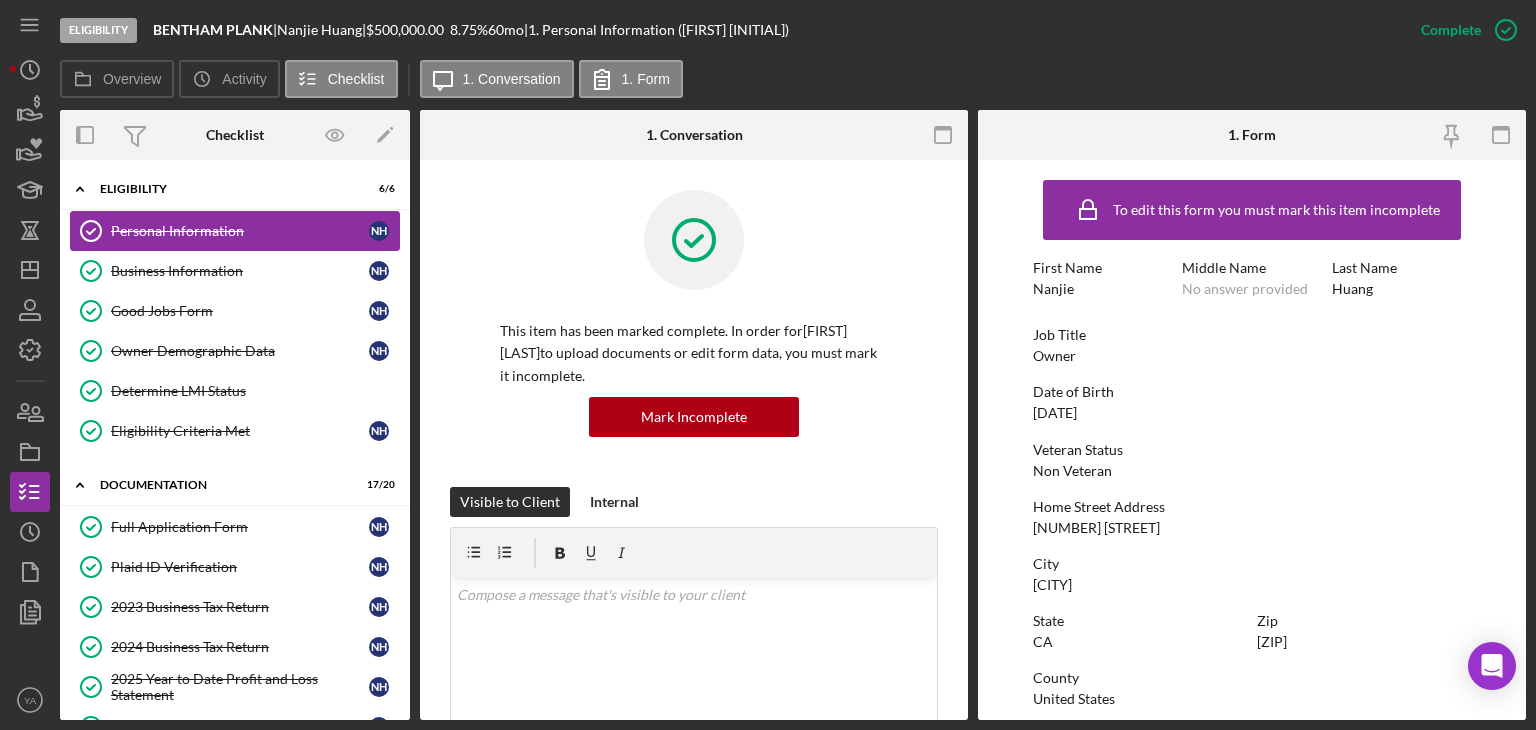 click on "Personal Information Personal Information N H" at bounding box center [235, 231] 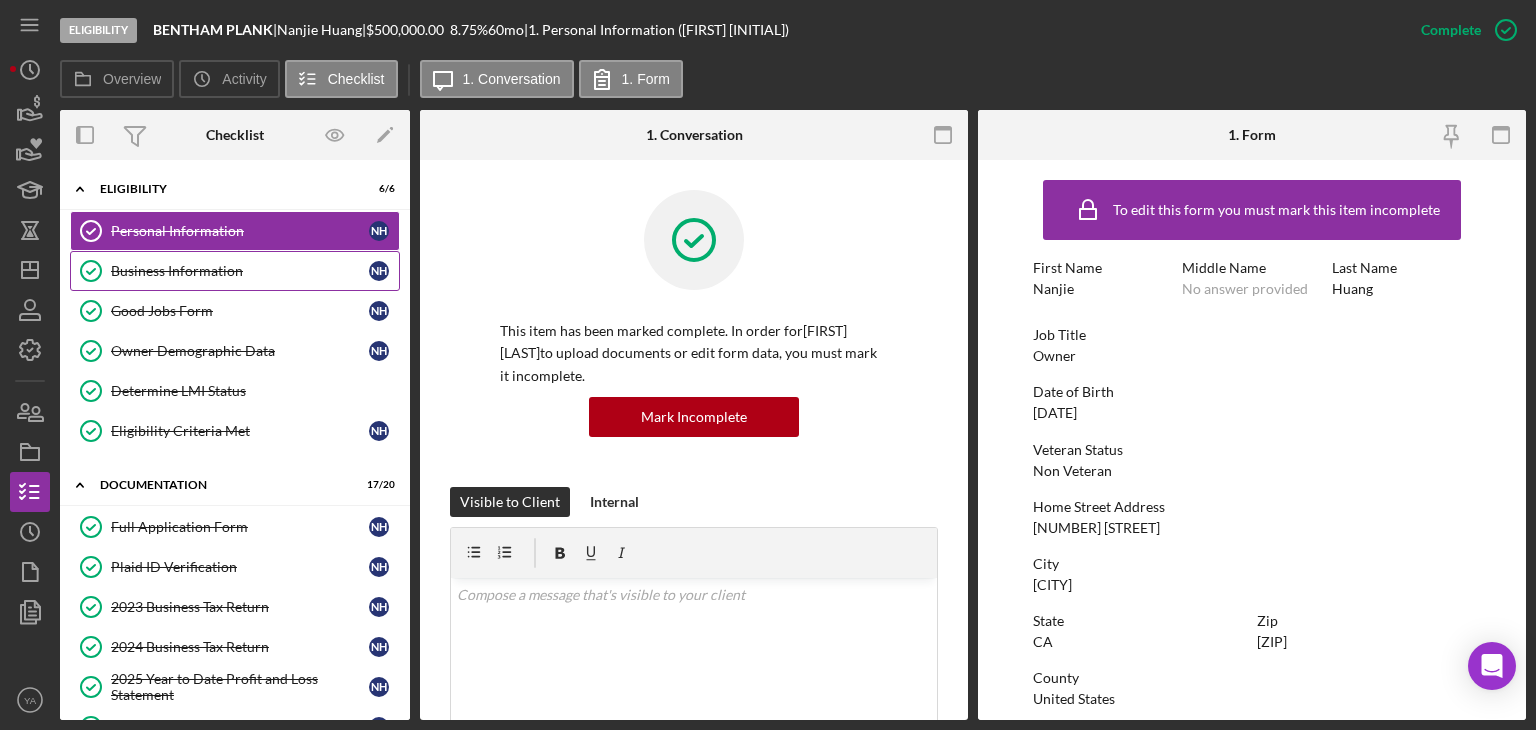 click on "Business Information Business Information N H" at bounding box center (235, 271) 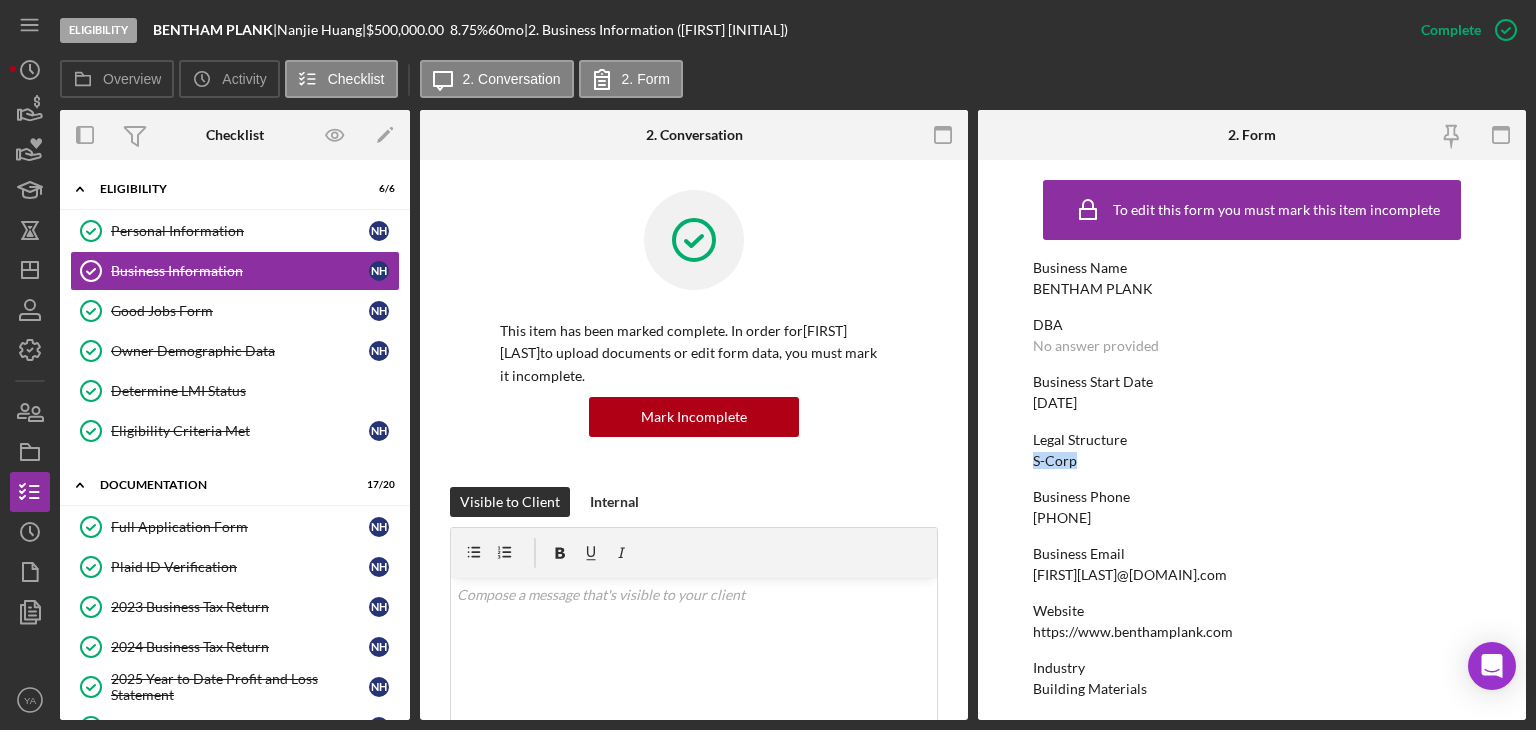 drag, startPoint x: 1028, startPoint y: 461, endPoint x: 1072, endPoint y: 459, distance: 44.04543 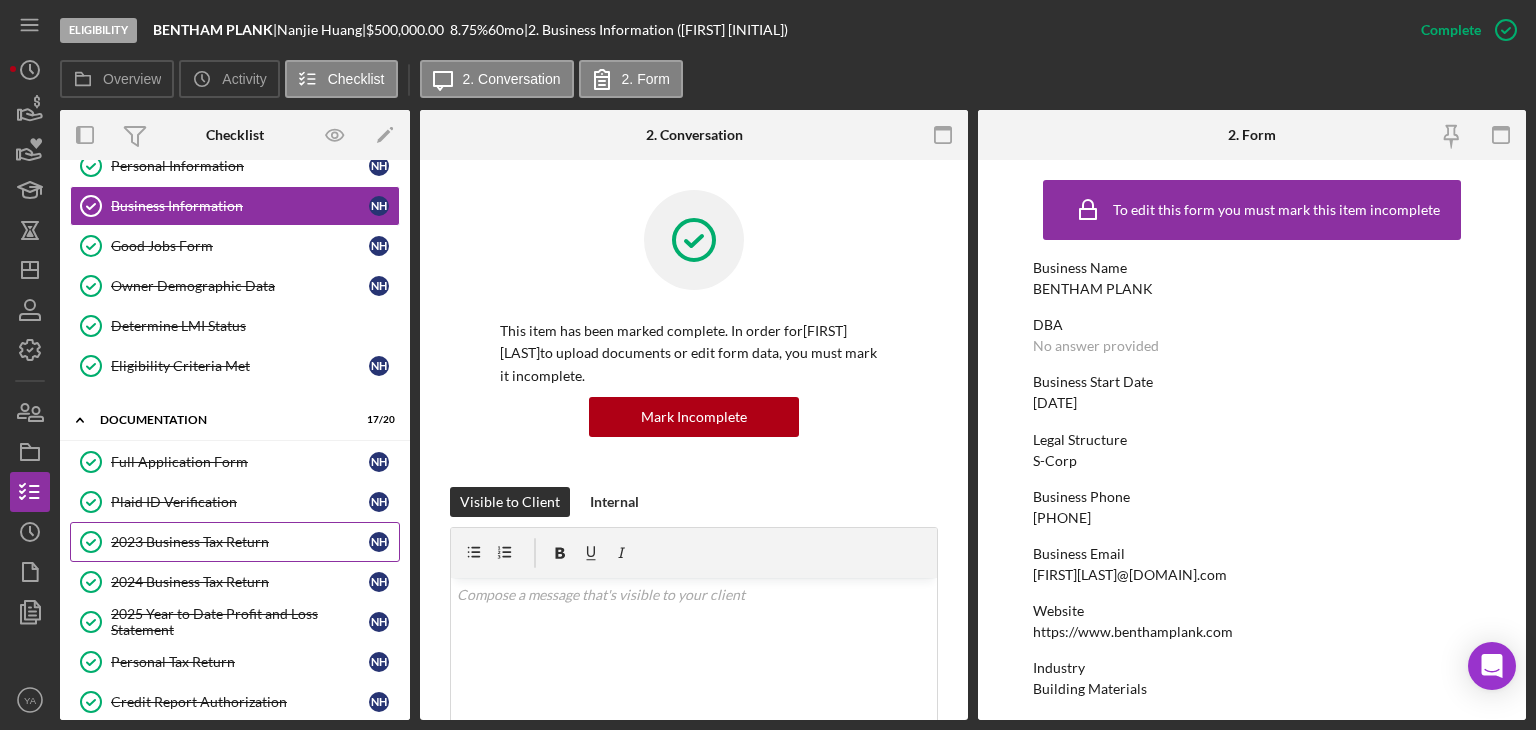 scroll, scrollTop: 100, scrollLeft: 0, axis: vertical 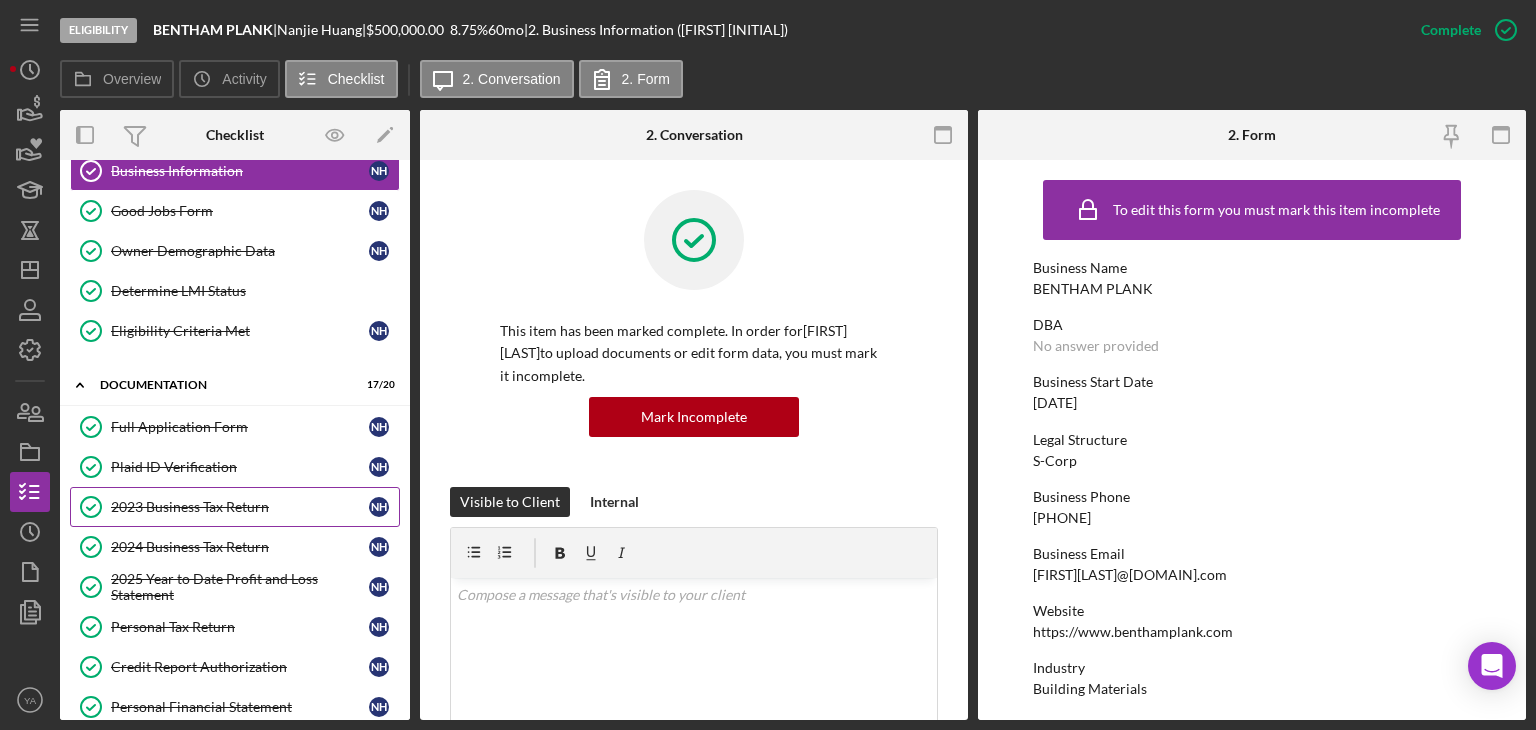 click on "2023 Business Tax Return" at bounding box center (240, 507) 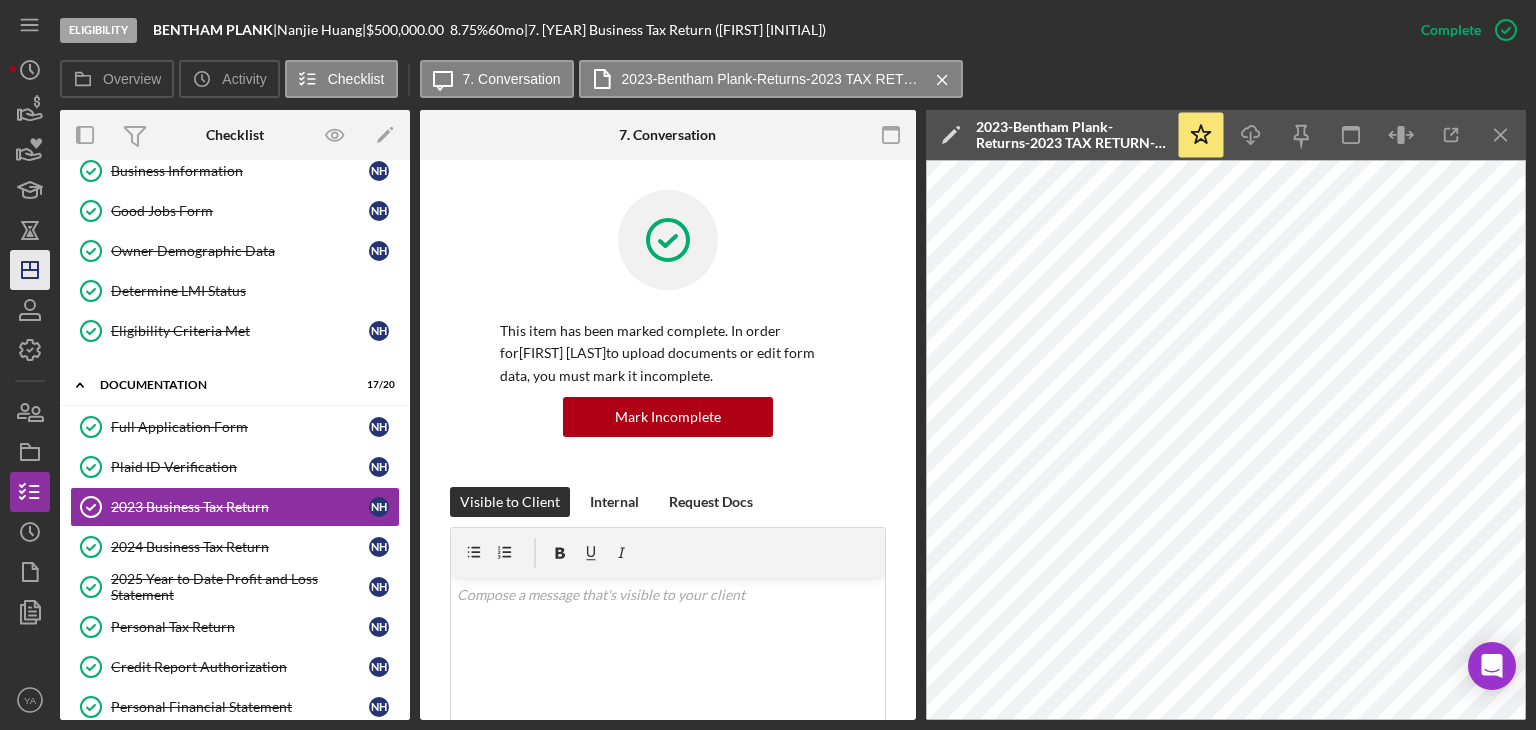 click on "Icon/Dashboard" 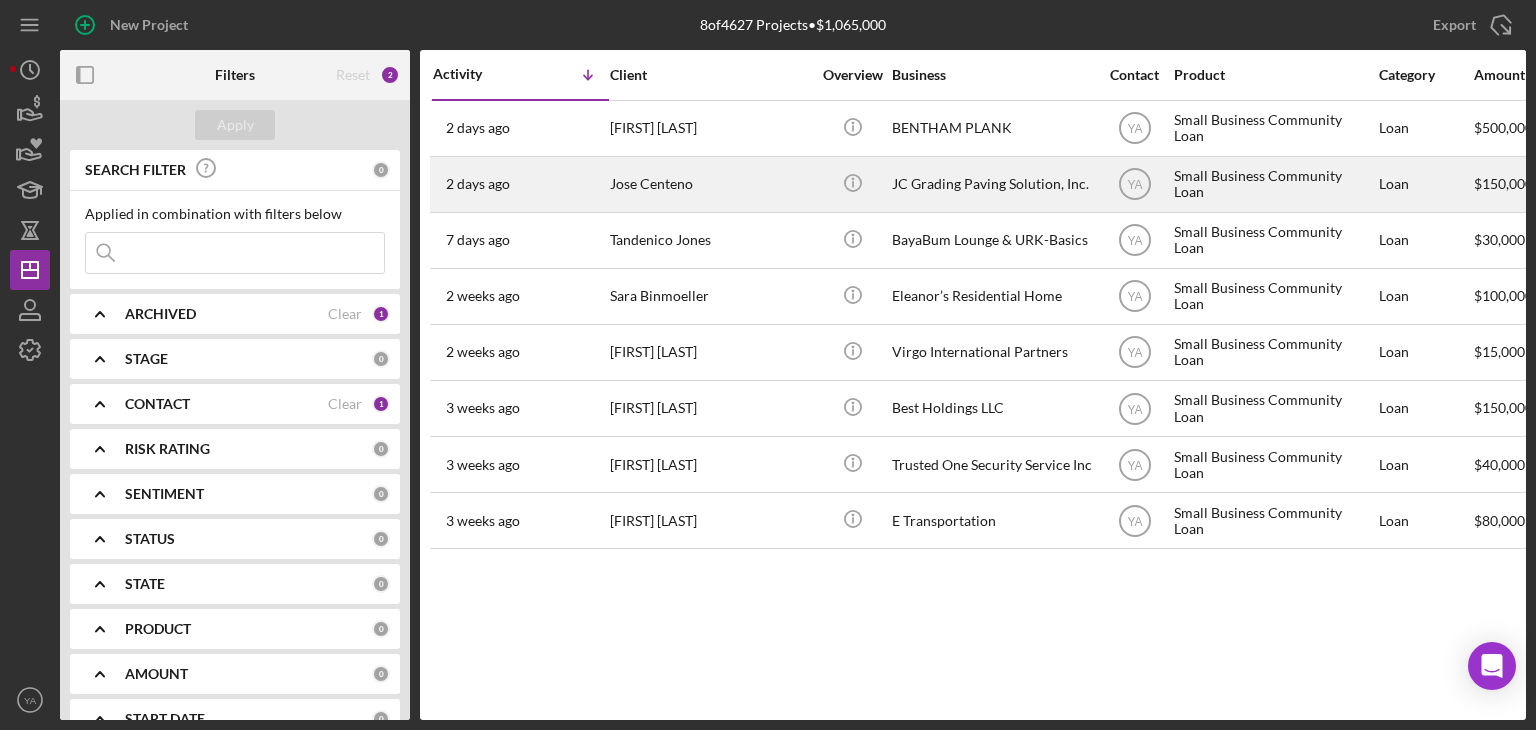 click on "JC Grading Paving Solution, Inc." at bounding box center [992, 184] 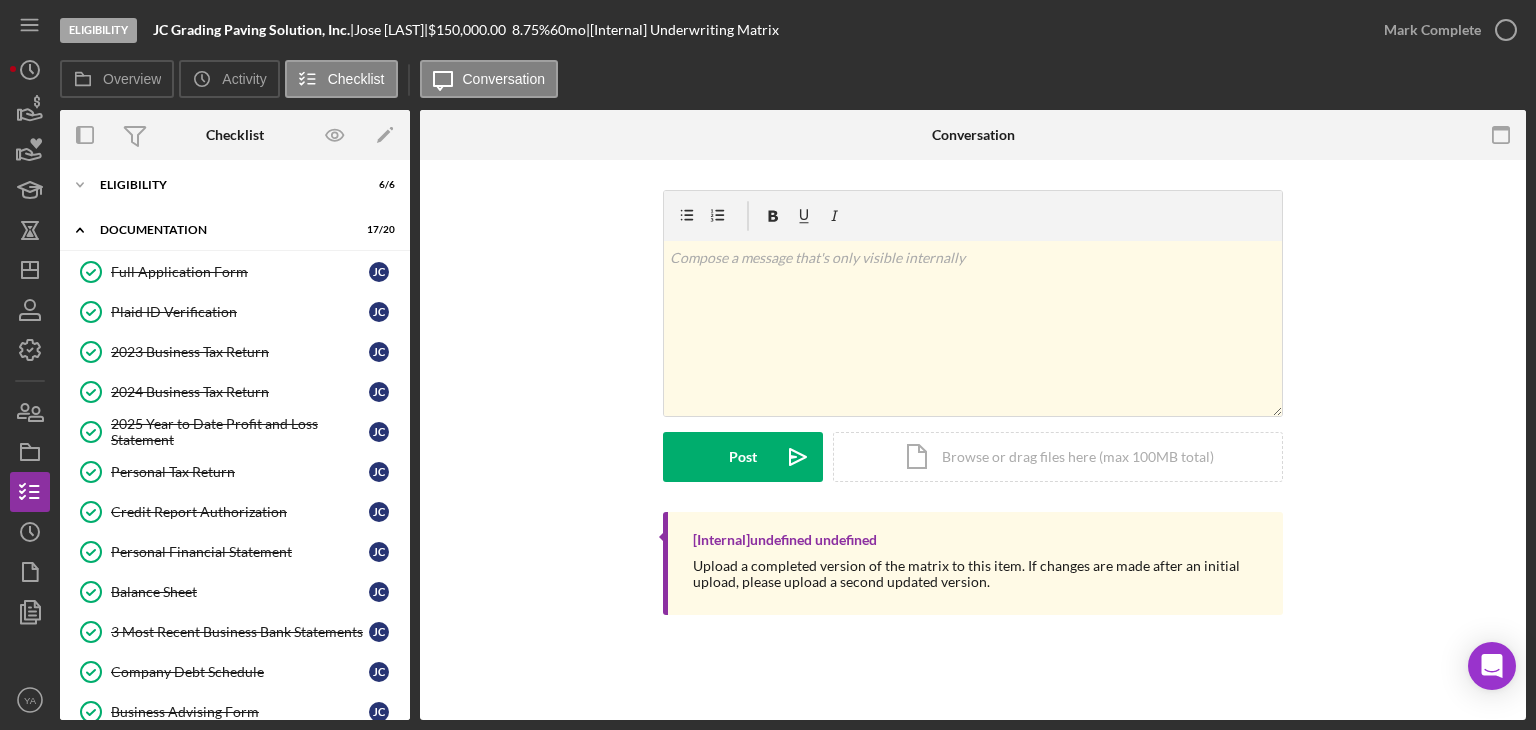 scroll, scrollTop: 0, scrollLeft: 0, axis: both 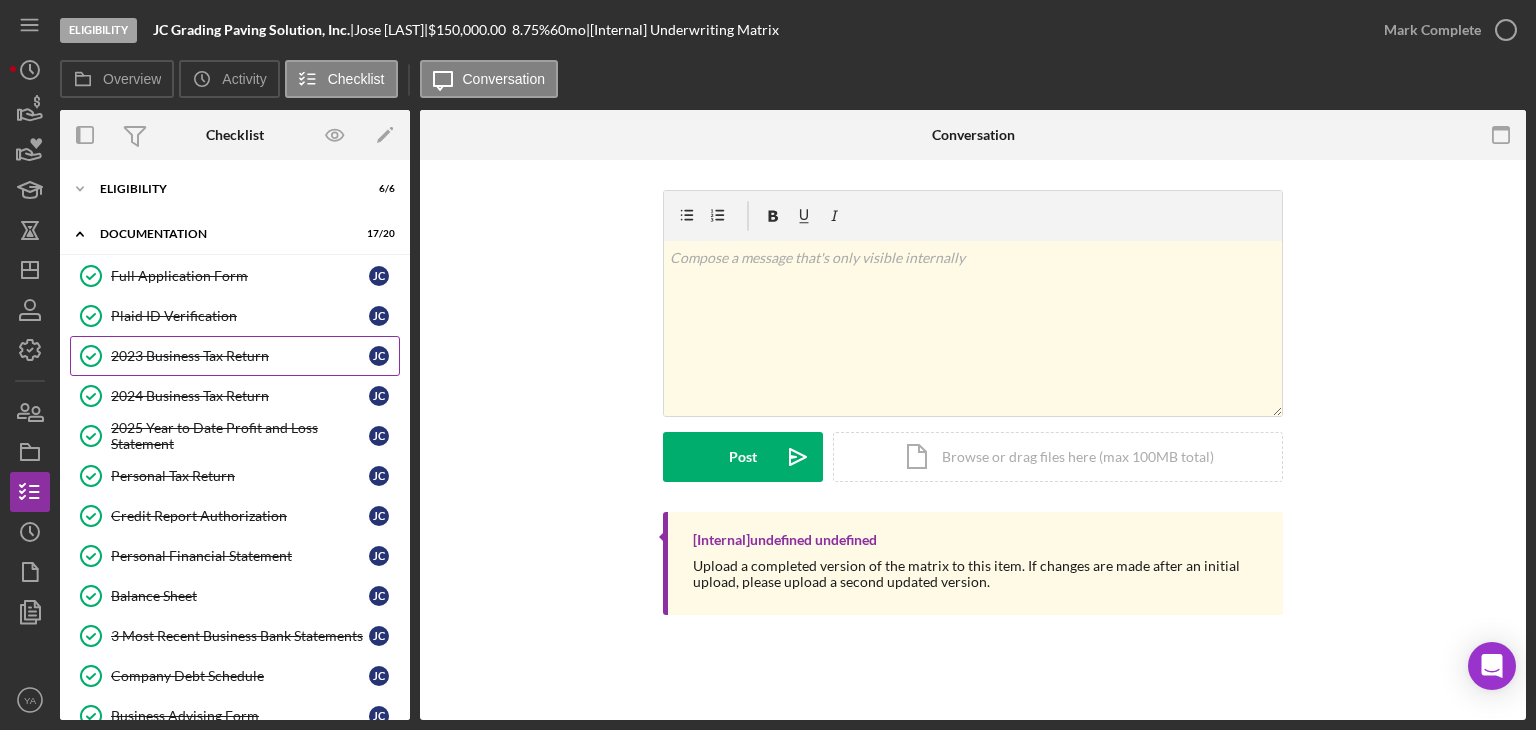 click on "2023 Business Tax Return" at bounding box center [240, 356] 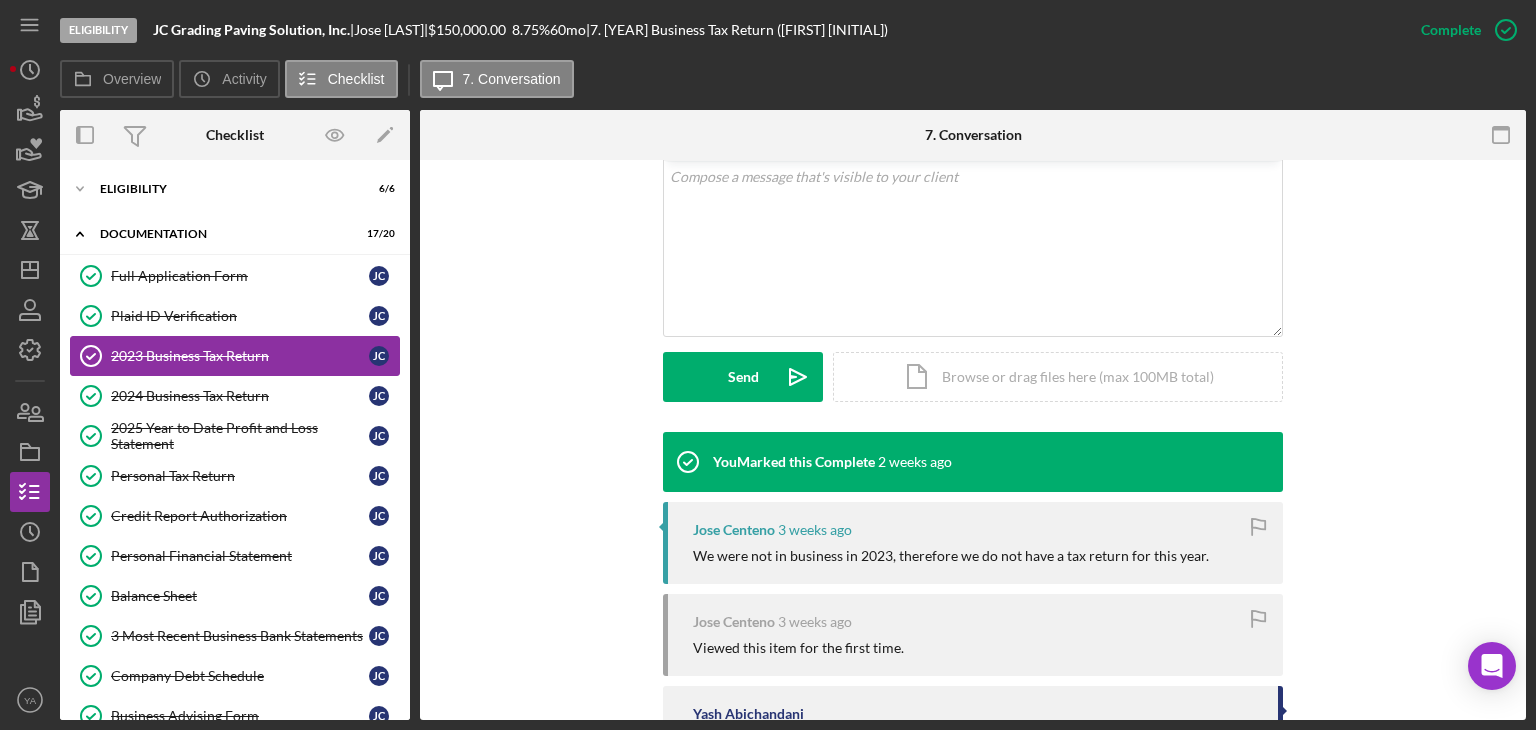 scroll, scrollTop: 351, scrollLeft: 0, axis: vertical 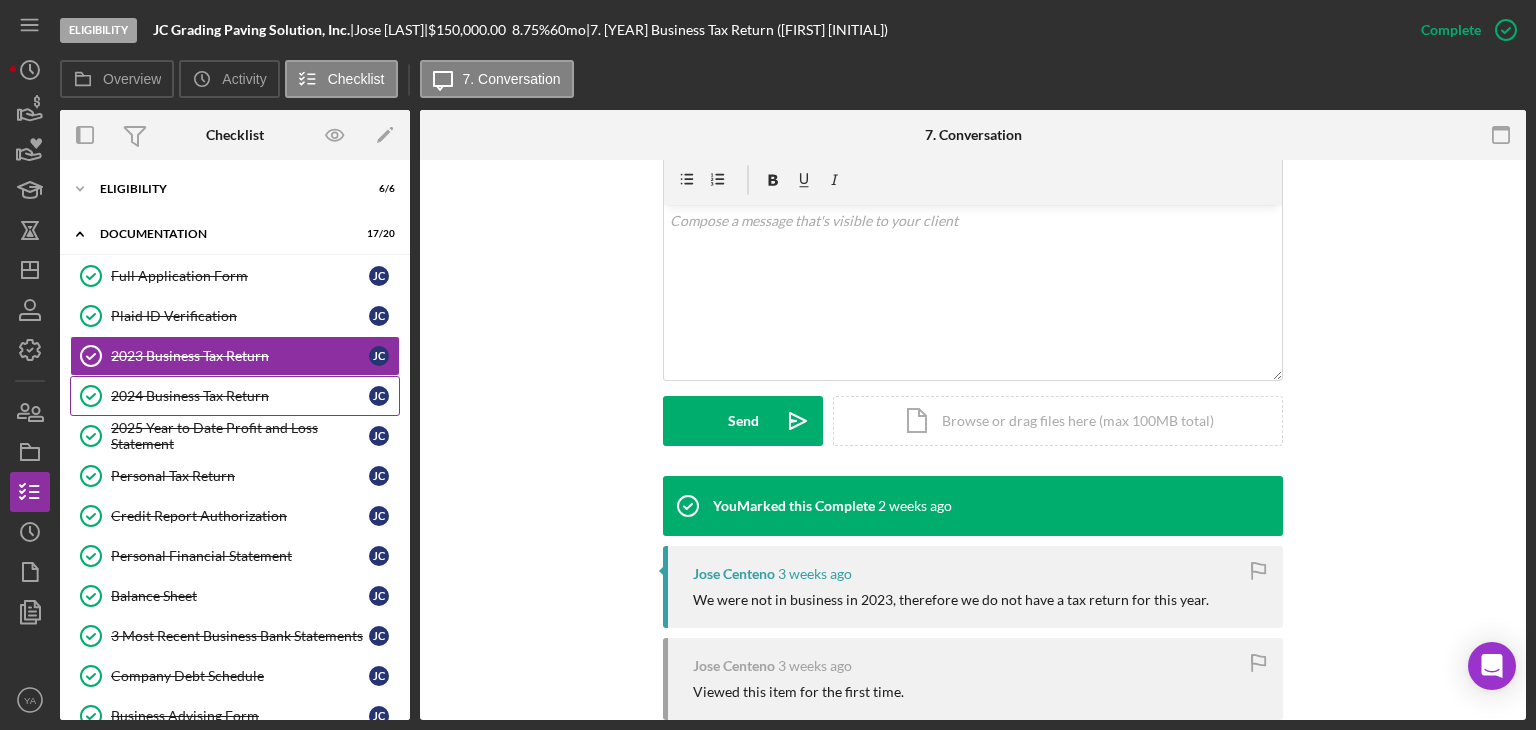 click on "2024 Business Tax Return" at bounding box center [240, 396] 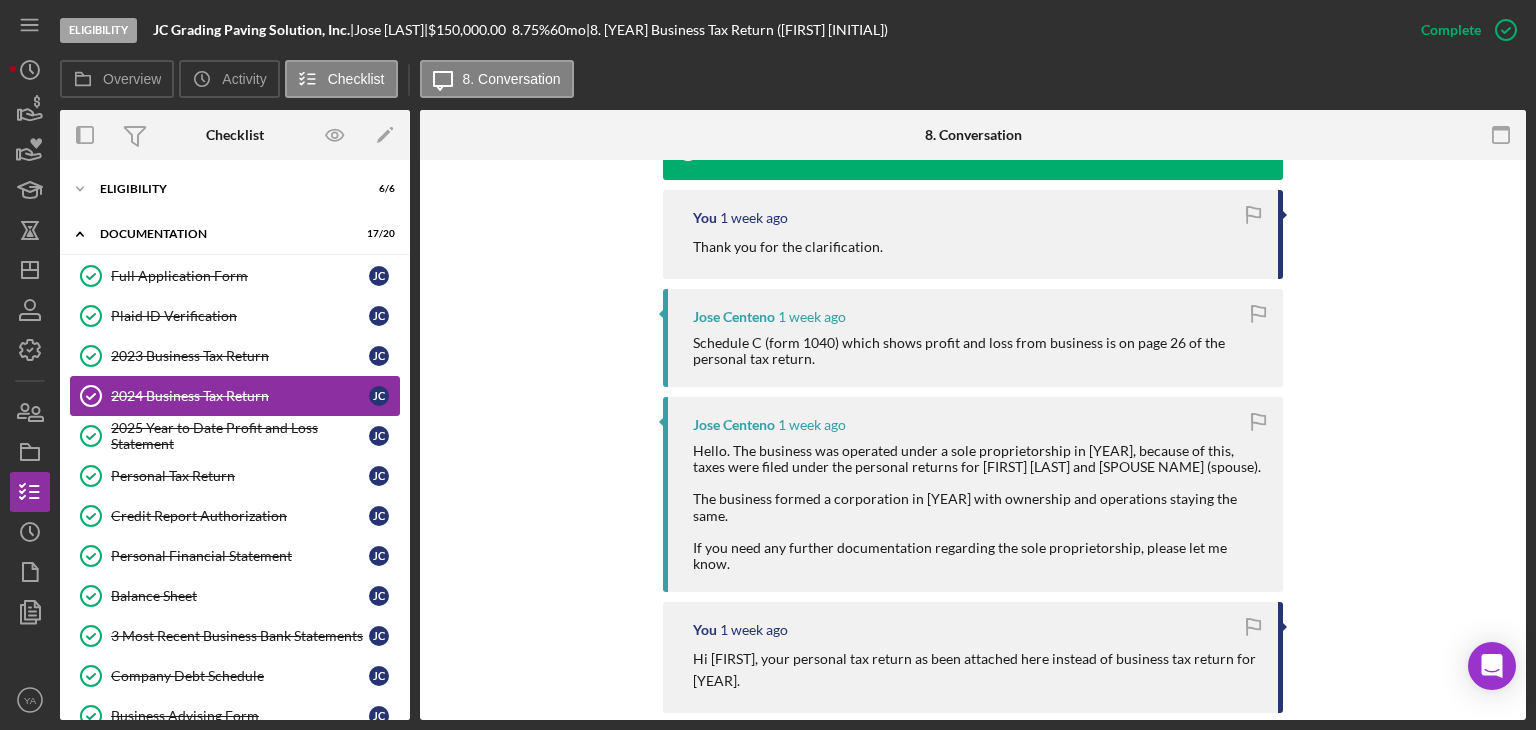 scroll, scrollTop: 852, scrollLeft: 0, axis: vertical 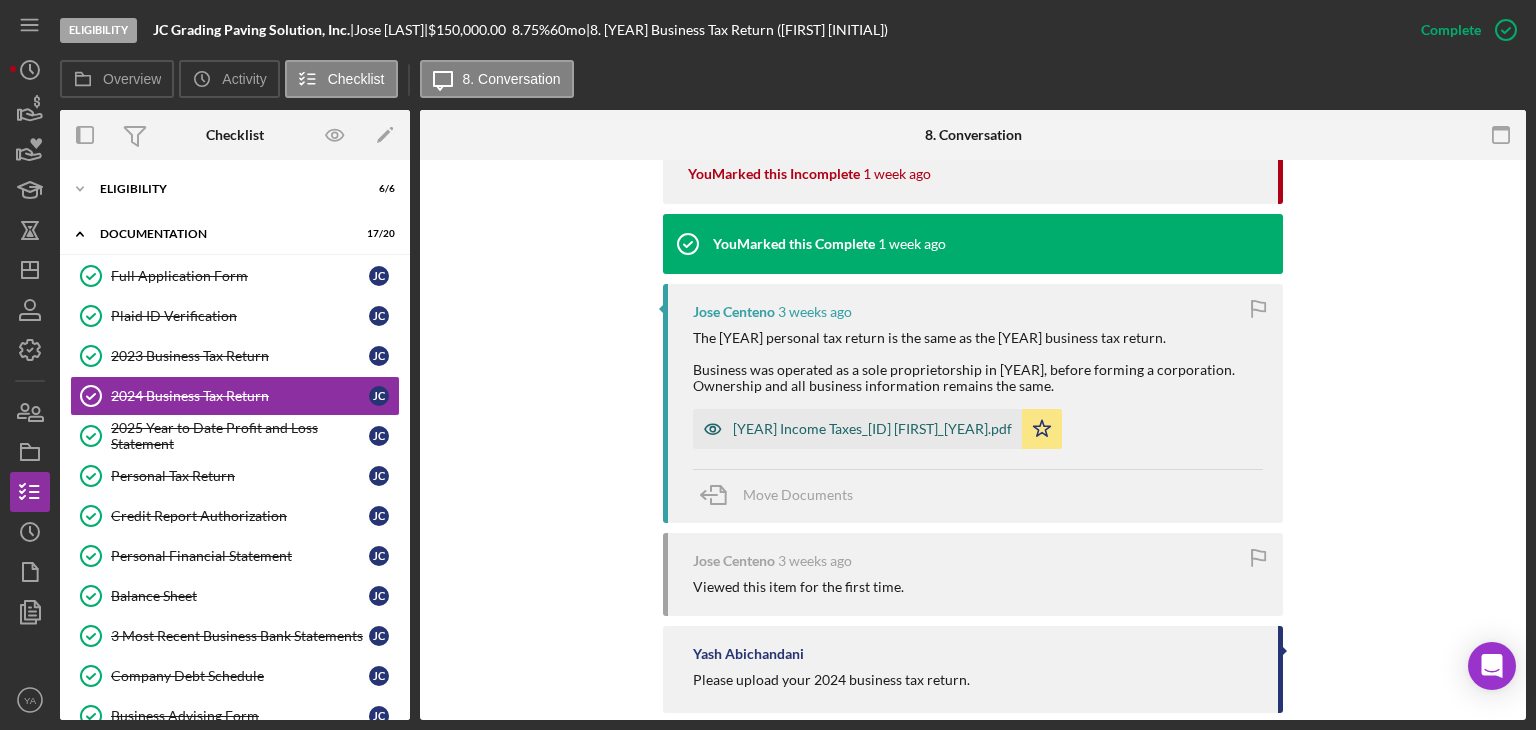 click on "[YEAR] Income Taxes_[ID] [FIRST]_[YEAR].pdf" at bounding box center [872, 429] 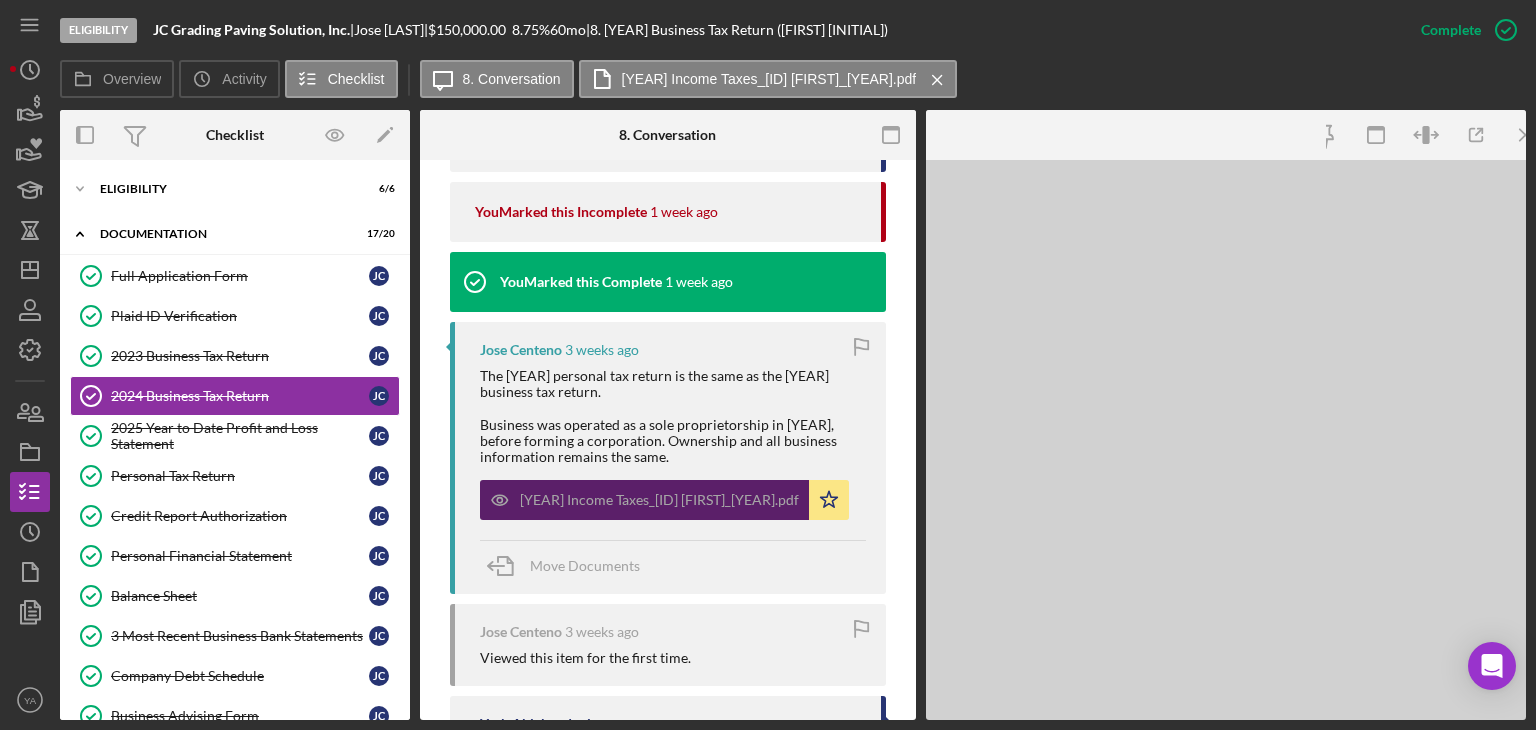 scroll, scrollTop: 1455, scrollLeft: 0, axis: vertical 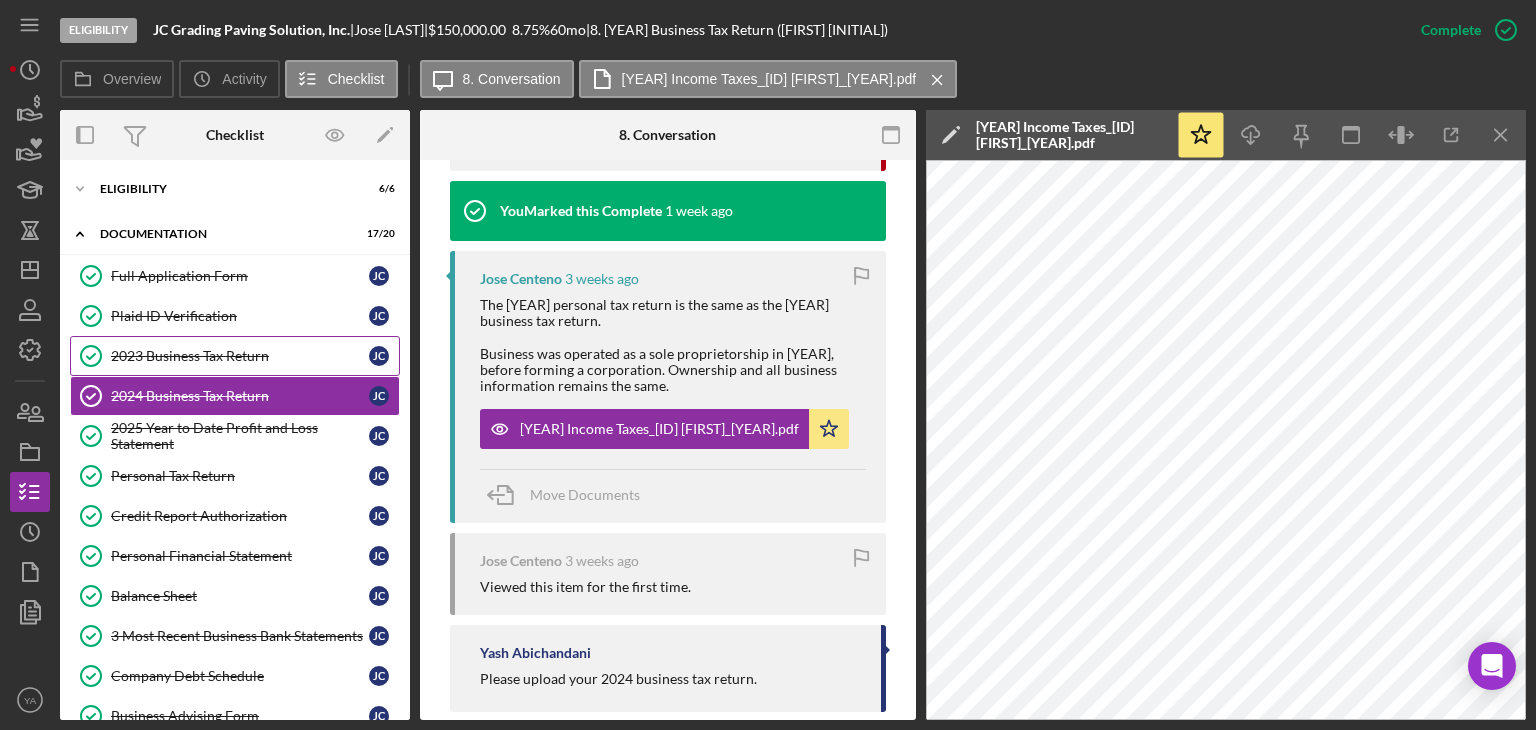 click on "2023 Business Tax Return" at bounding box center [240, 356] 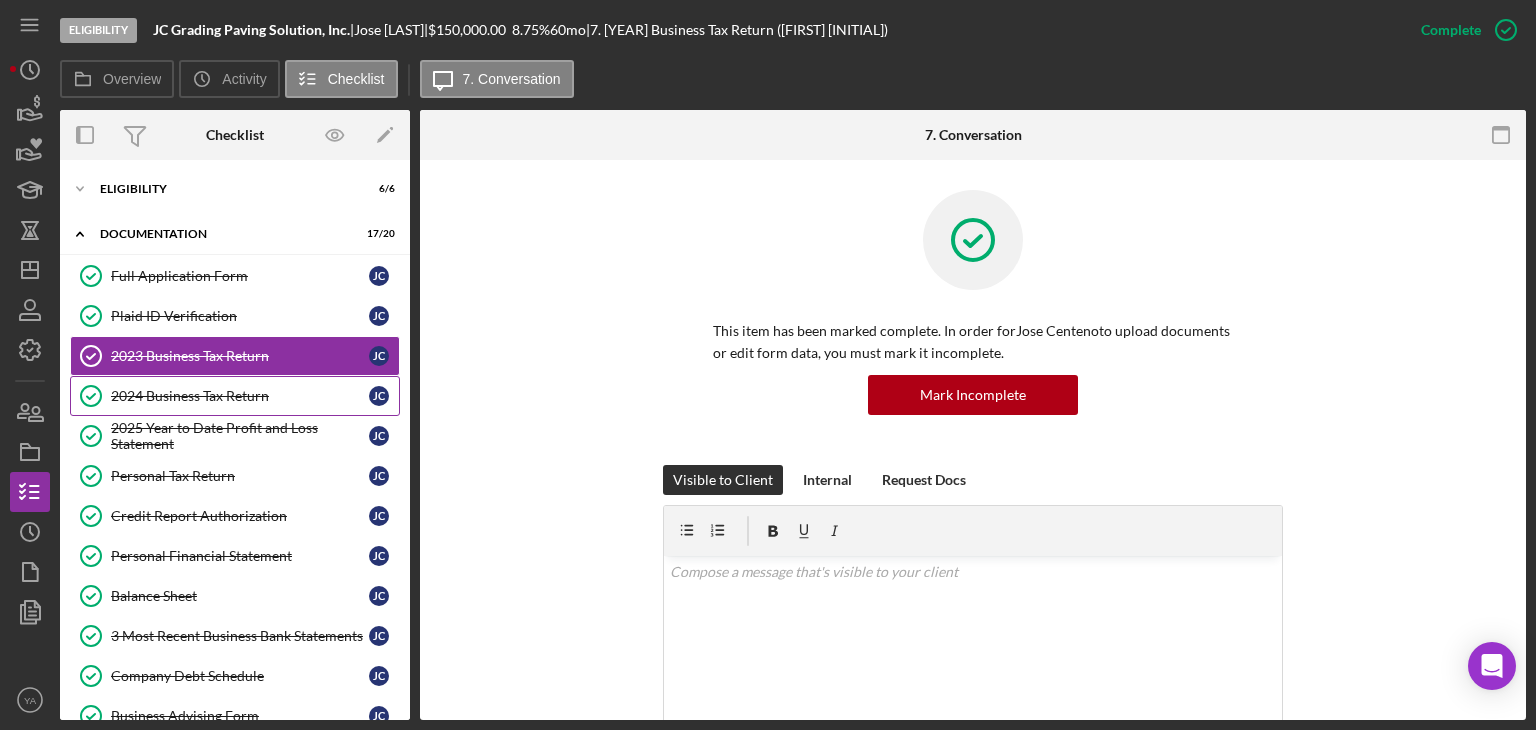 click on "2024 Business Tax Return" at bounding box center [240, 396] 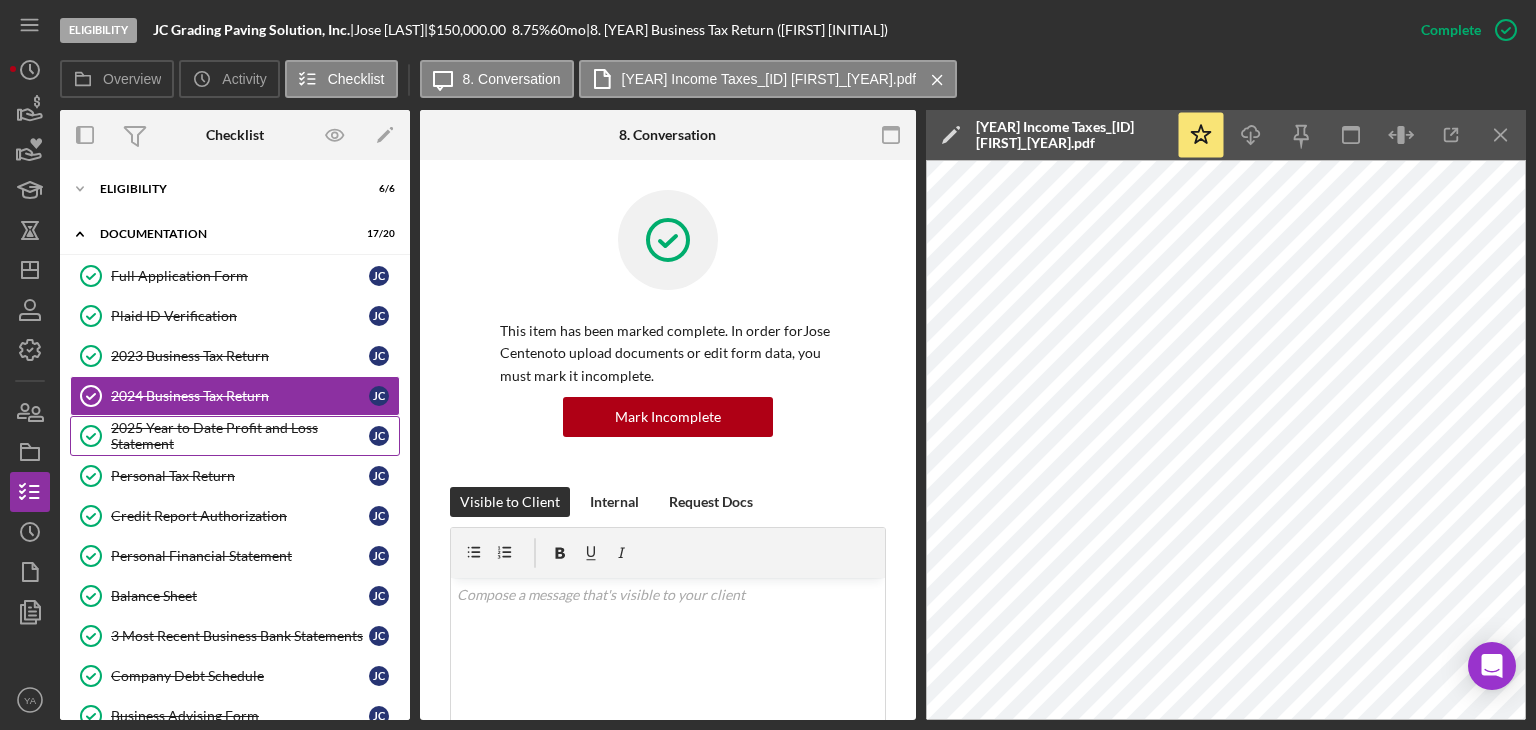 click on "2025 Year to Date Profit and Loss Statement" at bounding box center [240, 436] 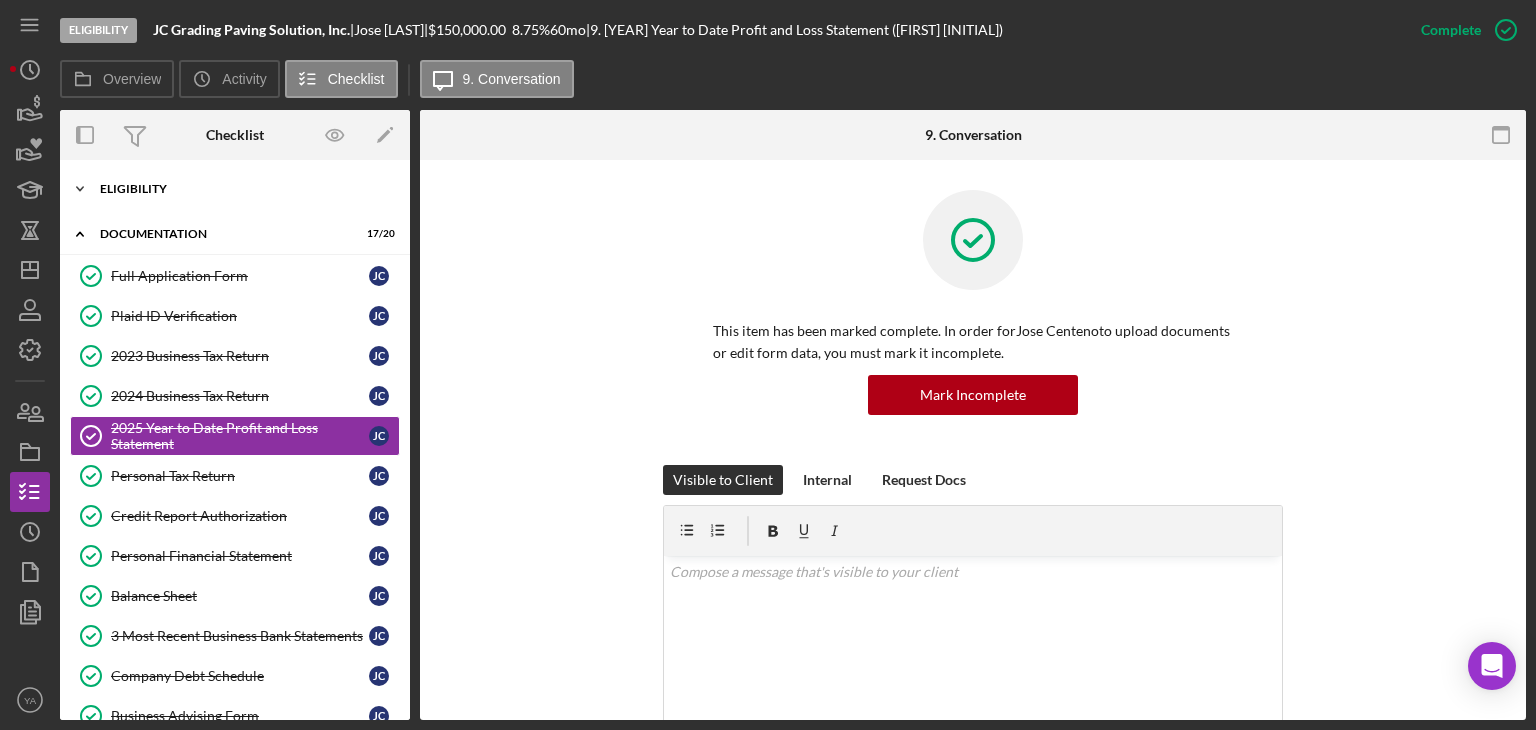 click on "Eligibility" at bounding box center (242, 189) 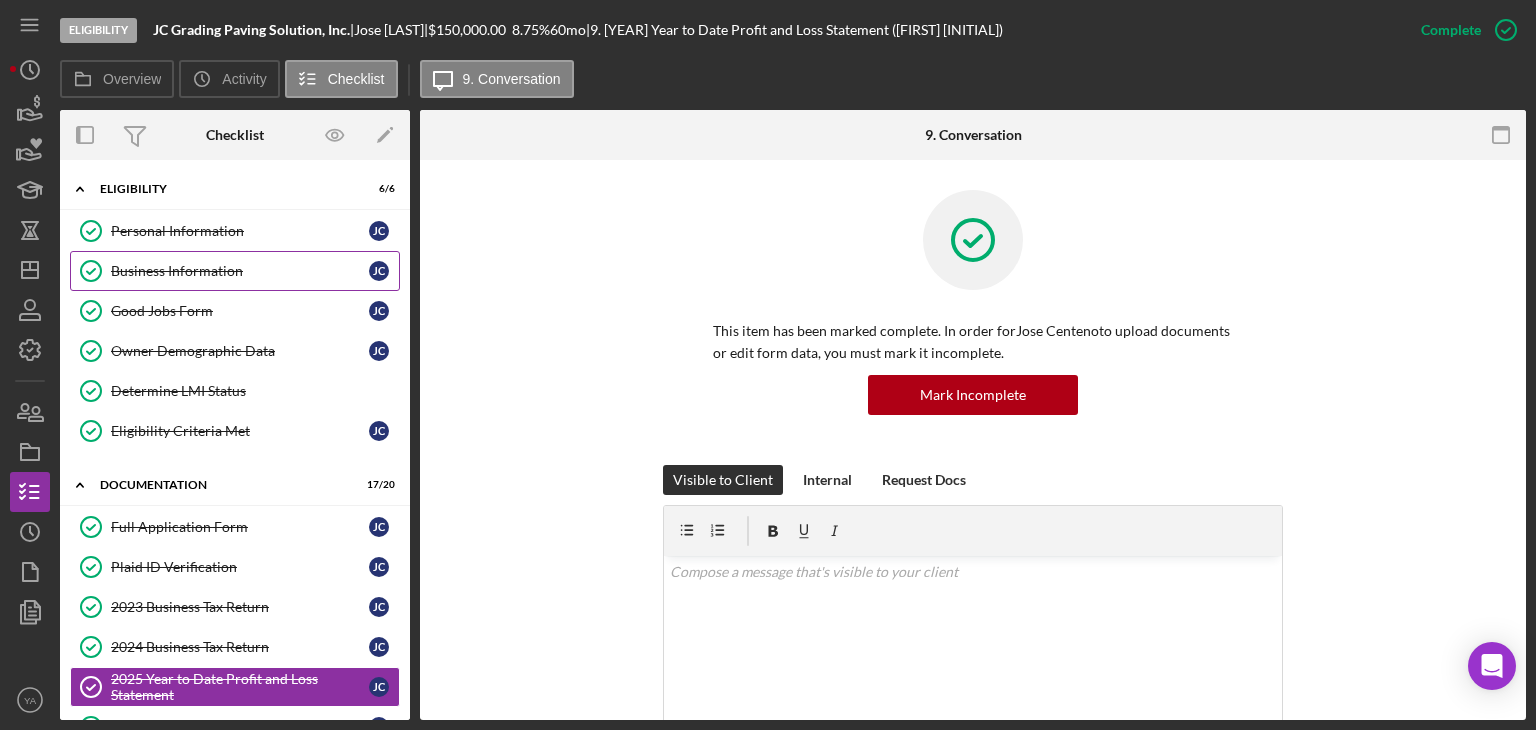 click on "Business Information" at bounding box center (240, 271) 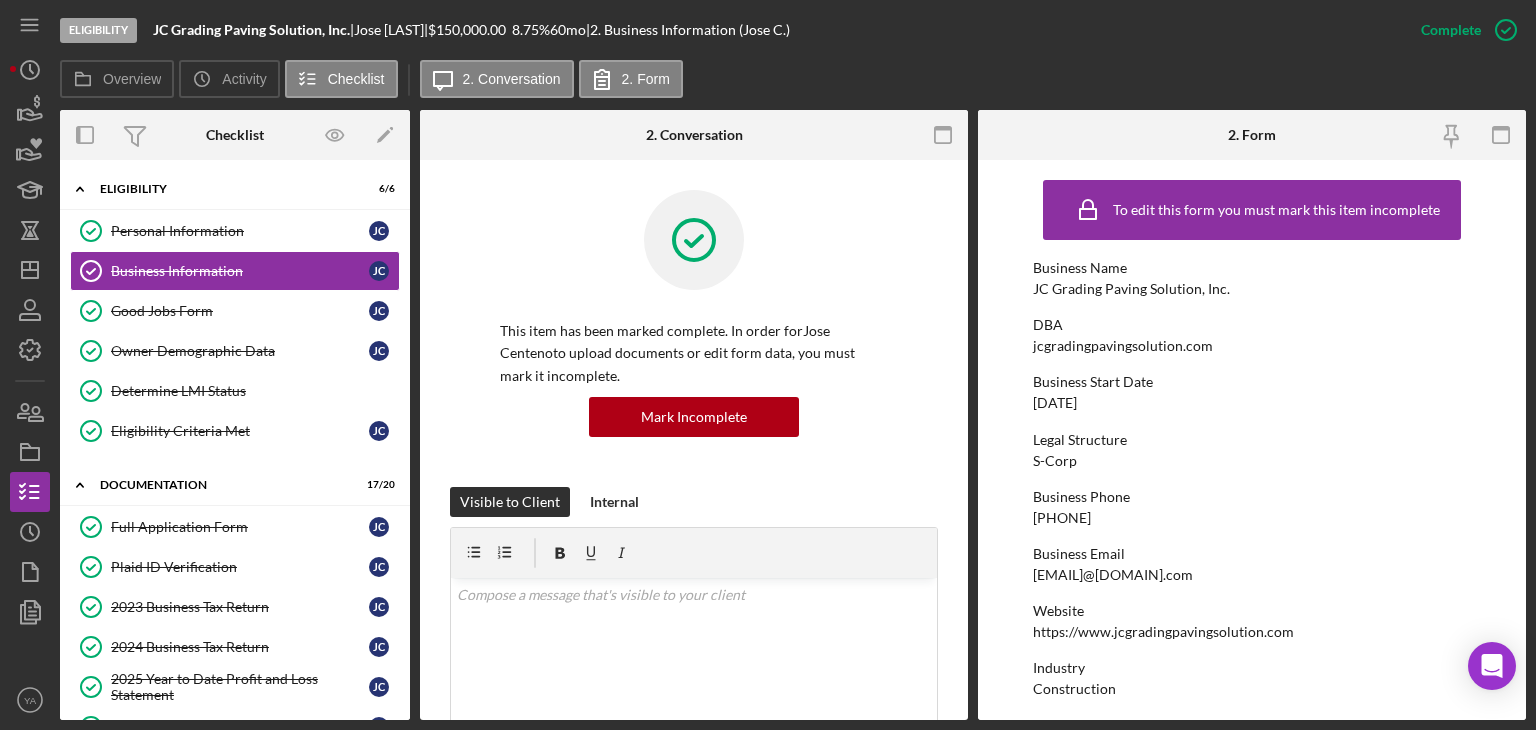 click on "[PHONE]" at bounding box center (1062, 518) 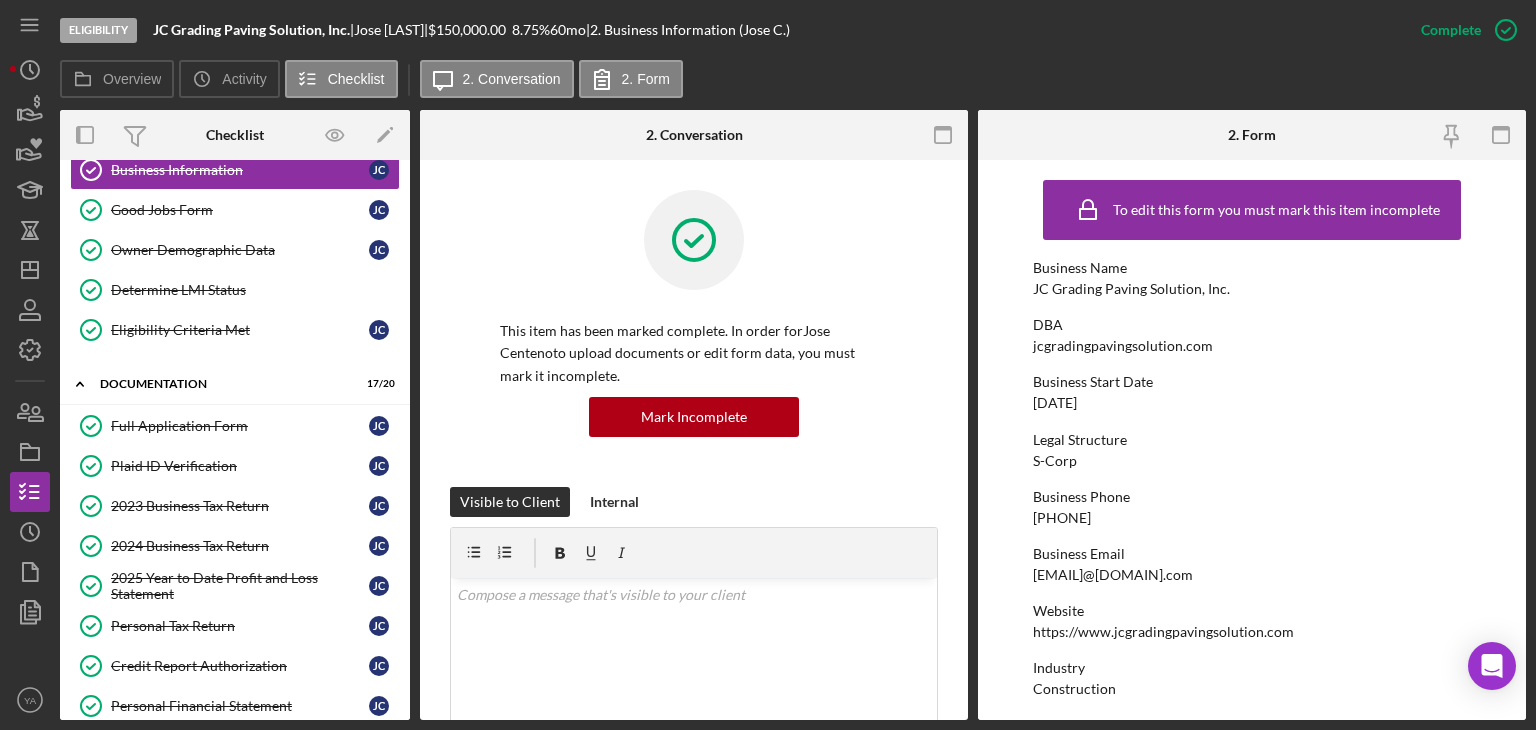 scroll, scrollTop: 170, scrollLeft: 0, axis: vertical 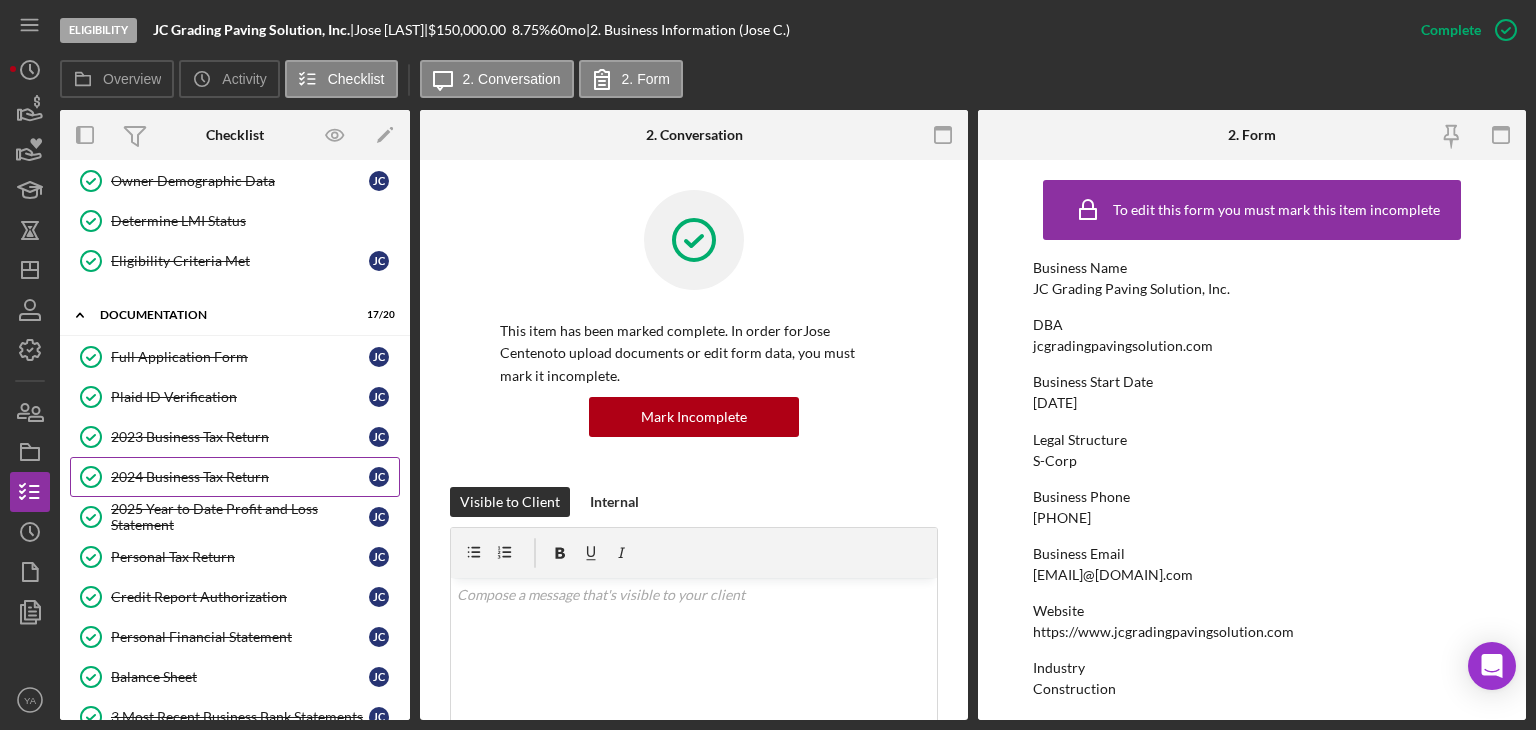 click on "2024 Business Tax Return" at bounding box center (240, 477) 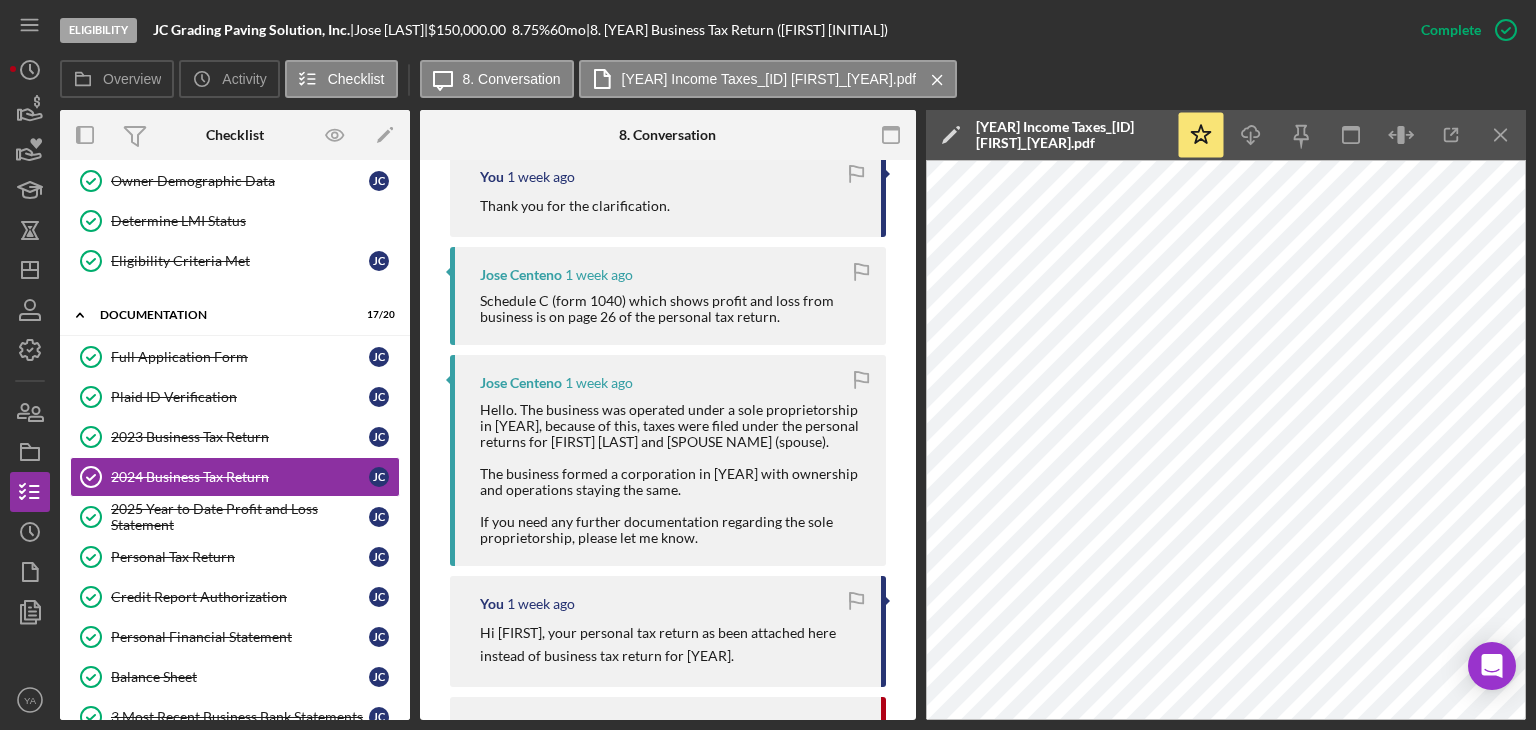 scroll, scrollTop: 900, scrollLeft: 0, axis: vertical 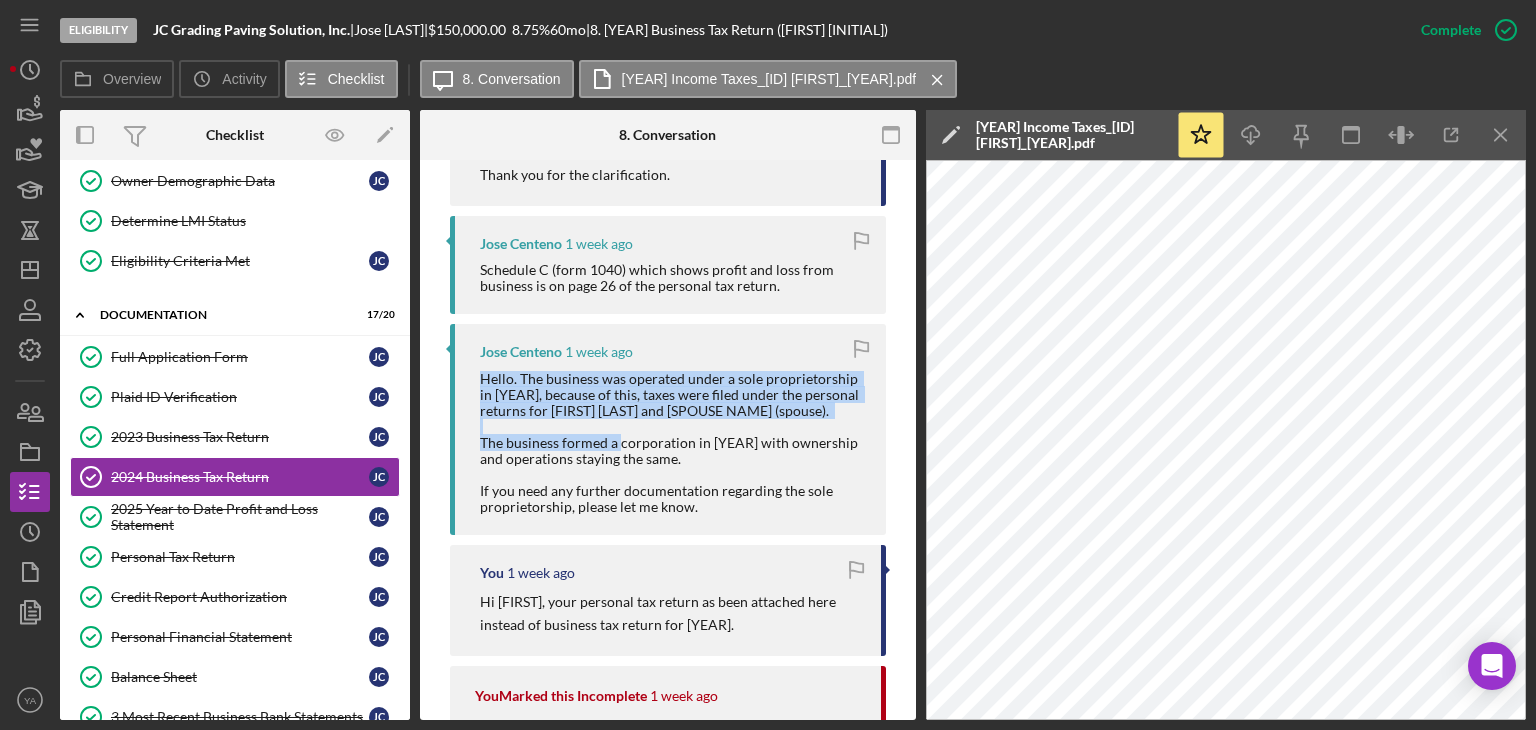 drag, startPoint x: 479, startPoint y: 370, endPoint x: 634, endPoint y: 440, distance: 170.07352 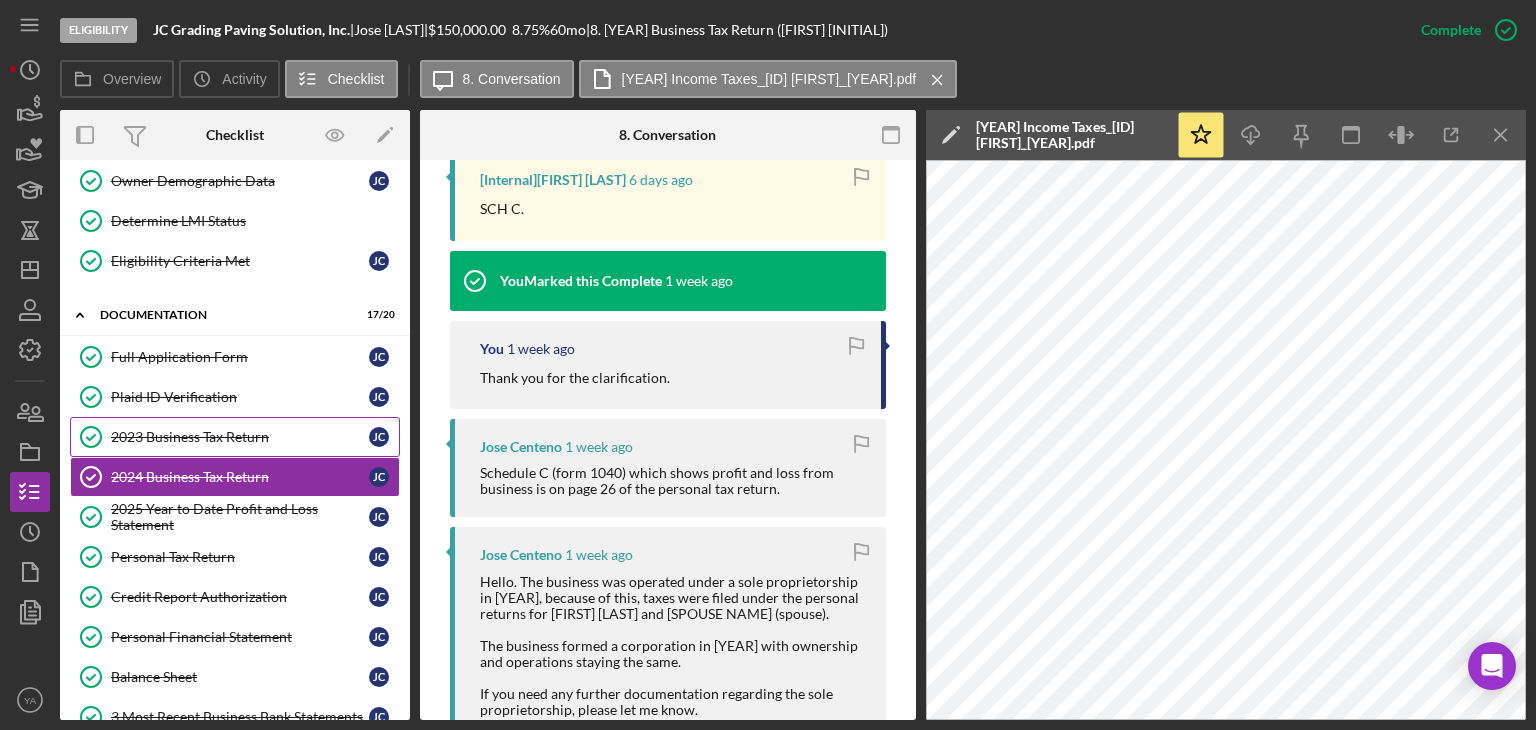 scroll, scrollTop: 600, scrollLeft: 0, axis: vertical 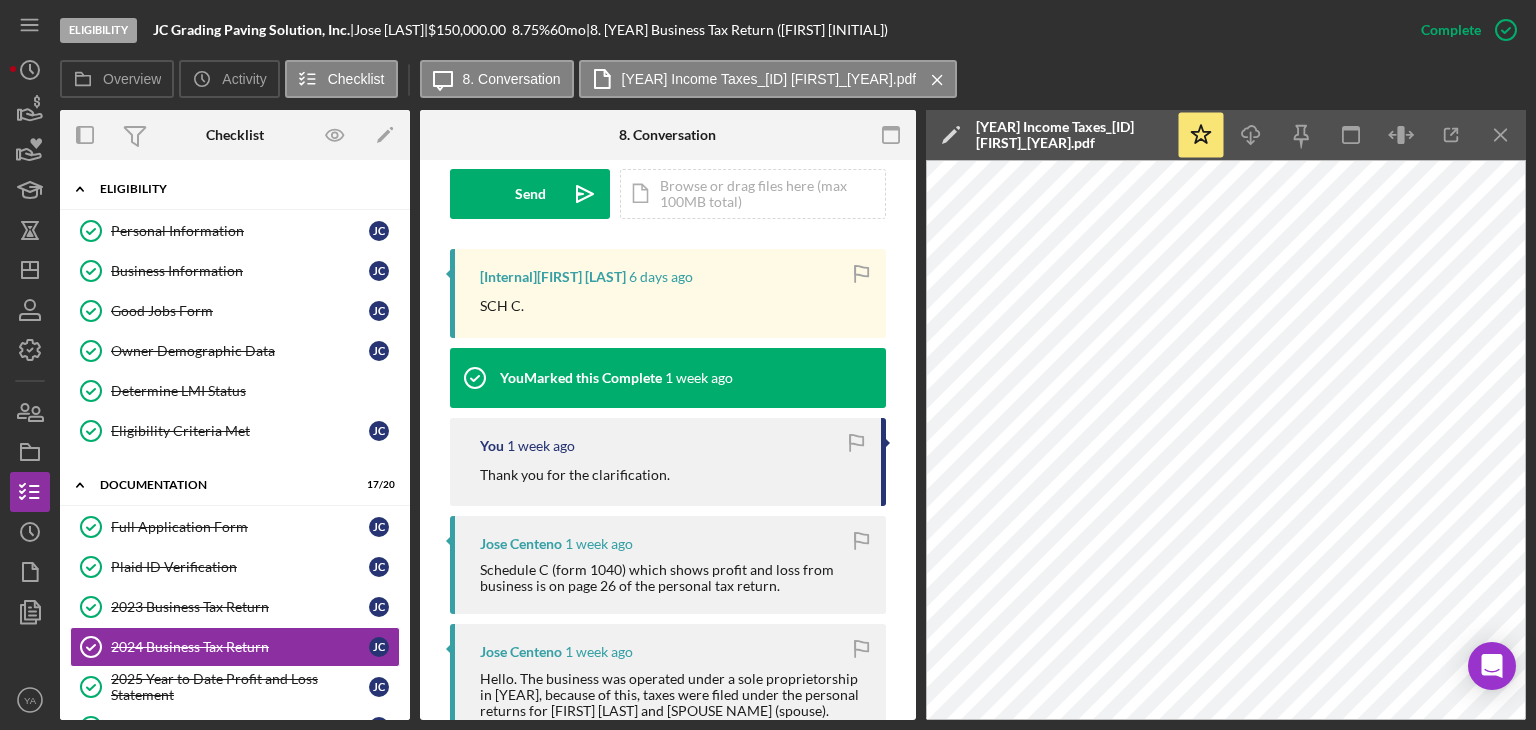 click on "Icon/Expander Eligibility 6 / 6" at bounding box center (235, 189) 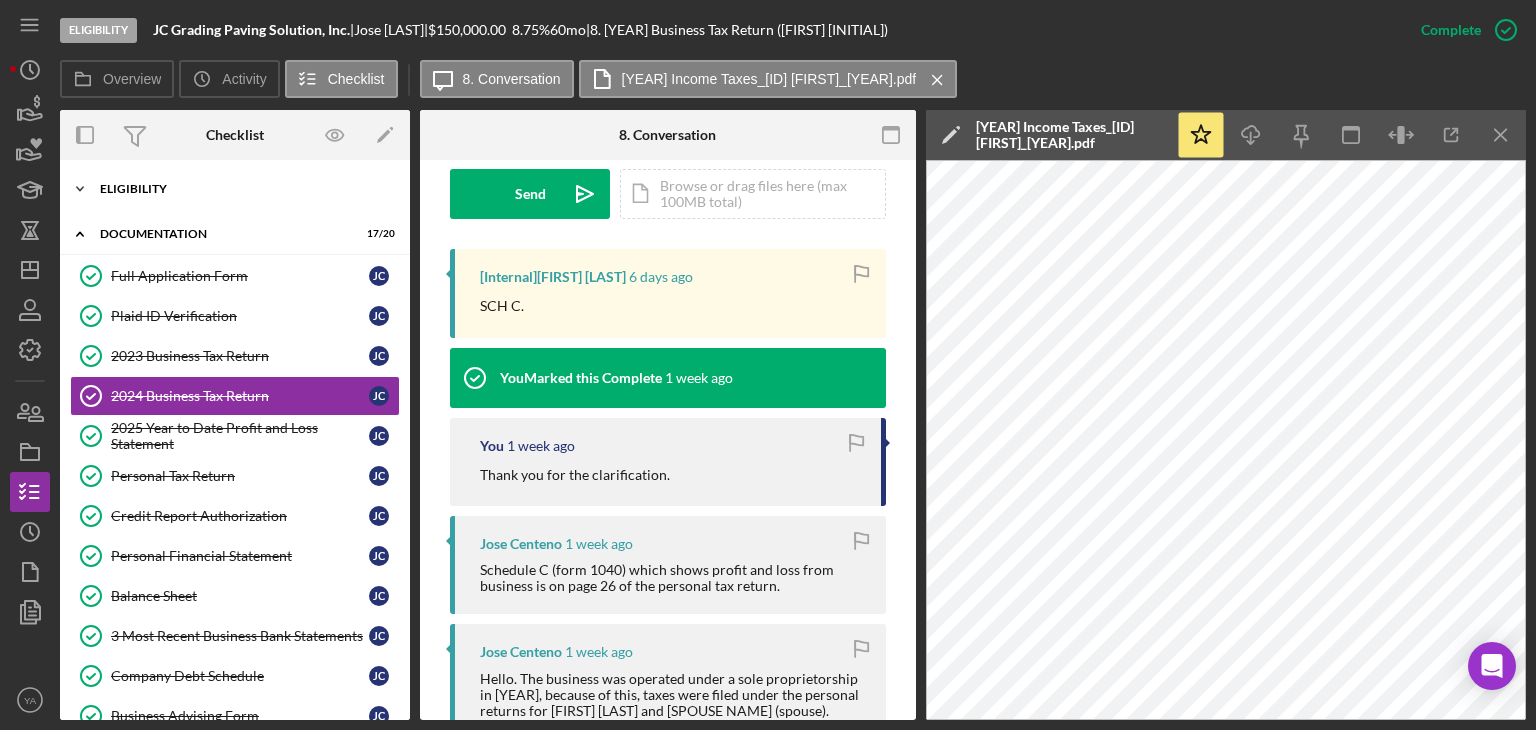 click on "Icon/Expander Eligibility 6 / 6" at bounding box center [235, 189] 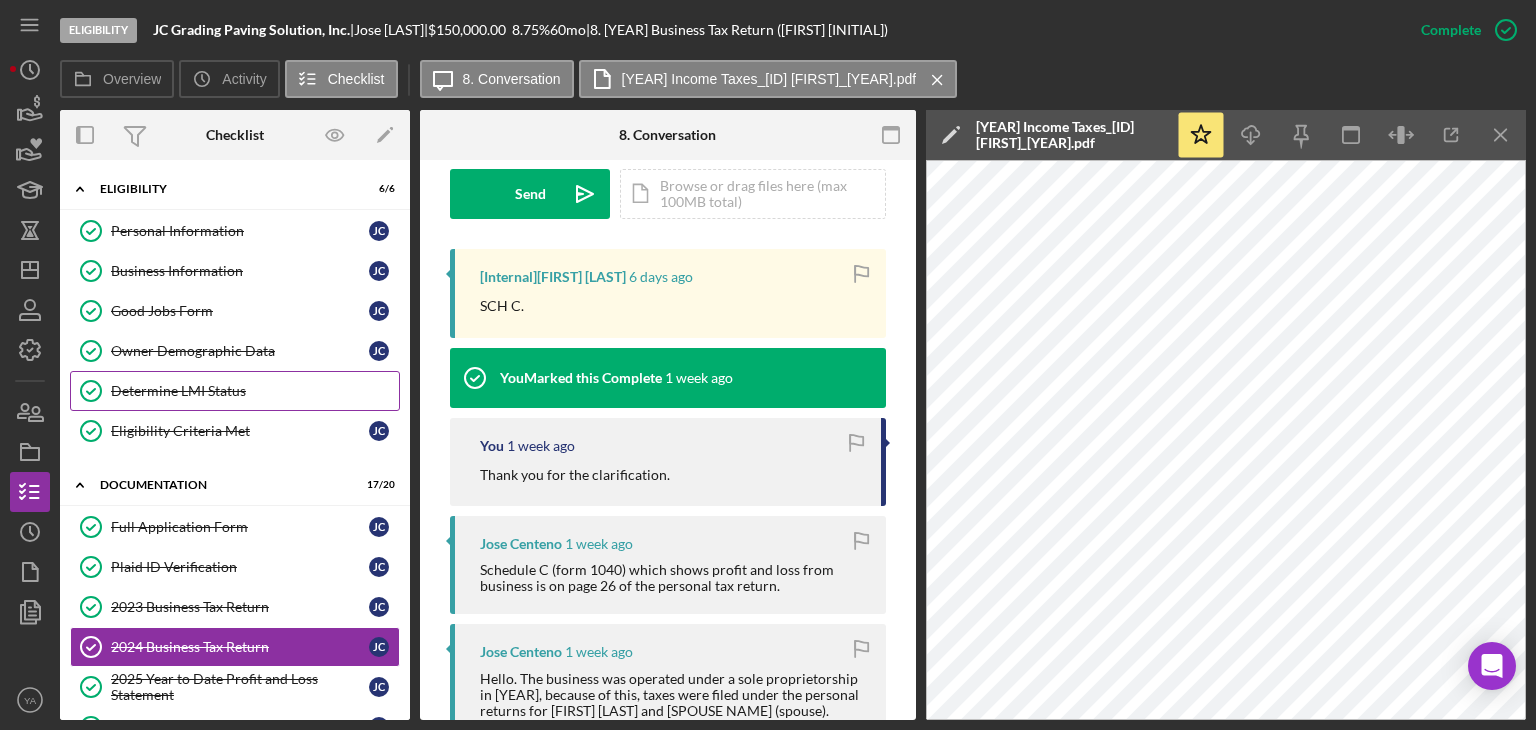 click on "Determine LMI Status Determine LMI Status" at bounding box center [235, 391] 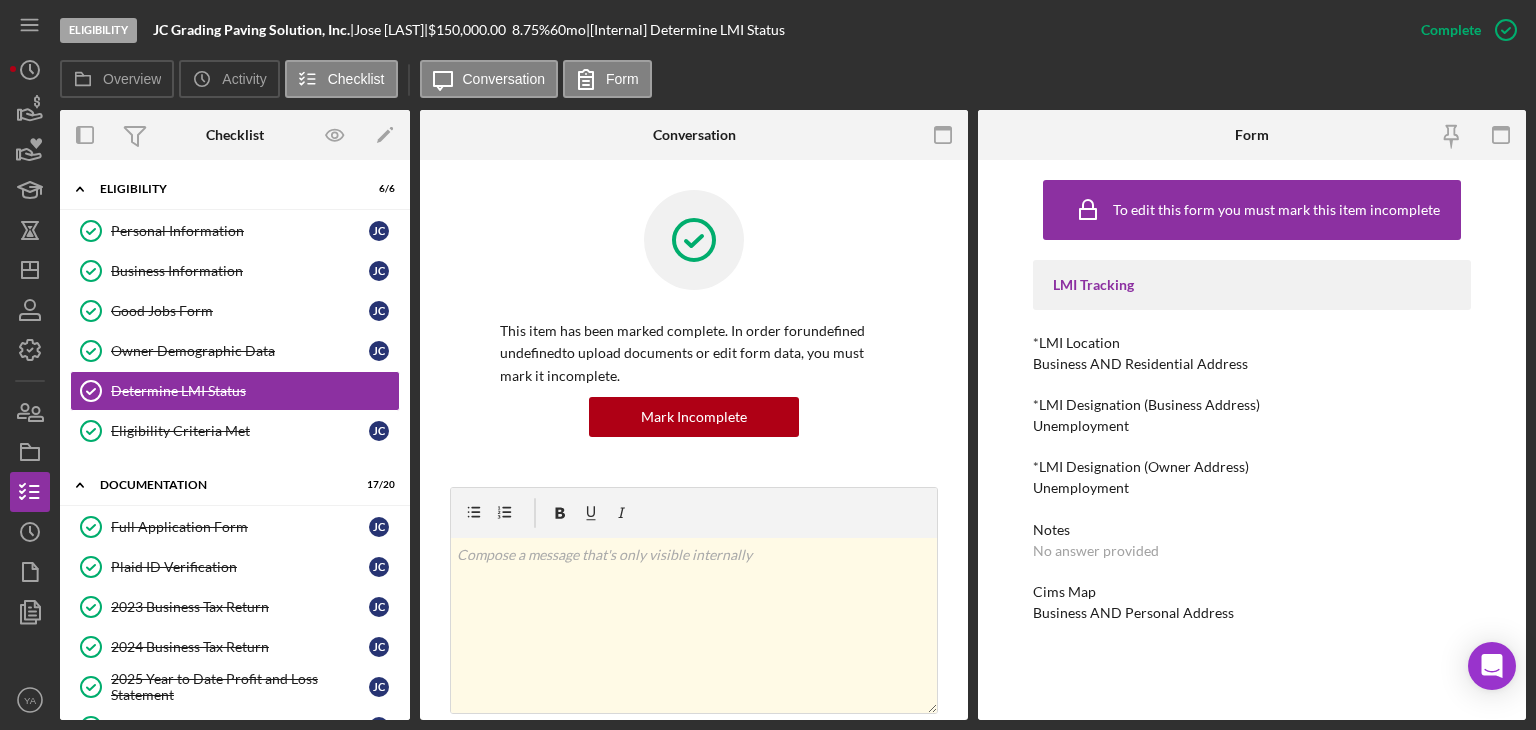 click on "Business AND Personal Address" at bounding box center (1133, 613) 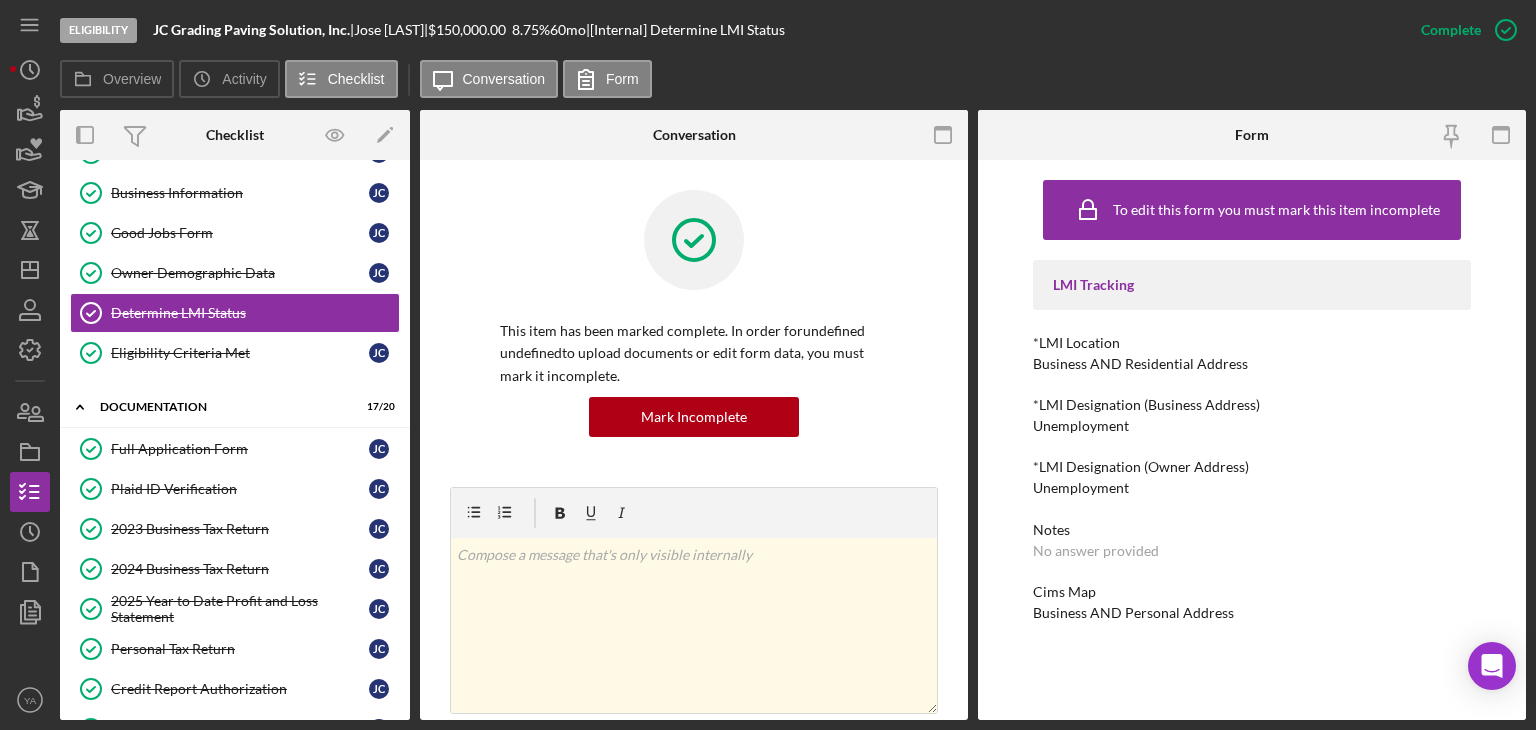scroll, scrollTop: 101, scrollLeft: 0, axis: vertical 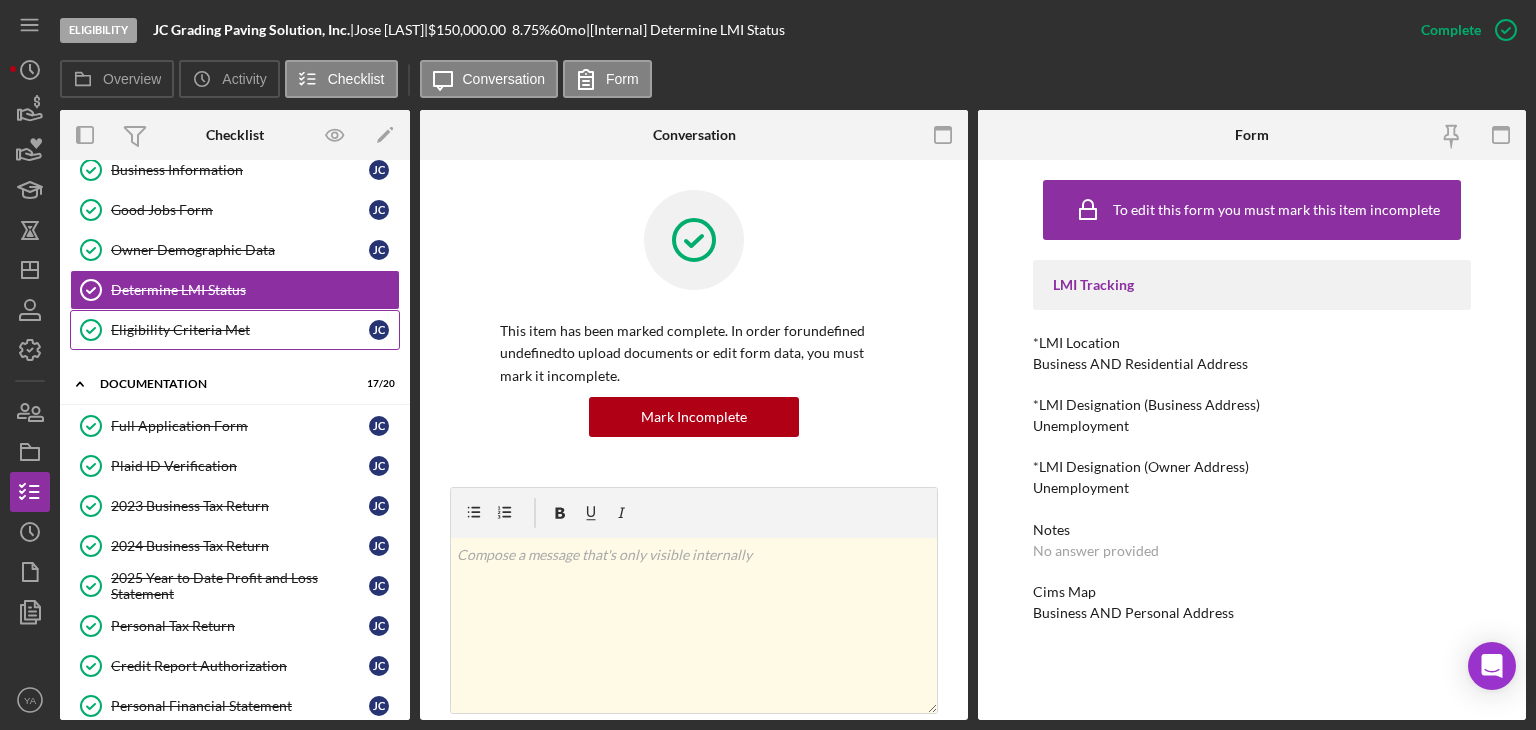 click on "Eligibility Criteria Met" at bounding box center [240, 330] 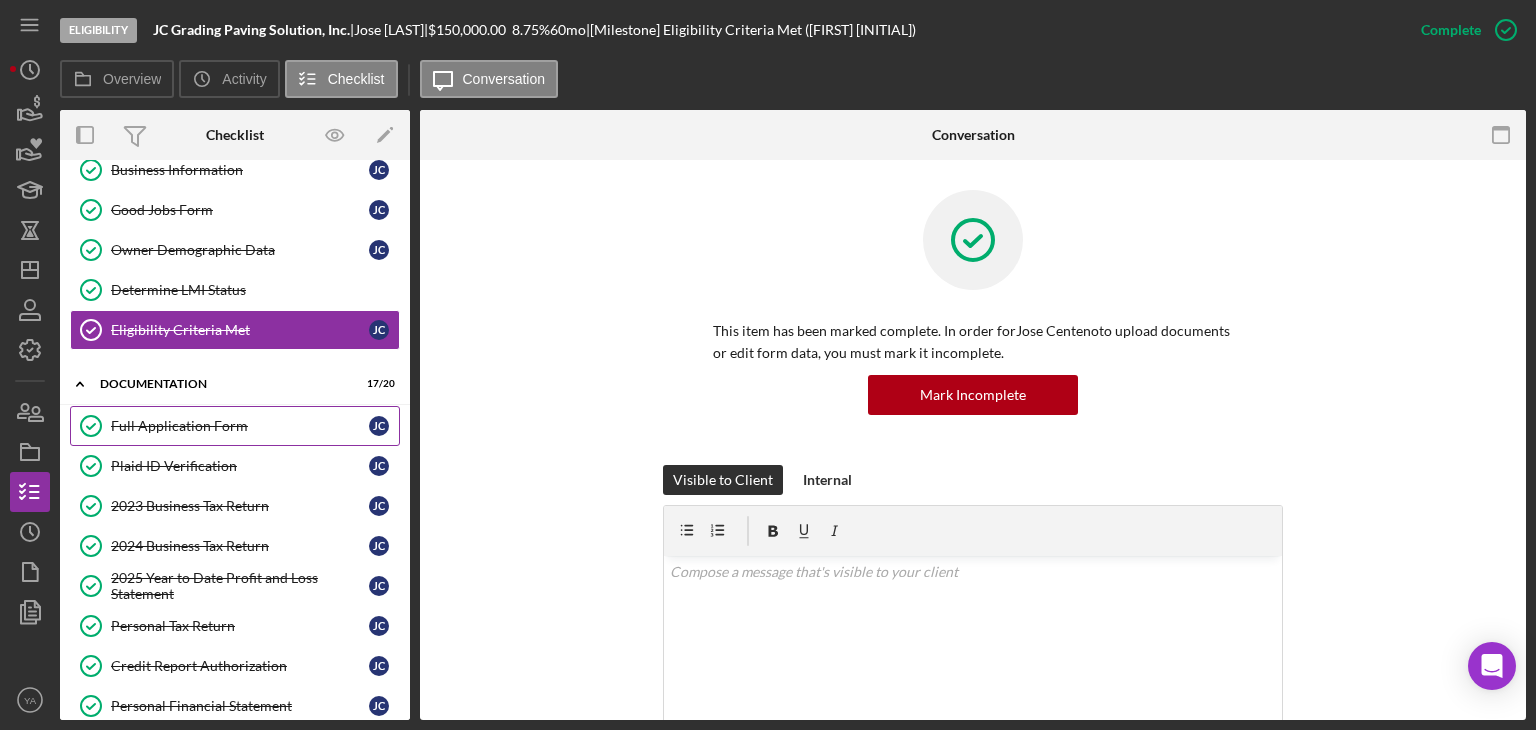 click on "Full Application Form Full Application Form J C" at bounding box center (235, 426) 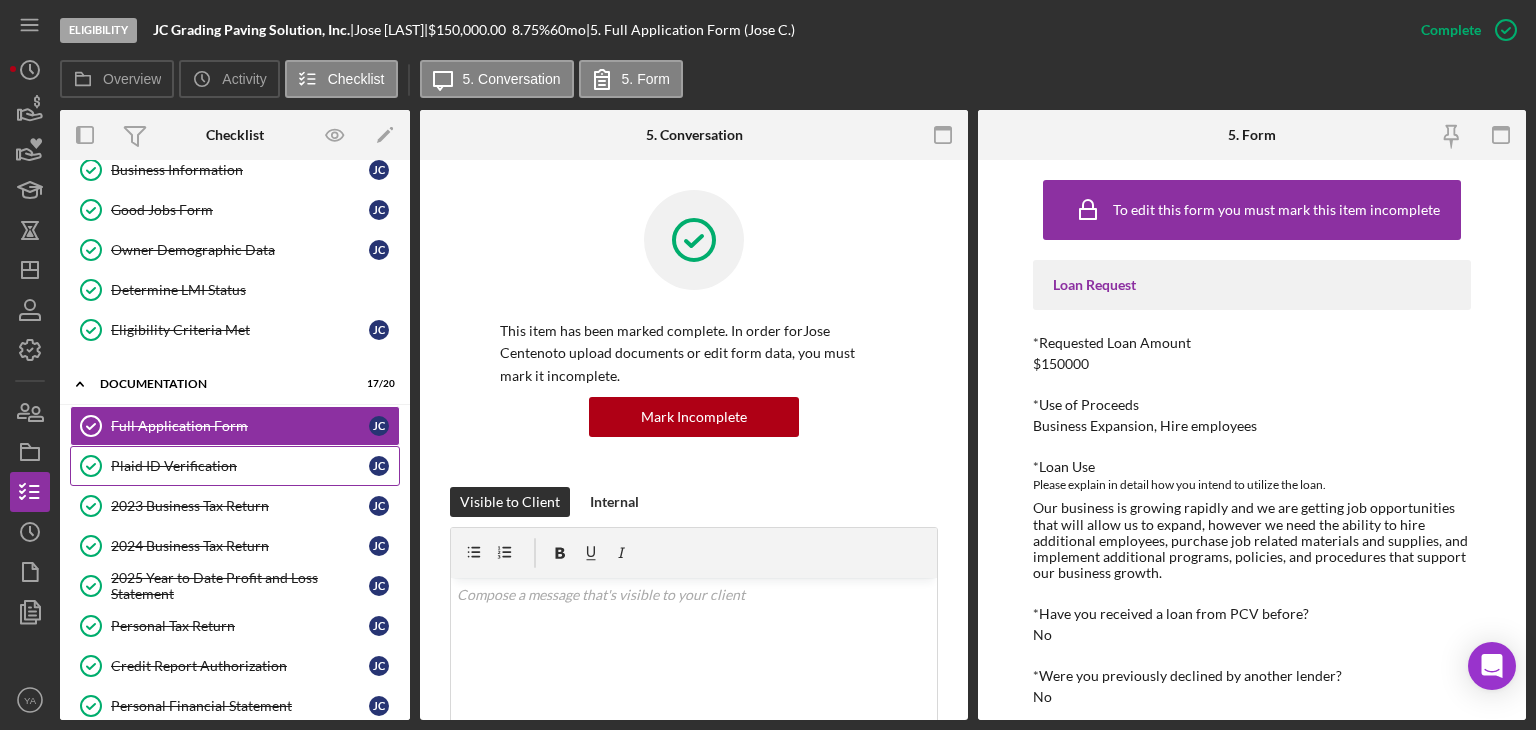 click on "Plaid ID Verification" at bounding box center (240, 466) 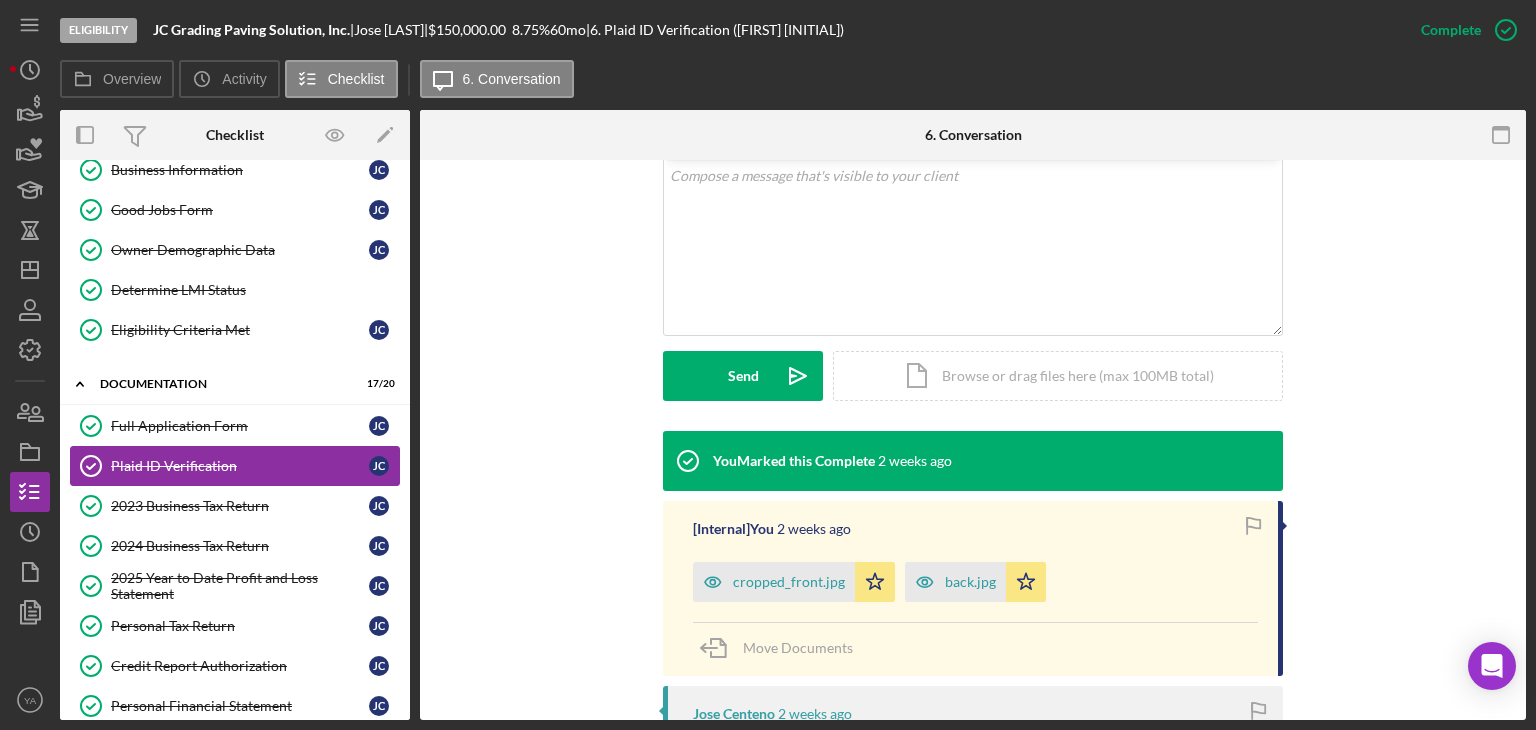 scroll, scrollTop: 448, scrollLeft: 0, axis: vertical 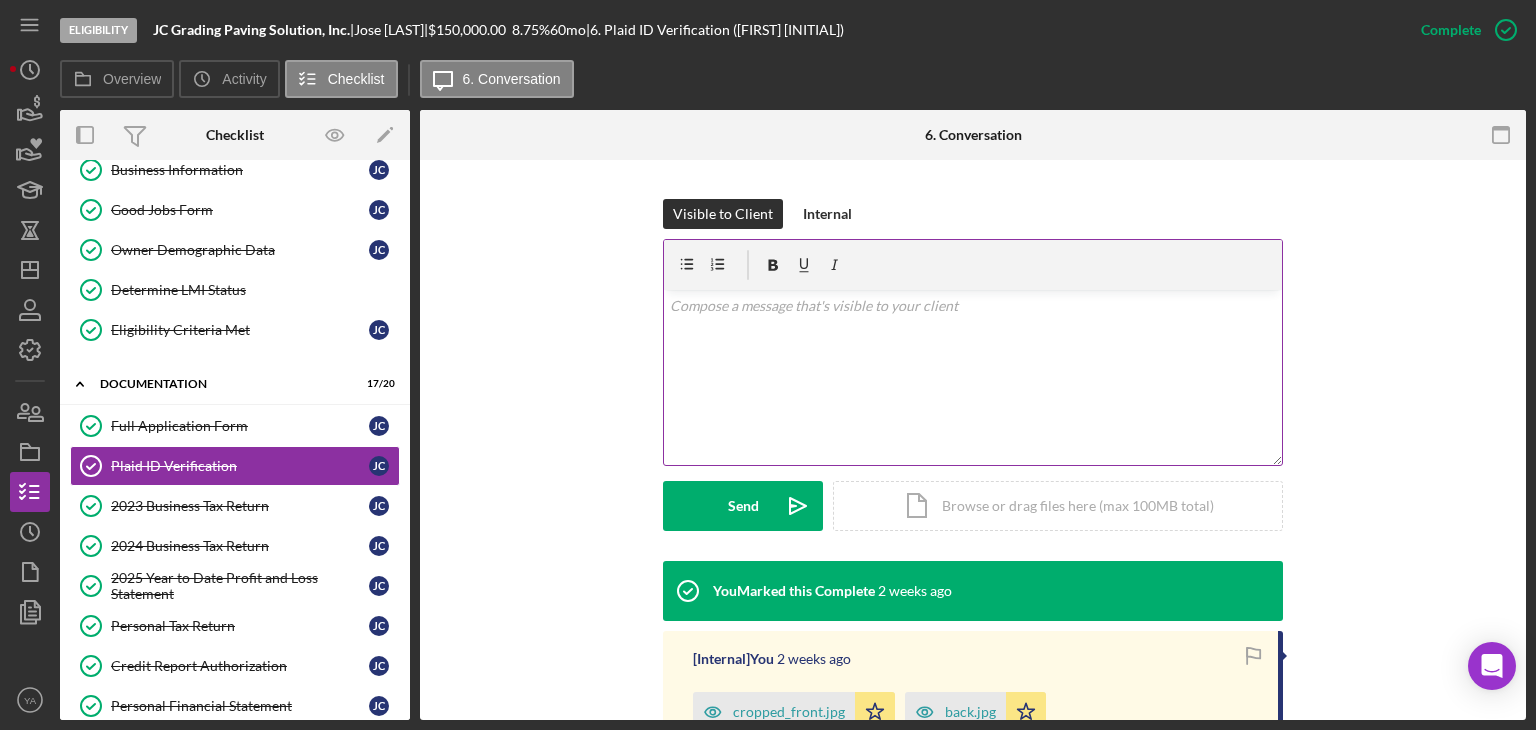 click on "v Color teal Color pink Remove color Add row above Add row below Add column before Add column after Merge cells Split cells Remove column Remove row Remove table" at bounding box center [973, 377] 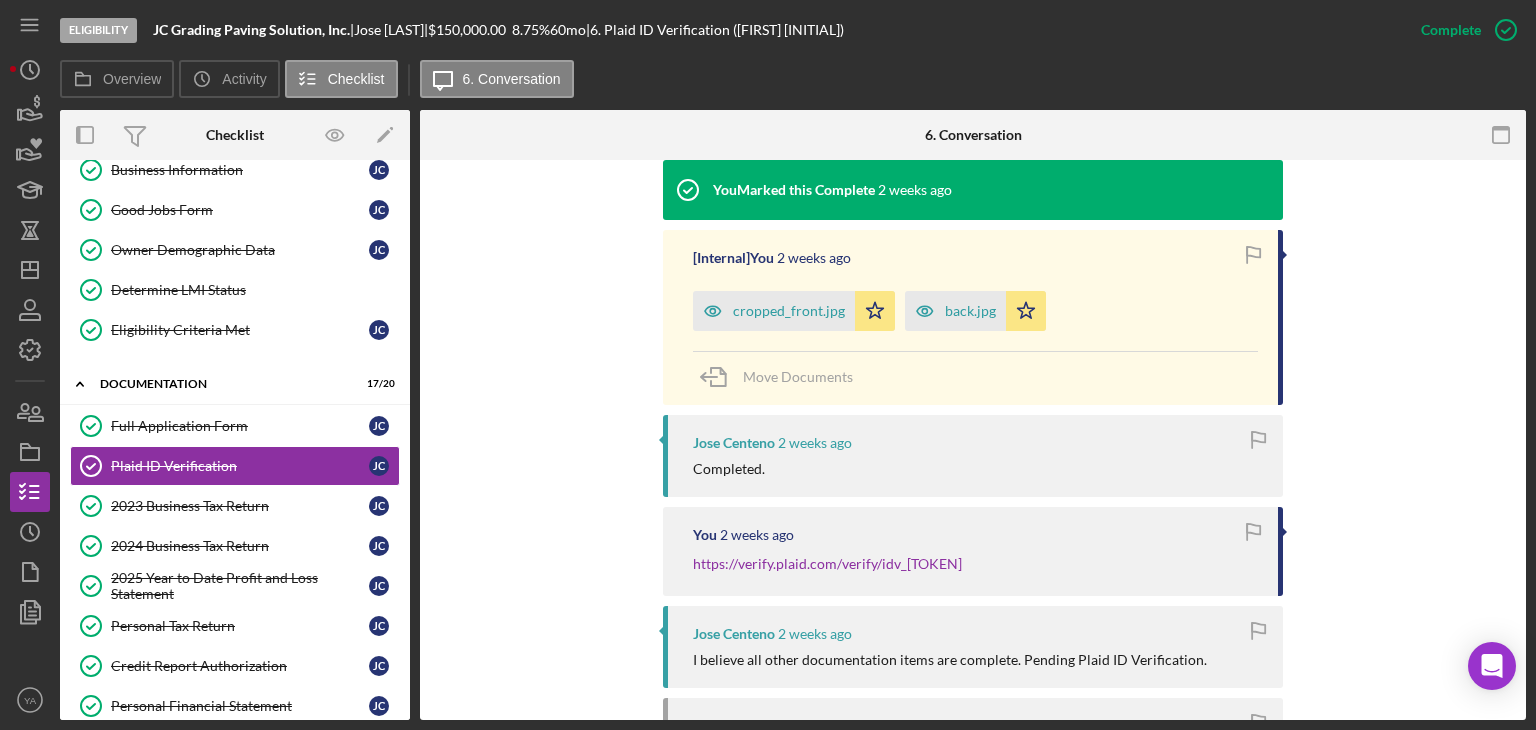 scroll, scrollTop: 495, scrollLeft: 0, axis: vertical 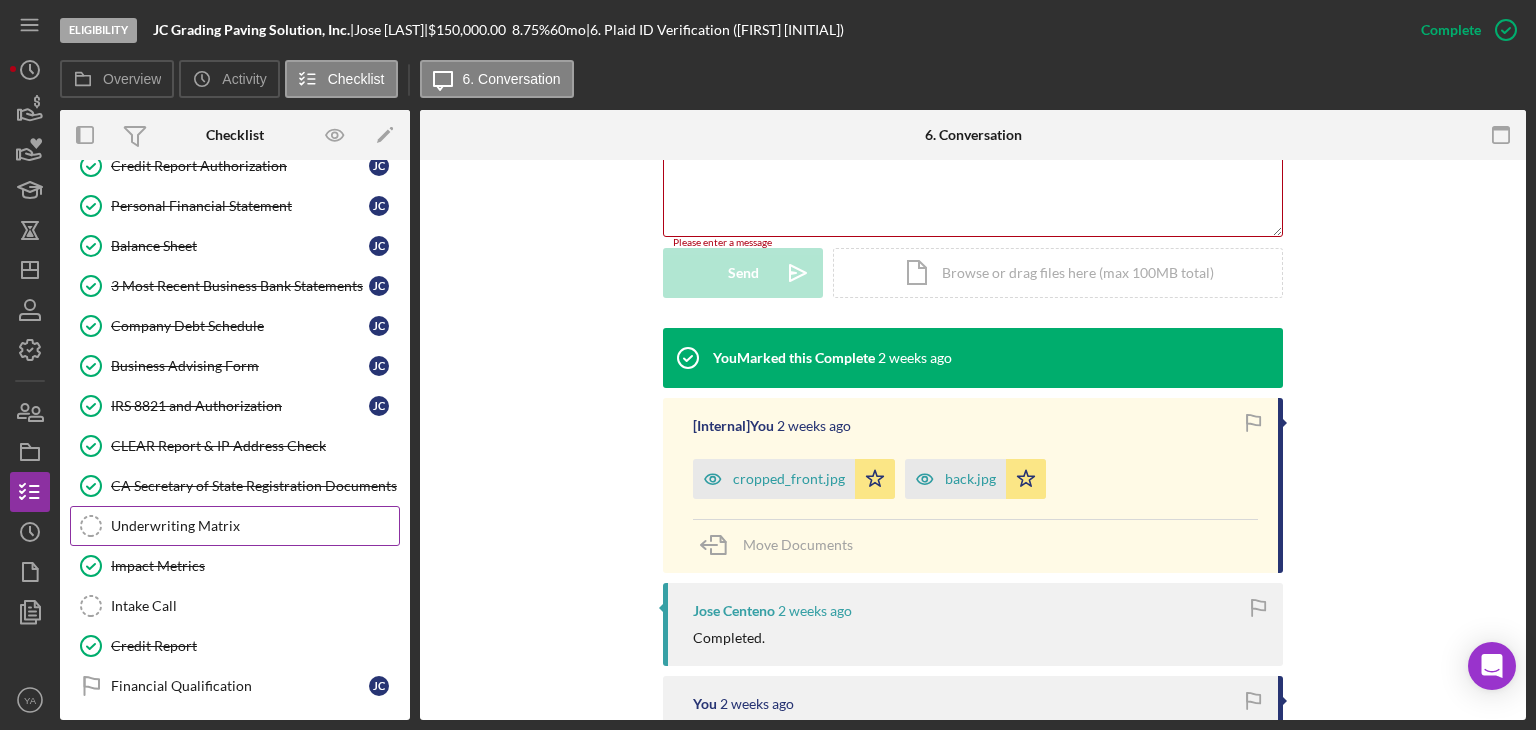 click on "Underwriting Matrix Underwriting Matrix" at bounding box center (235, 526) 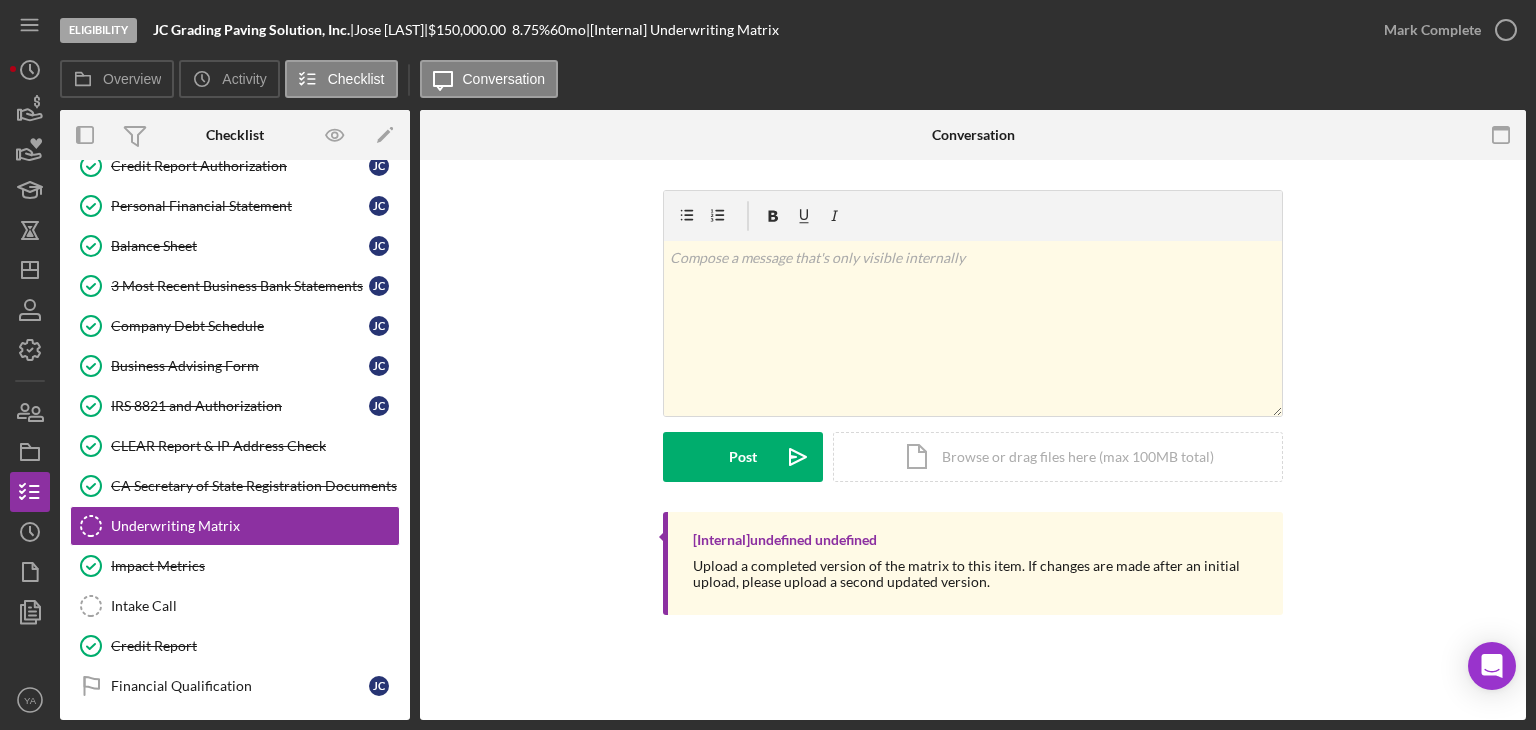 scroll, scrollTop: 301, scrollLeft: 0, axis: vertical 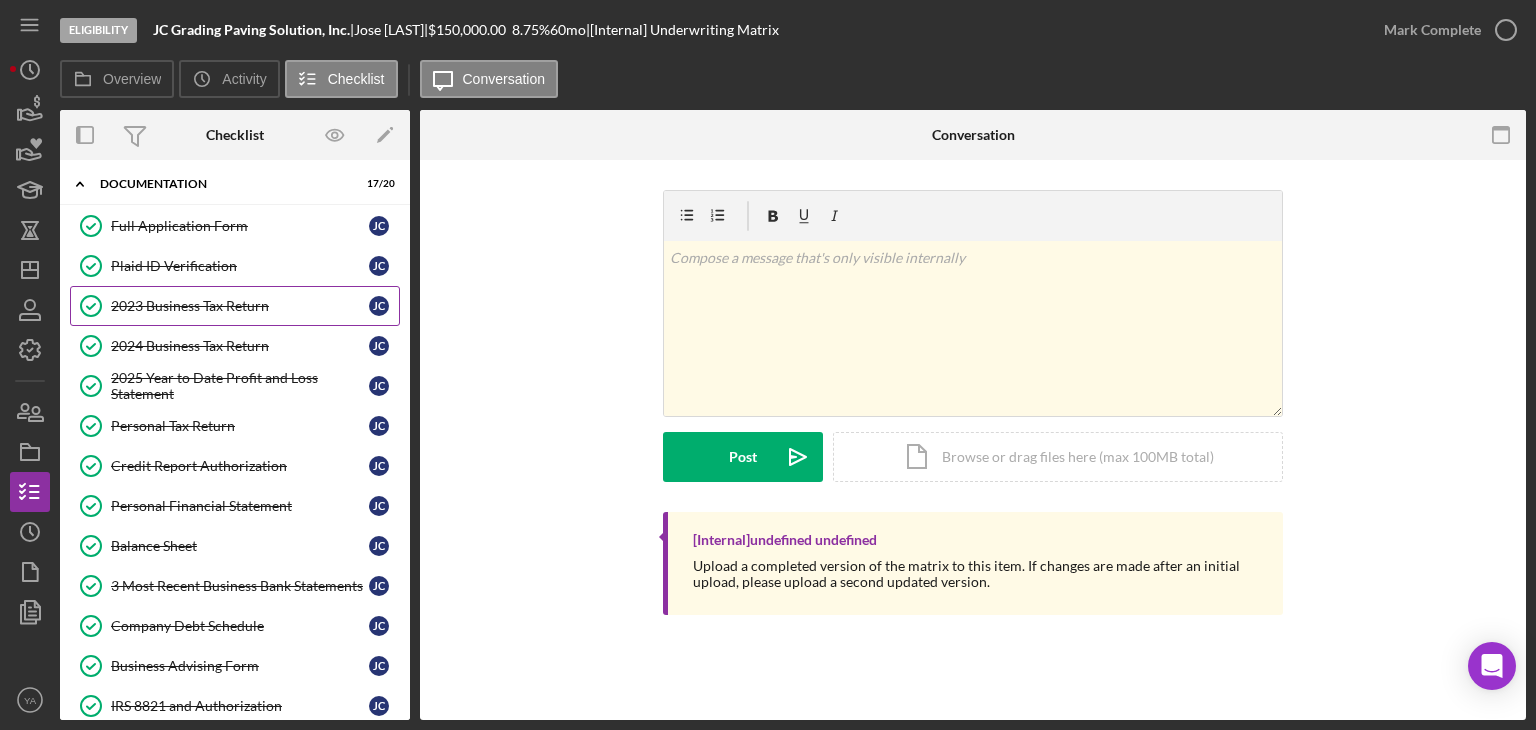 click on "[YEAR] Business Tax Return [YEAR] Business Tax Return J C" at bounding box center [235, 306] 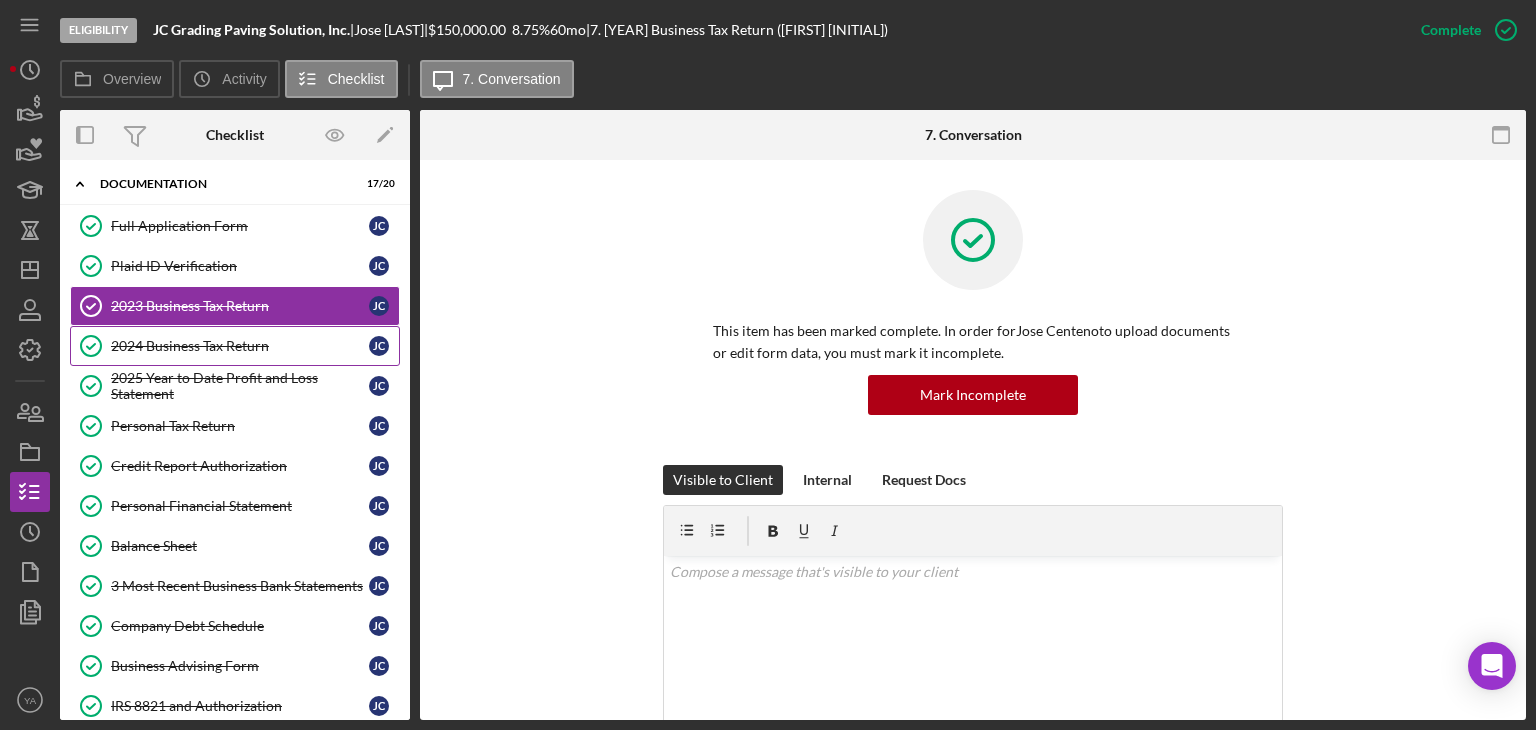 click on "2024 Business Tax Return" at bounding box center [240, 346] 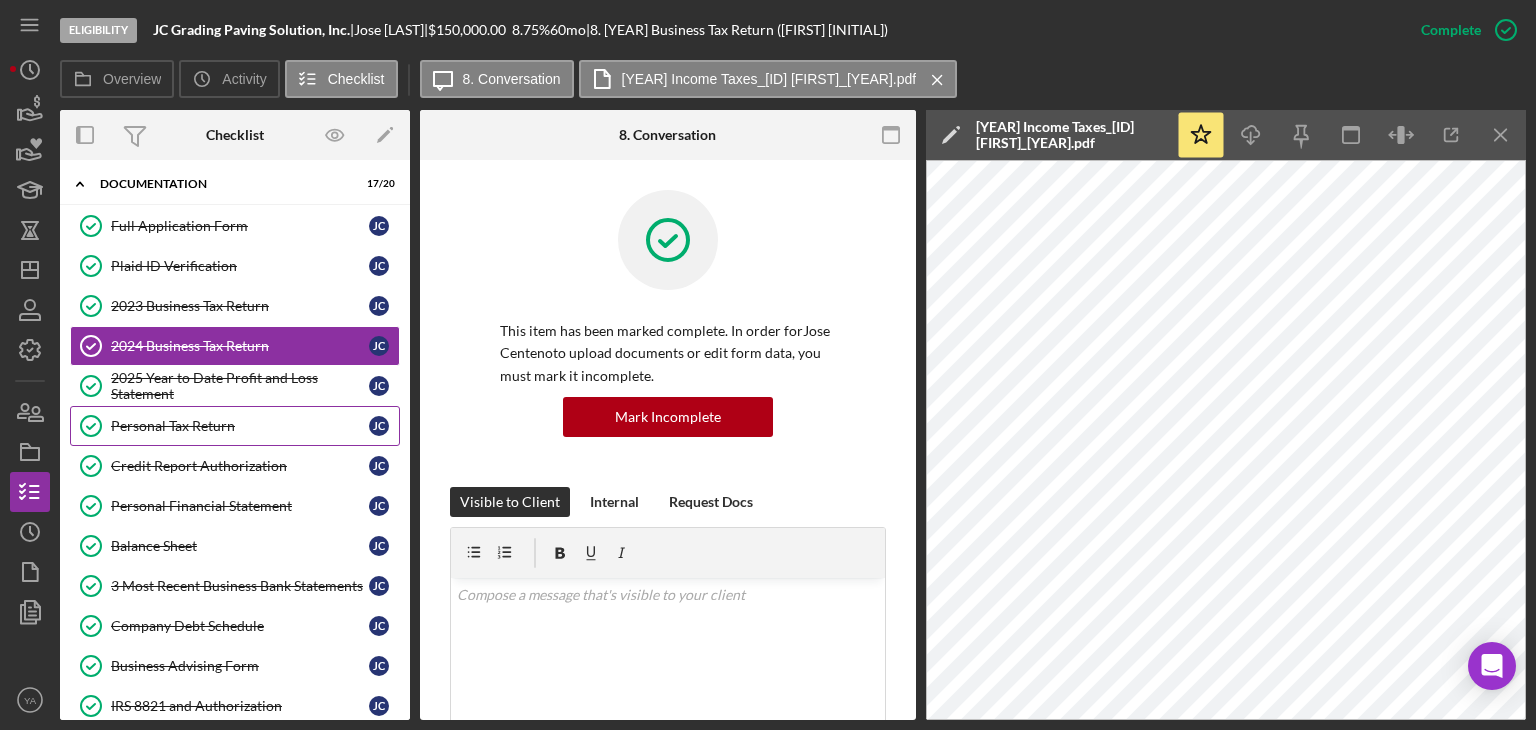 click on "Personal Tax Return Personal Tax Return J C" at bounding box center [235, 426] 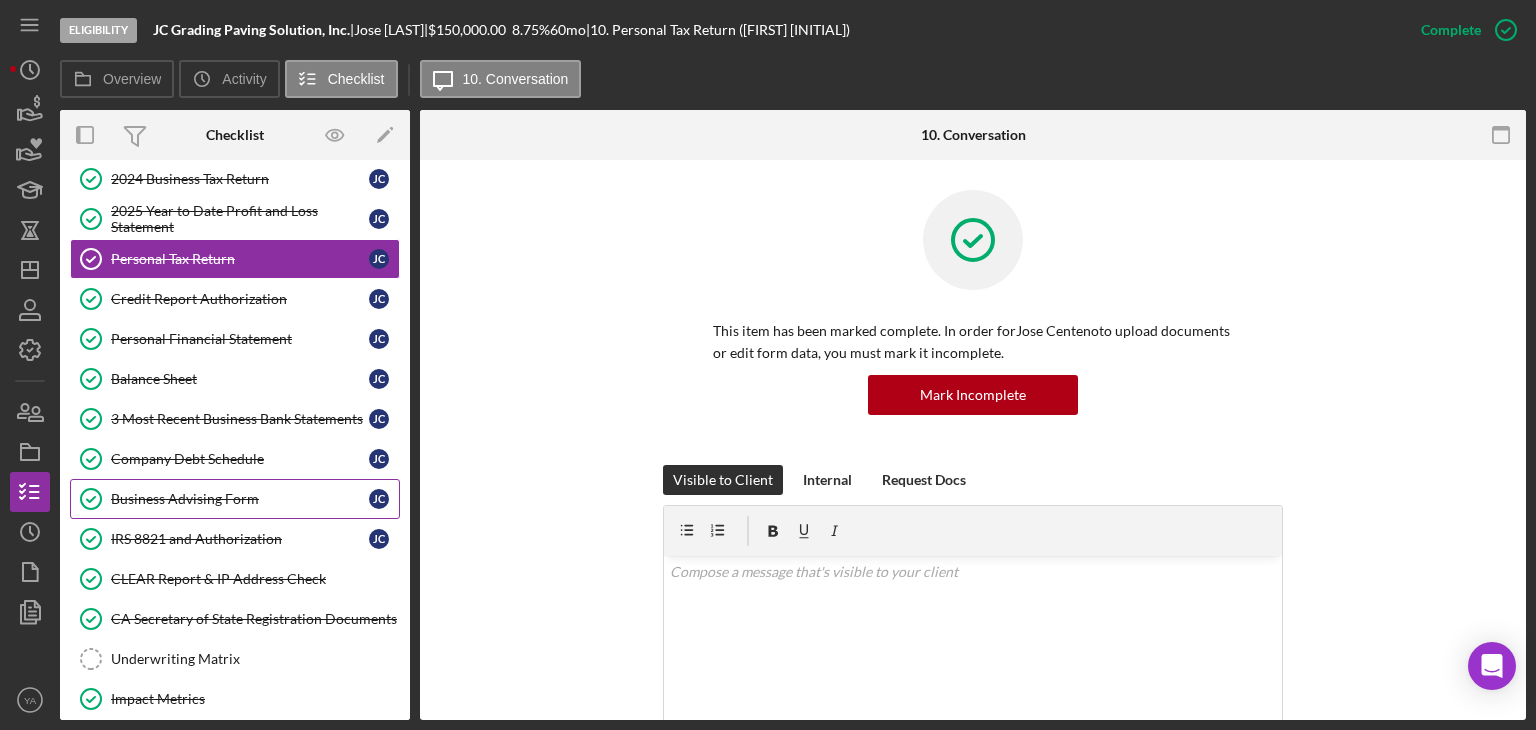 scroll, scrollTop: 501, scrollLeft: 0, axis: vertical 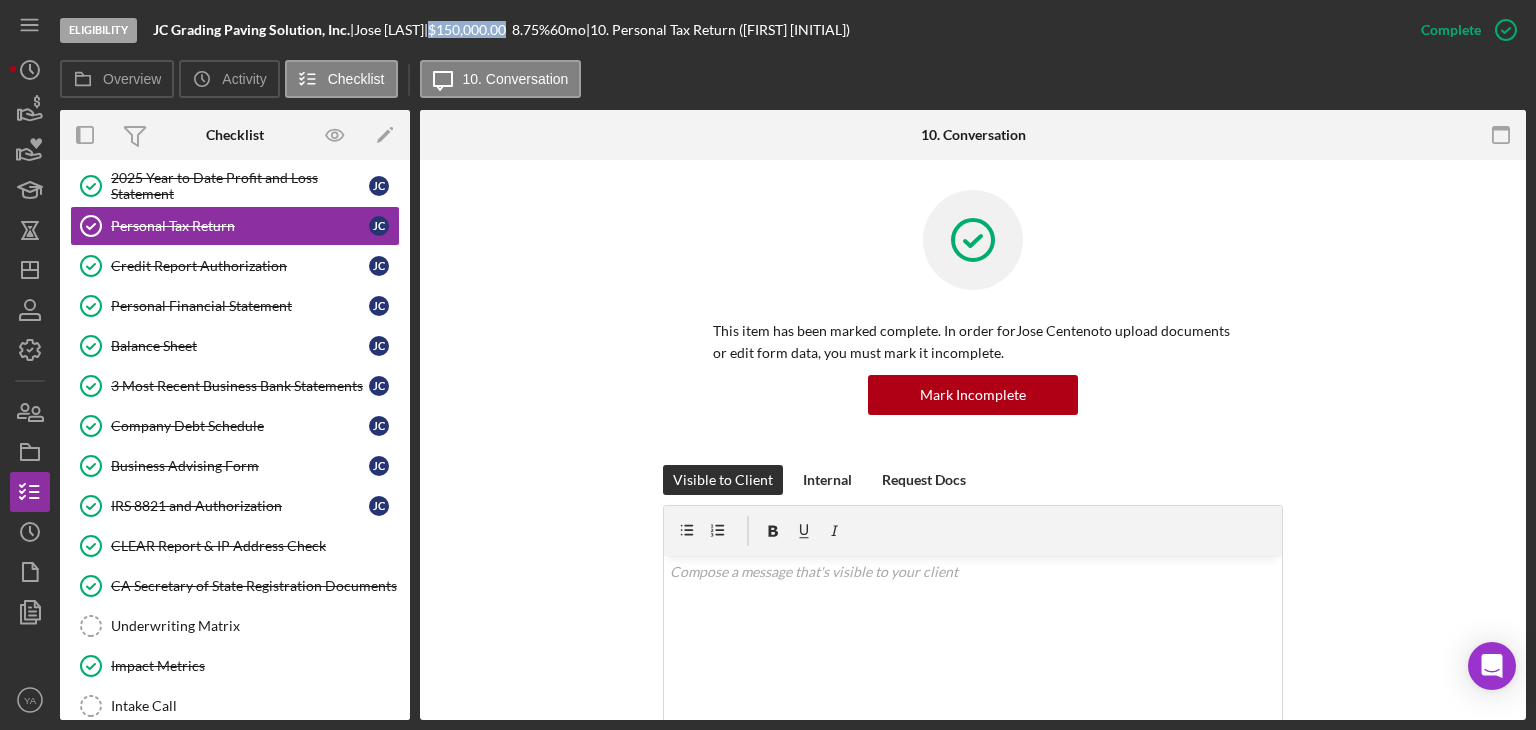 drag, startPoint x: 465, startPoint y: 31, endPoint x: 541, endPoint y: 25, distance: 76.23647 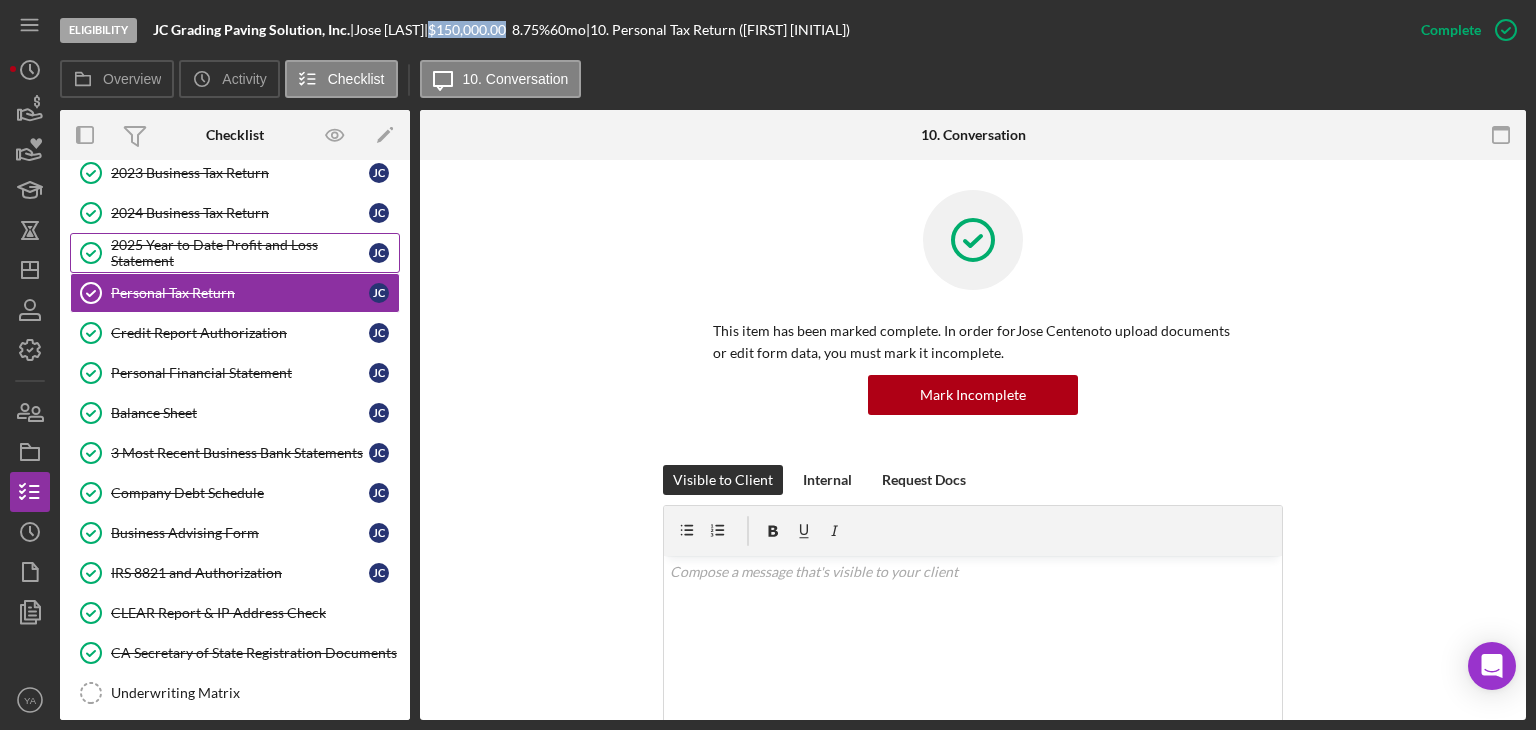 scroll, scrollTop: 401, scrollLeft: 0, axis: vertical 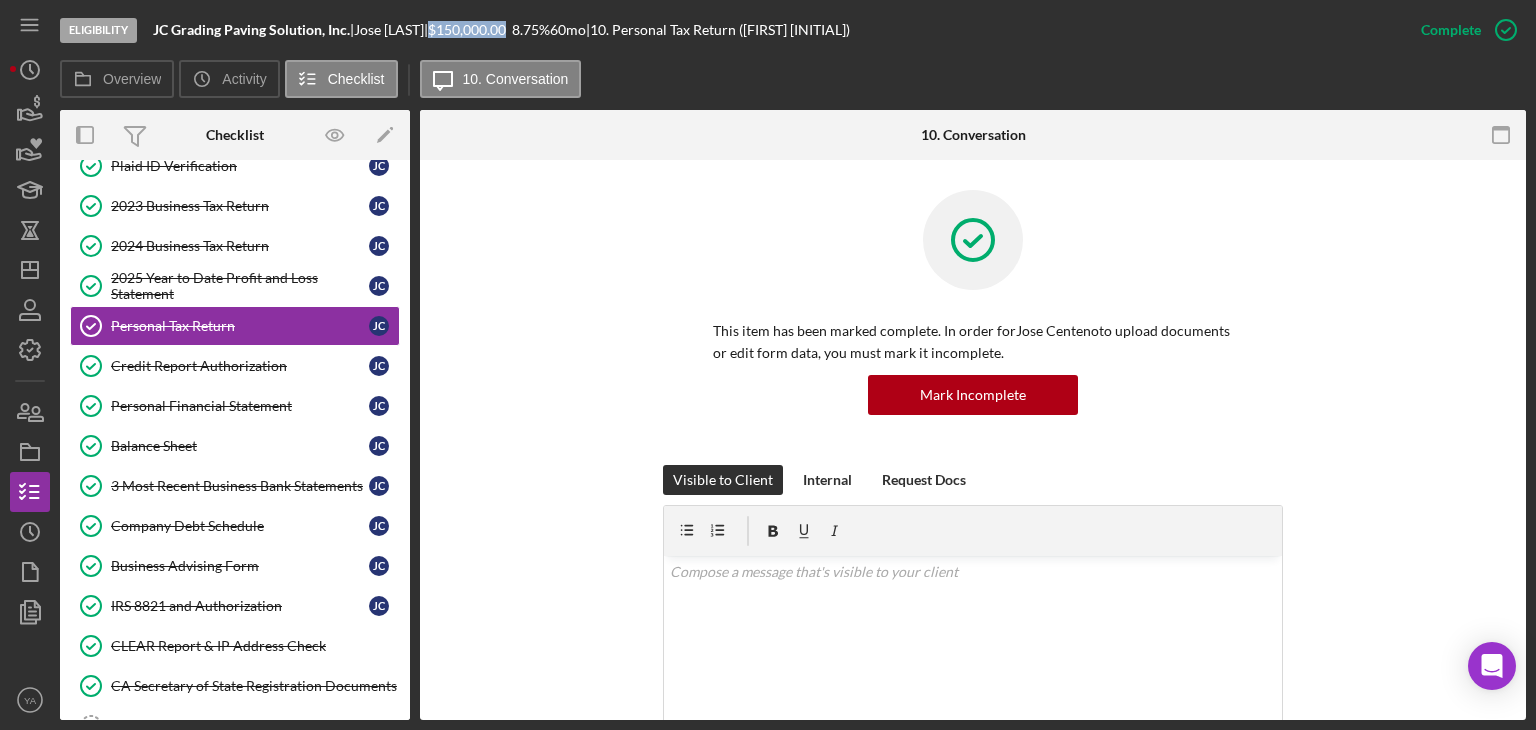 click on "$150,000.00" at bounding box center (470, 30) 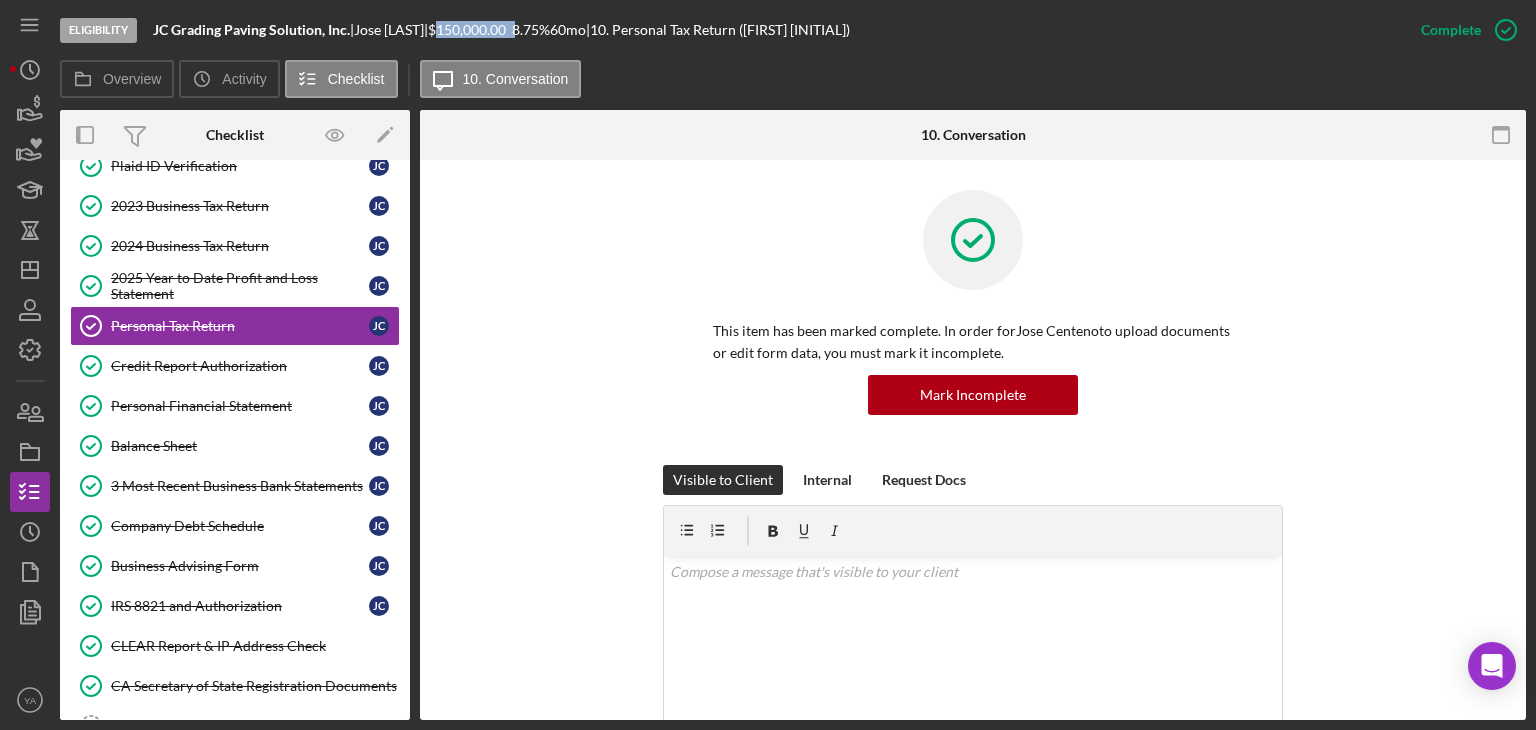 drag, startPoint x: 472, startPoint y: 26, endPoint x: 548, endPoint y: 25, distance: 76.00658 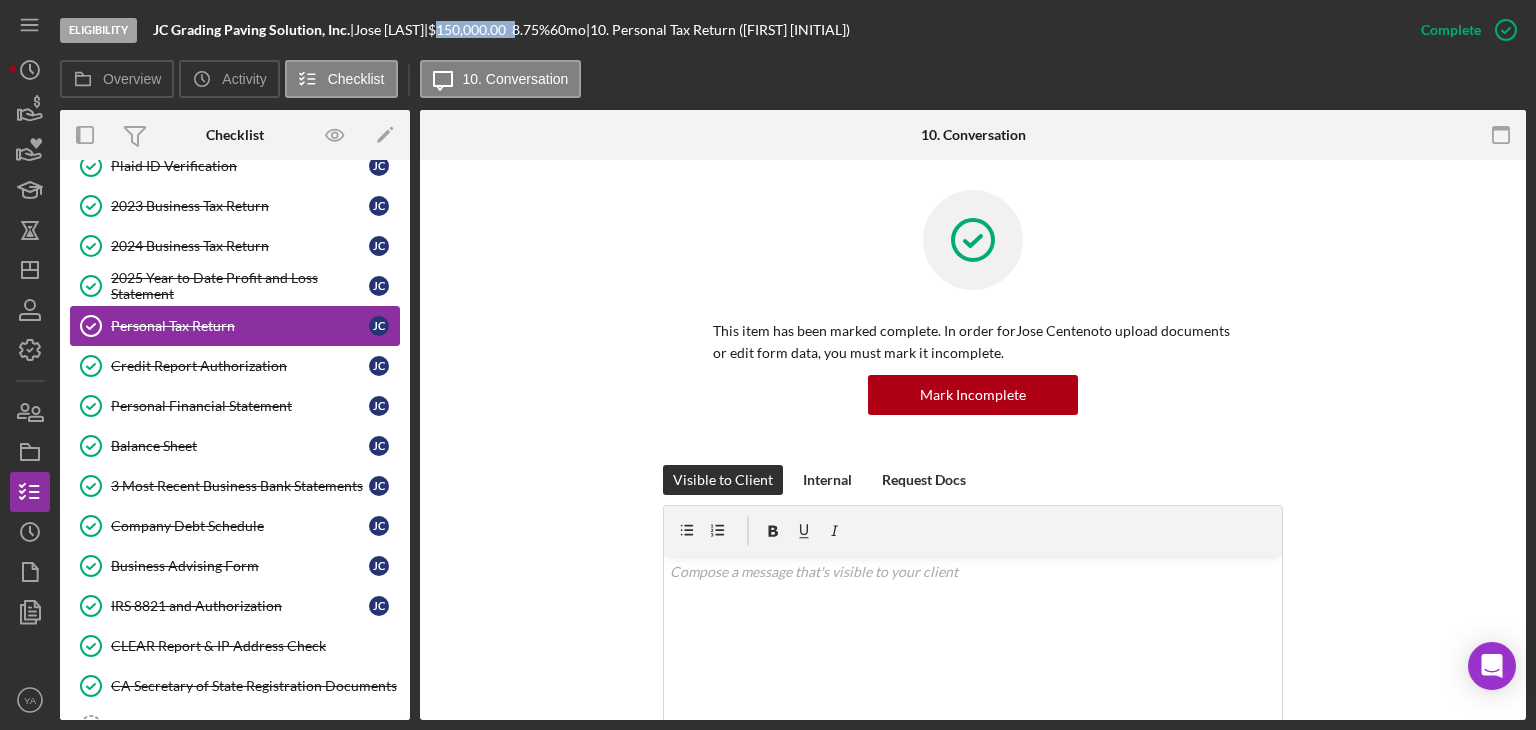 scroll, scrollTop: 201, scrollLeft: 0, axis: vertical 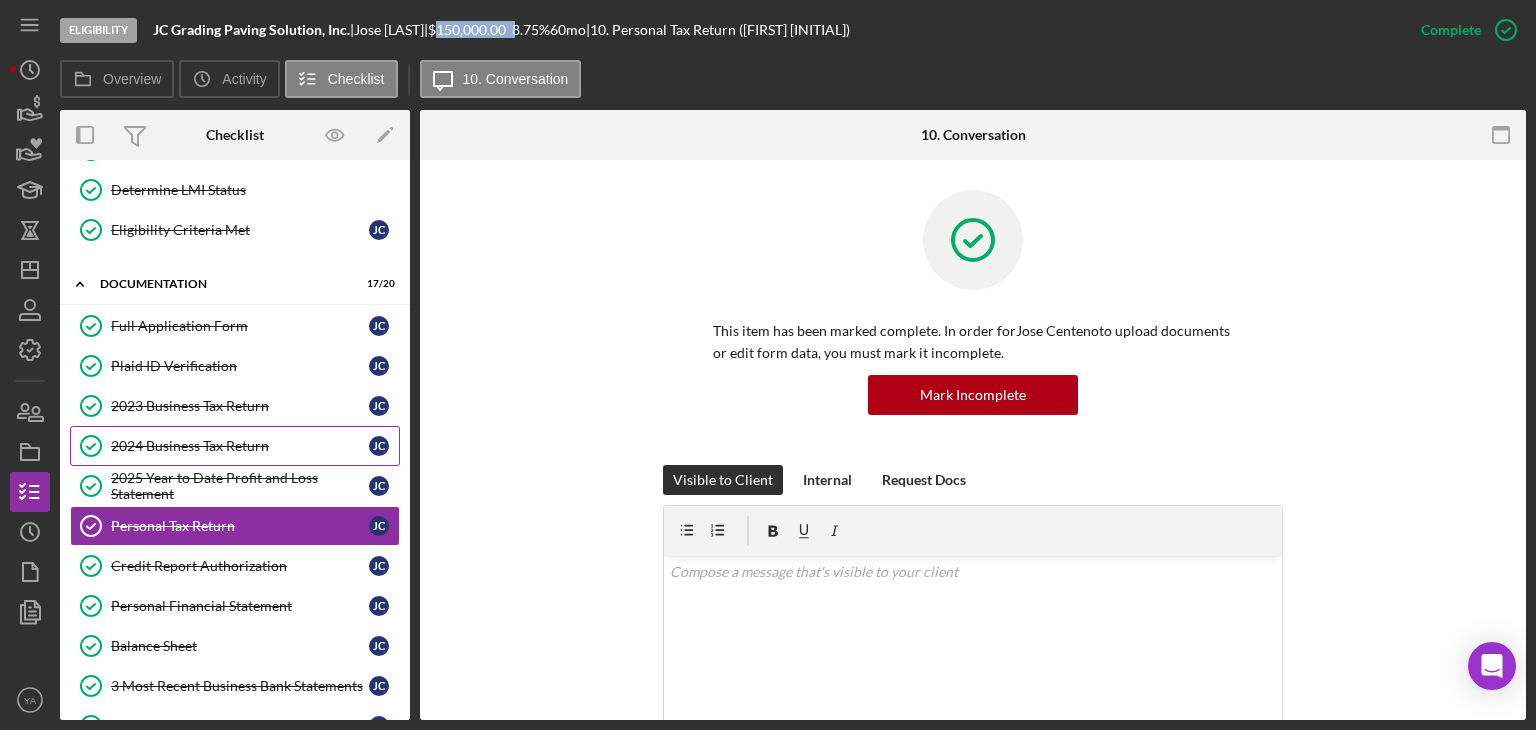 click on "2024 Business Tax Return" at bounding box center [240, 446] 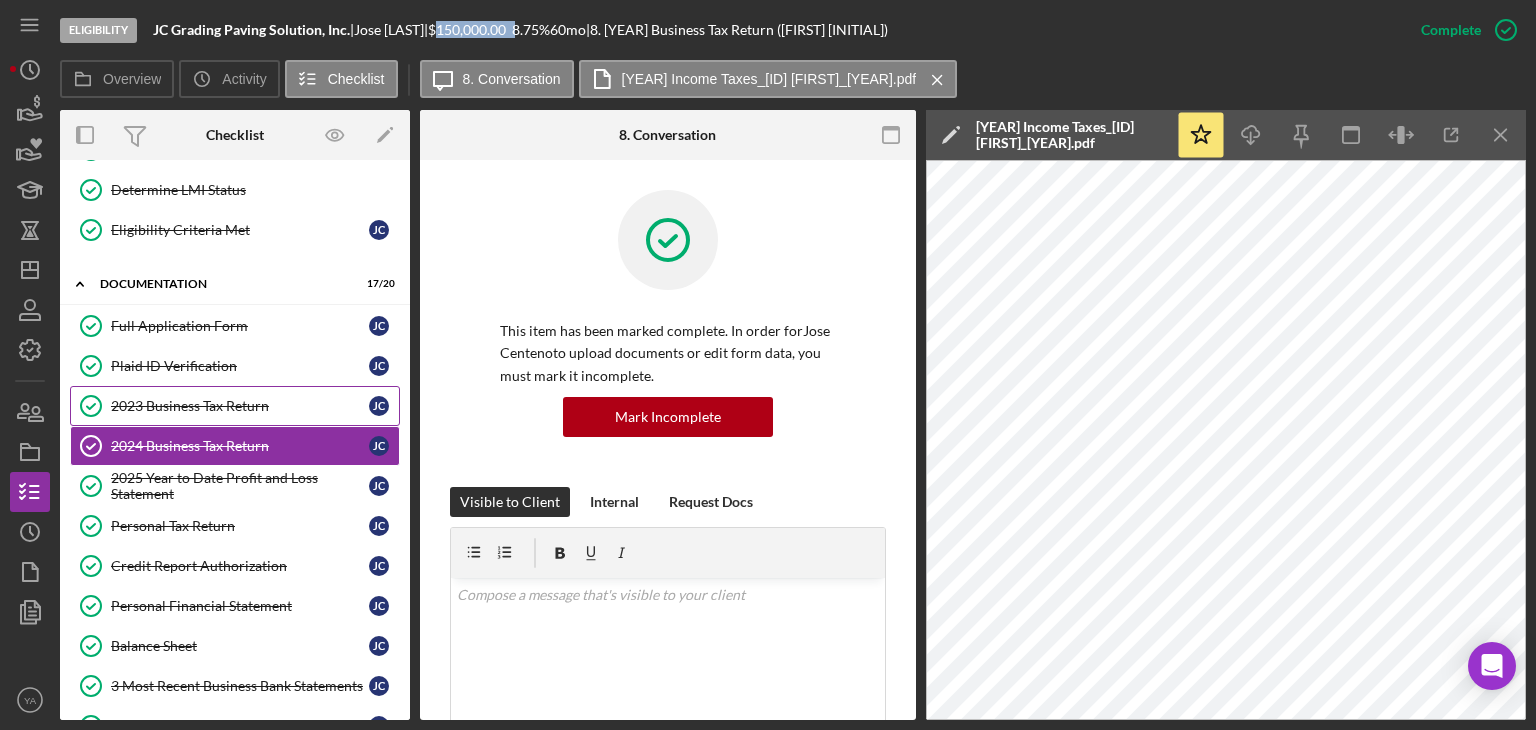 click on "[YEAR] Business Tax Return [YEAR] Business Tax Return J C" at bounding box center [235, 406] 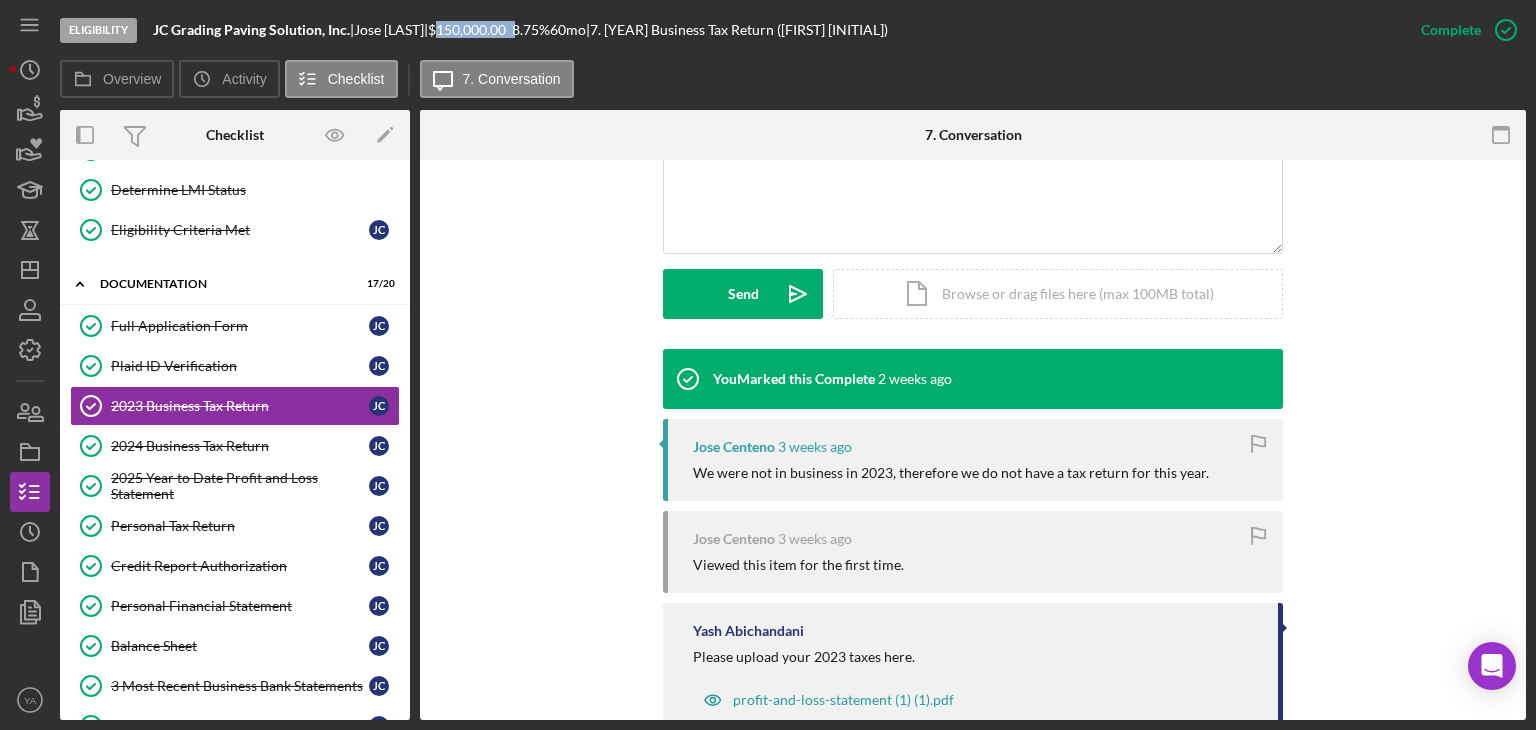 scroll, scrollTop: 500, scrollLeft: 0, axis: vertical 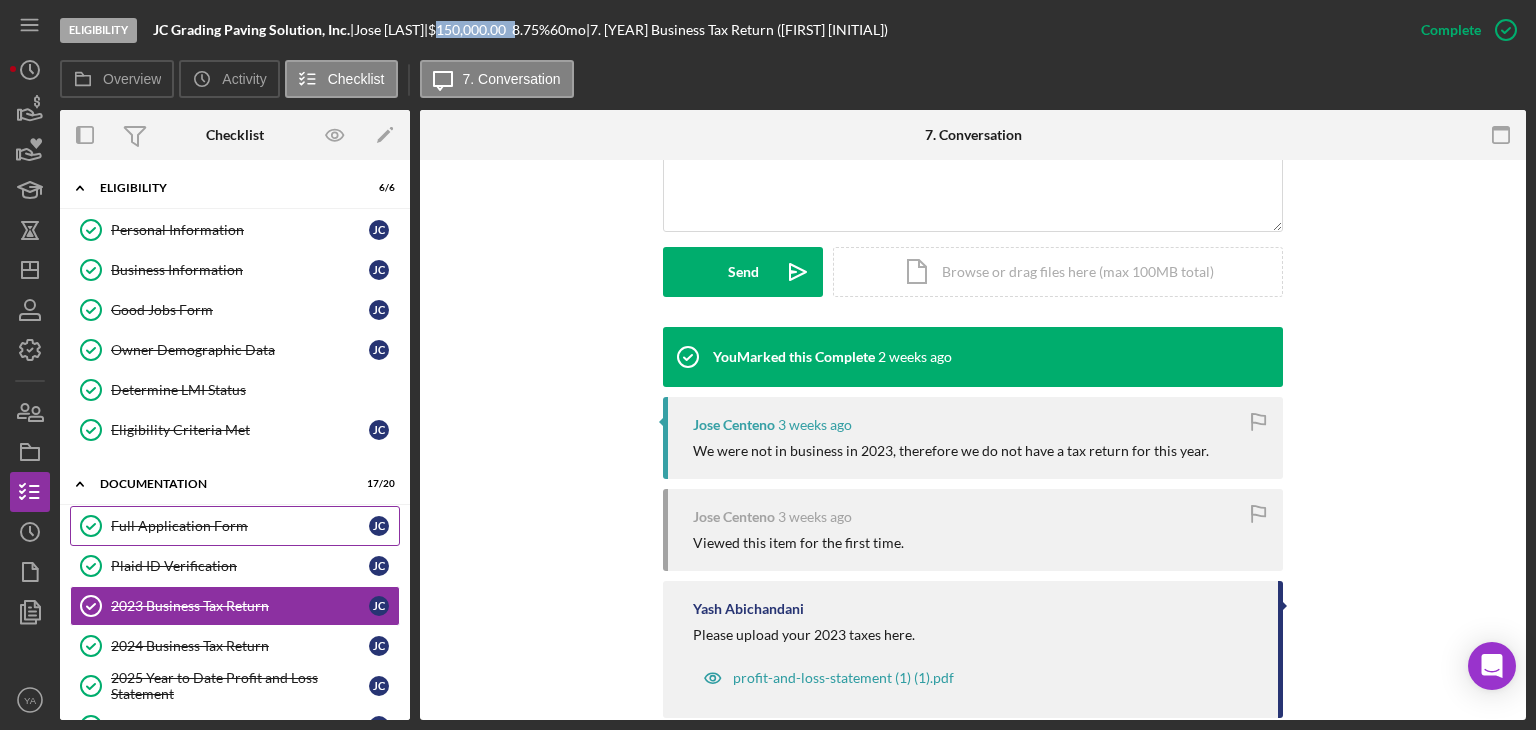click on "Full Application Form" at bounding box center [240, 526] 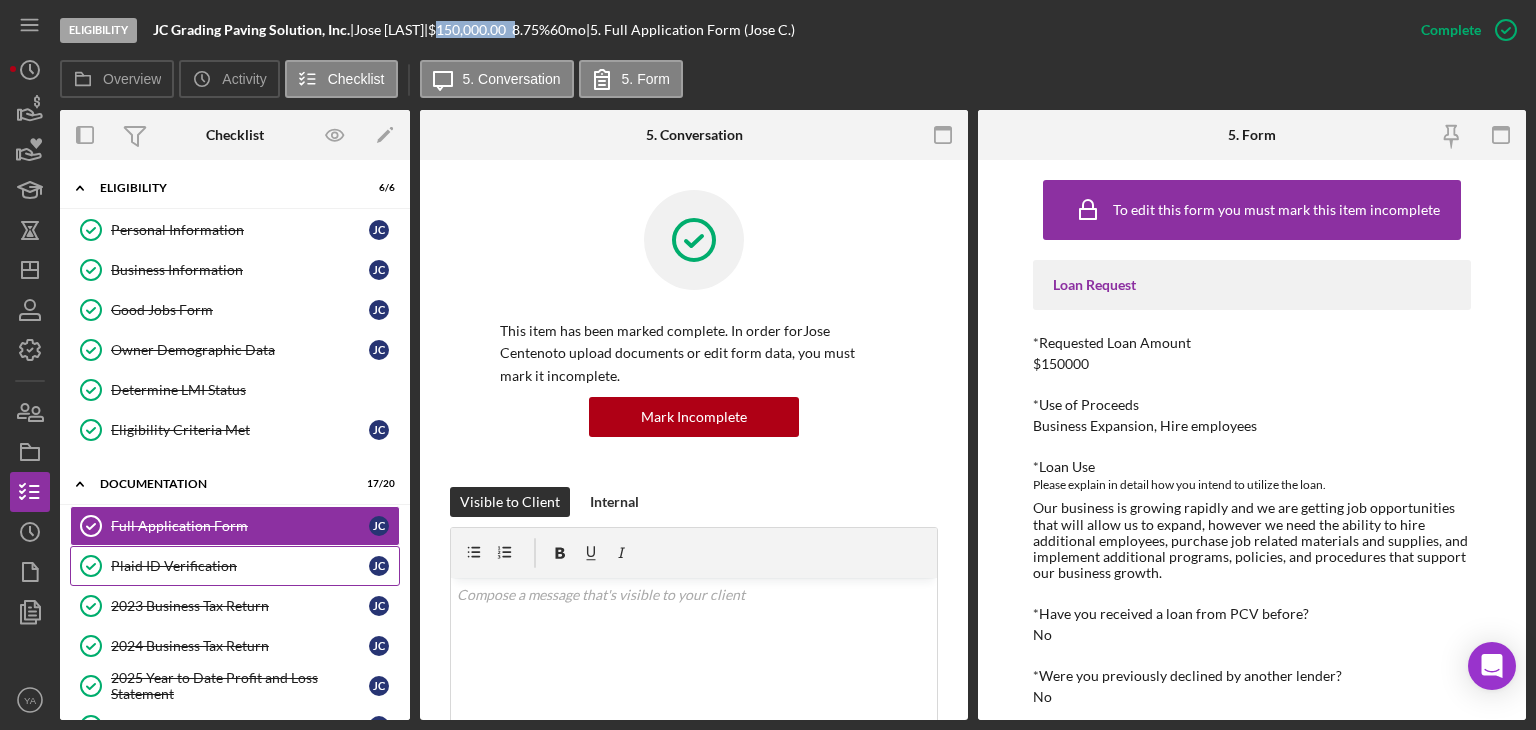 click on "Plaid ID Verification Plaid ID Verification J C" at bounding box center [235, 566] 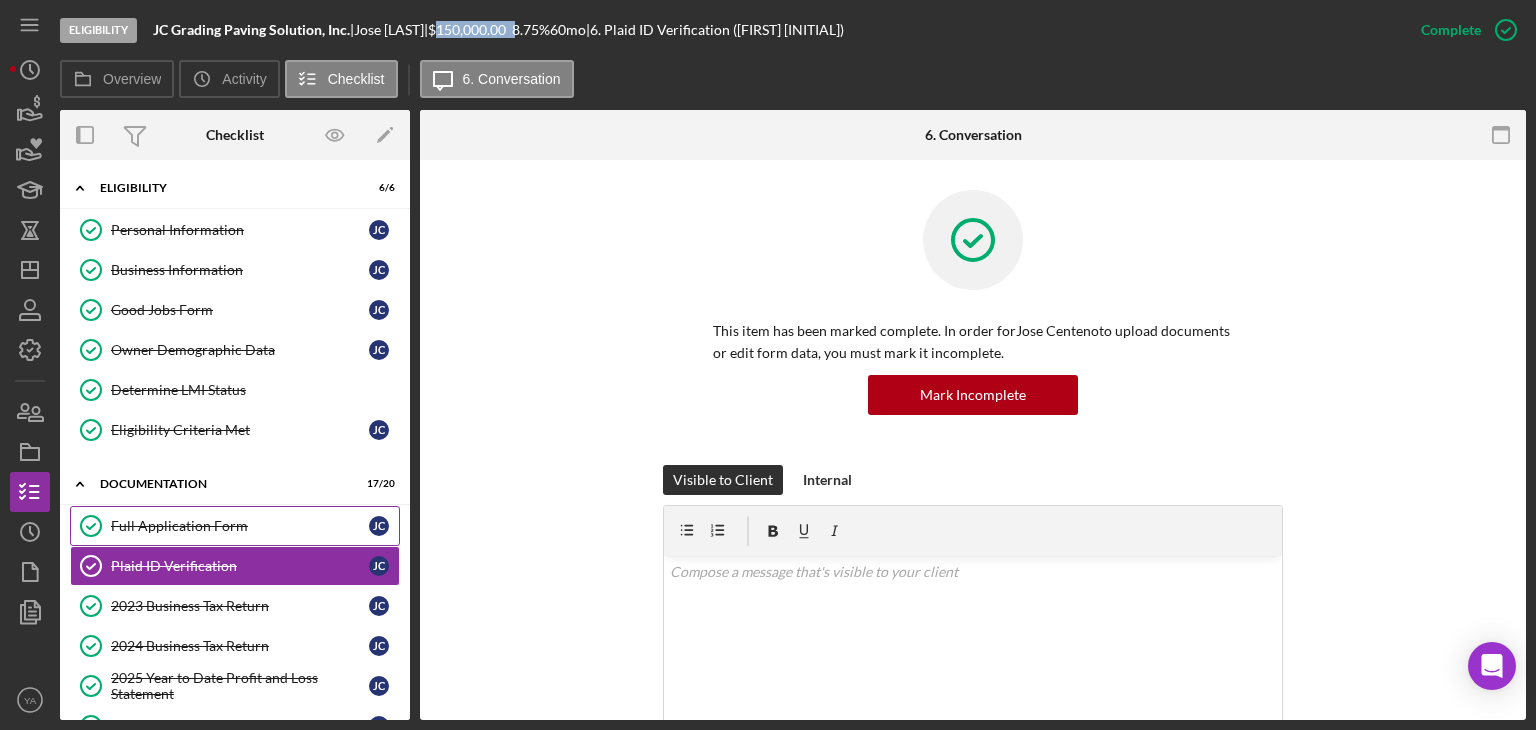 click on "Full Application Form" at bounding box center (240, 526) 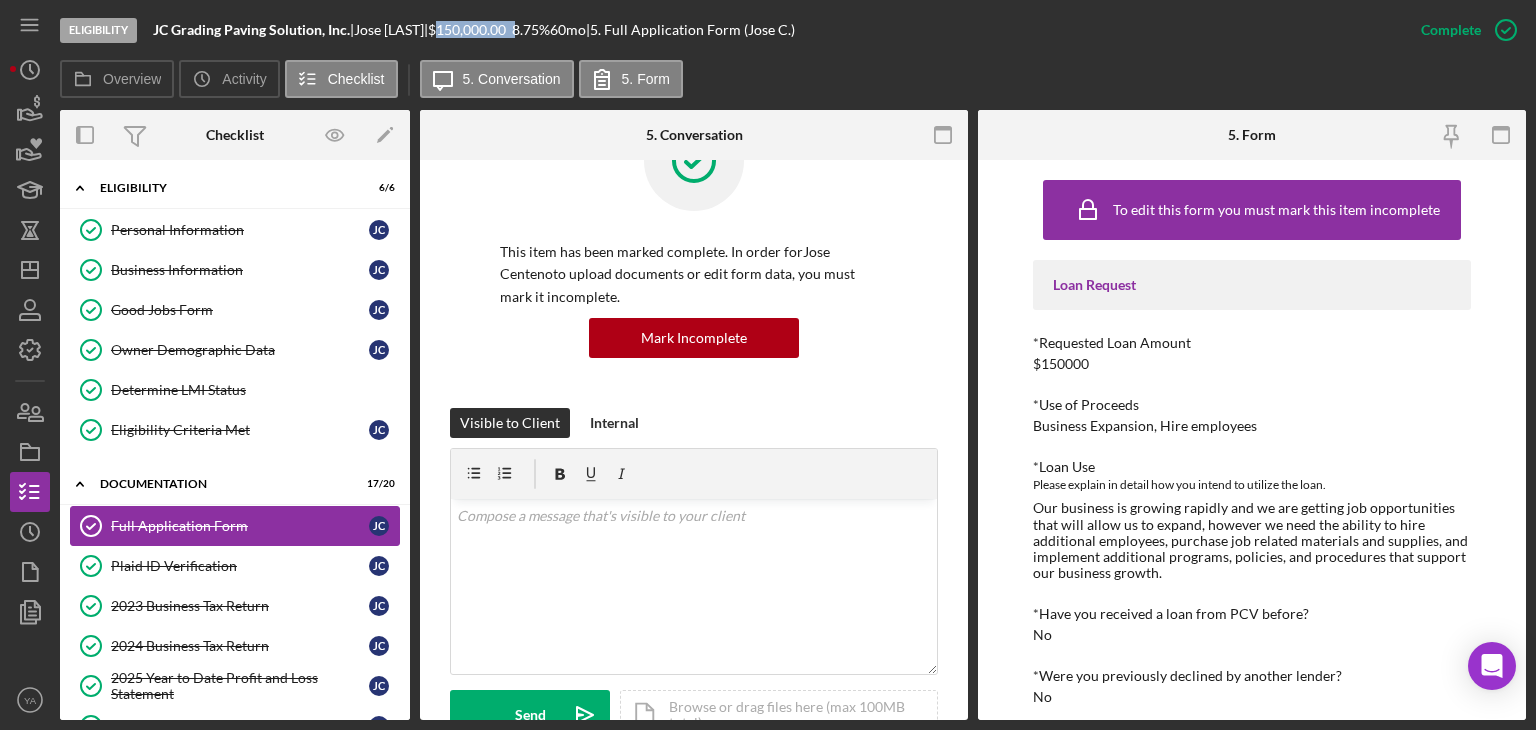 scroll, scrollTop: 200, scrollLeft: 0, axis: vertical 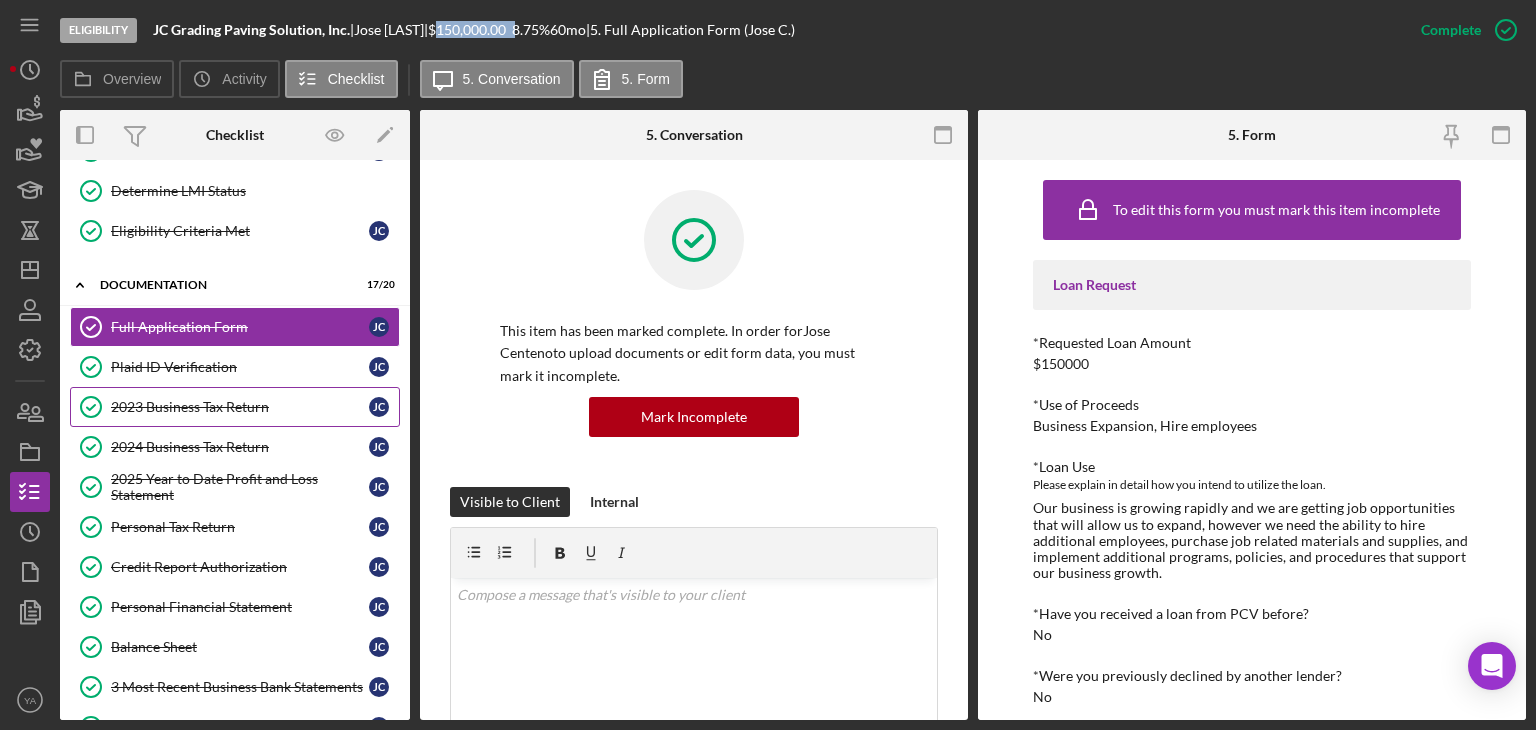 click on "[YEAR] Business Tax Return [YEAR] Business Tax Return J C" at bounding box center (235, 407) 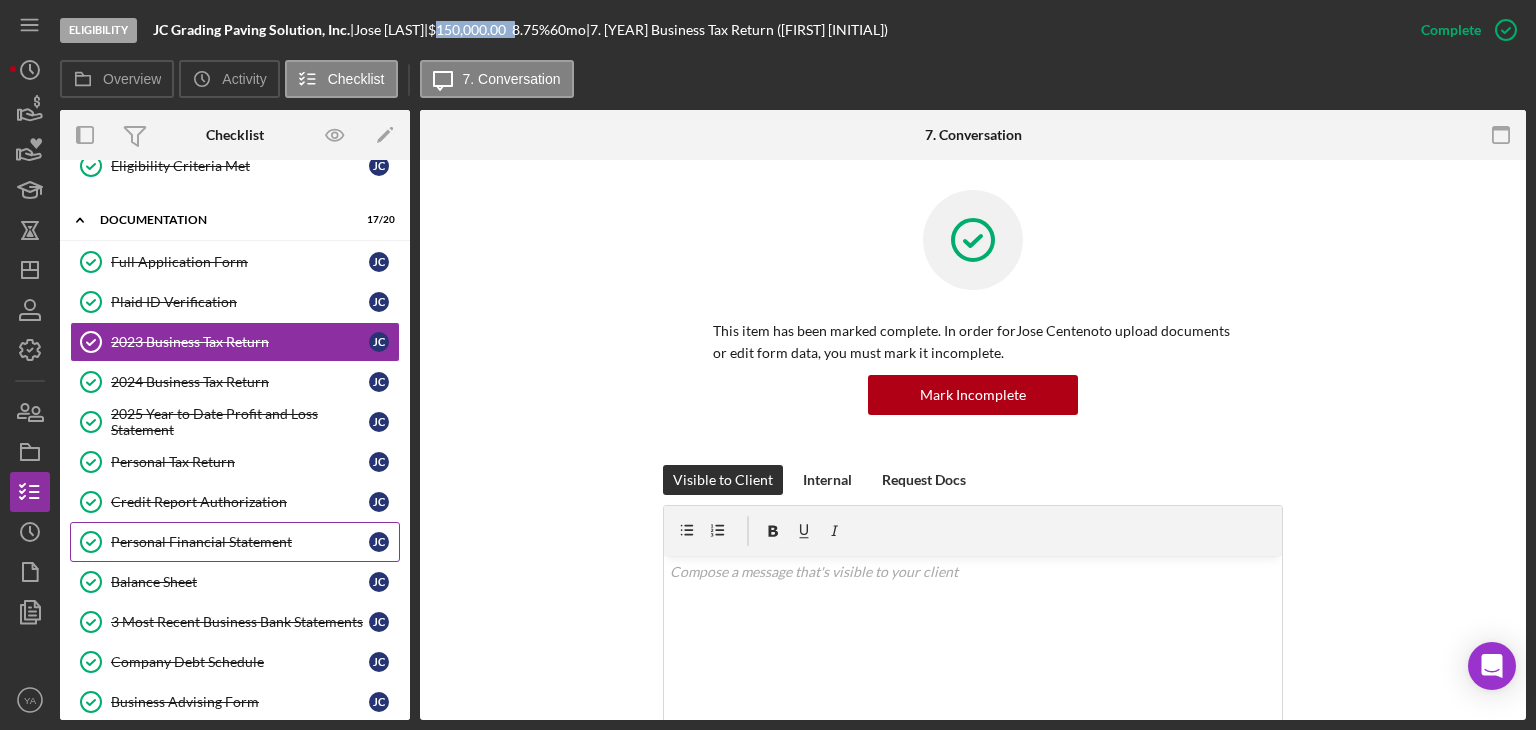 scroll, scrollTop: 300, scrollLeft: 0, axis: vertical 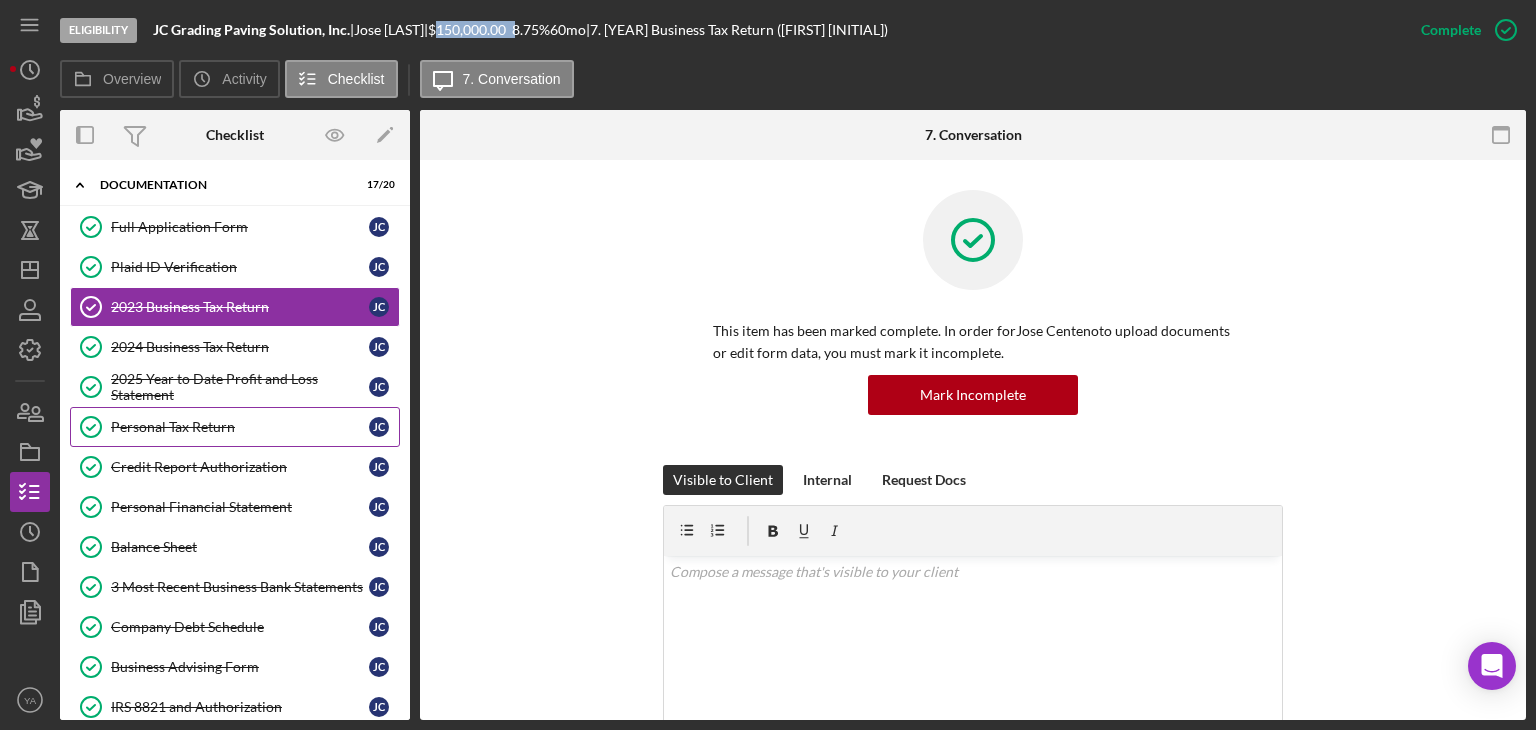 click on "Personal Tax Return" at bounding box center (240, 427) 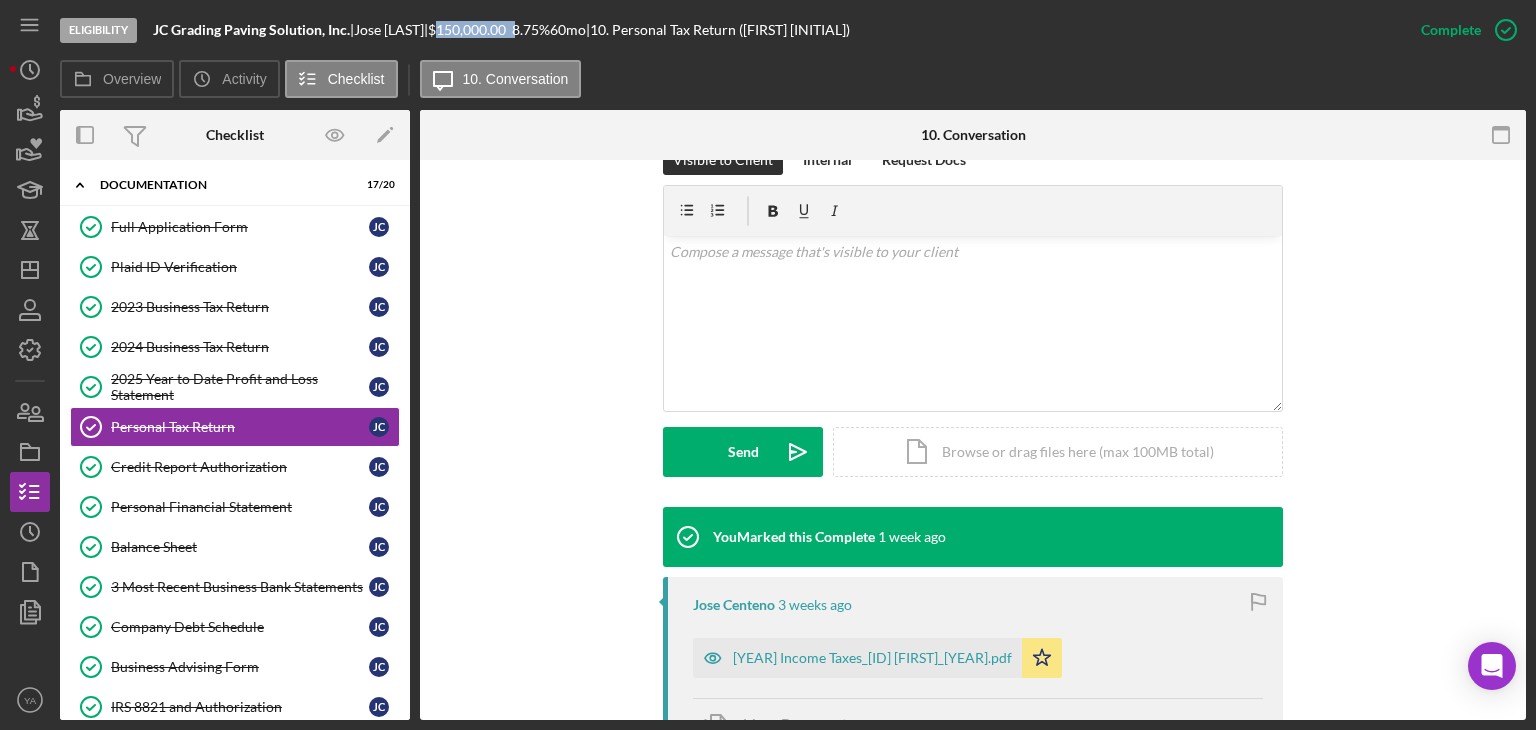 scroll, scrollTop: 500, scrollLeft: 0, axis: vertical 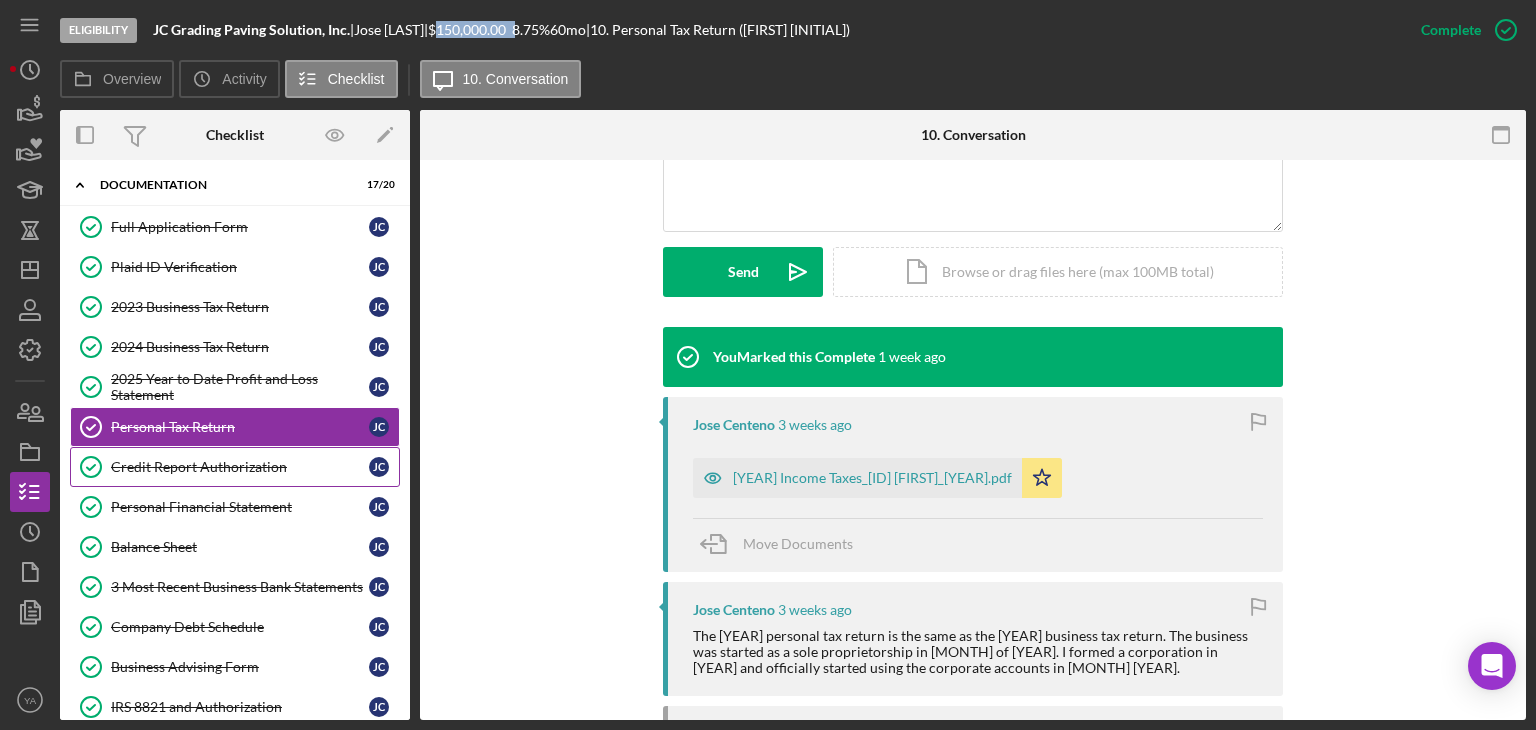 click on "Credit Report Authorization" at bounding box center [240, 467] 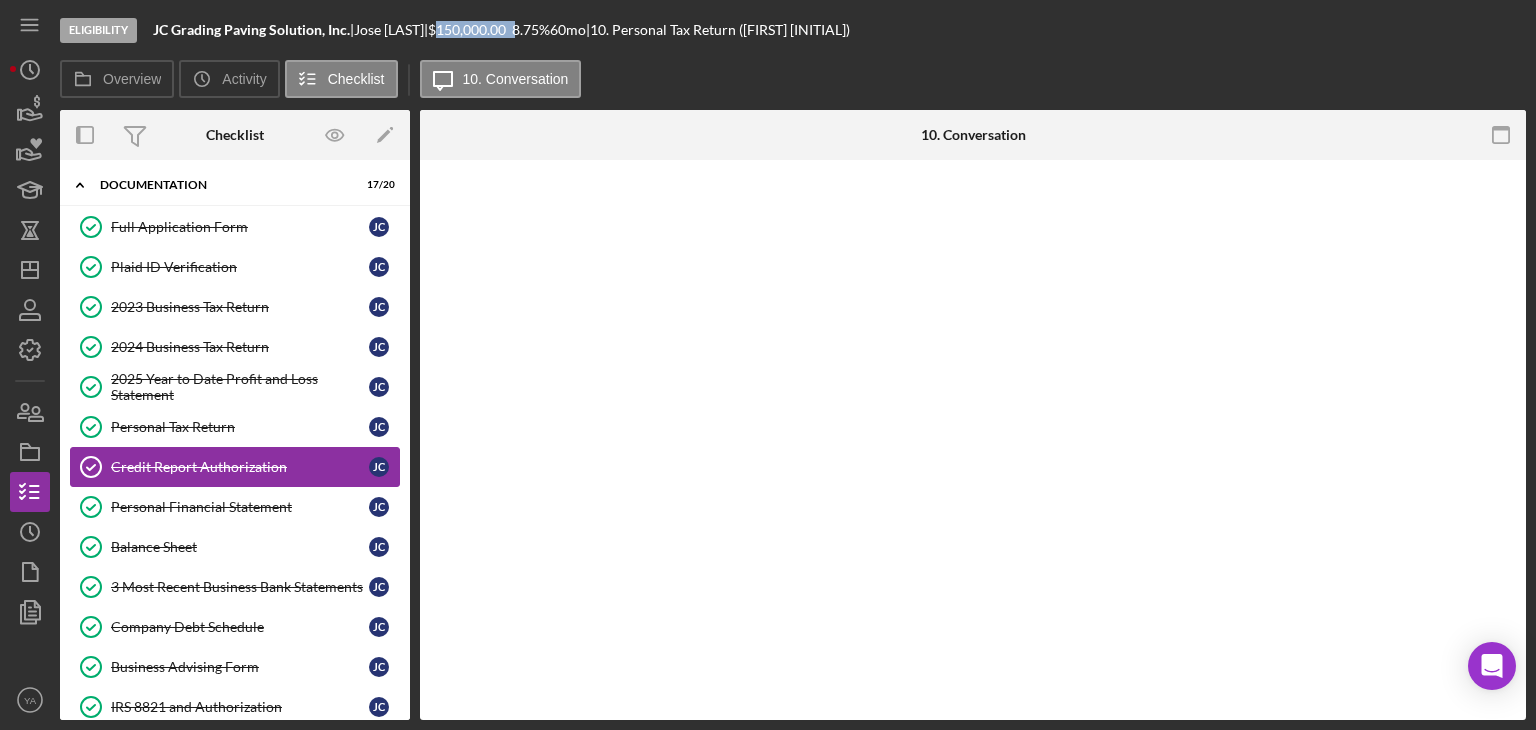 scroll, scrollTop: 0, scrollLeft: 0, axis: both 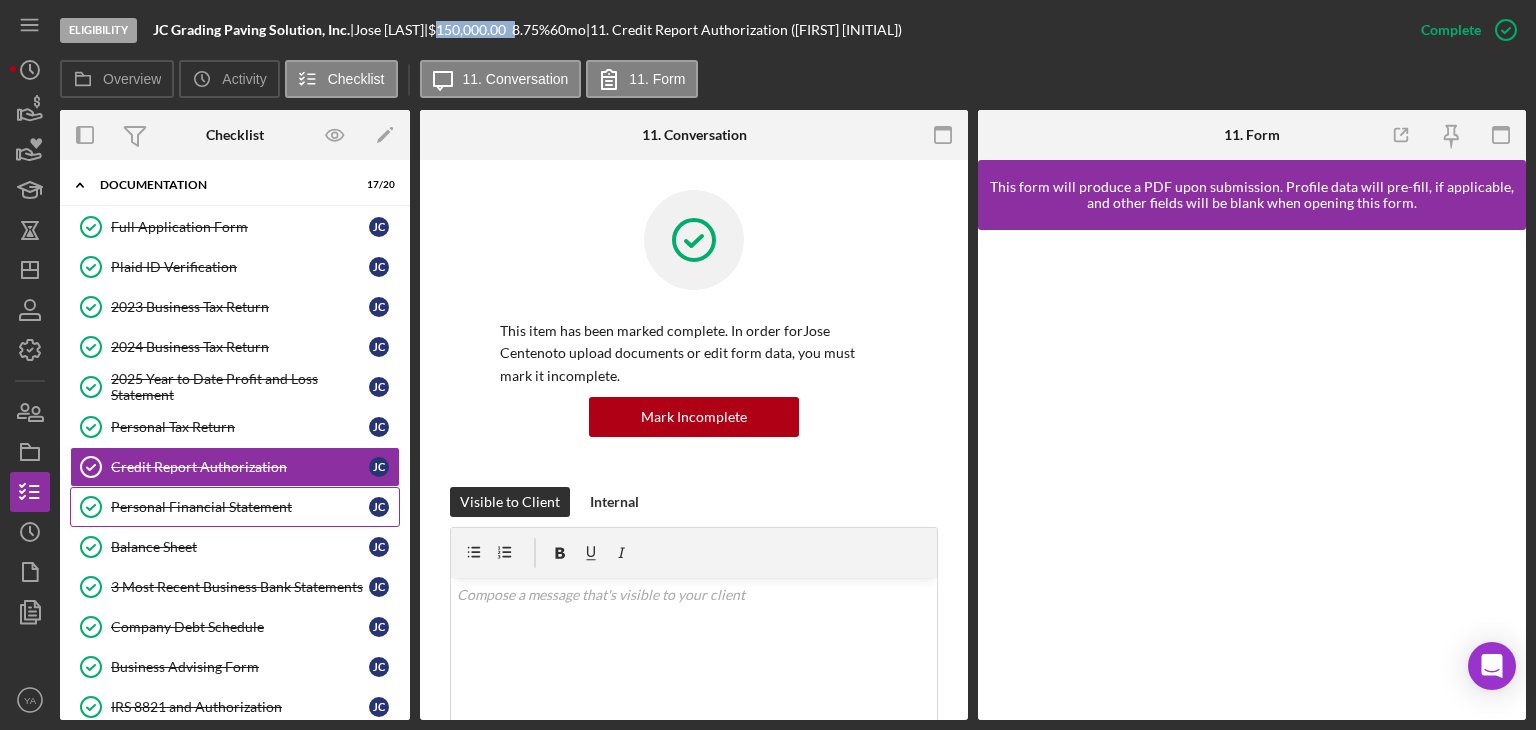 click on "Personal Financial Statement" at bounding box center (240, 507) 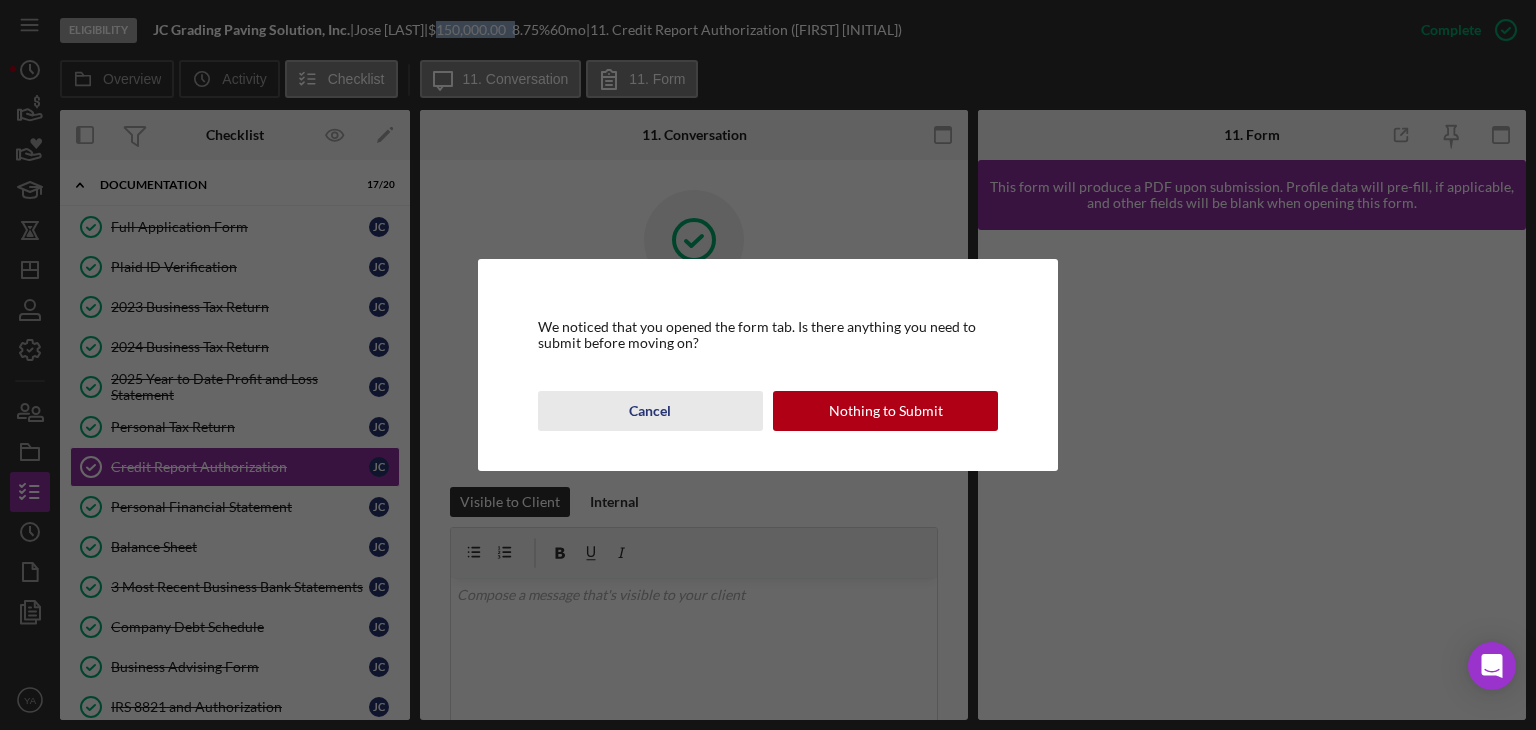 click on "Cancel" at bounding box center [650, 411] 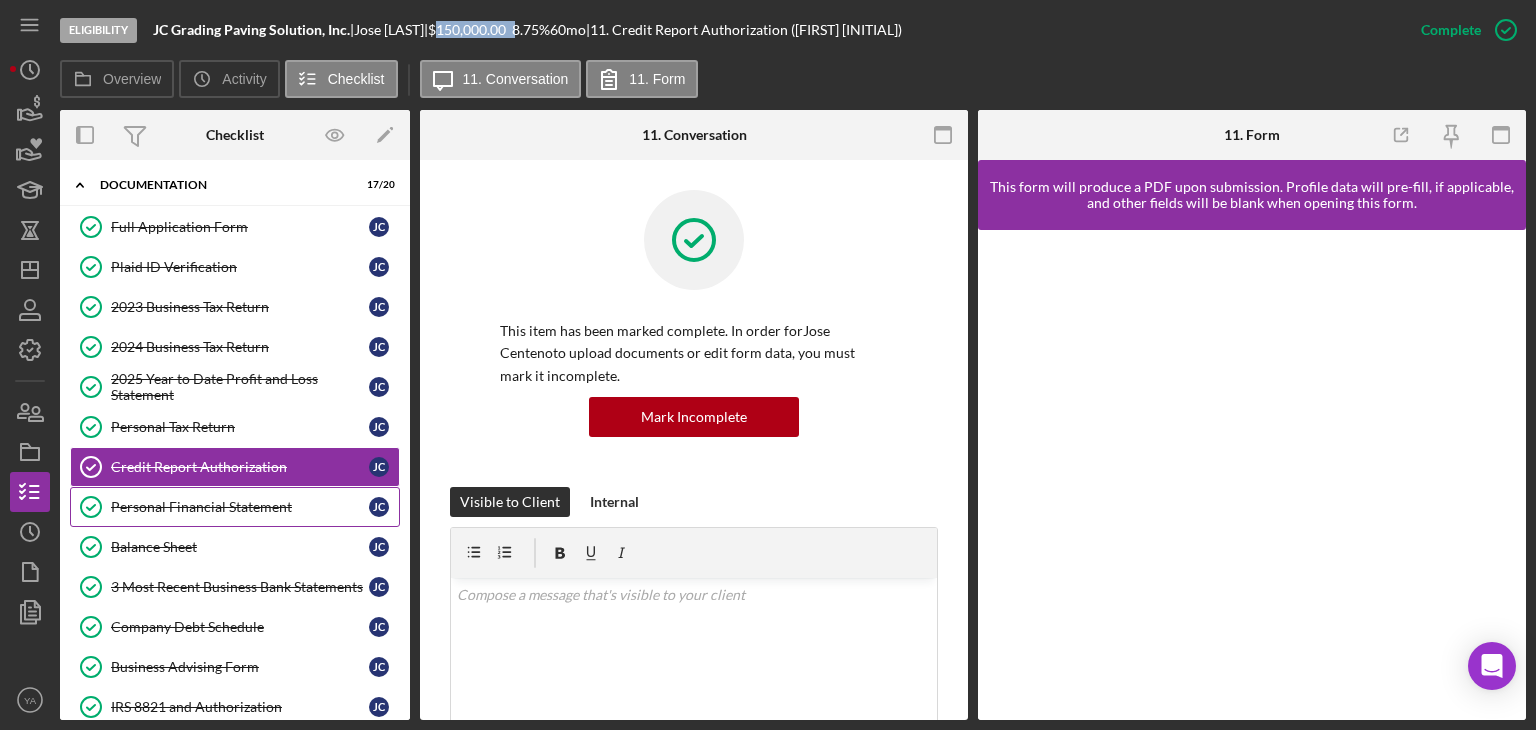 click on "Personal Financial Statement" at bounding box center [240, 507] 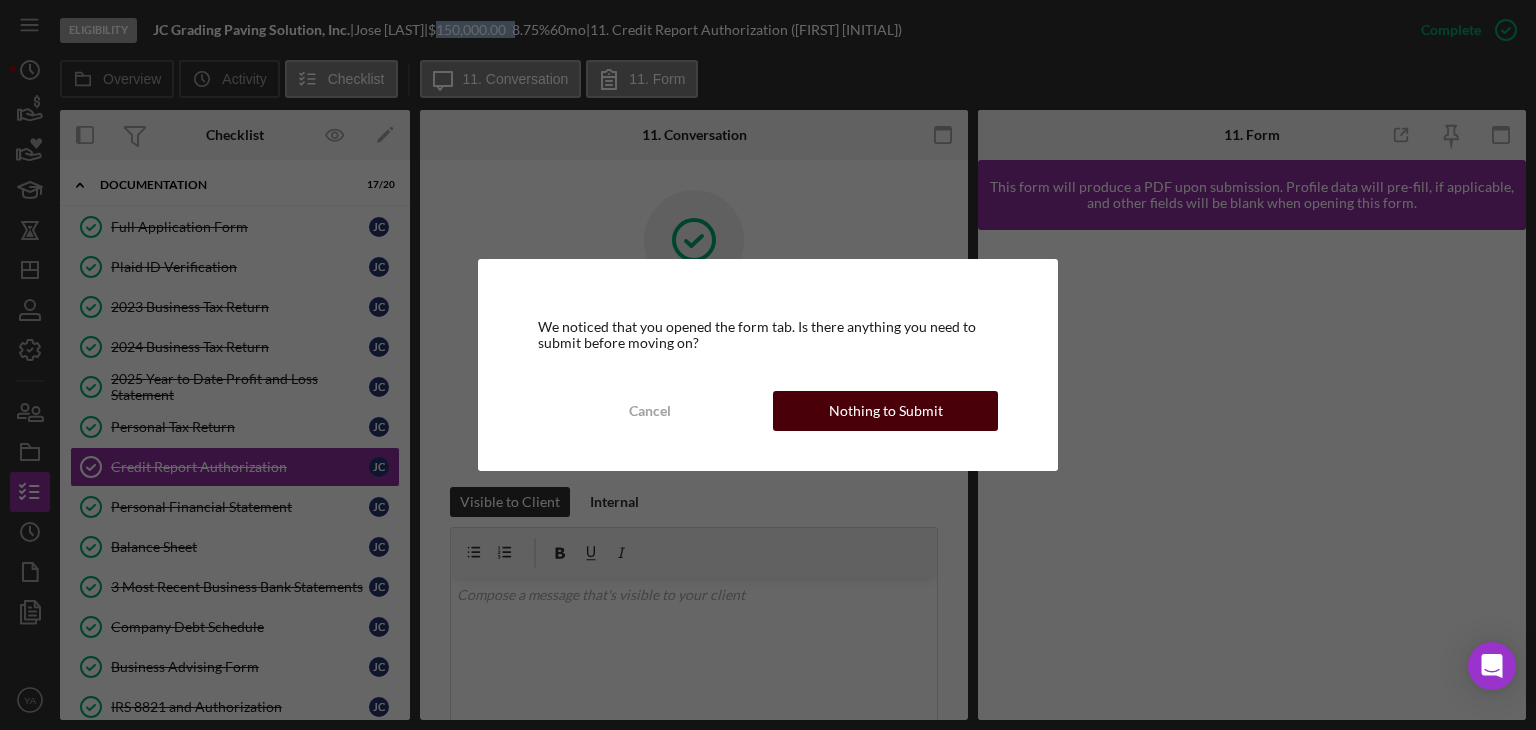 click on "Nothing to Submit" at bounding box center (885, 411) 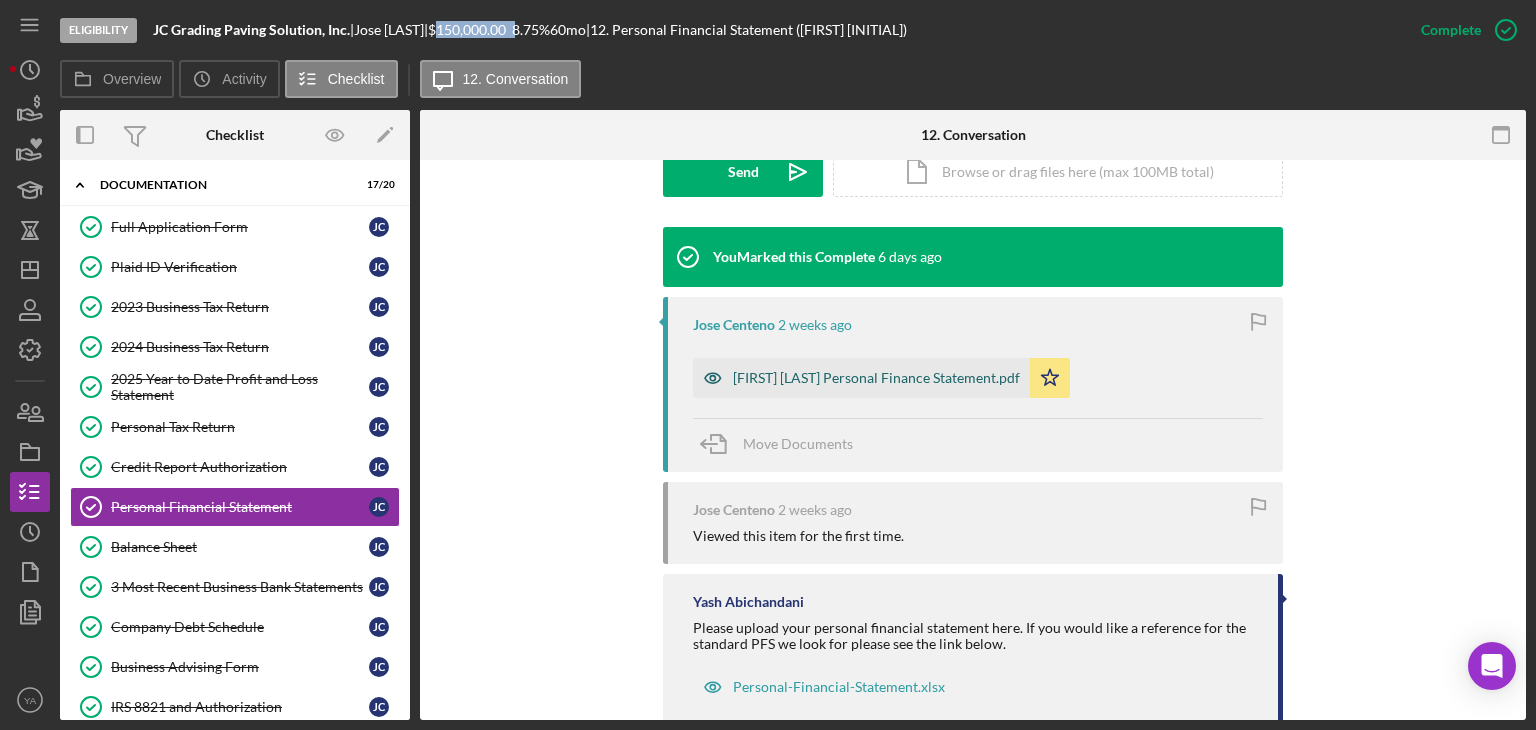 click on "[FIRST] [LAST] Personal Finance Statement.pdf" at bounding box center (876, 378) 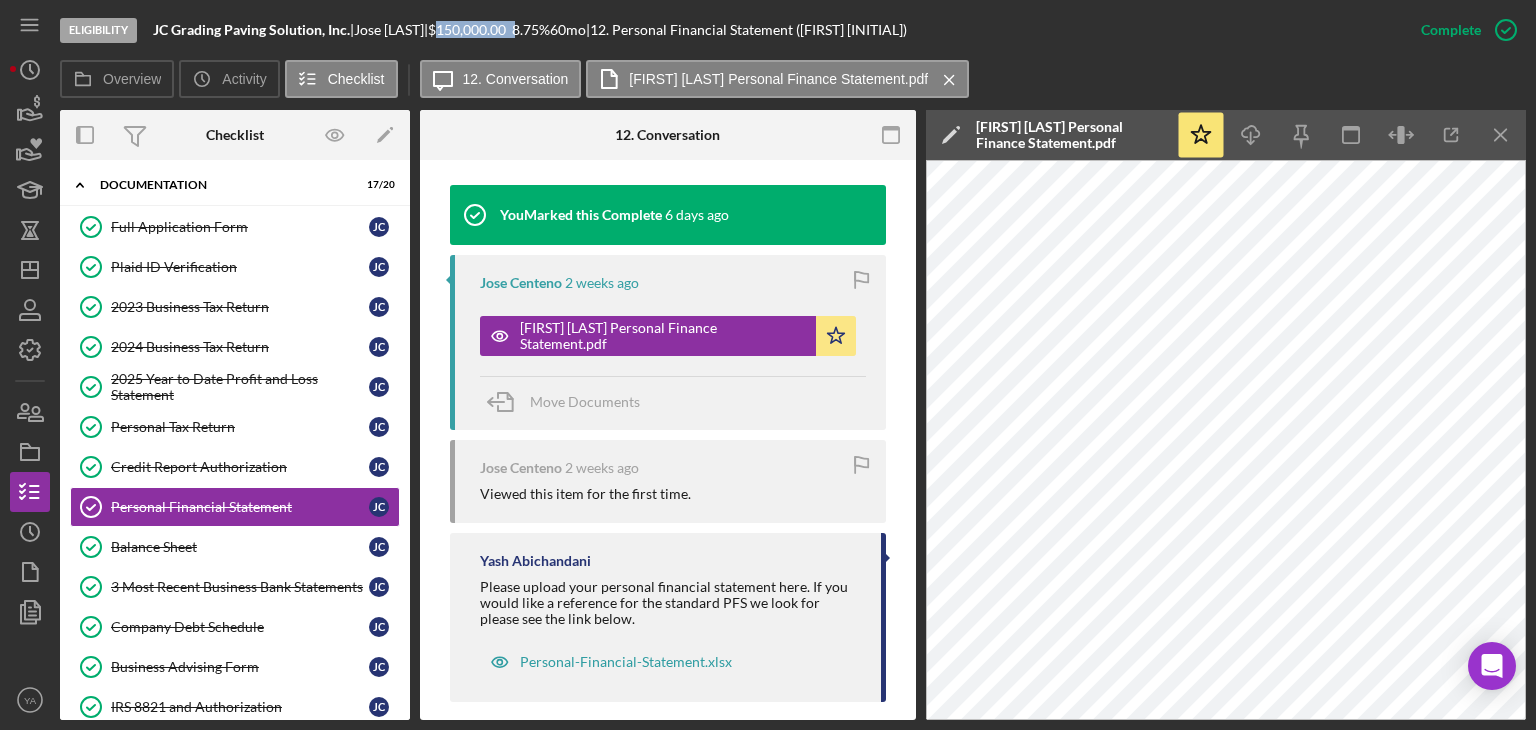 scroll, scrollTop: 685, scrollLeft: 0, axis: vertical 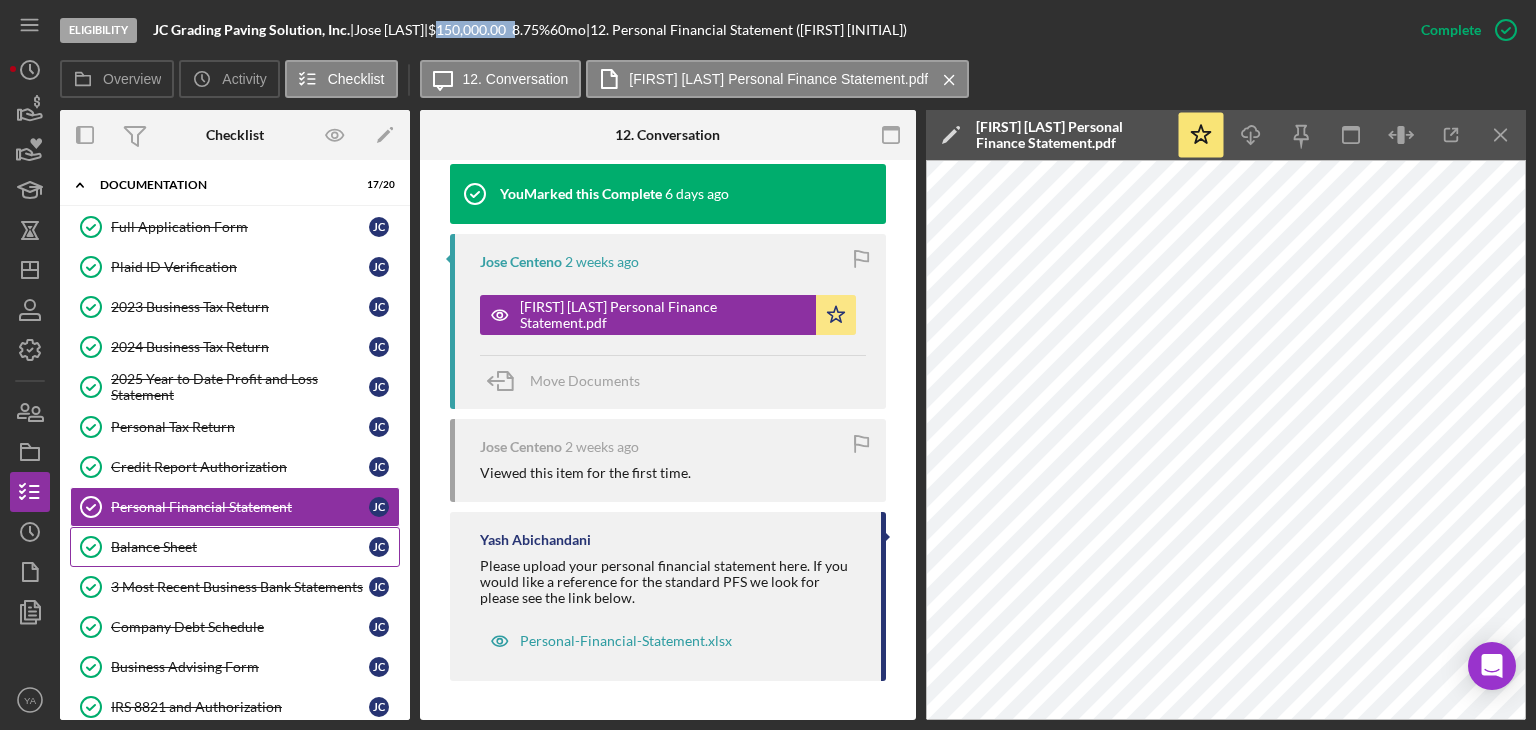 click on "Balance Sheet" at bounding box center (240, 547) 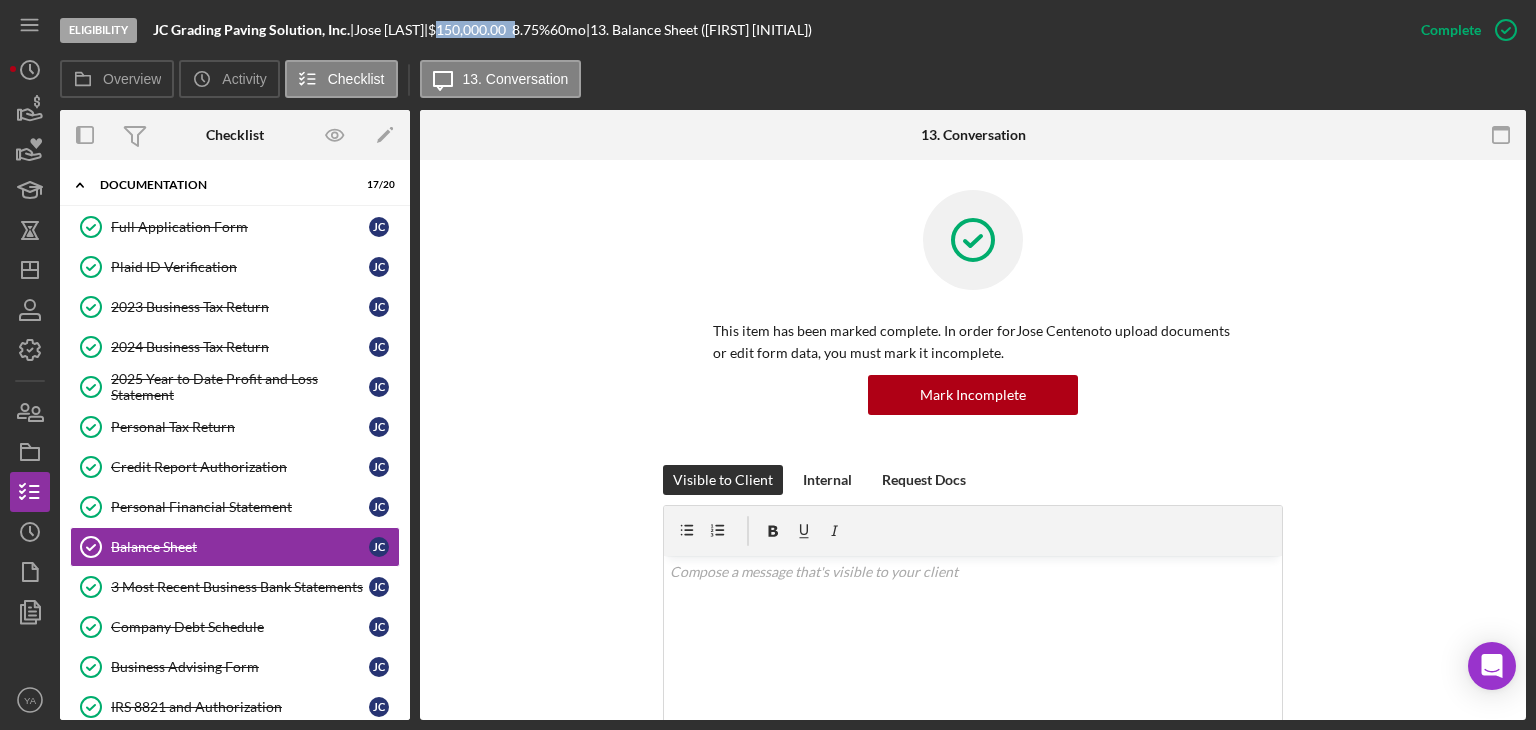 scroll, scrollTop: 580, scrollLeft: 0, axis: vertical 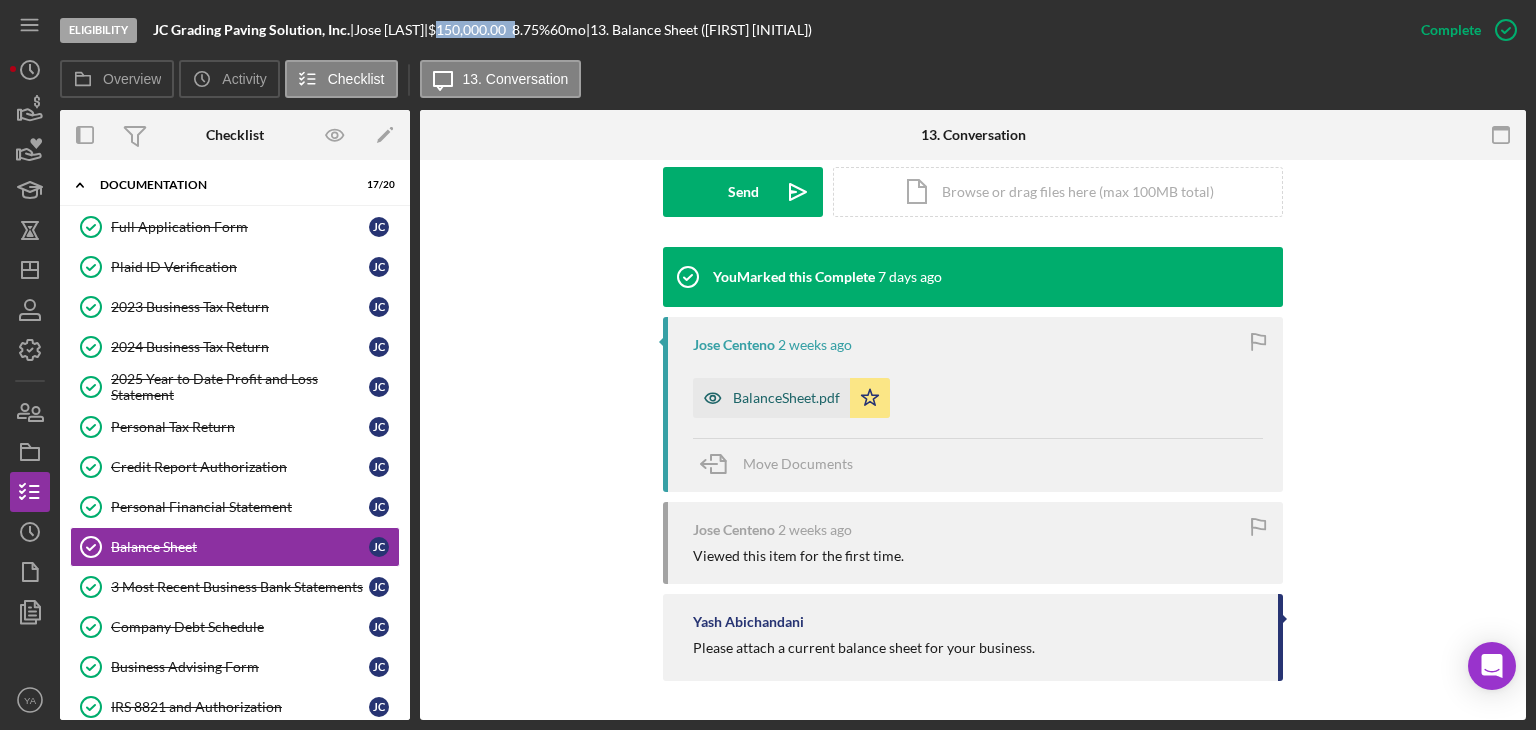 click on "BalanceSheet.pdf" at bounding box center (771, 398) 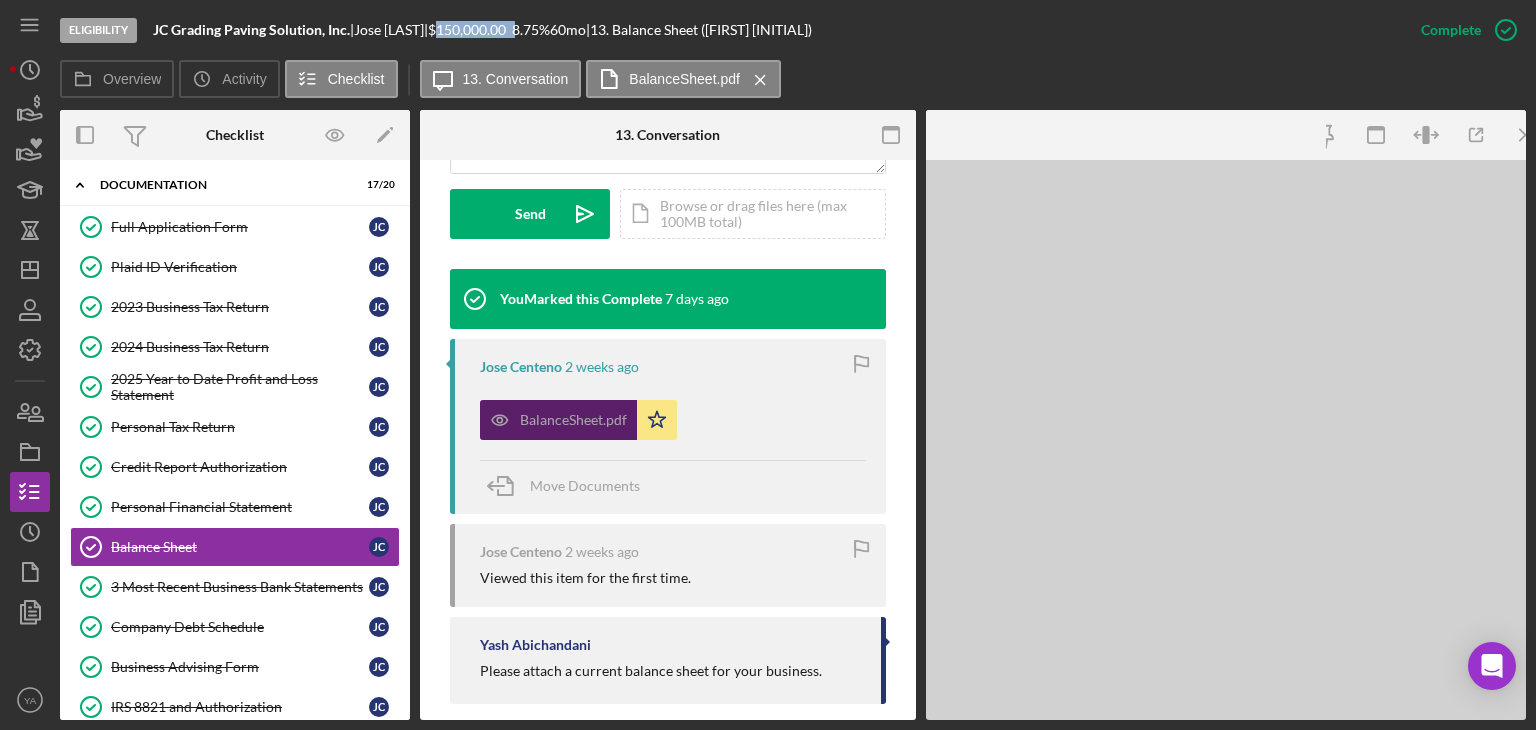 scroll, scrollTop: 603, scrollLeft: 0, axis: vertical 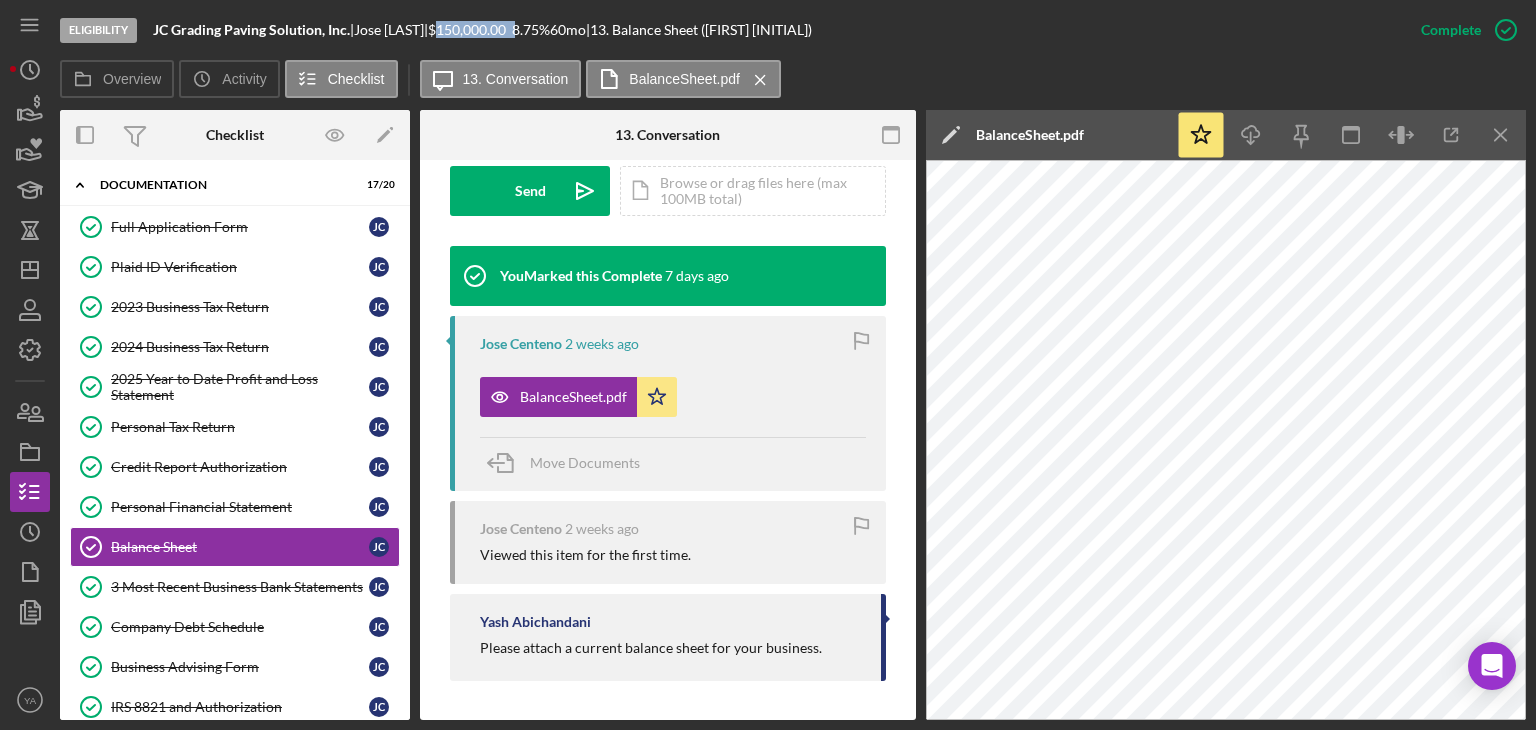 click on "Eligibility [COMPANY NAME]   |   [FIRST] [LAST]   |   [CURRENCY] [AMOUNT]    [PERCENTAGE] %   [NUMBER]  mo   |   13. Balance Sheet ([FIRST] [INITIAL])" at bounding box center [730, 30] 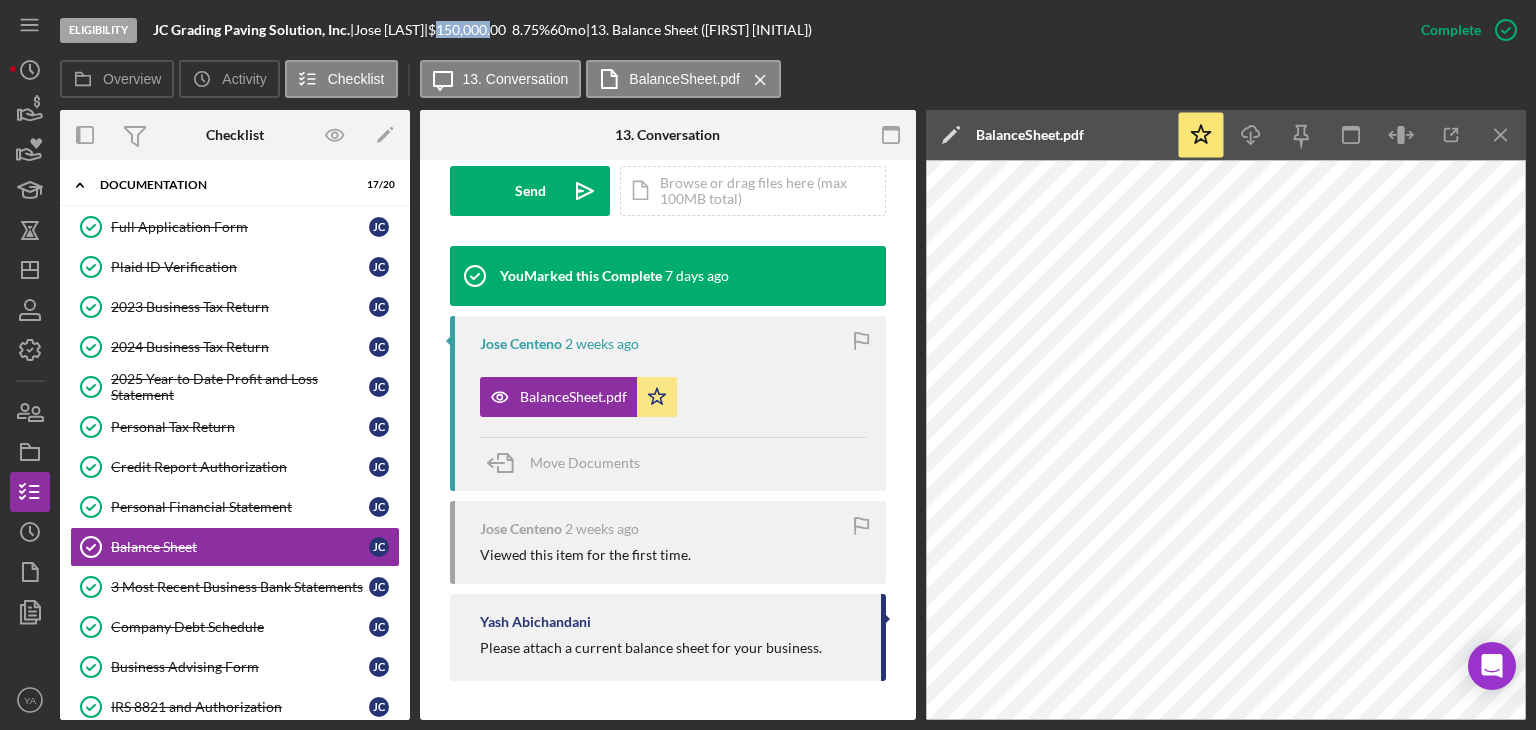 drag, startPoint x: 474, startPoint y: 31, endPoint x: 526, endPoint y: 28, distance: 52.086468 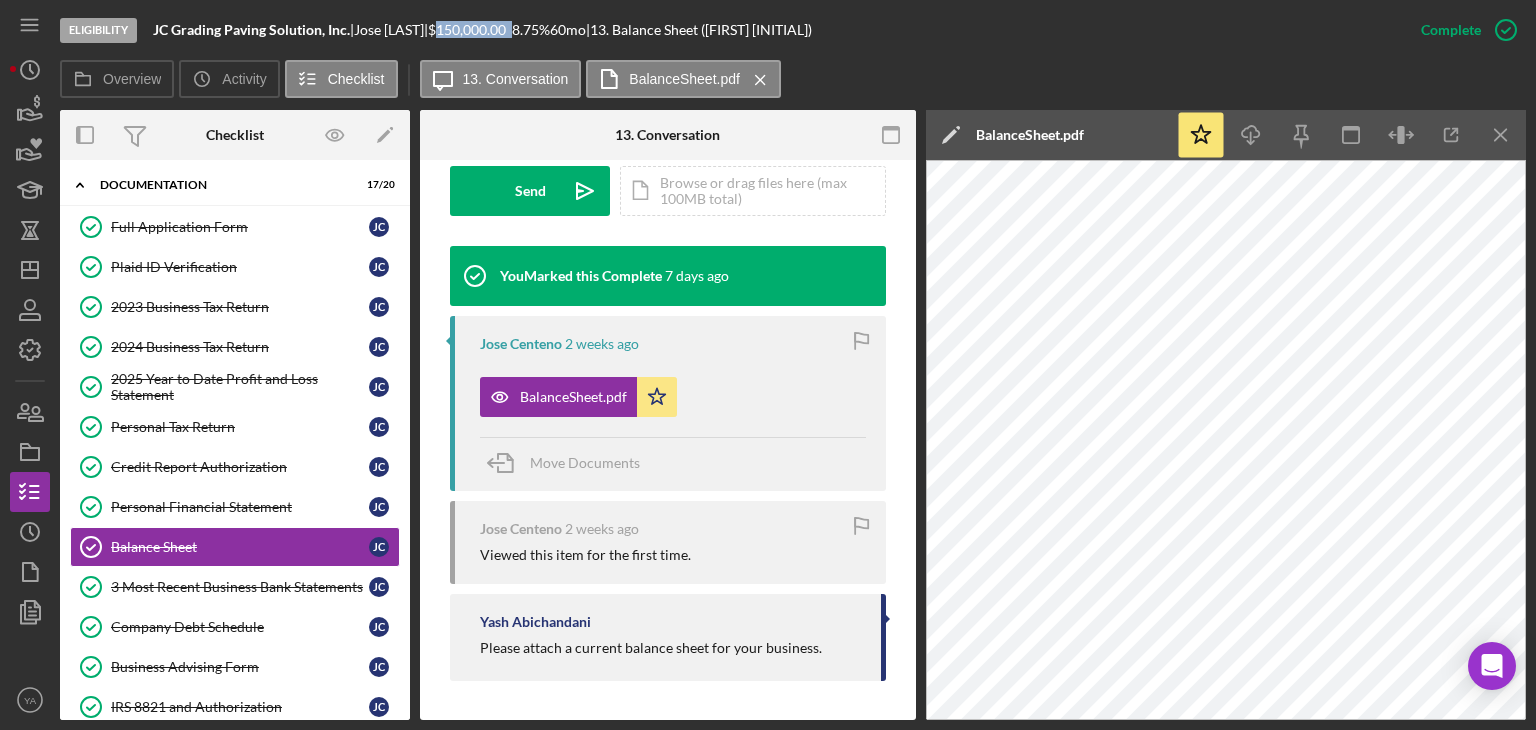 click on "$150,000.00" at bounding box center (470, 30) 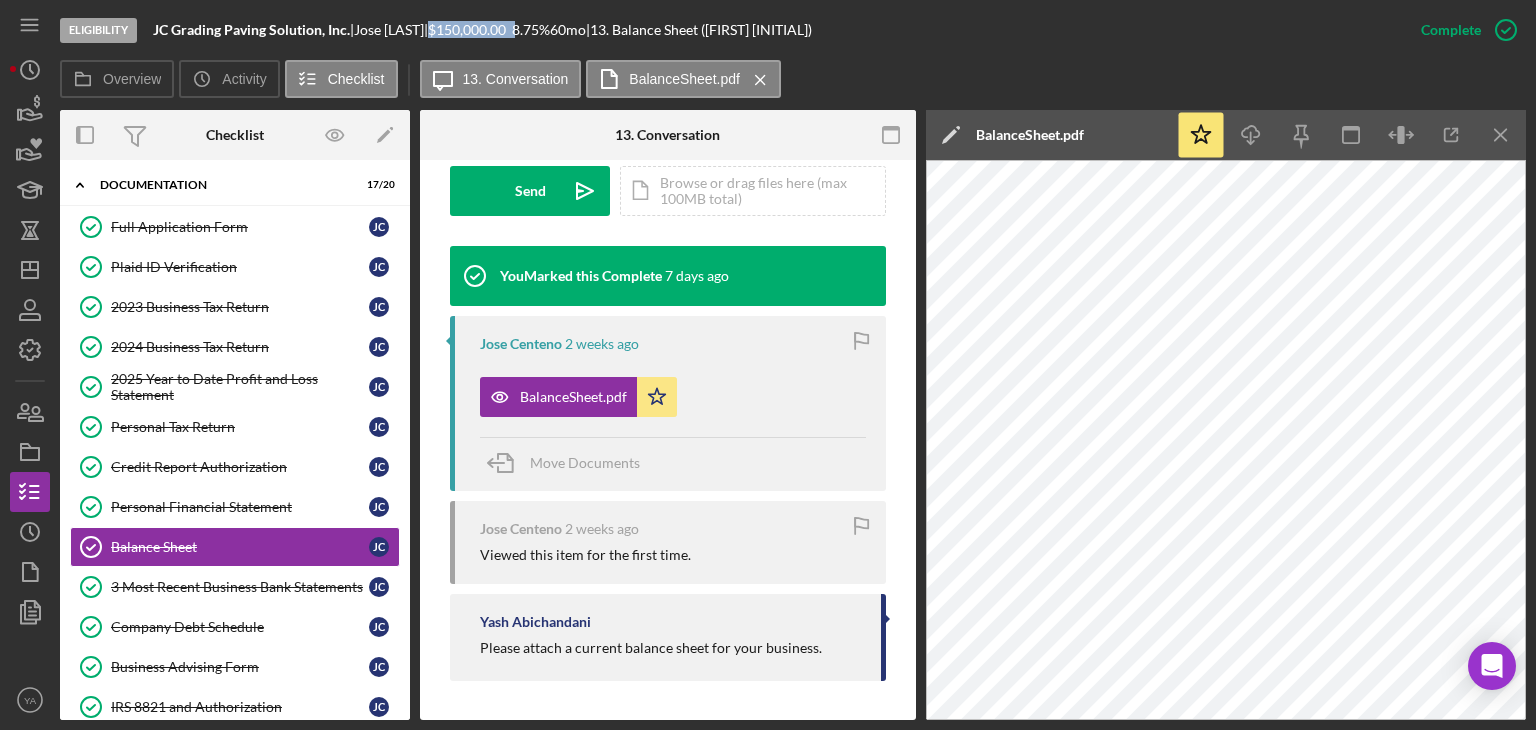 click on "$150,000.00" at bounding box center (470, 30) 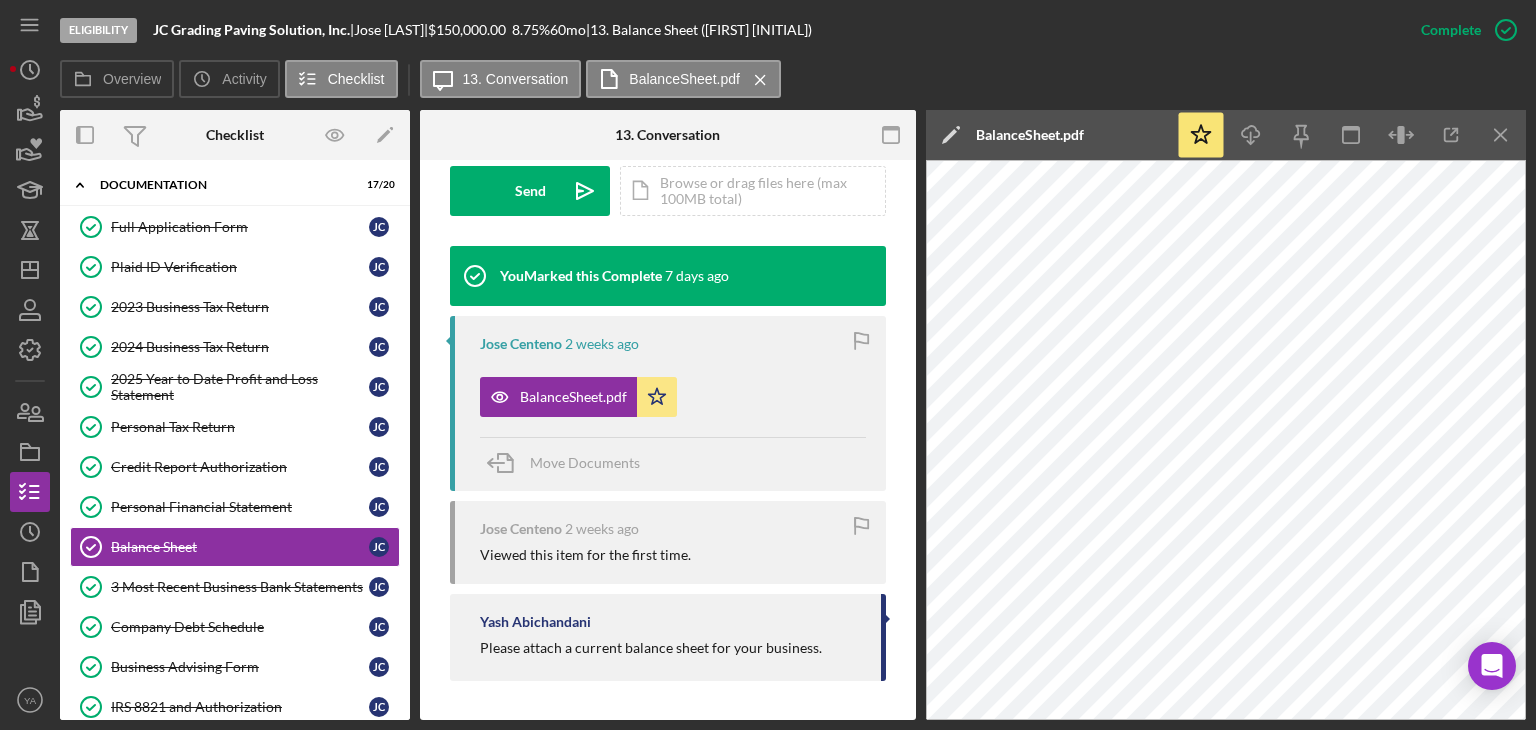 click on "8.75 %" at bounding box center [531, 30] 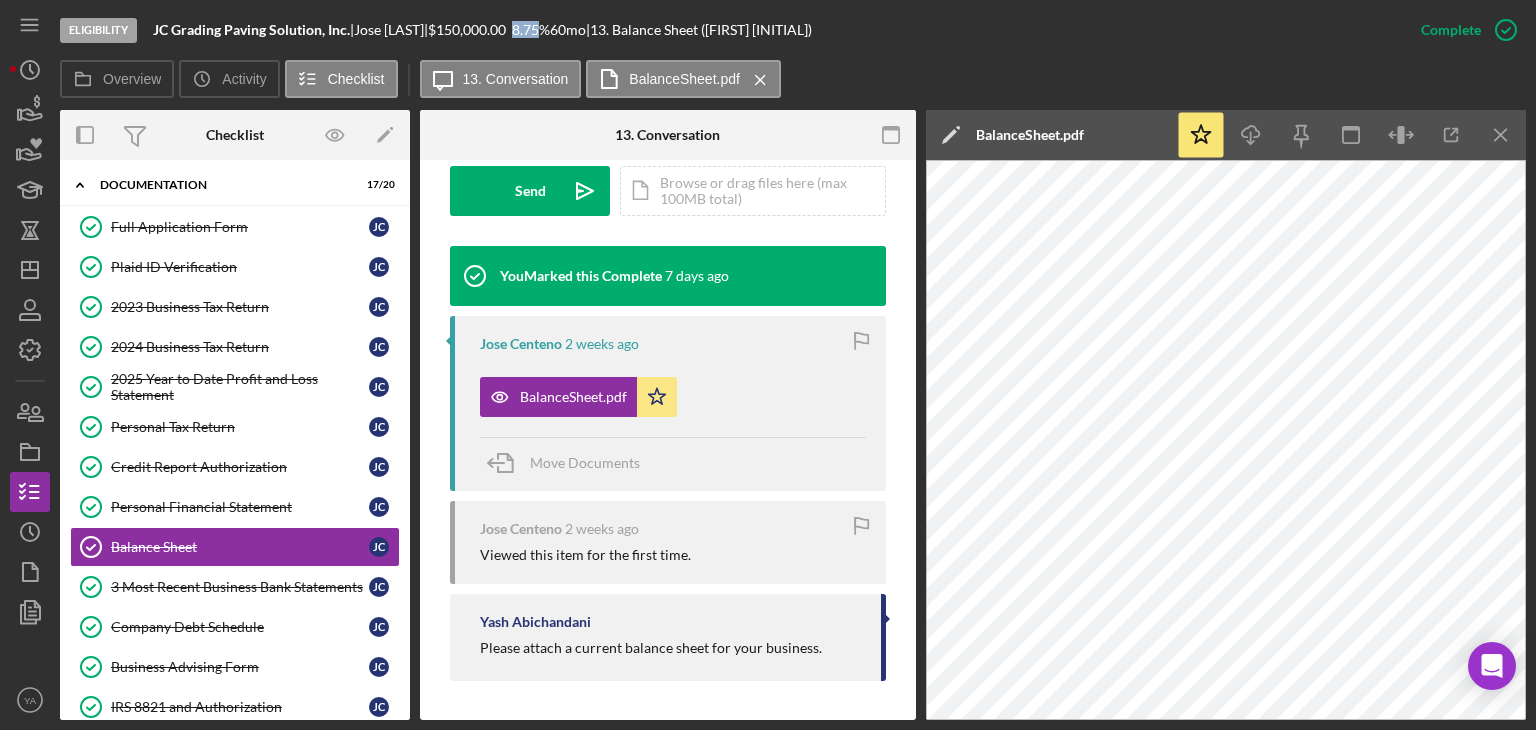 click on "8.75 %" at bounding box center [531, 30] 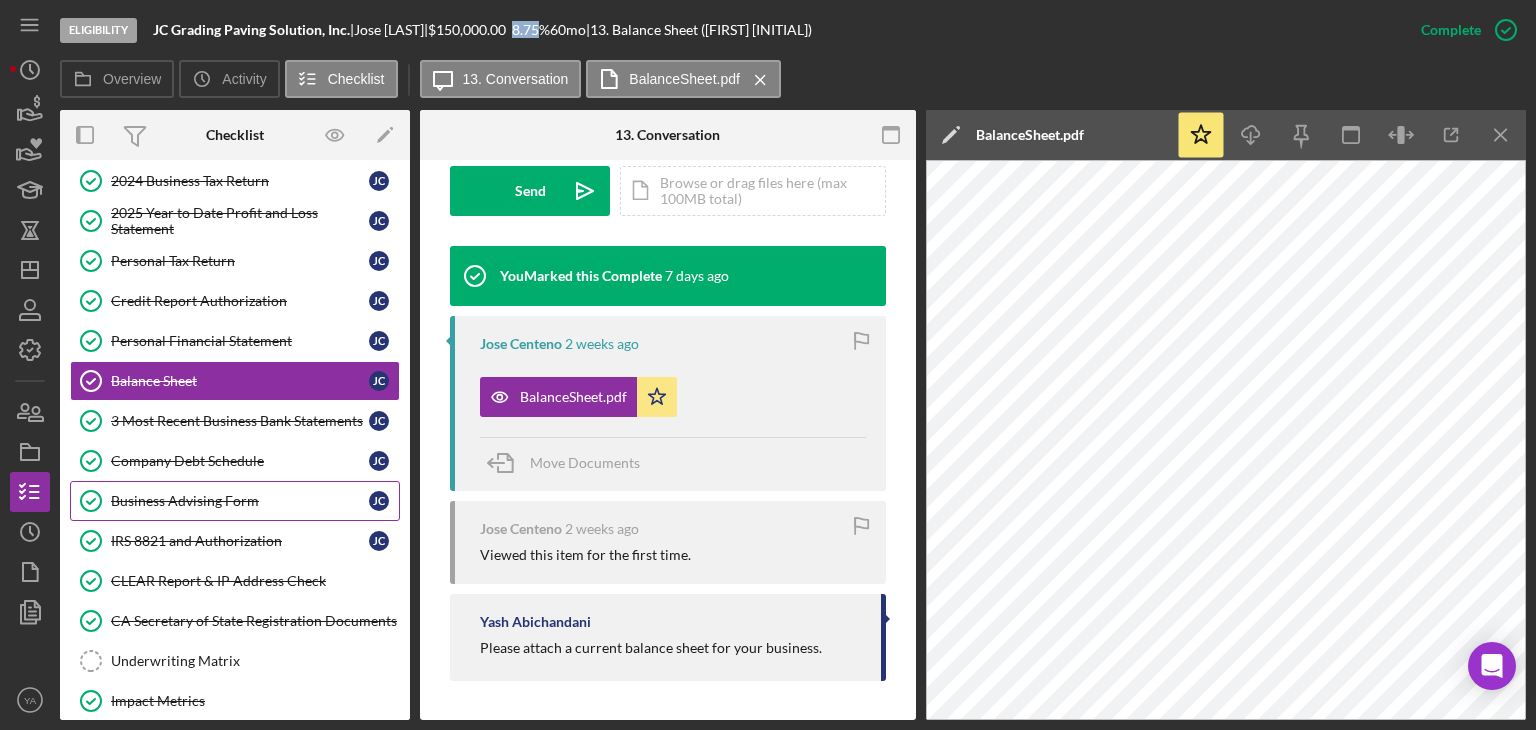 scroll, scrollTop: 500, scrollLeft: 0, axis: vertical 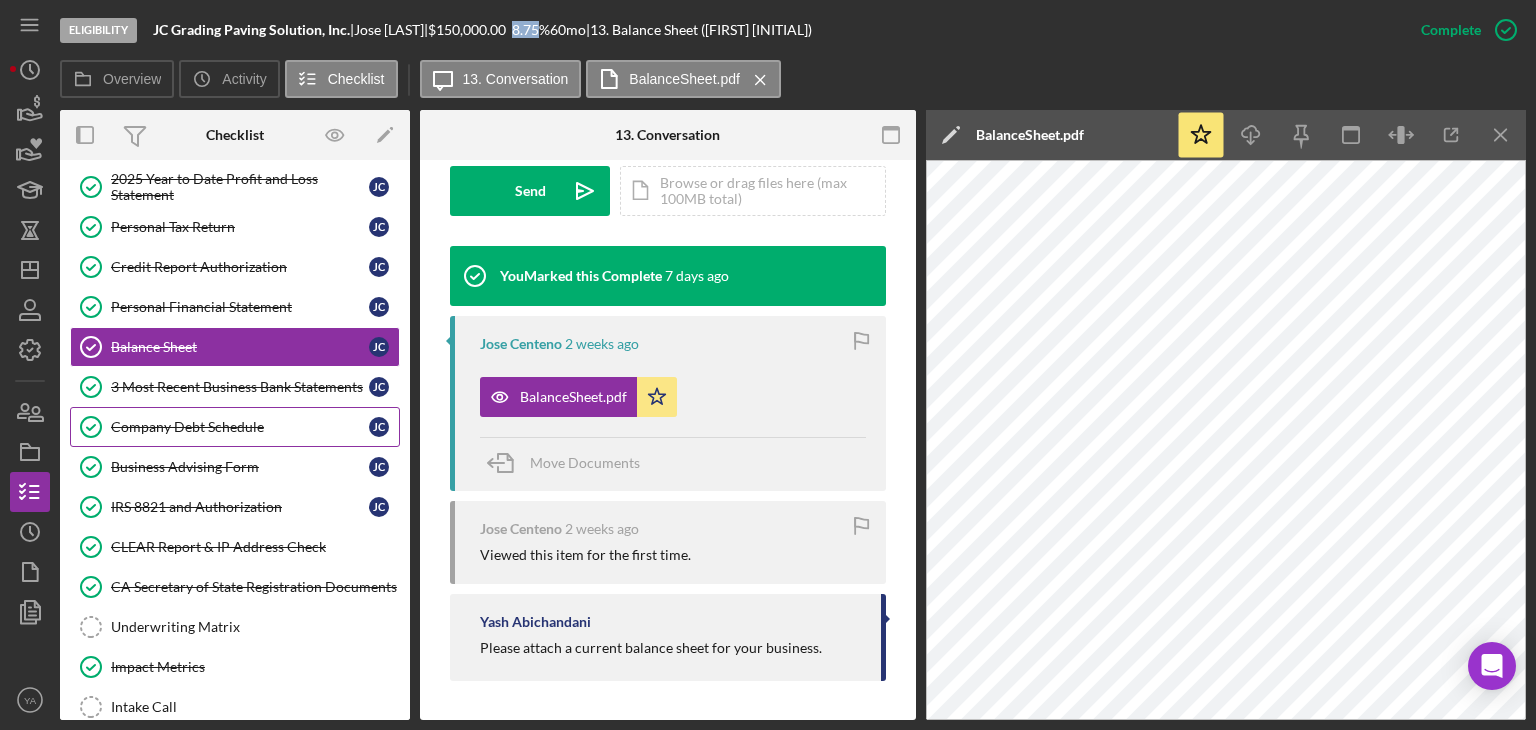 click on "Company Debt Schedule" at bounding box center [240, 427] 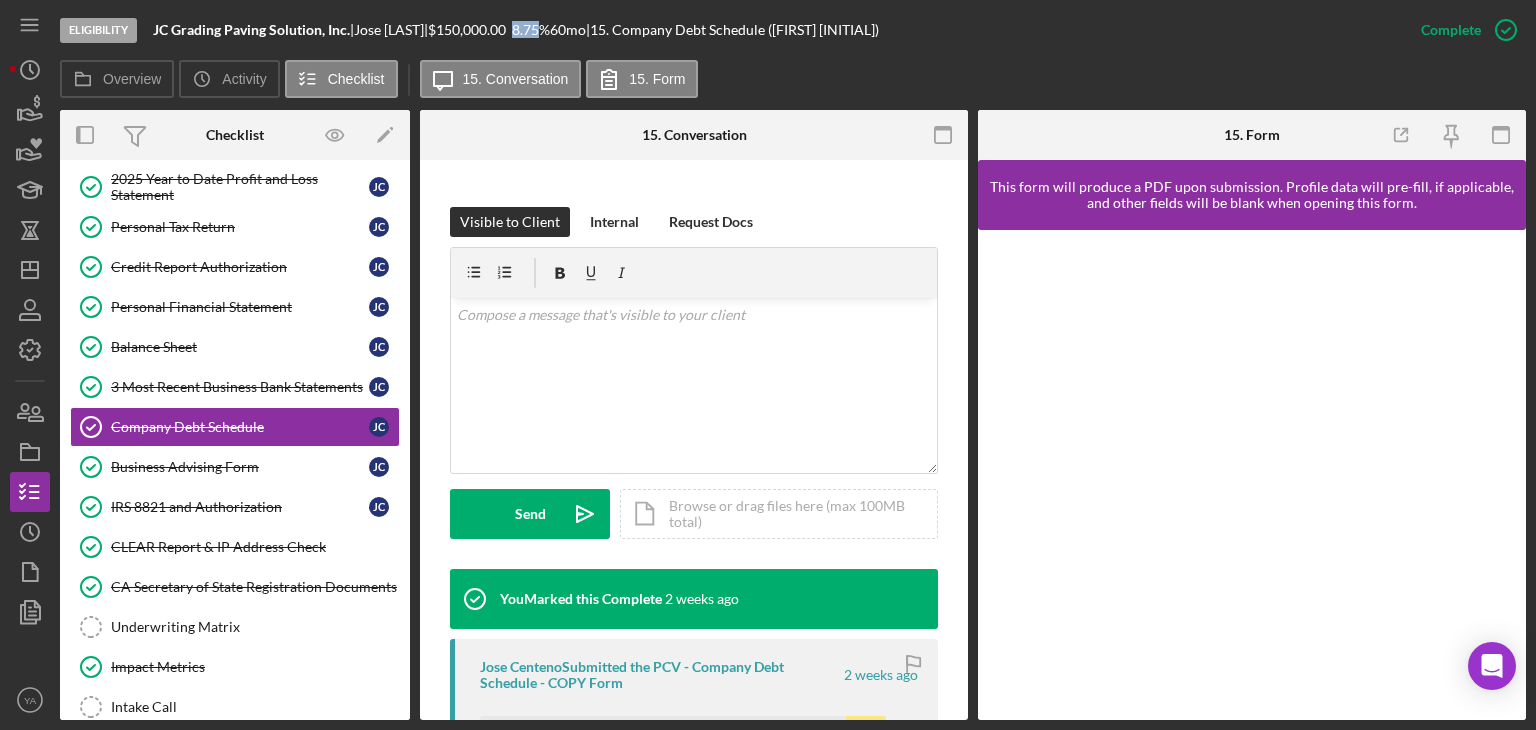 scroll, scrollTop: 500, scrollLeft: 0, axis: vertical 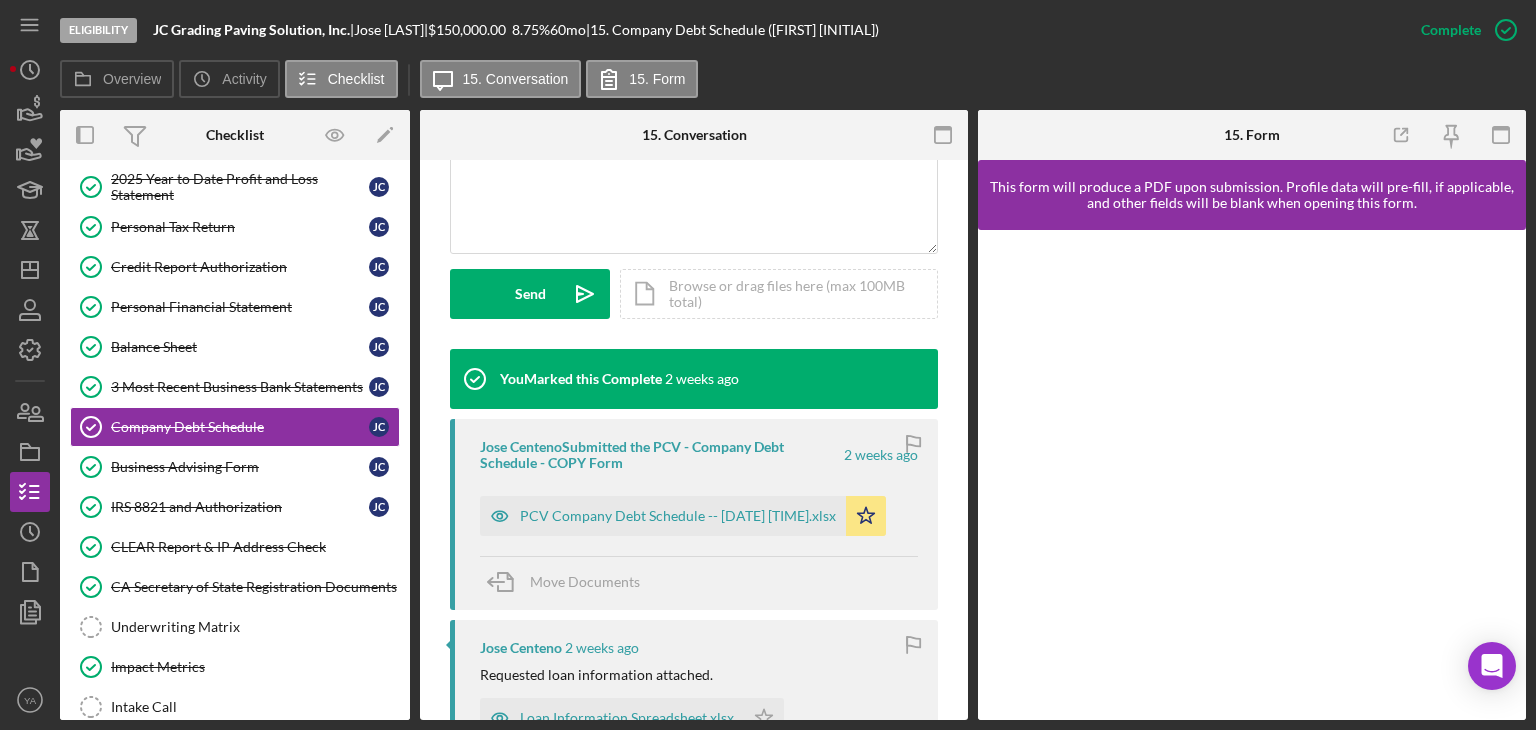 click on "PCV Company Debt Schedule -- [DATE] [TIME].xlsx Icon/Star" at bounding box center (688, 511) 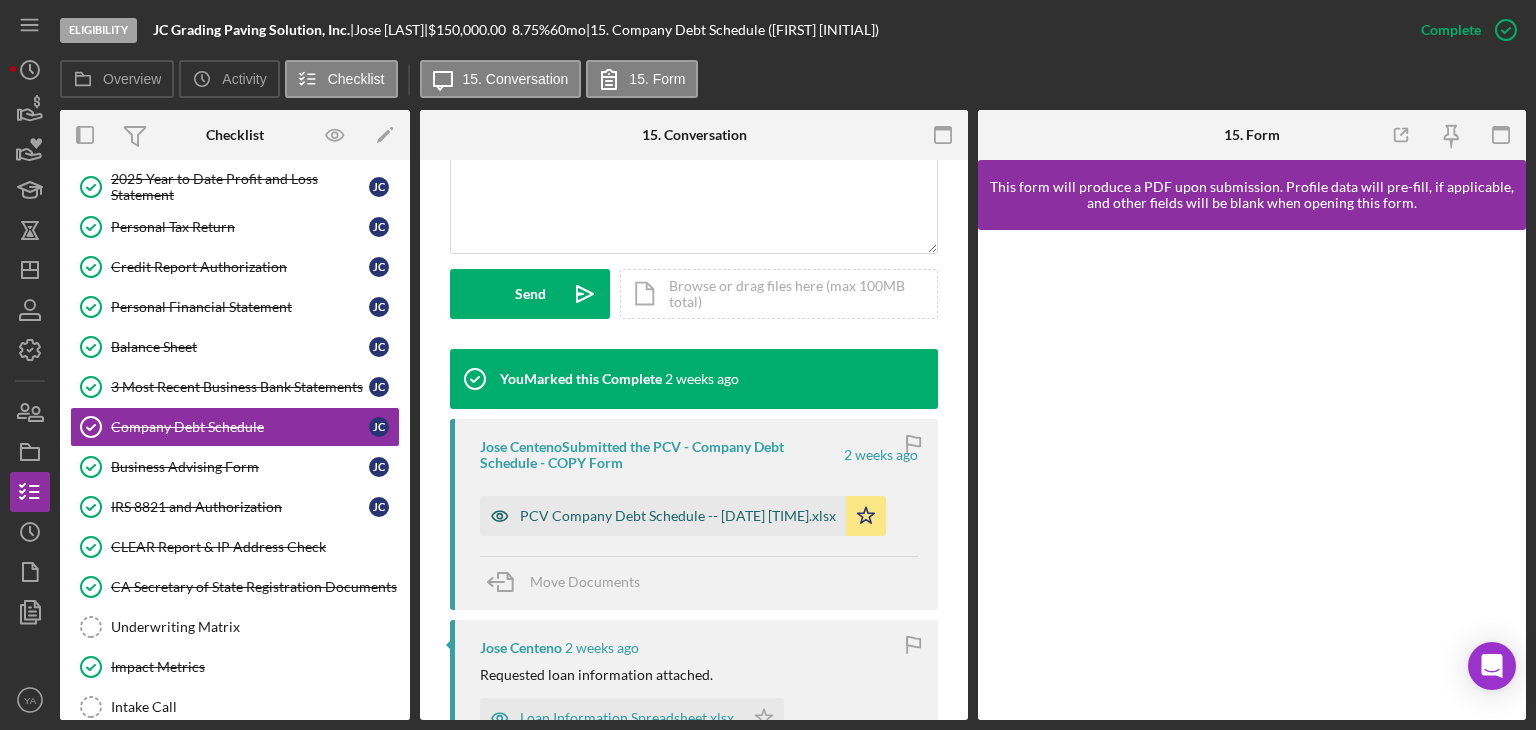 click on "PCV Company Debt Schedule -- [DATE] [TIME].xlsx" at bounding box center (678, 516) 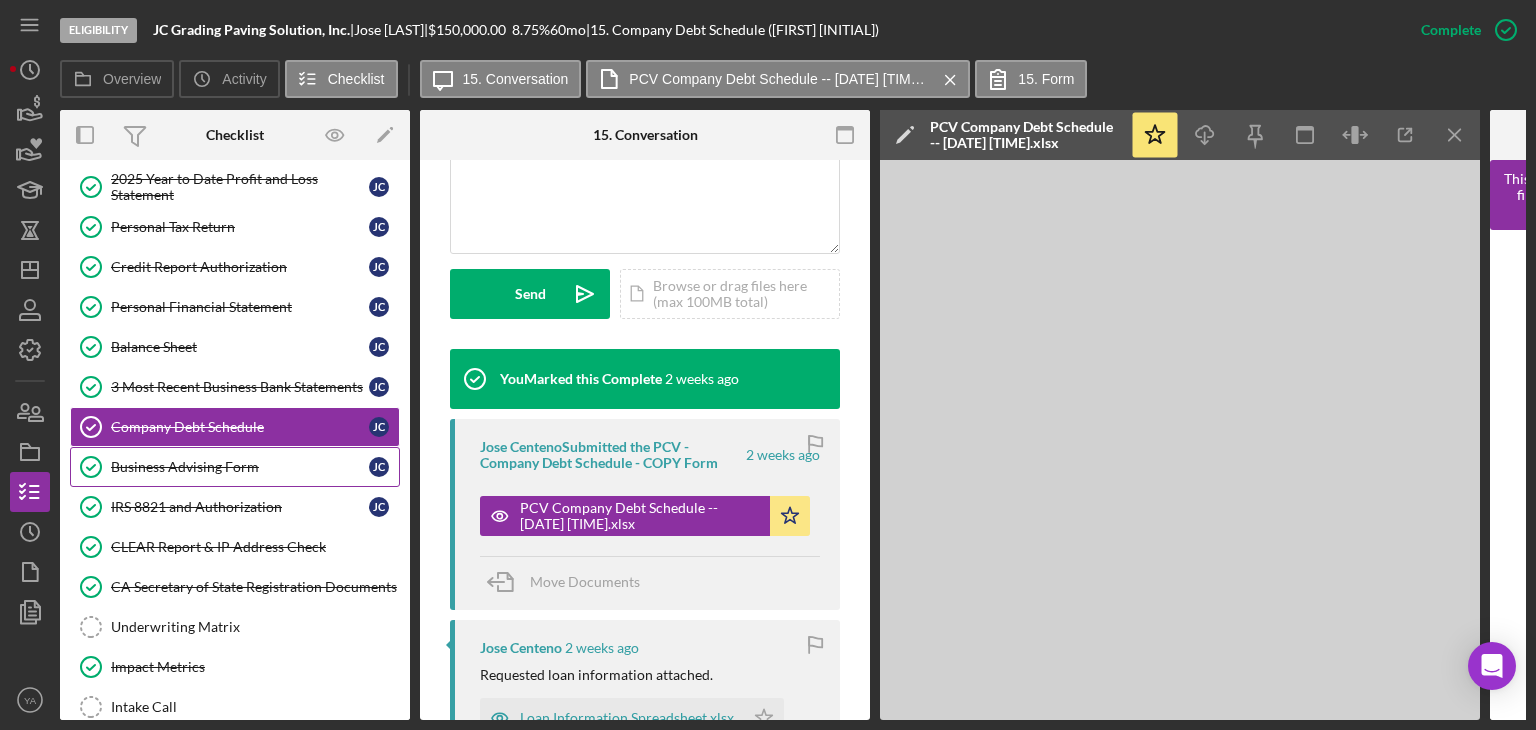 click on "Business Advising Form" at bounding box center (240, 467) 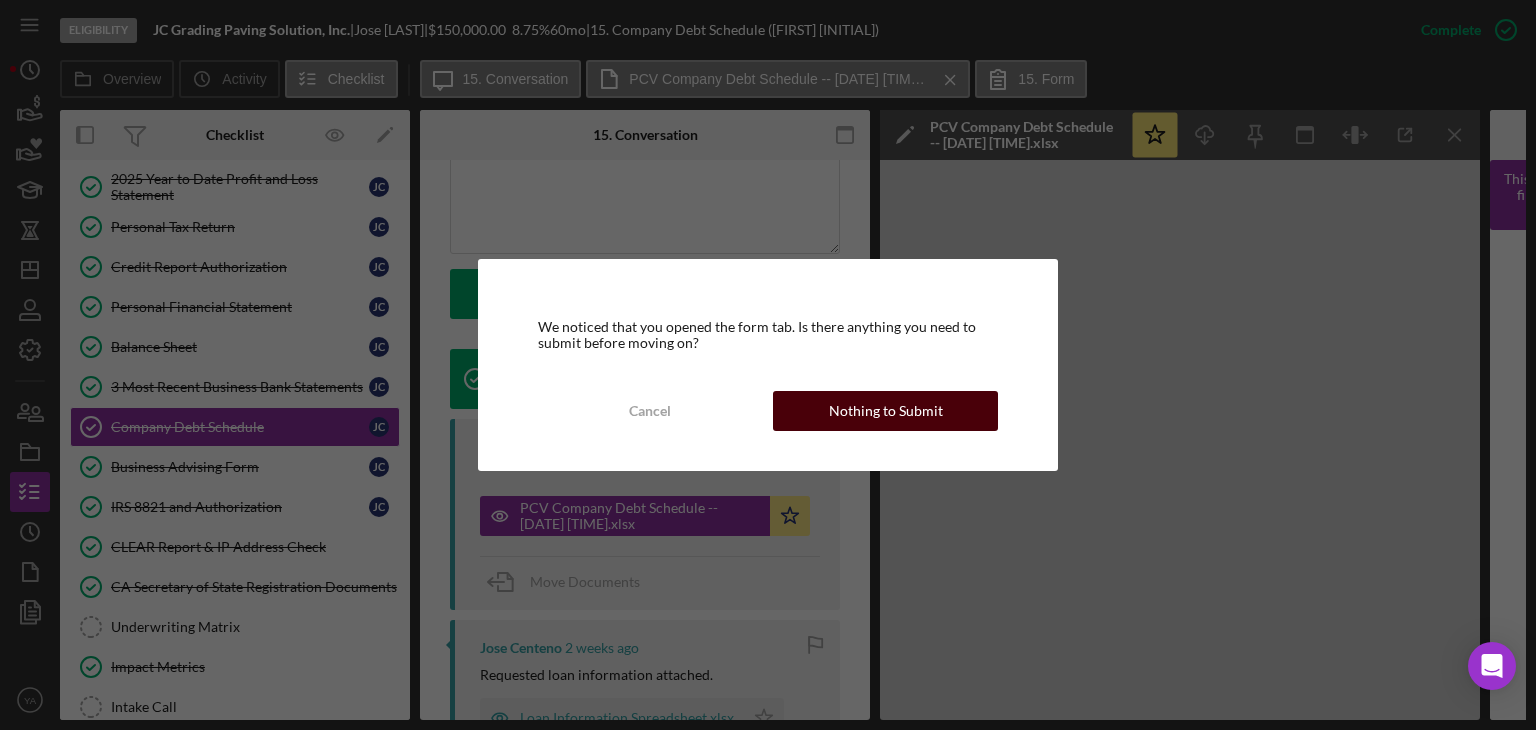 click on "Nothing to Submit" at bounding box center [885, 411] 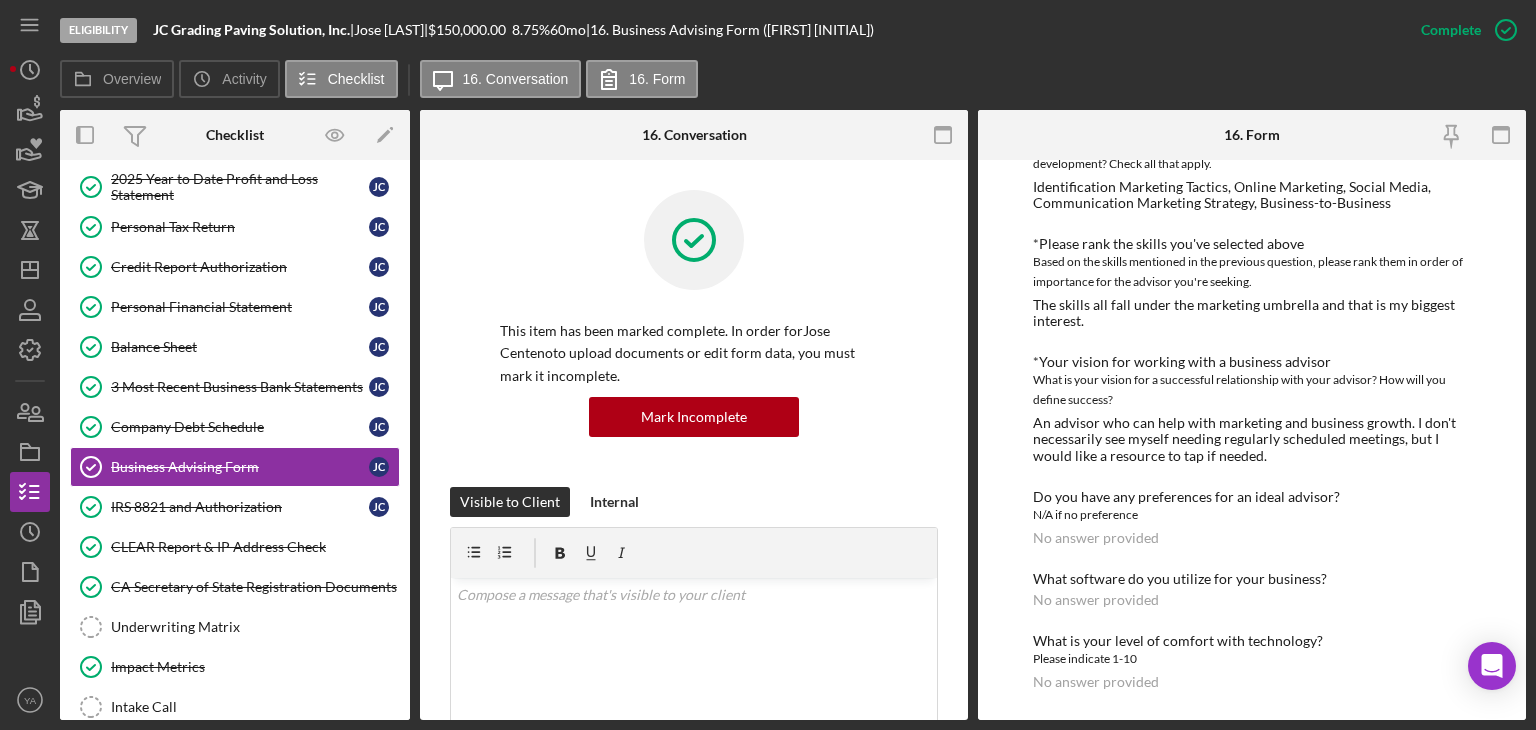 scroll, scrollTop: 0, scrollLeft: 0, axis: both 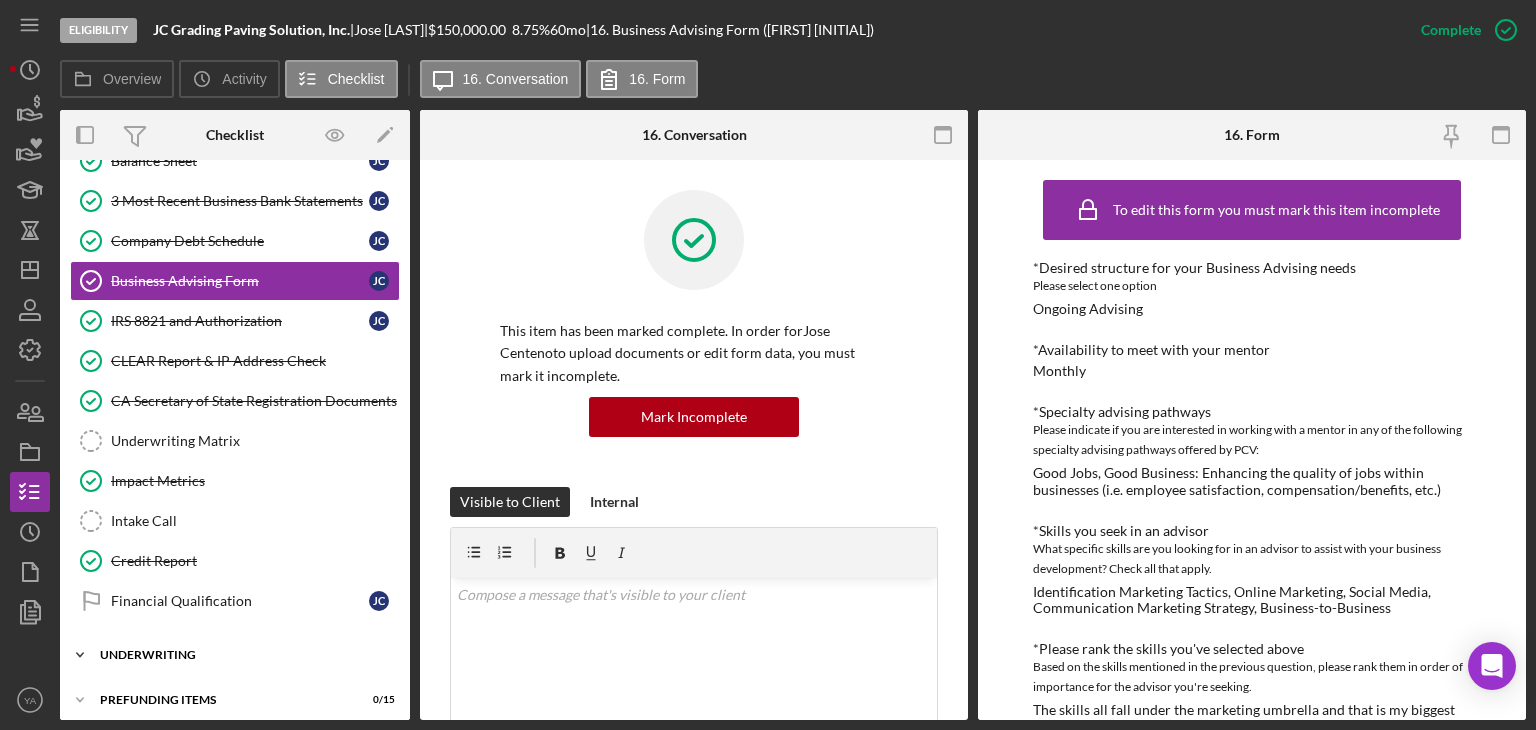 click on "Icon/Expander Underwriting 0 / 8" at bounding box center (235, 655) 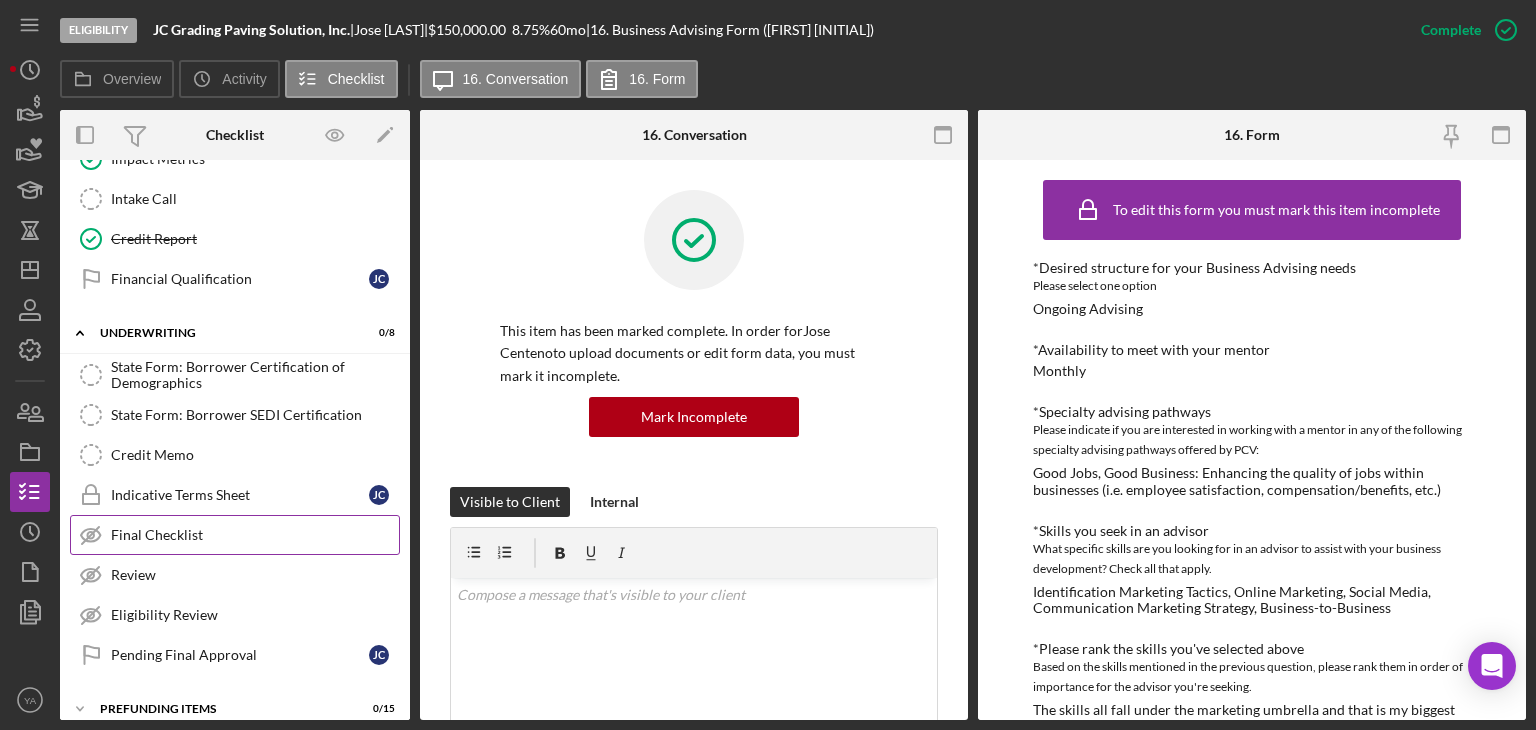 scroll, scrollTop: 1013, scrollLeft: 0, axis: vertical 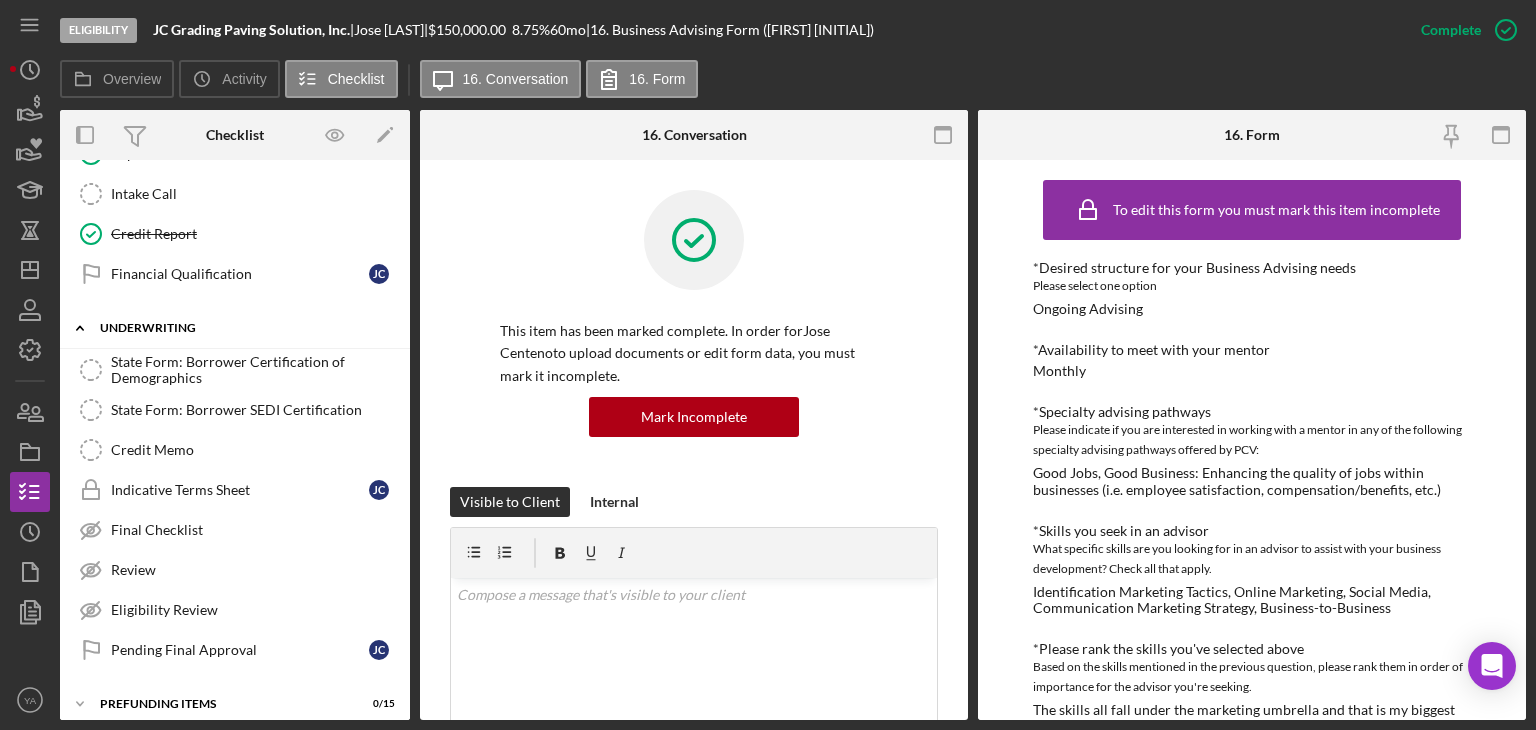 click on "Underwriting" at bounding box center (242, 328) 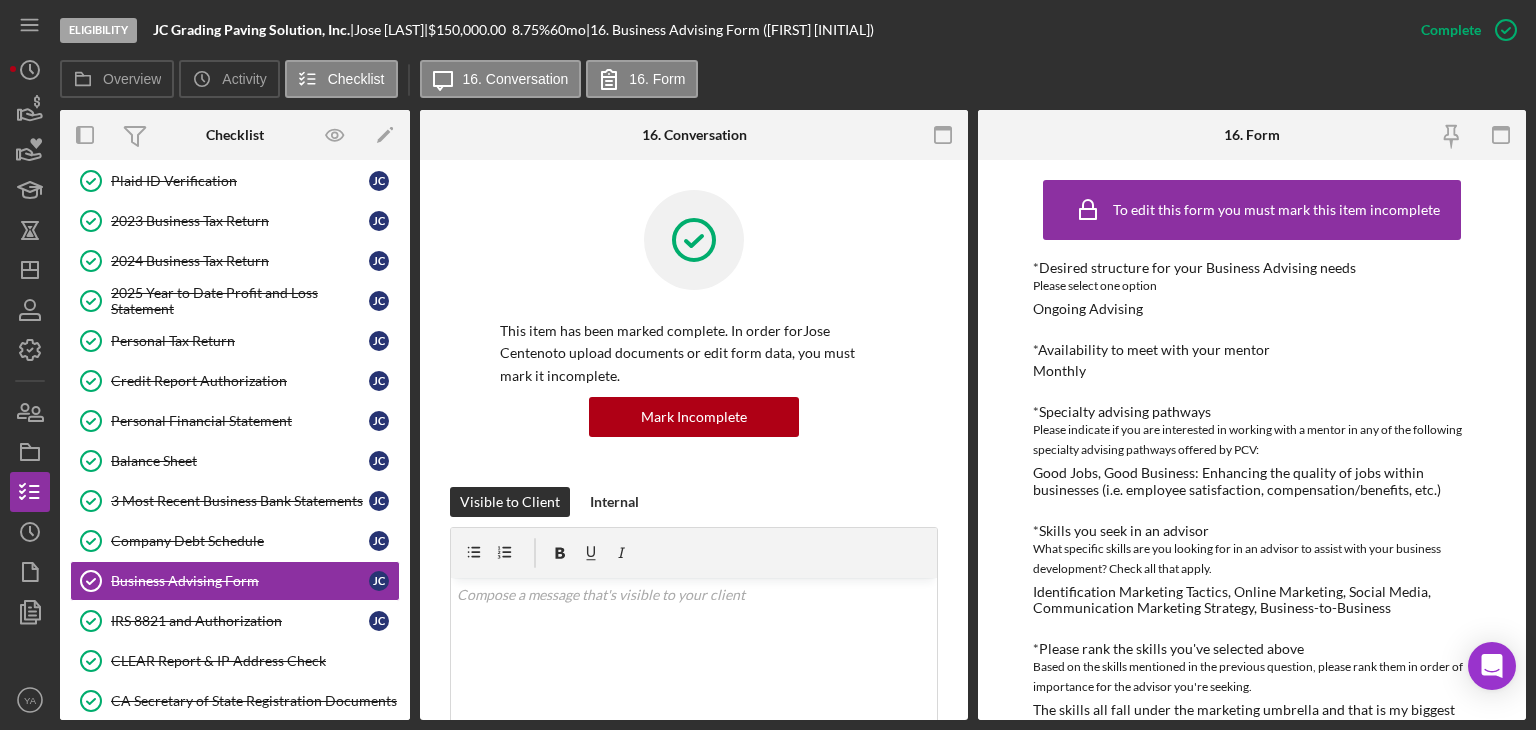 scroll, scrollTop: 0, scrollLeft: 0, axis: both 